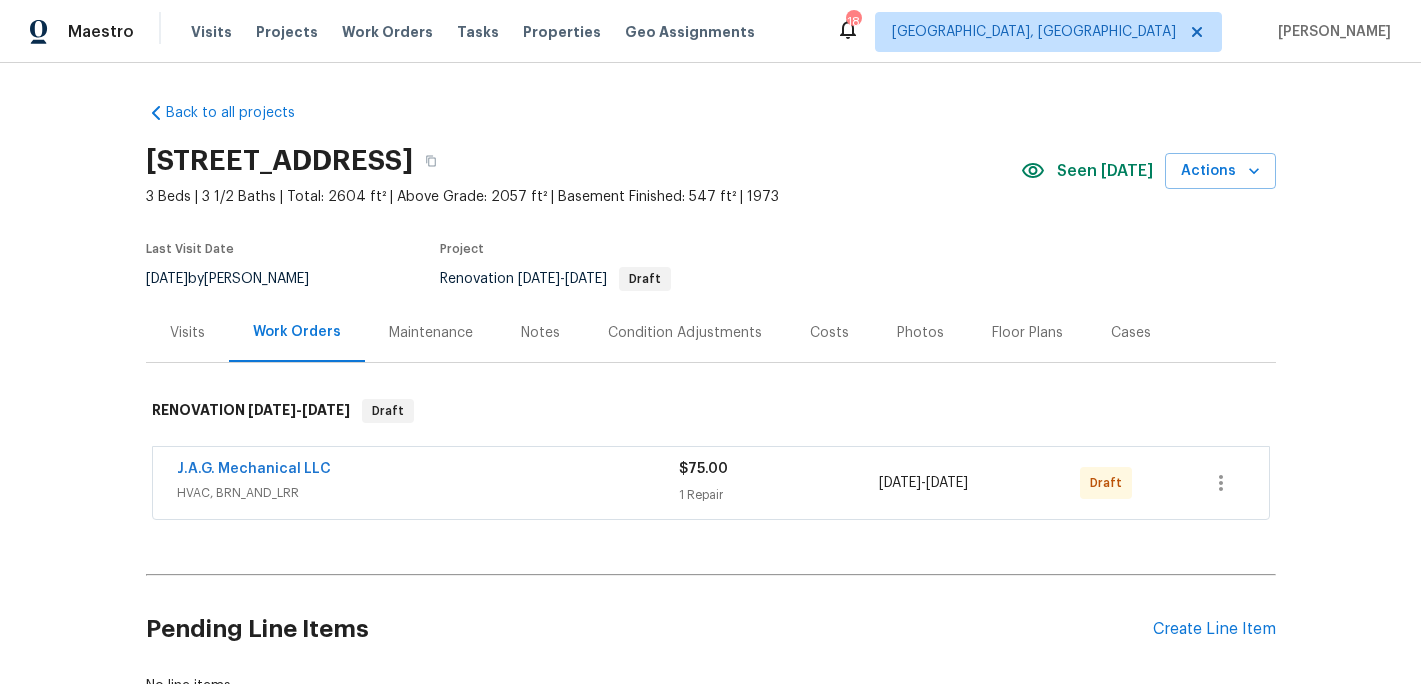 scroll, scrollTop: 0, scrollLeft: 0, axis: both 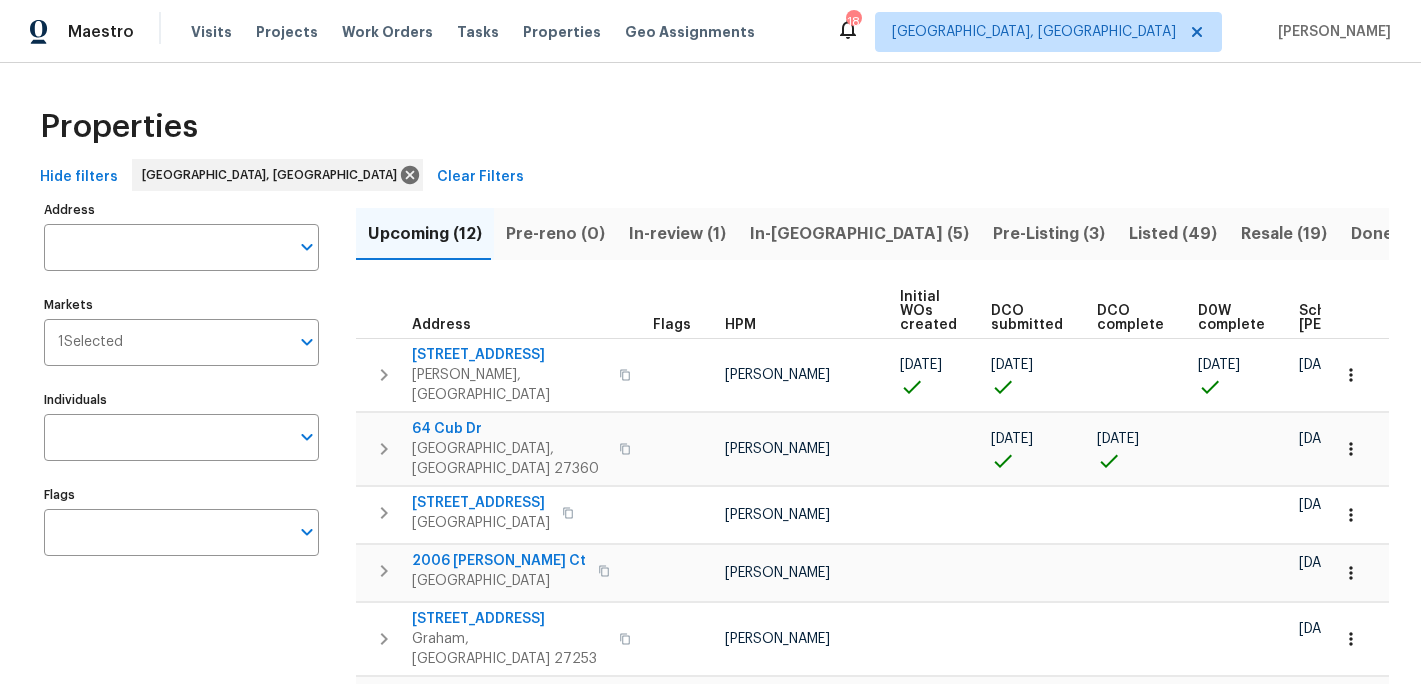 click on "In-reno (5)" at bounding box center (859, 234) 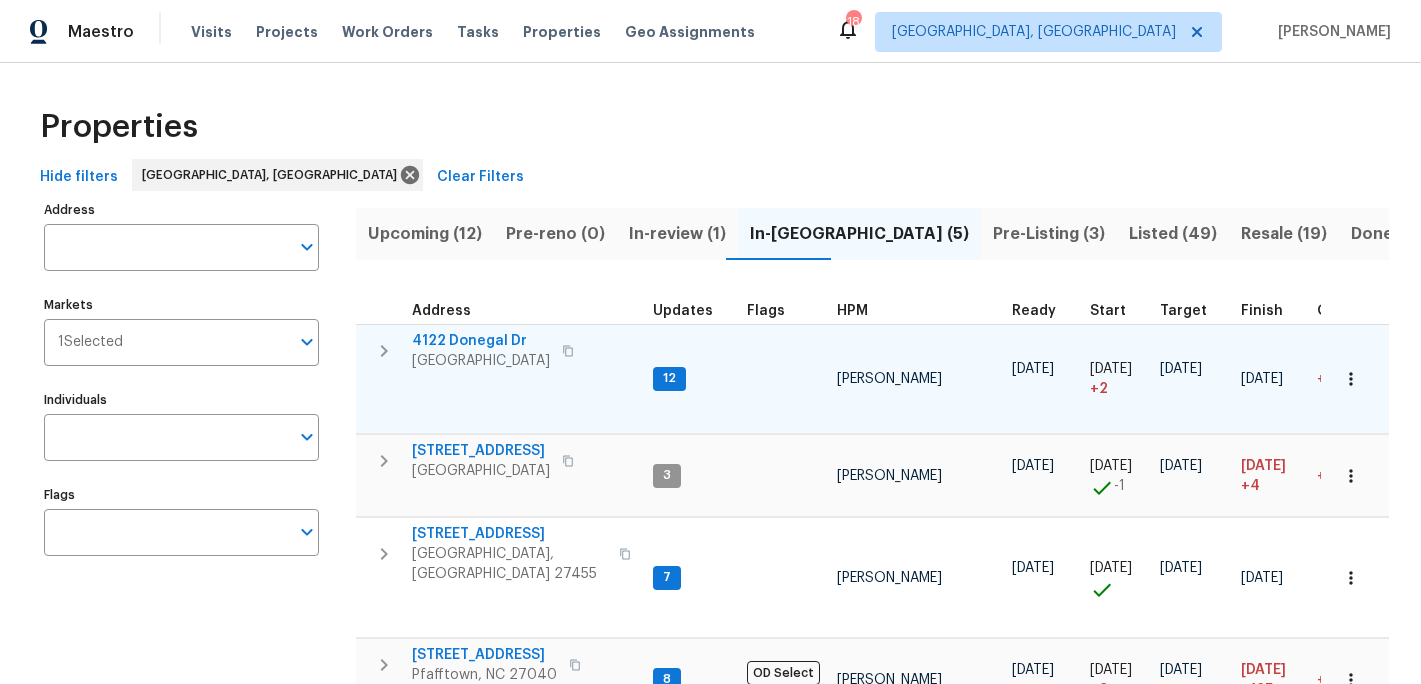 click on "4122 Donegal Dr" at bounding box center [481, 341] 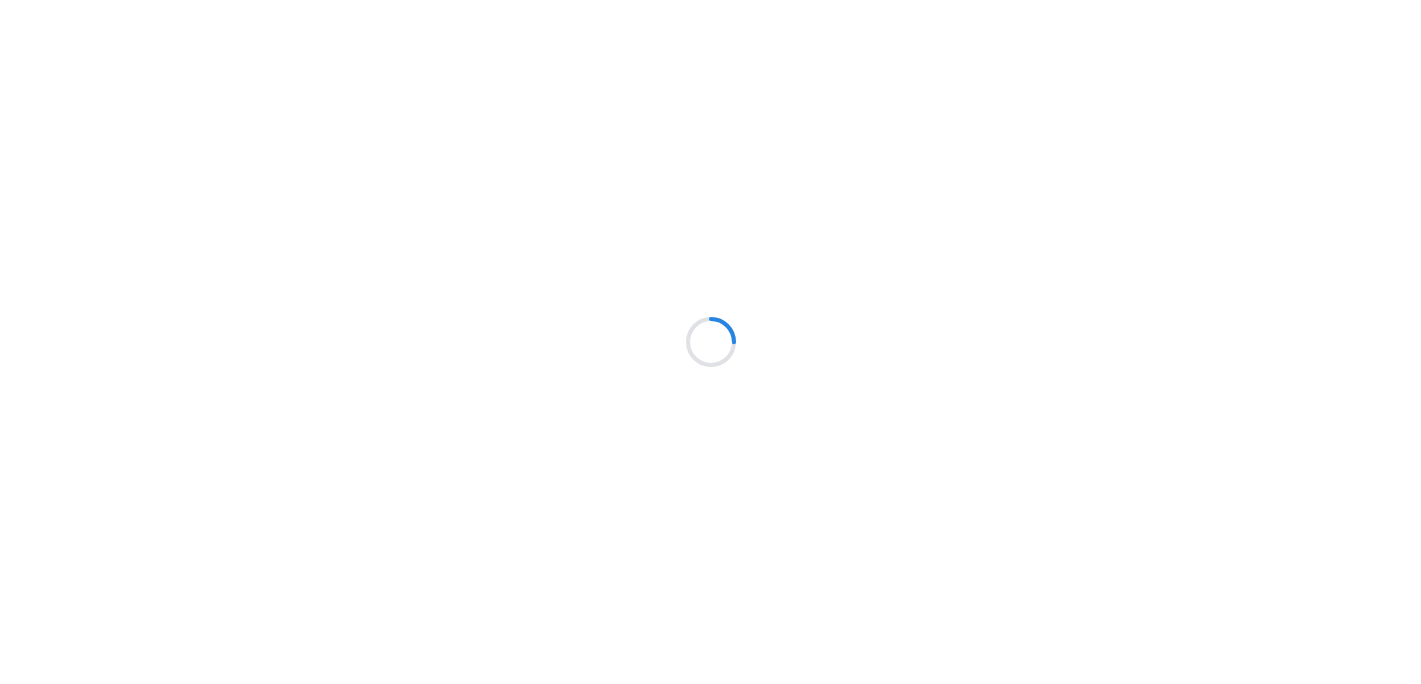 scroll, scrollTop: 0, scrollLeft: 0, axis: both 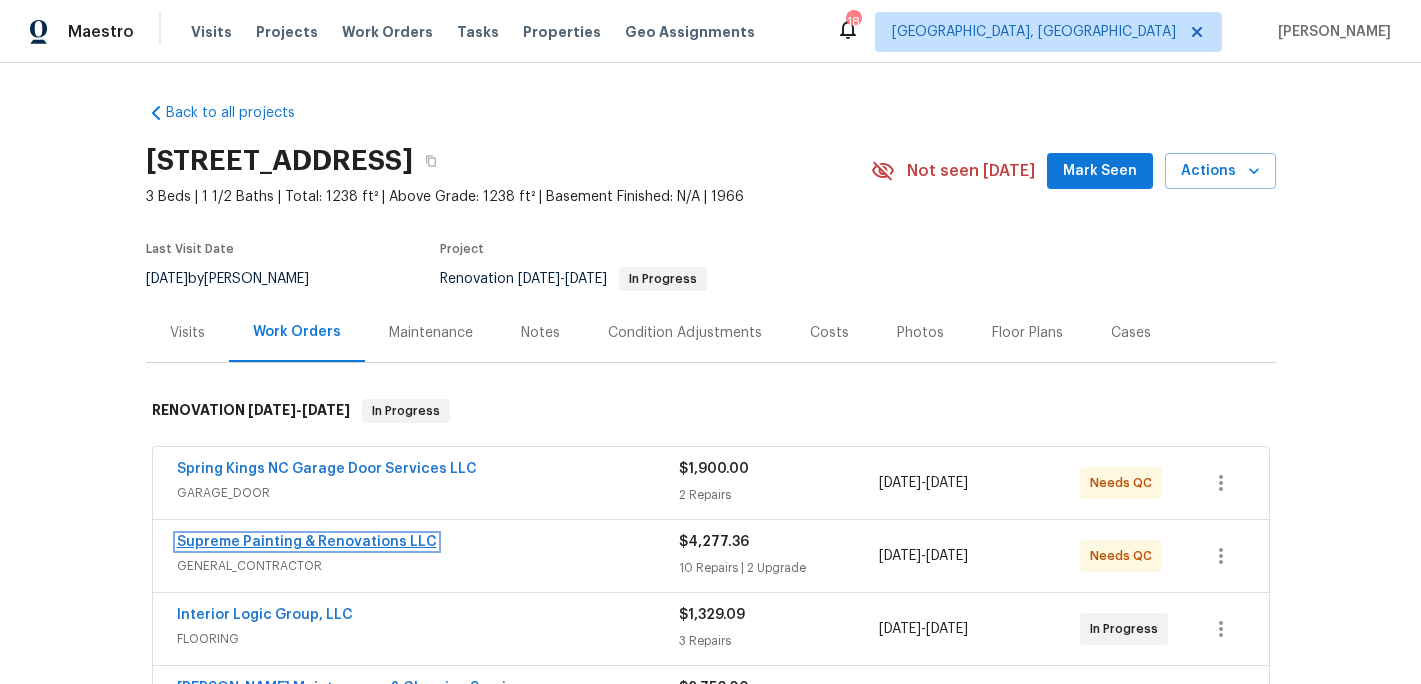 click on "Supreme Painting & Renovations LLC" at bounding box center [307, 542] 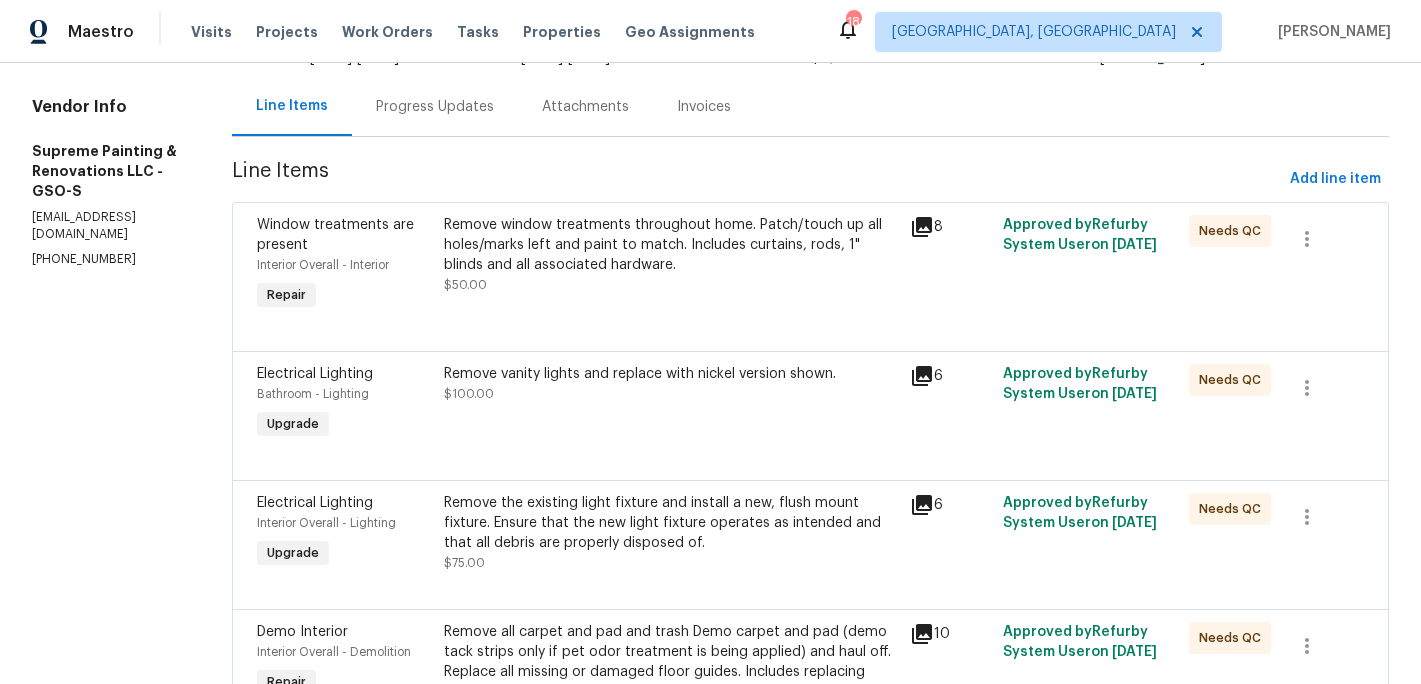 scroll, scrollTop: 184, scrollLeft: 0, axis: vertical 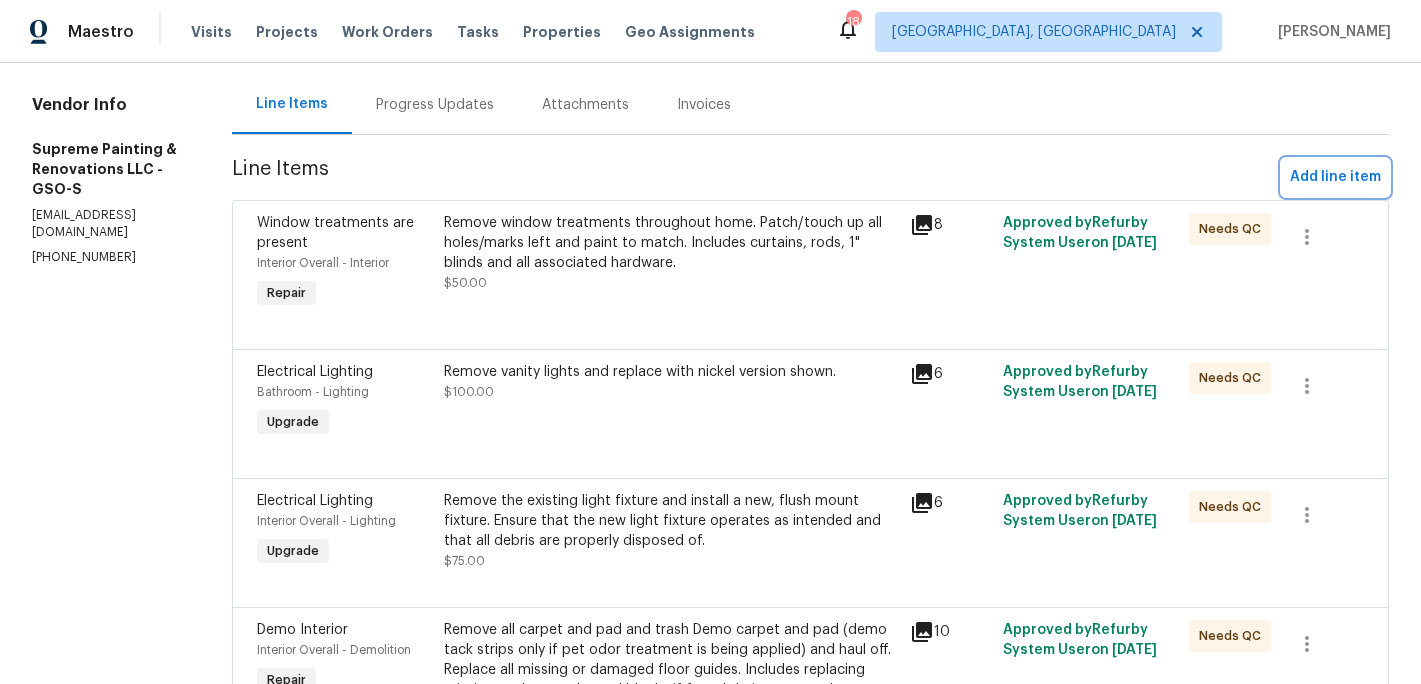 click on "Add line item" at bounding box center [1335, 177] 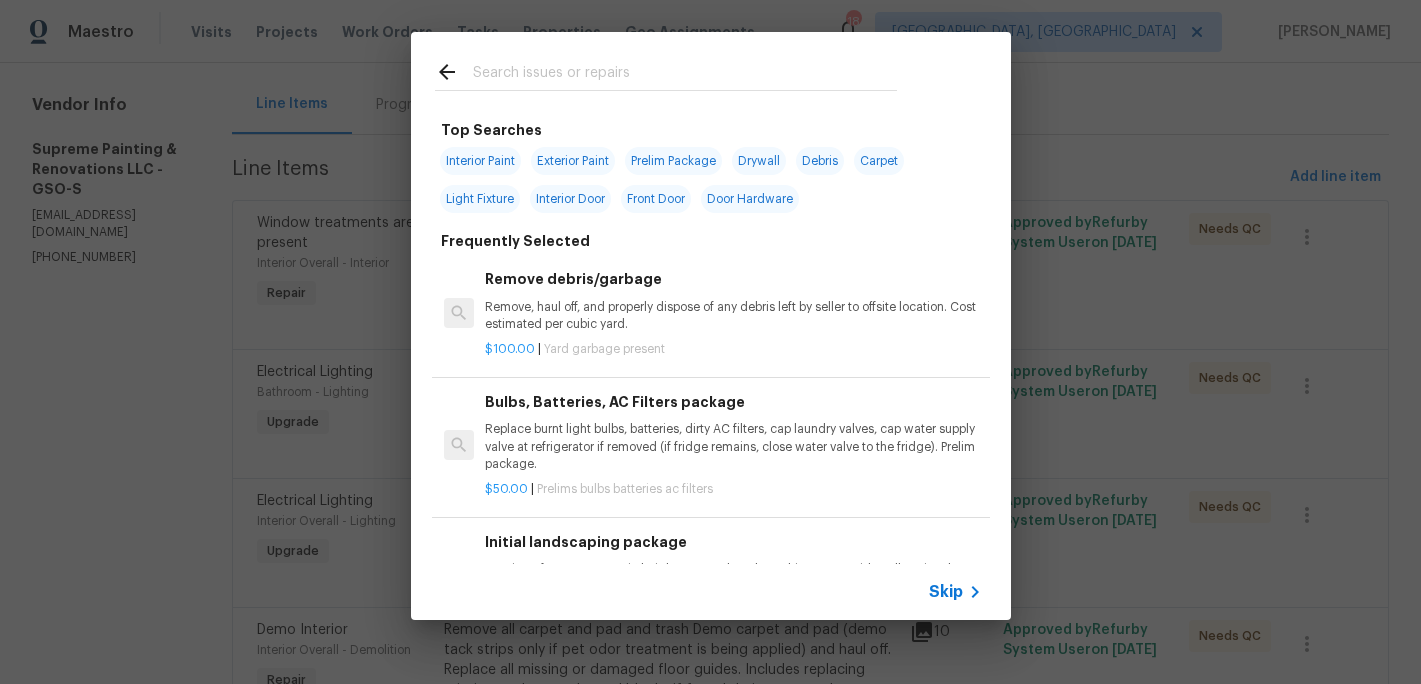 click at bounding box center [685, 75] 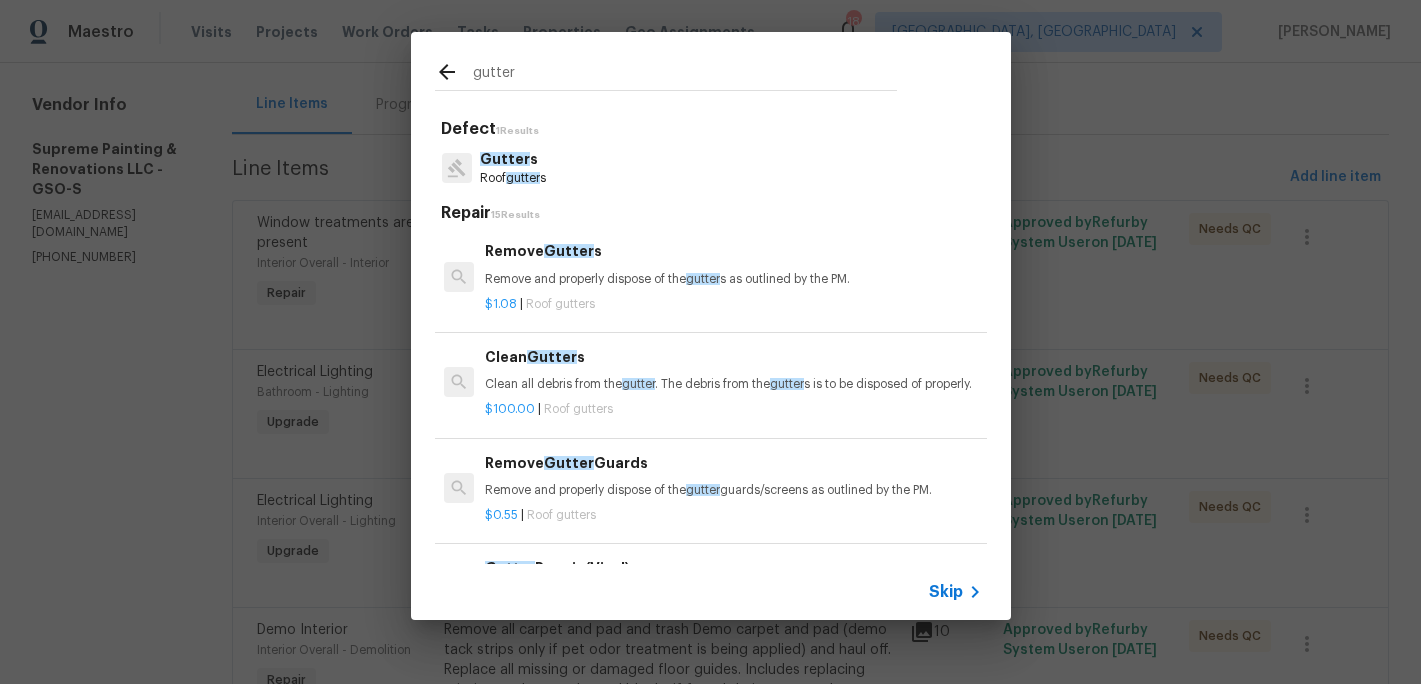type on "gutter" 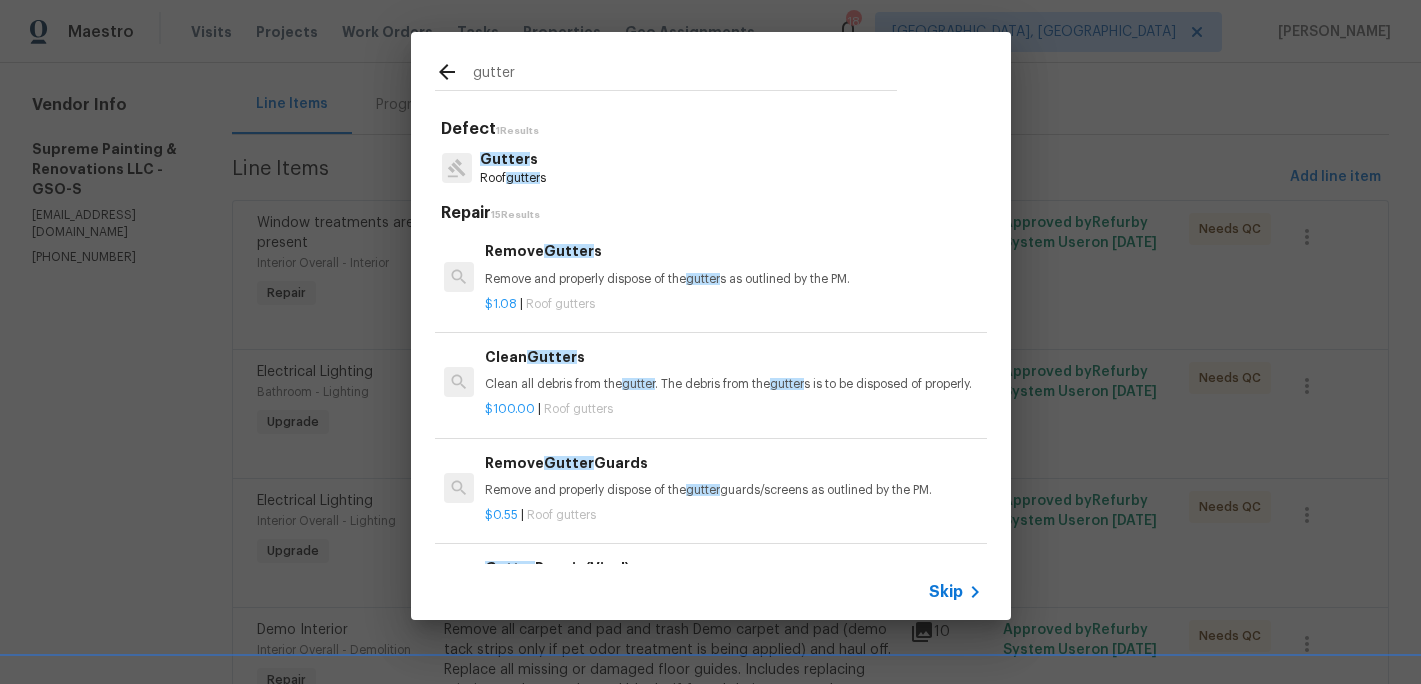 click on "Roof  gutter s" at bounding box center (513, 178) 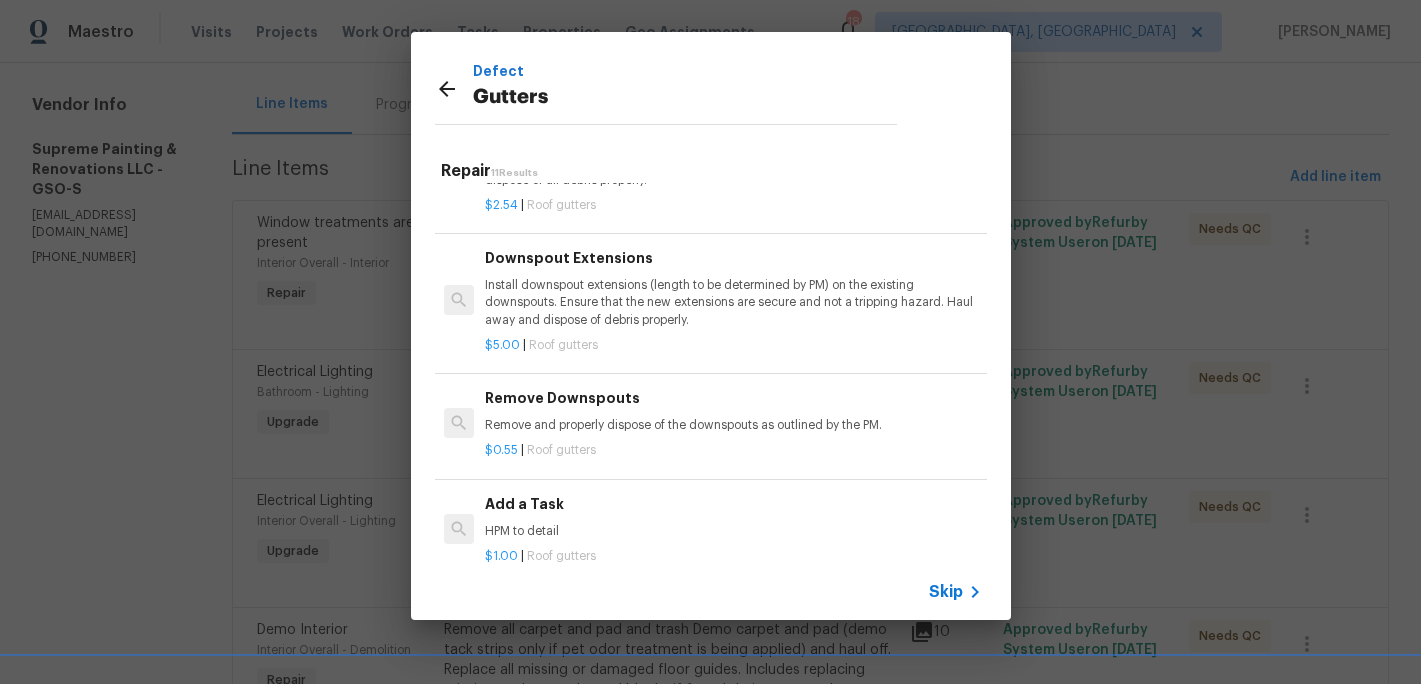scroll, scrollTop: 839, scrollLeft: 0, axis: vertical 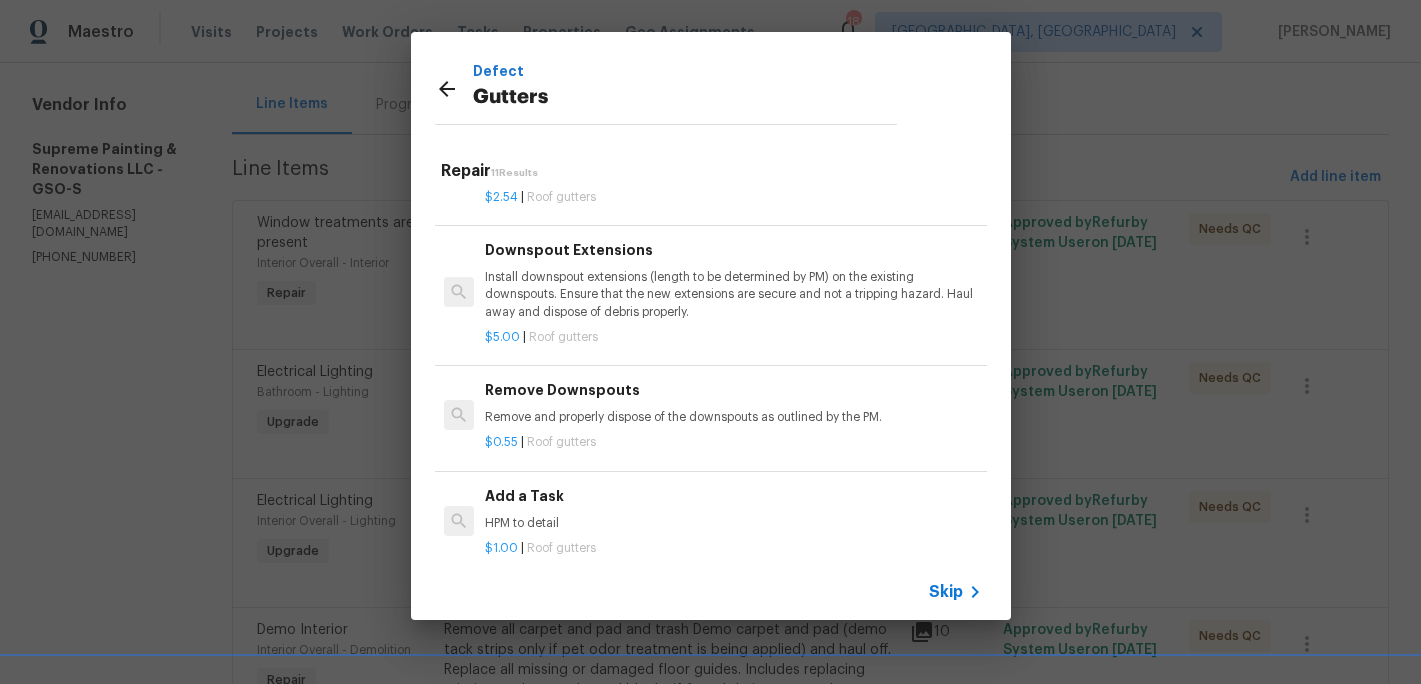 click on "Add a Task HPM to detail" at bounding box center (733, 509) 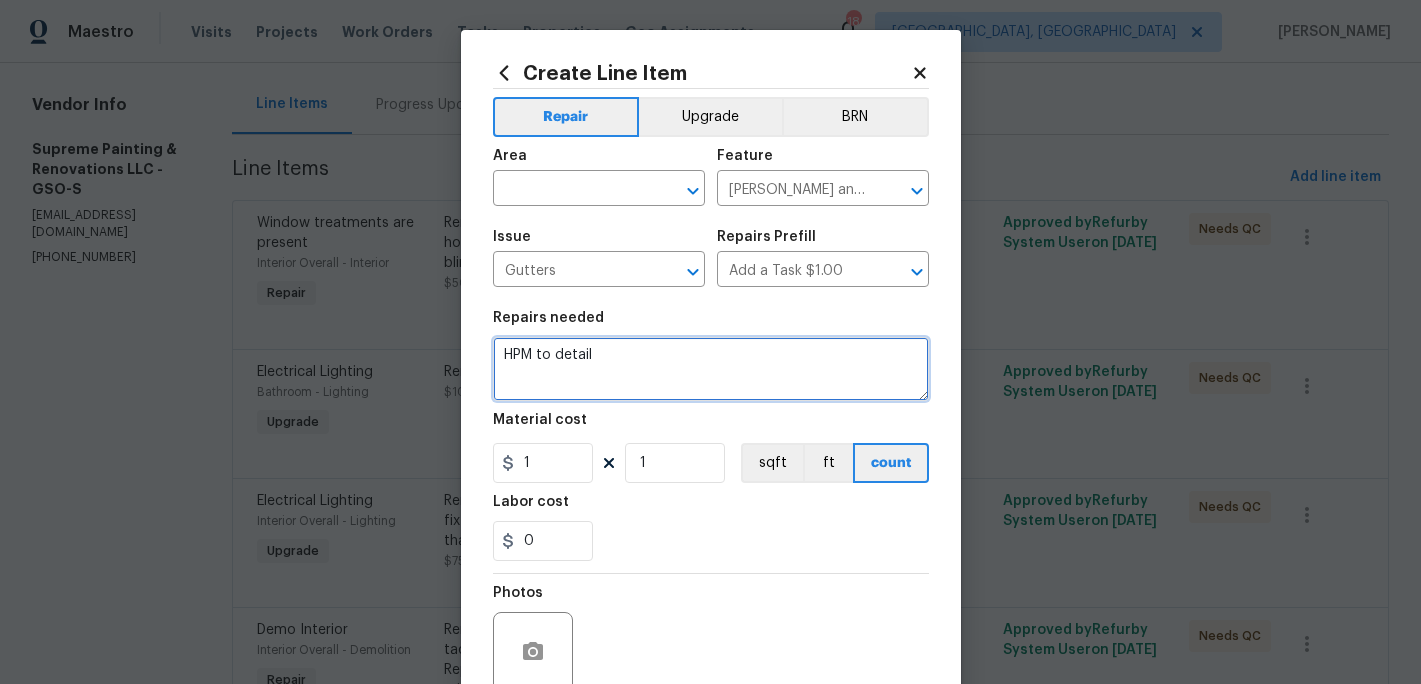 click on "HPM to detail" at bounding box center [711, 369] 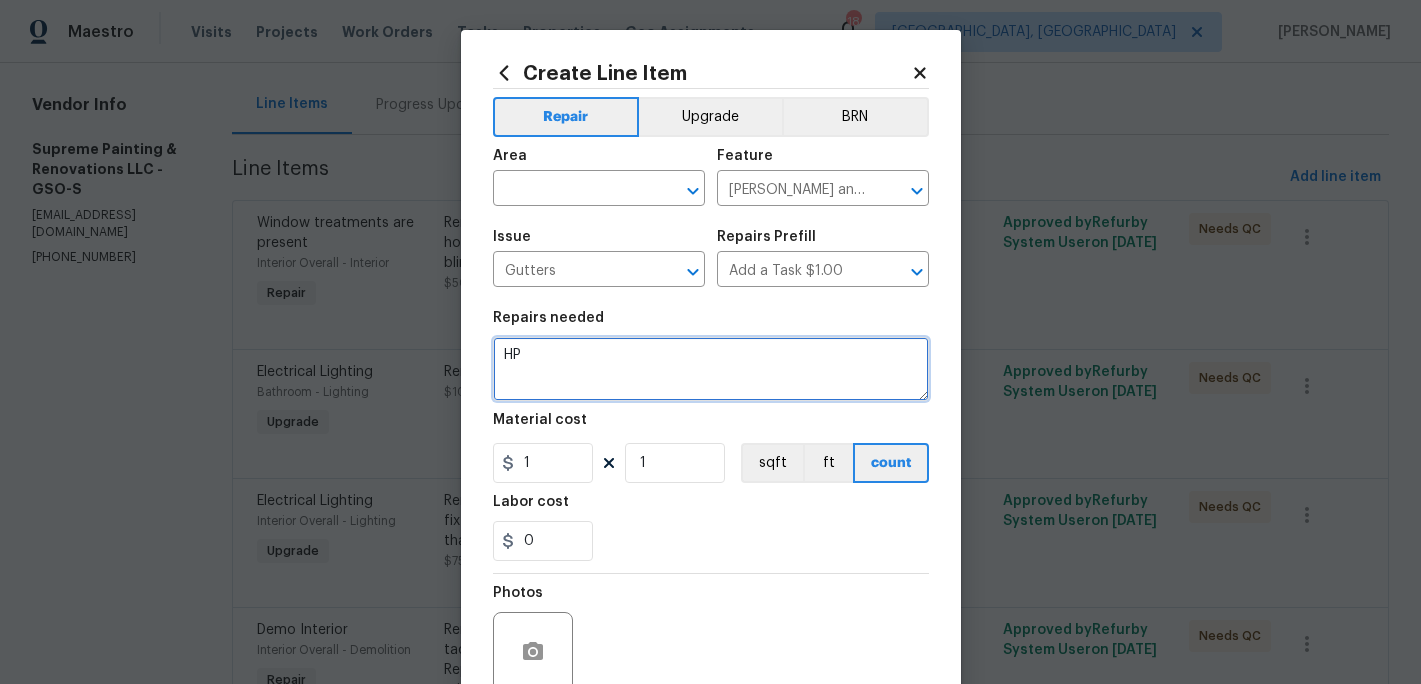 type on "H" 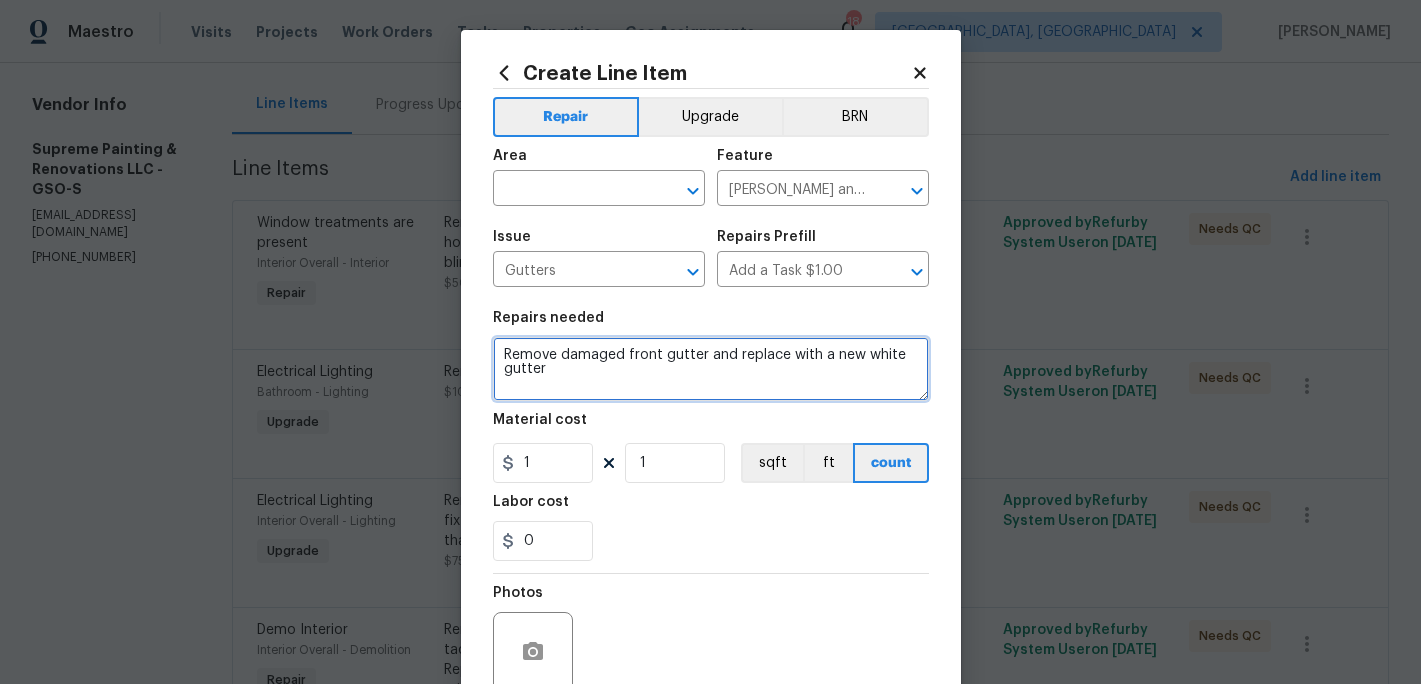 click on "Remove damaged front gutter and replace with a new white gutter" at bounding box center [711, 369] 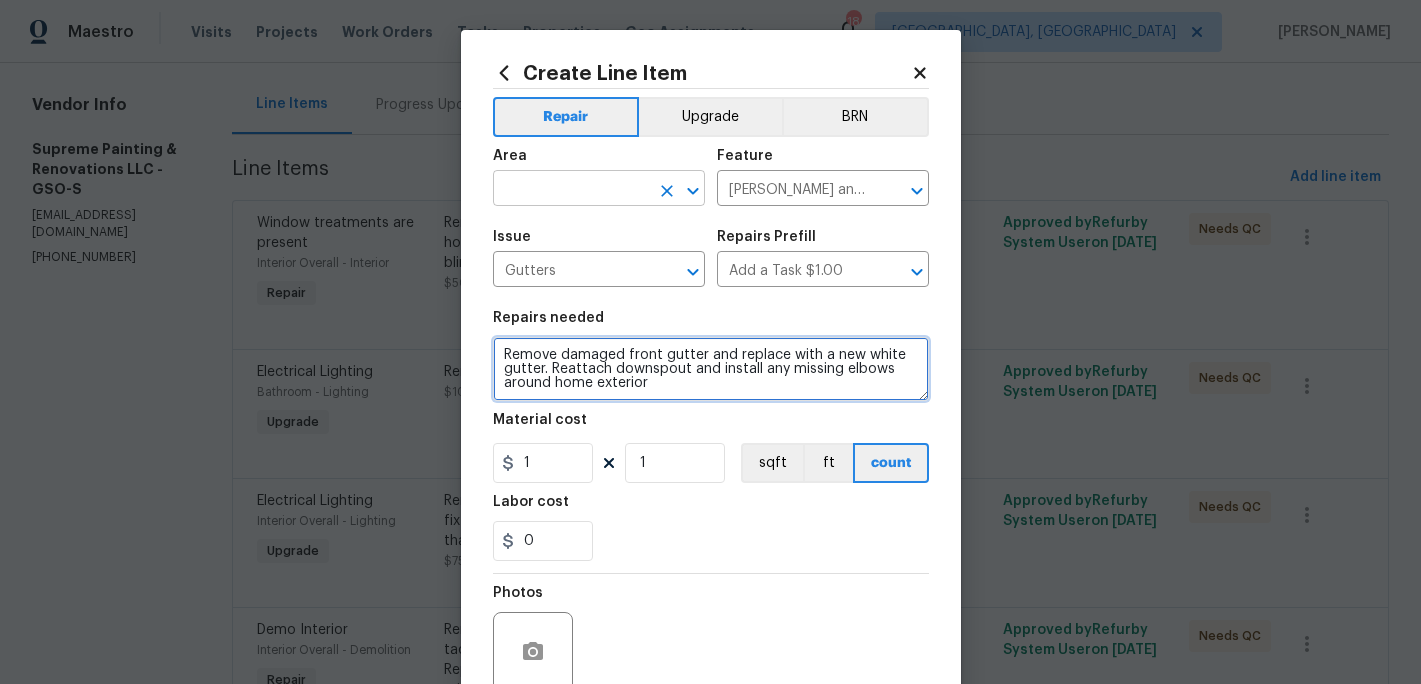 type on "Remove damaged front gutter and replace with a new white gutter. Reattach downspout and install any missing elbows around home exterior" 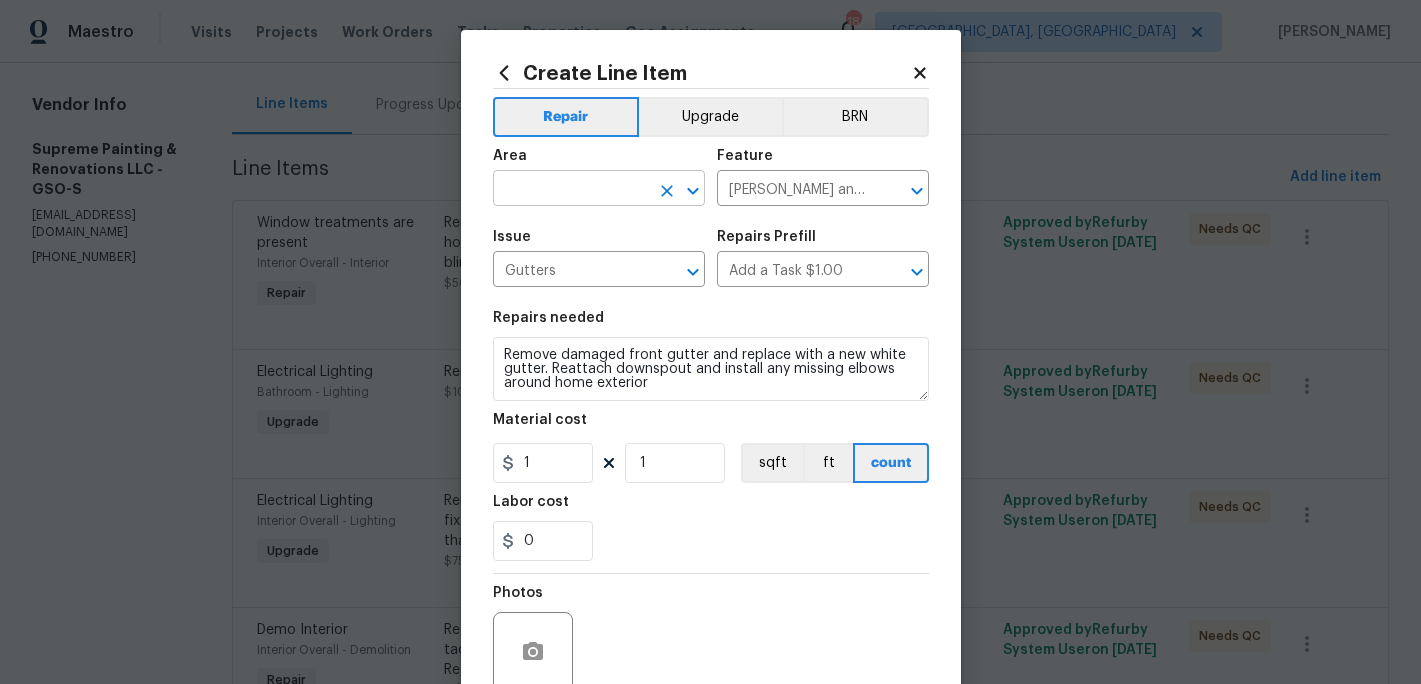 click at bounding box center (571, 190) 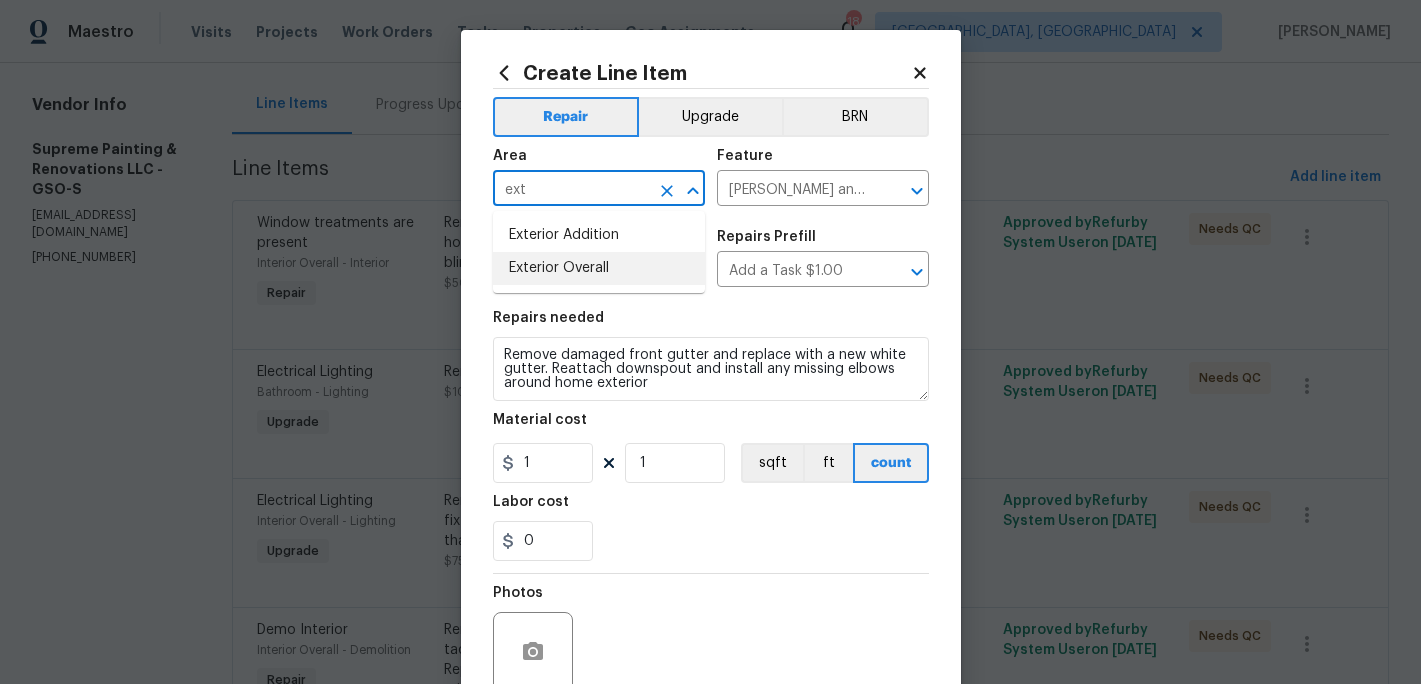 click on "Exterior Overall" at bounding box center (599, 268) 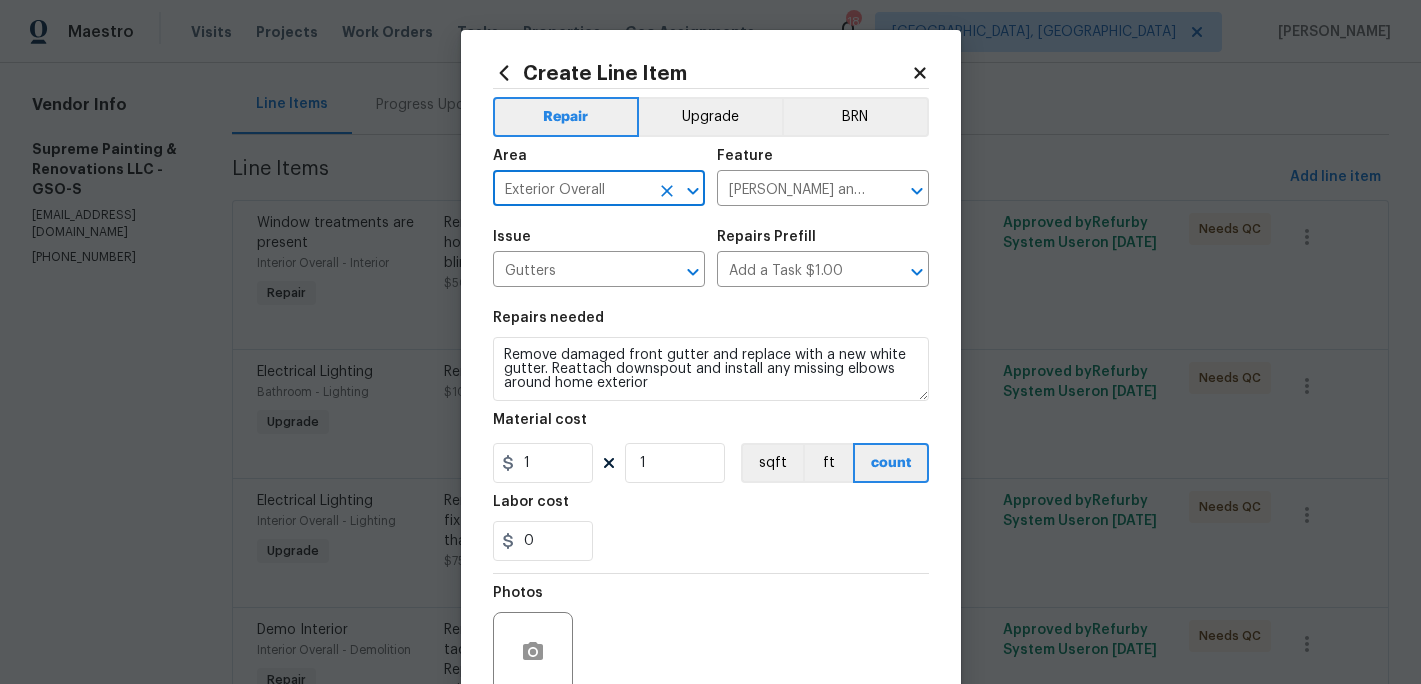 type on "Exterior Overall" 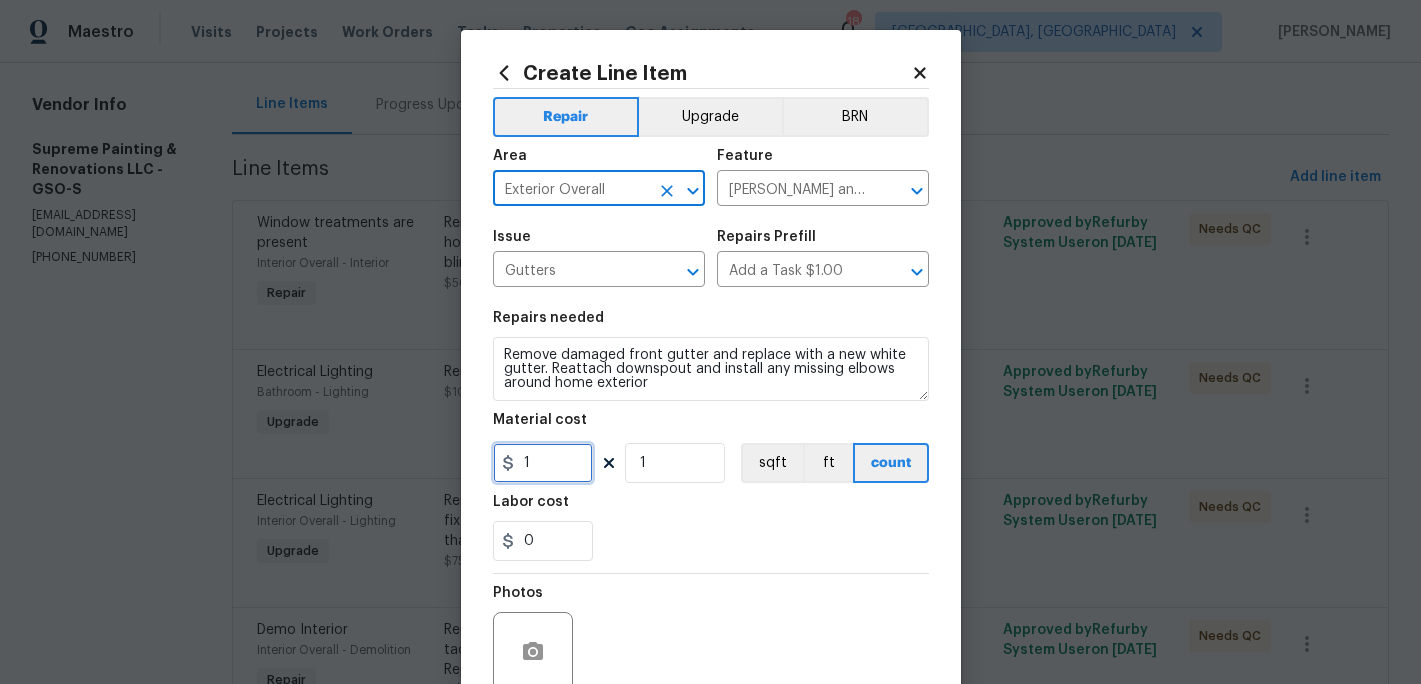 click on "1" at bounding box center [543, 463] 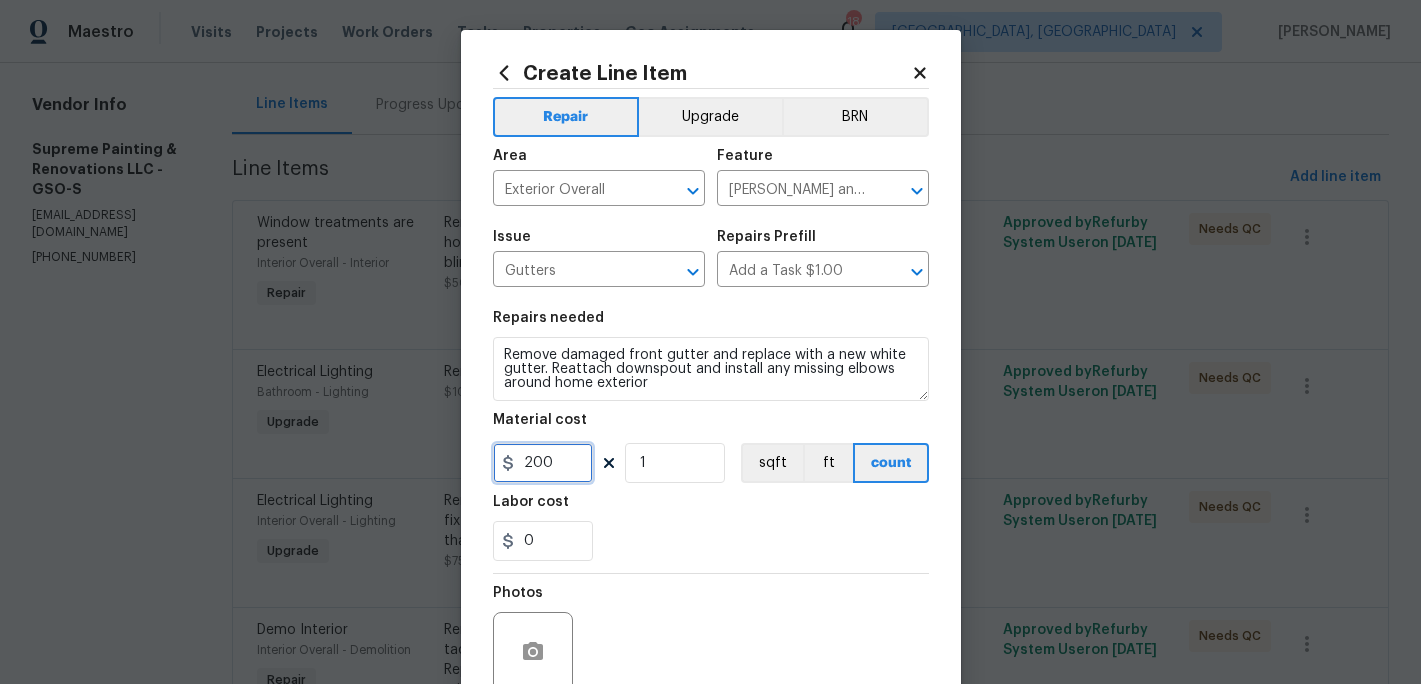 type on "200" 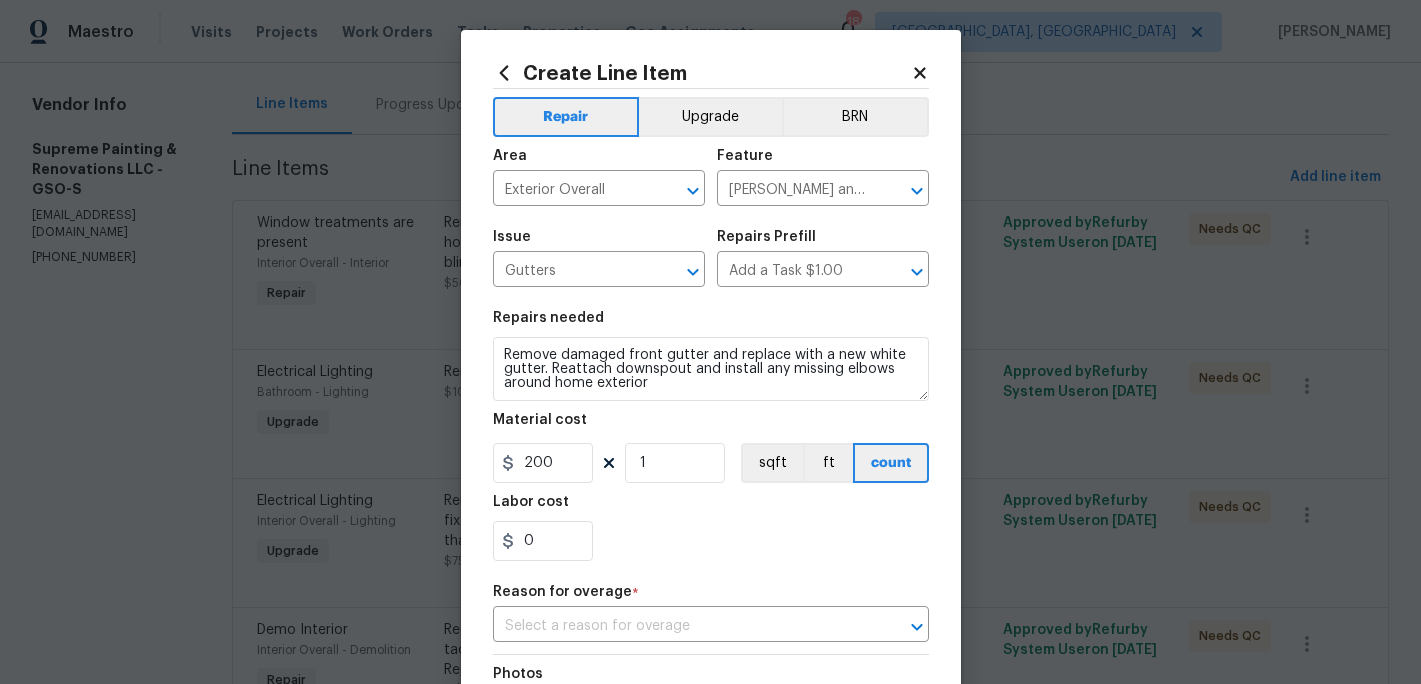 click on "Repairs needed Remove damaged front gutter and replace with a new white gutter. Reattach downspout and install any missing elbows around home exterior Material cost 200 1 sqft ft count Labor cost 0" at bounding box center (711, 436) 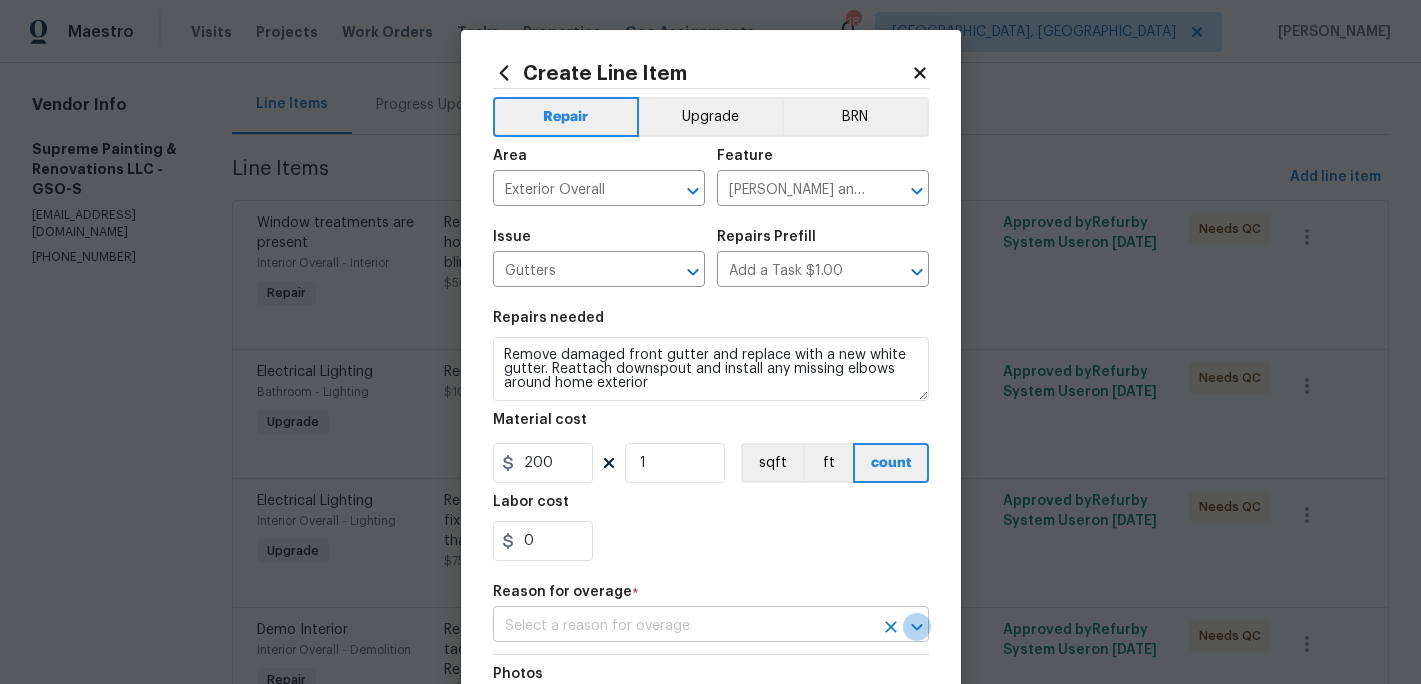 click 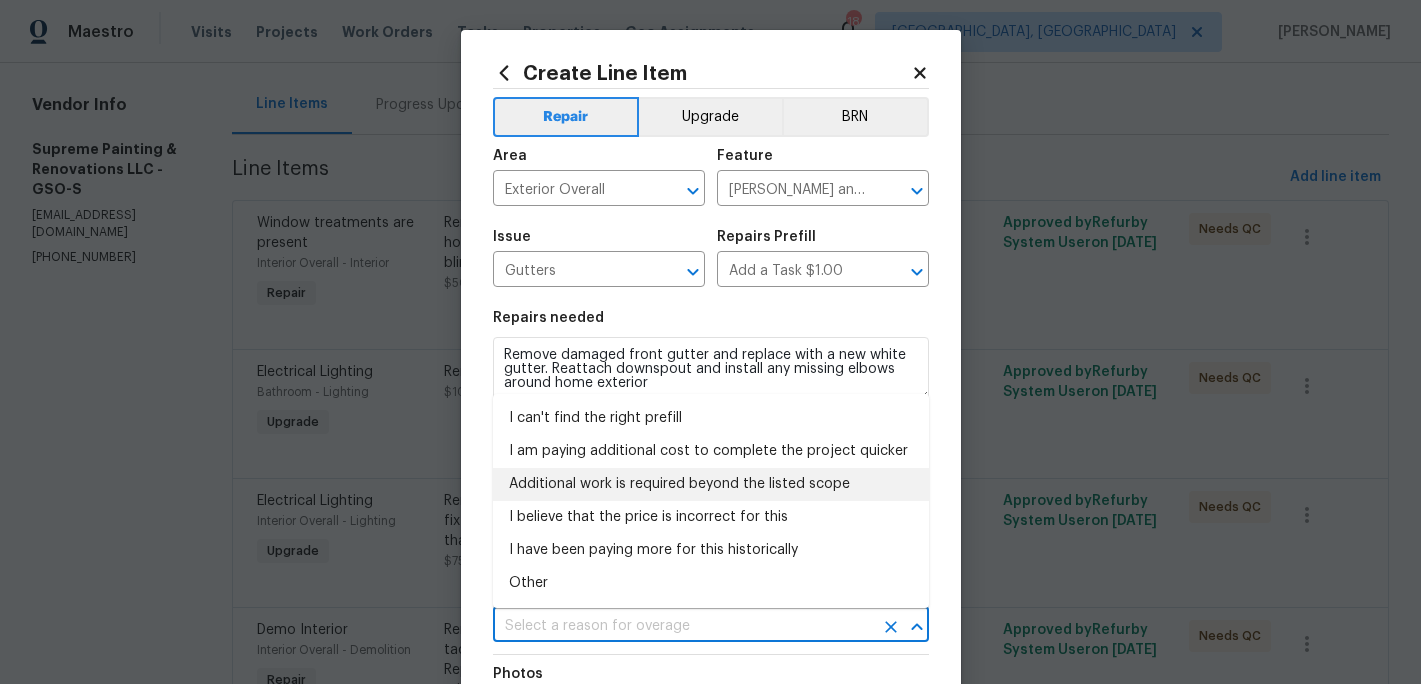 click on "Additional work is required beyond the listed scope" at bounding box center (711, 484) 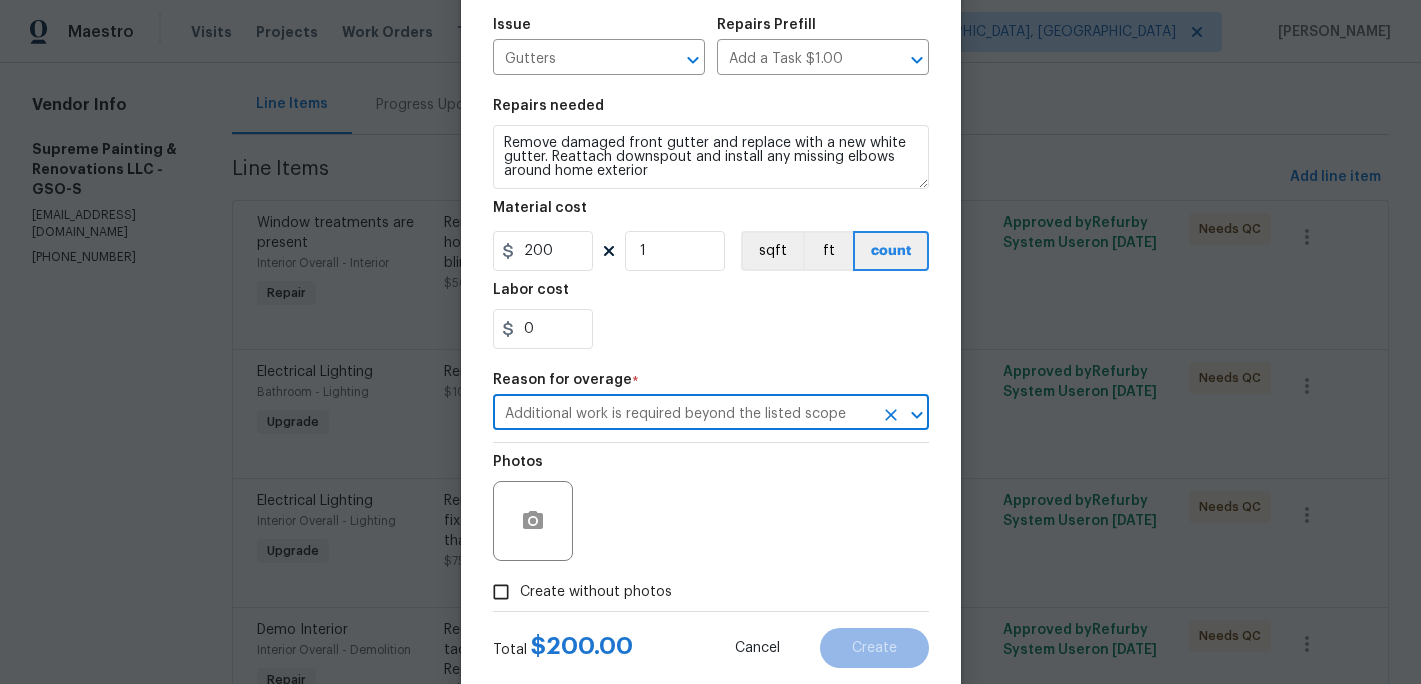 scroll, scrollTop: 230, scrollLeft: 0, axis: vertical 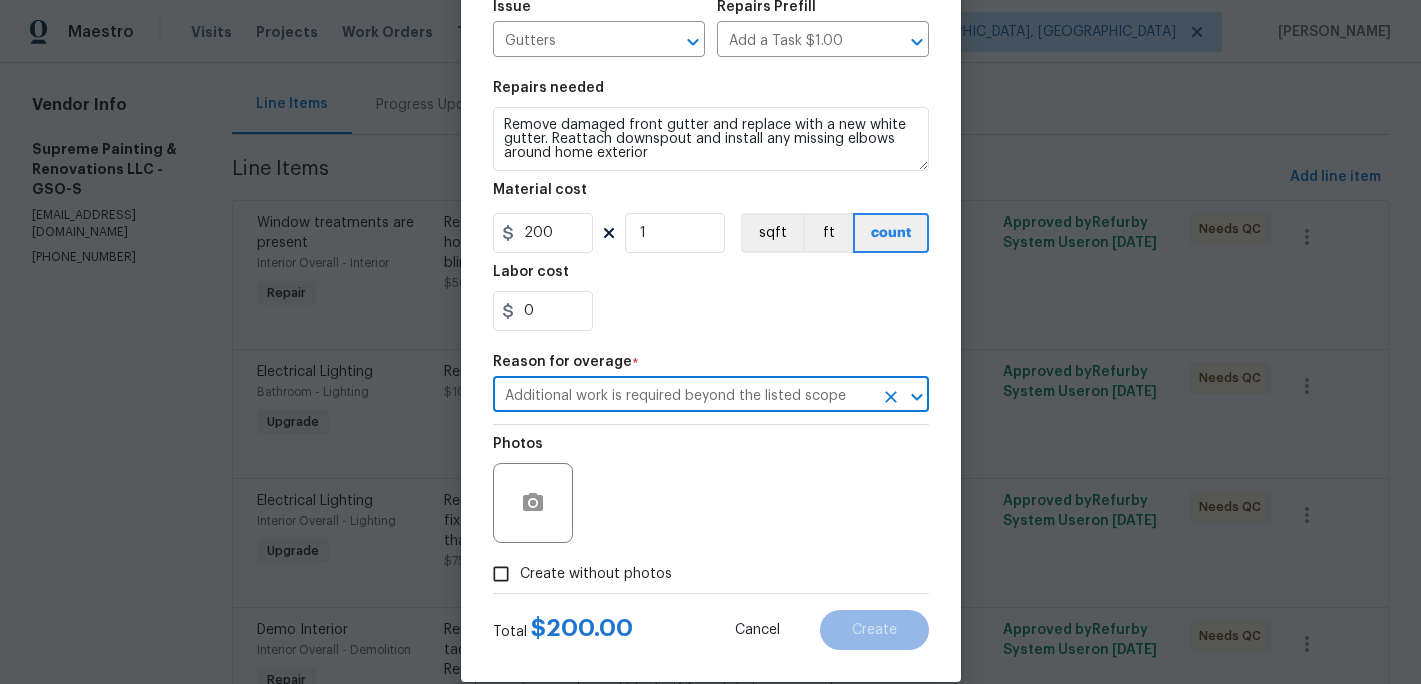 click on "Create without photos" at bounding box center (501, 574) 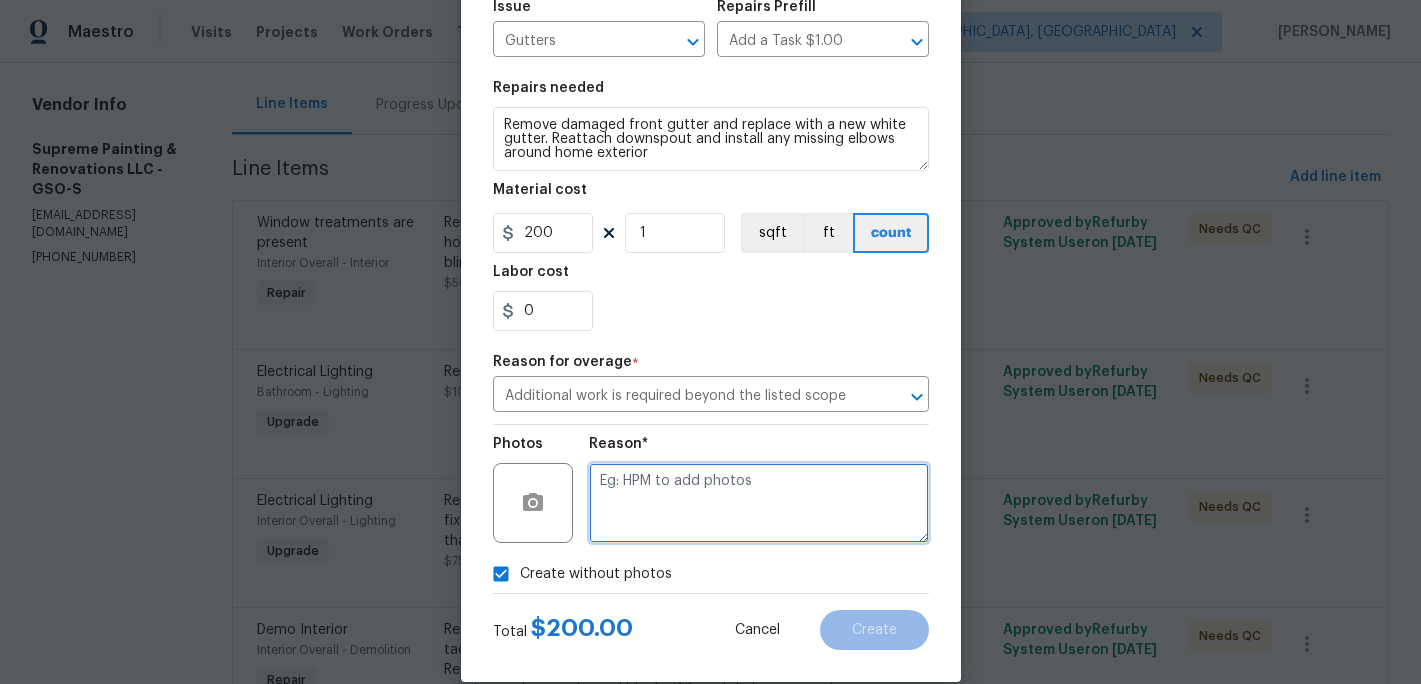 click at bounding box center [759, 503] 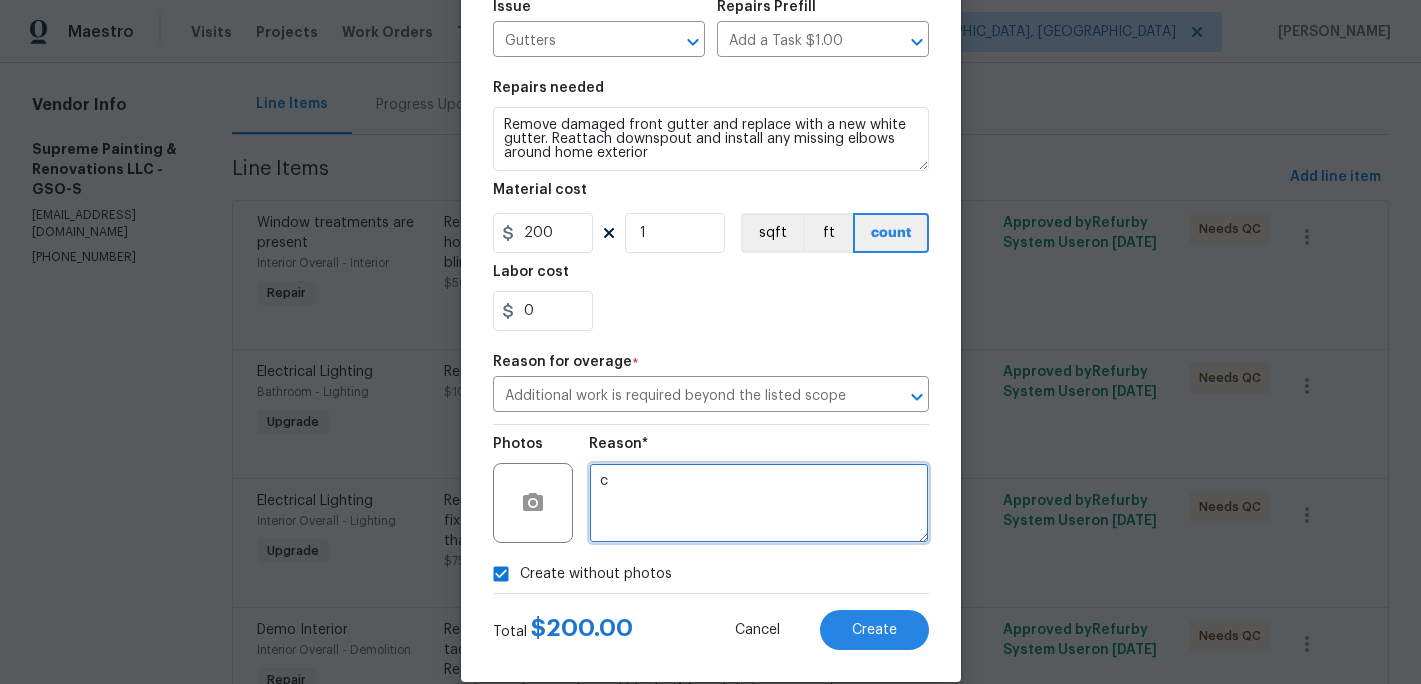 type on "c" 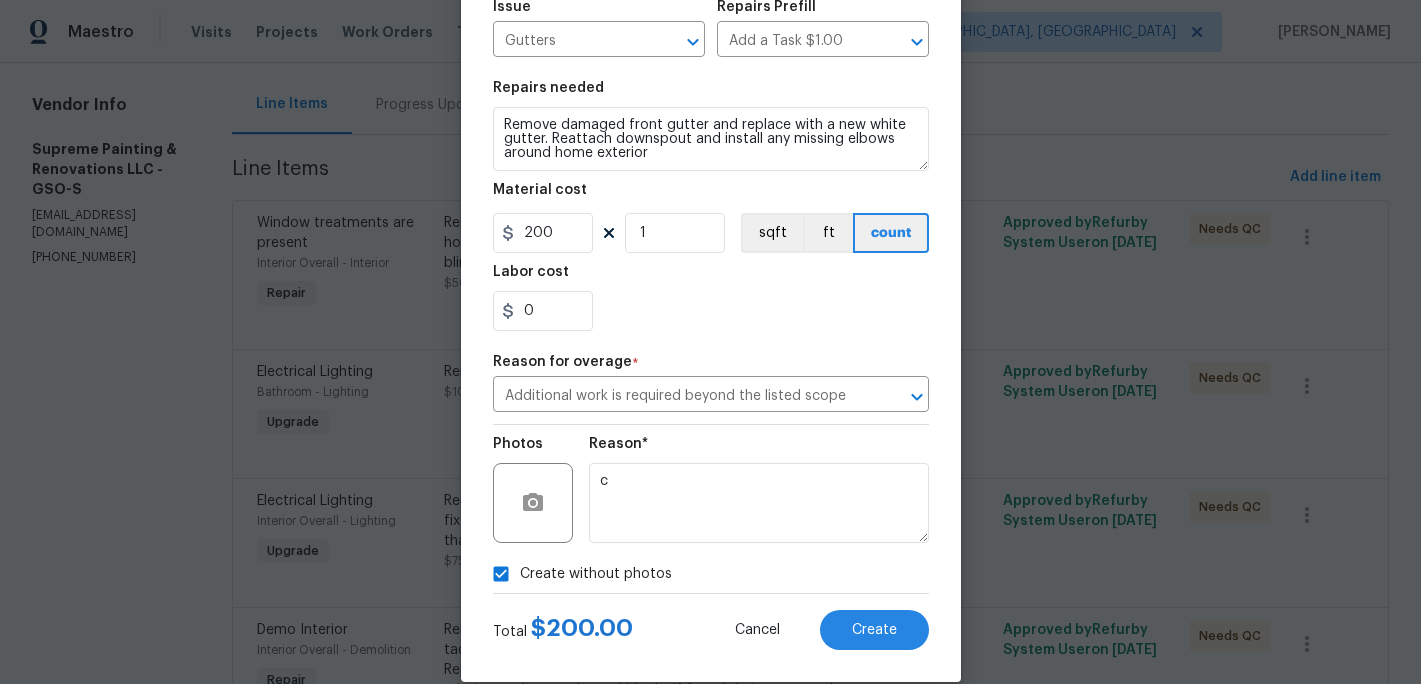 click on "Create Line Item Repair Upgrade BRN Area Exterior Overall ​ Feature Eaves and Trim ​ Issue Gutters ​ Repairs Prefill Add a Task $1.00 ​ Repairs needed Remove damaged front gutter and replace with a new white gutter. Reattach downspout and install any missing elbows around home exterior Material cost 200 1 sqft ft count Labor cost 0 Reason for overage * Additional work is required beyond the listed scope ​ Photos Reason* c Create without photos Total   $ 200.00 Cancel Create" at bounding box center [711, 241] 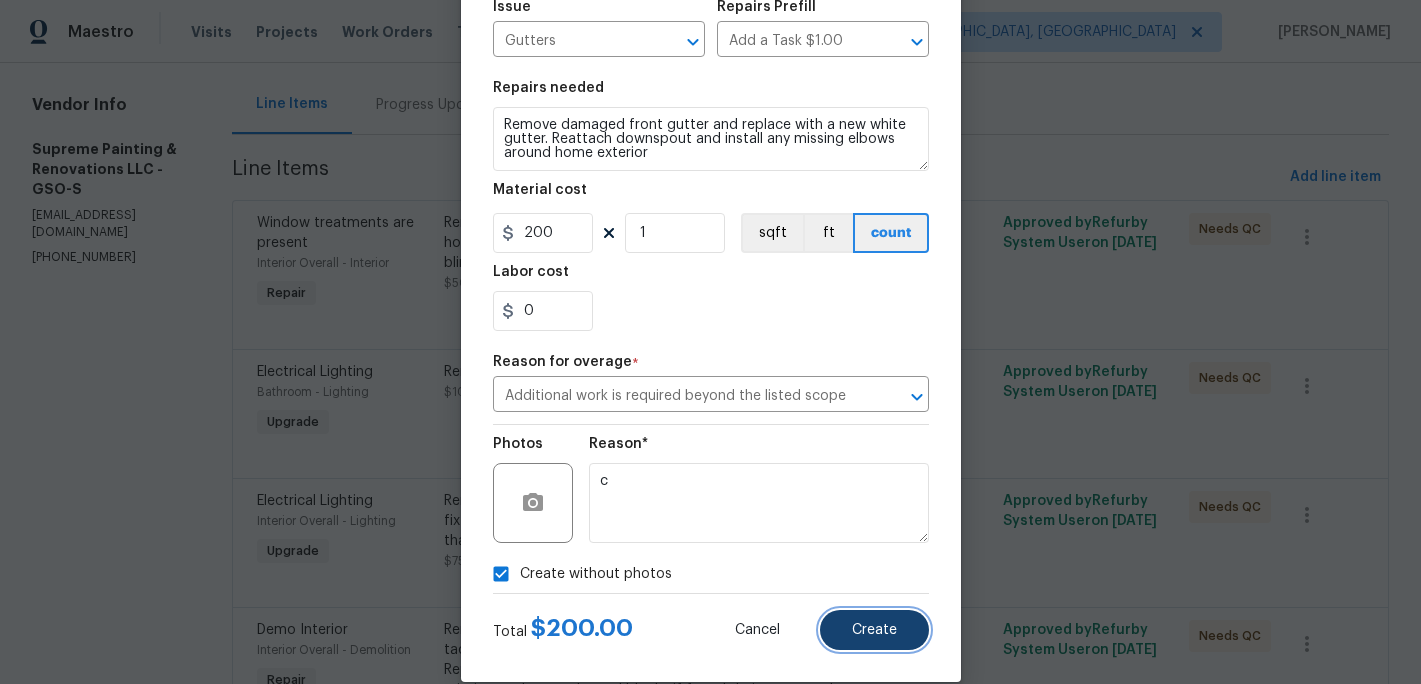 click on "Create" at bounding box center [874, 630] 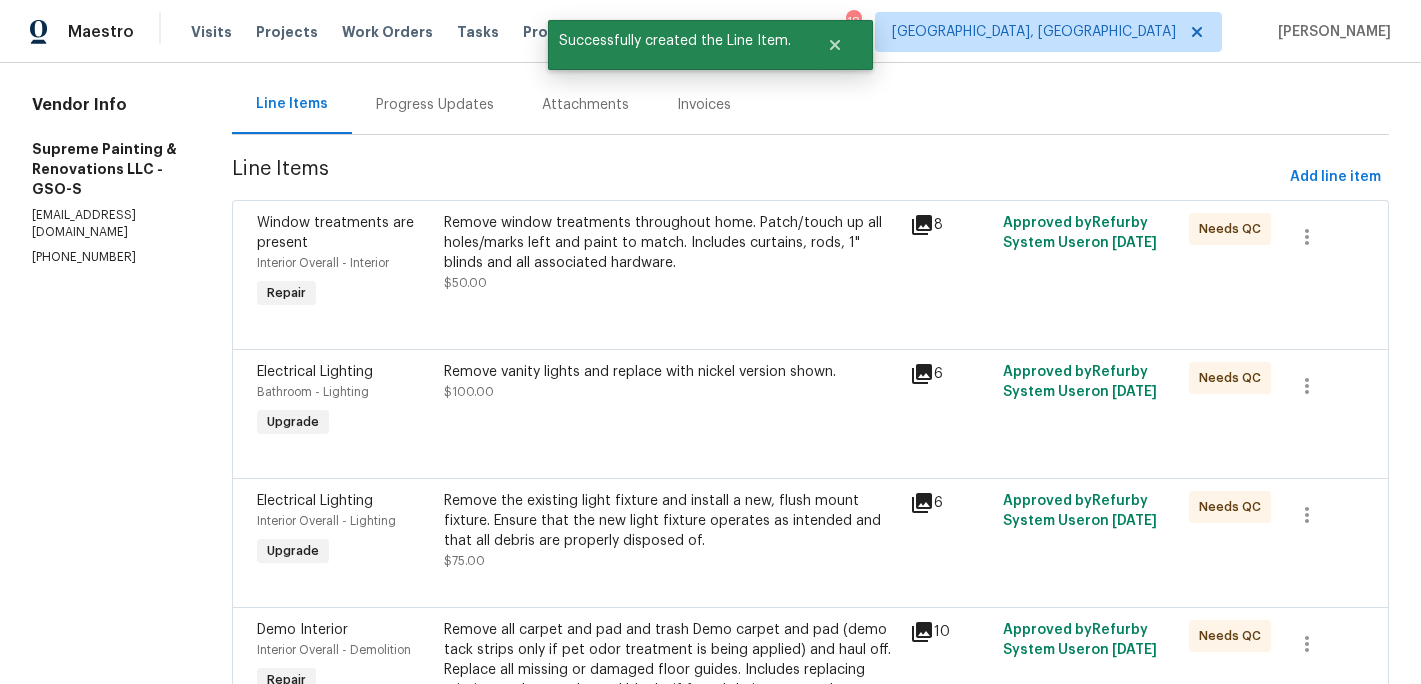 scroll, scrollTop: 0, scrollLeft: 0, axis: both 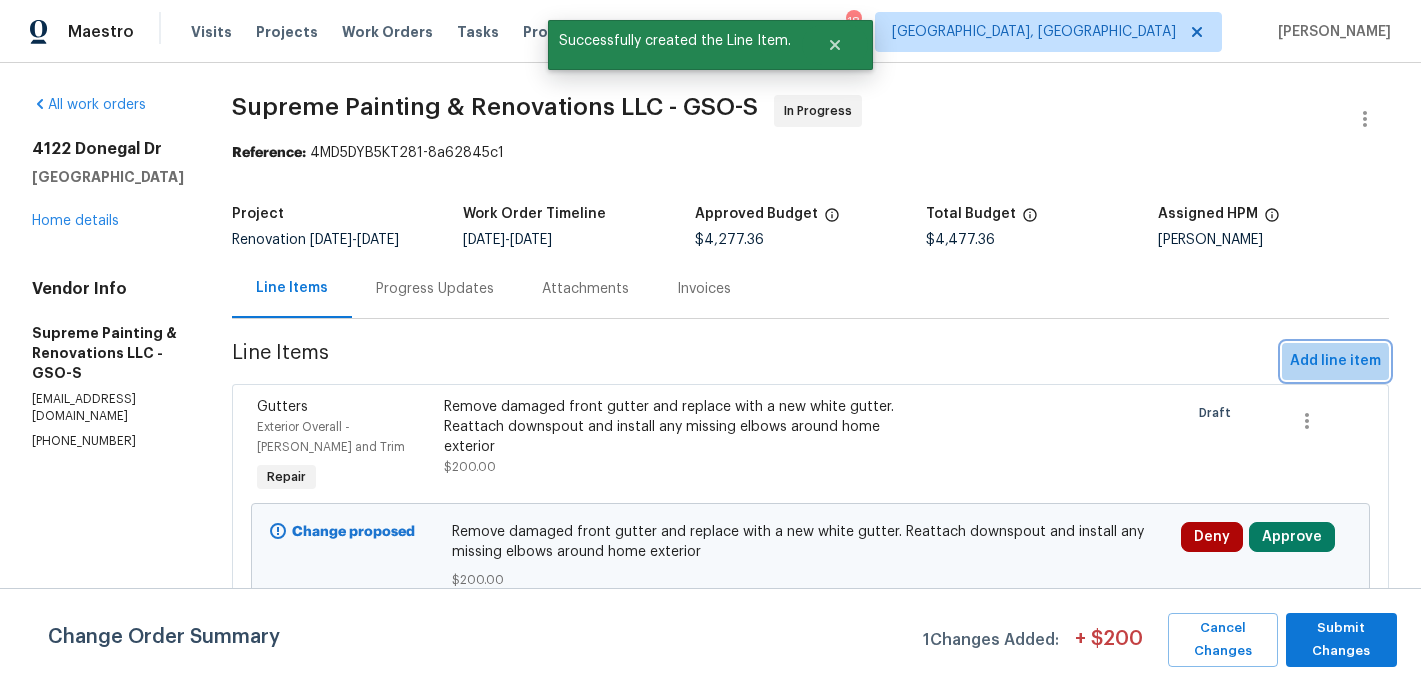 click on "Add line item" at bounding box center (1335, 361) 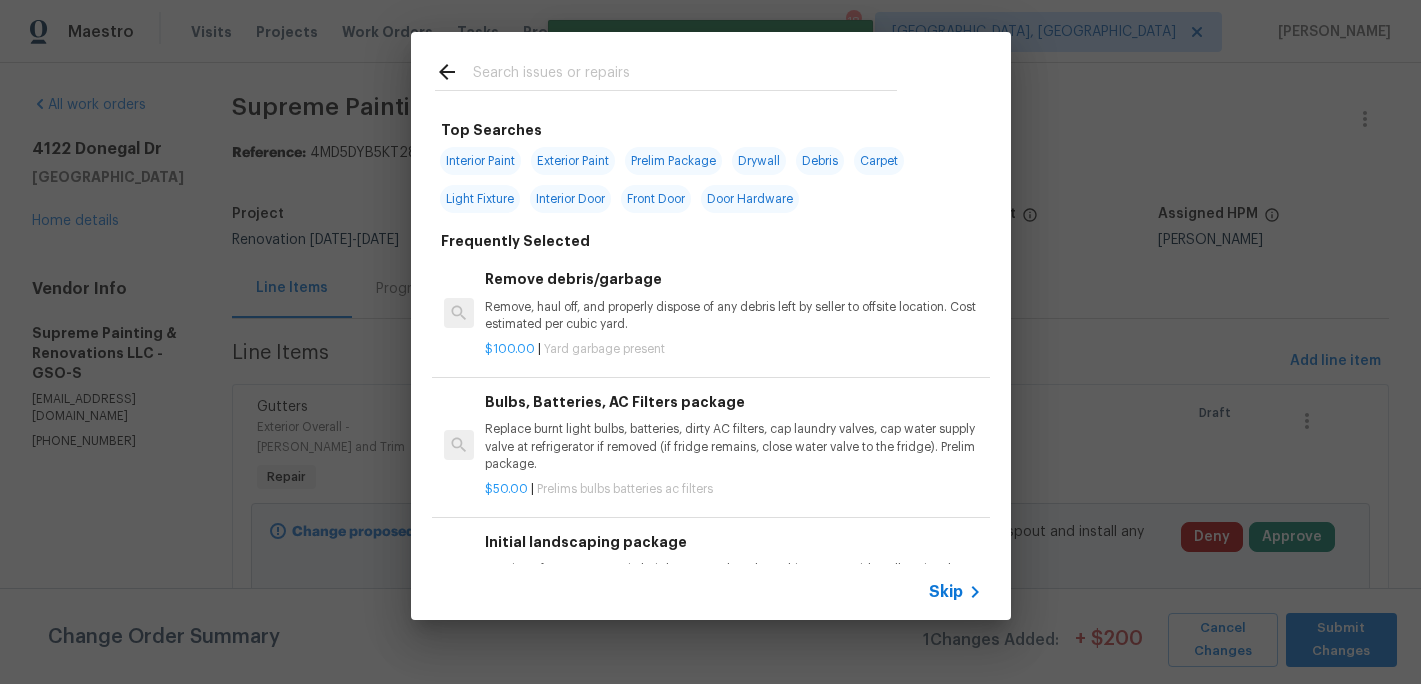 click at bounding box center [685, 75] 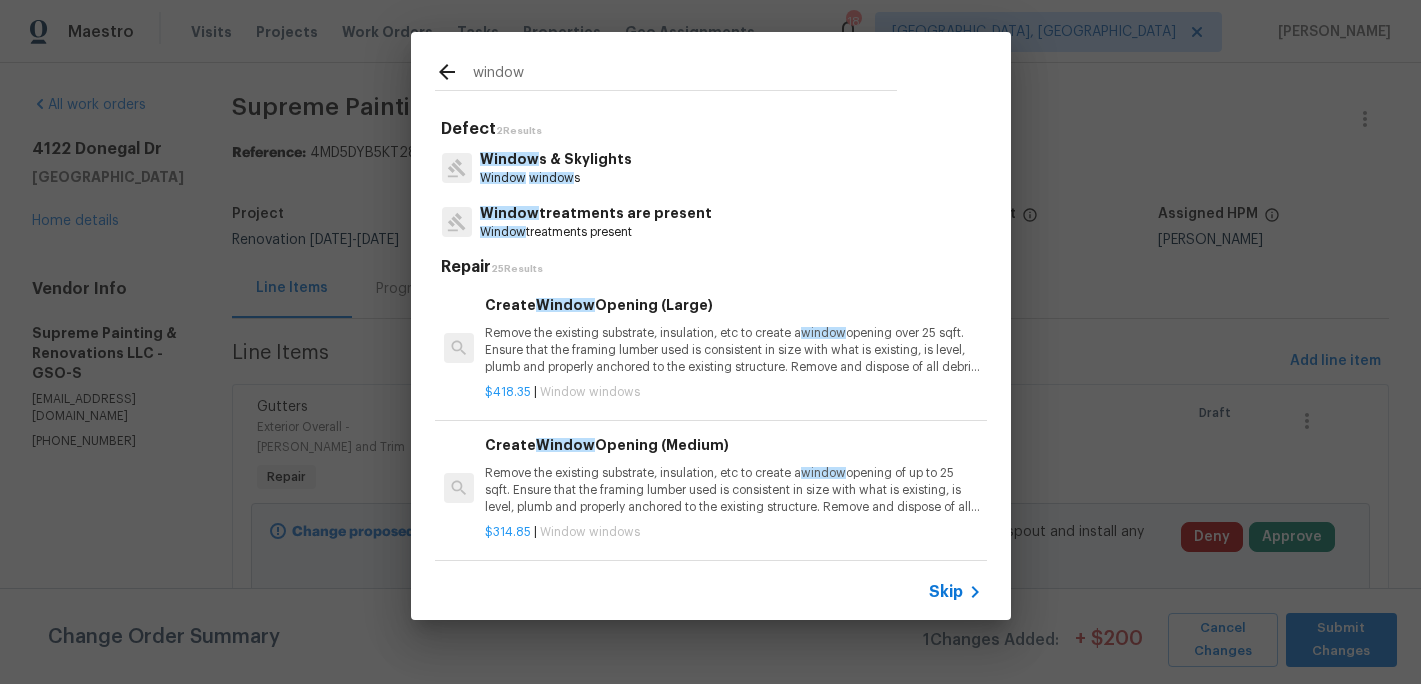 type on "window" 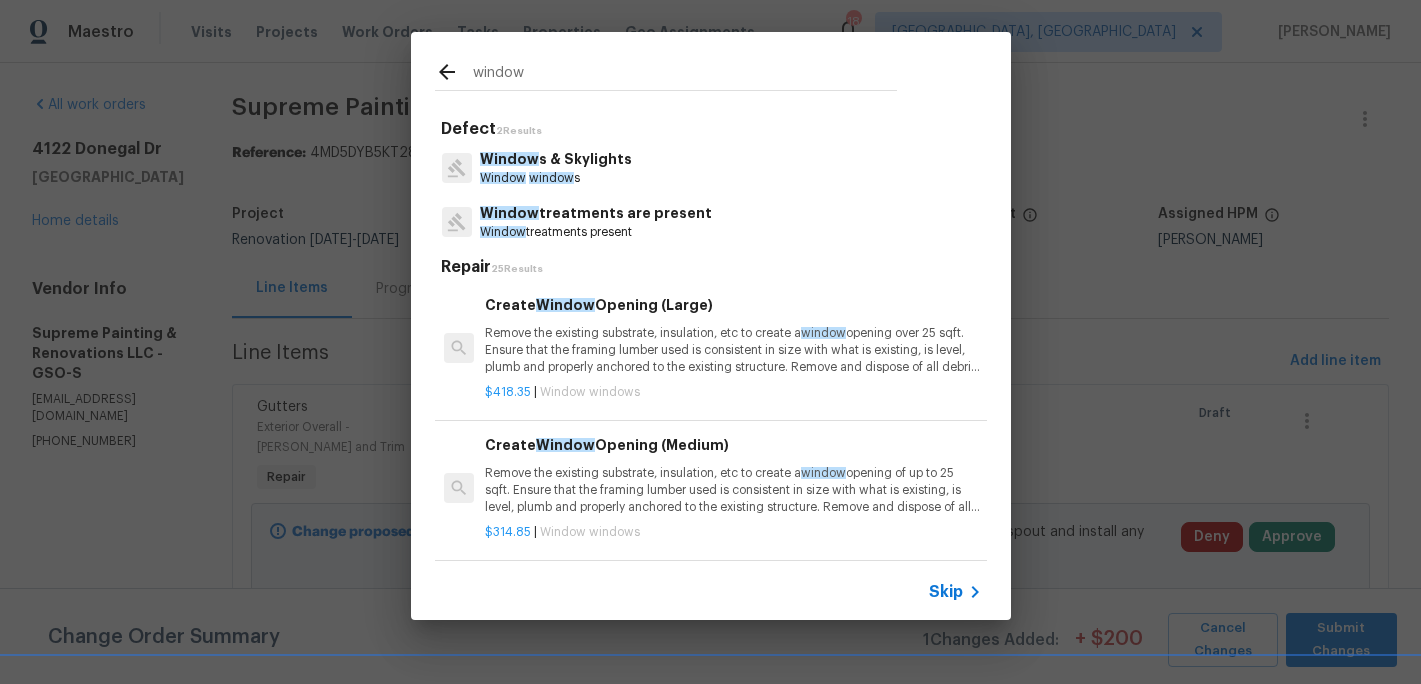 click on "Window s & Skylights" at bounding box center (556, 159) 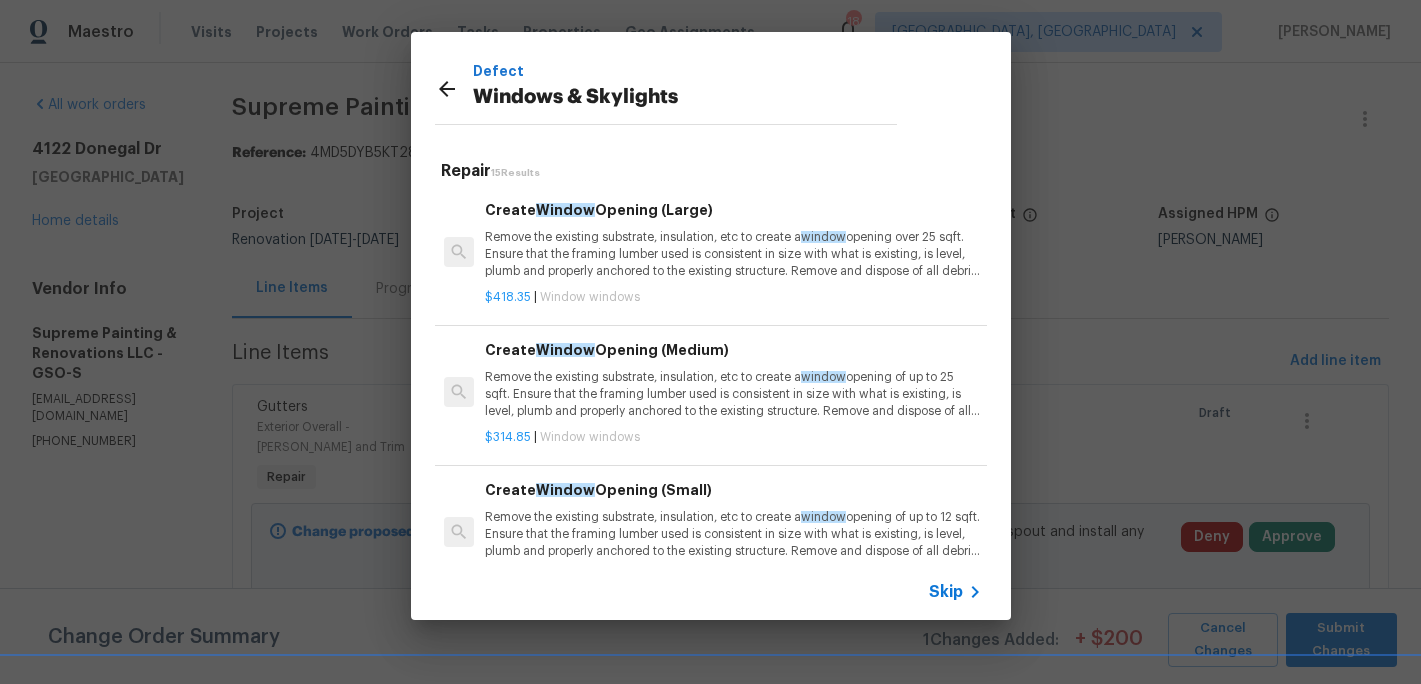 click 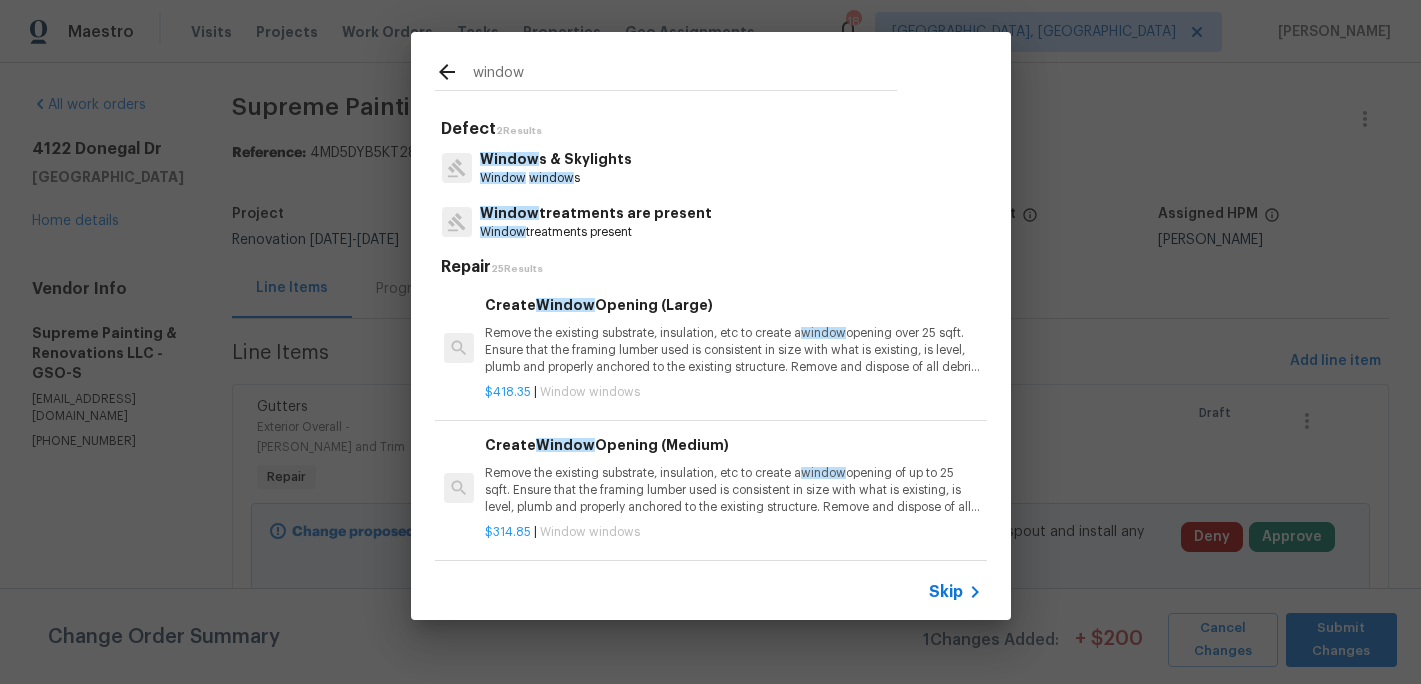click on "window" at bounding box center (685, 75) 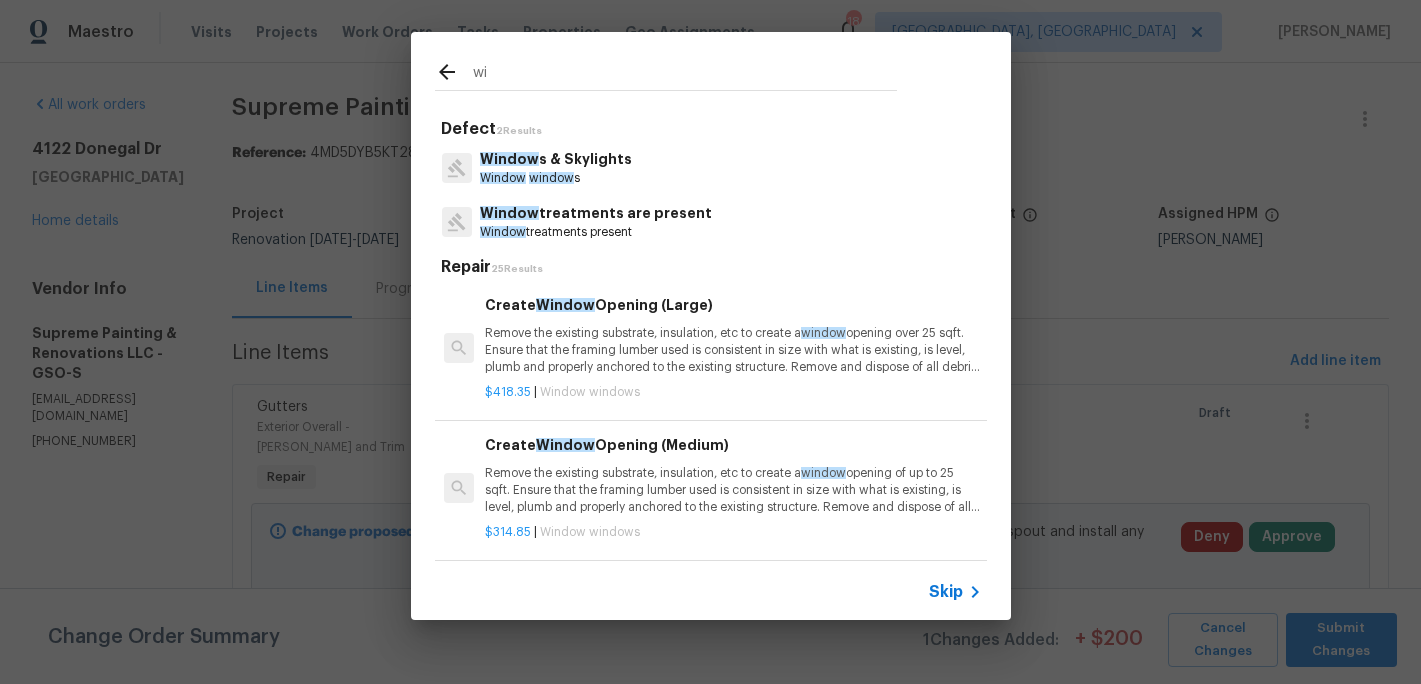 type on "w" 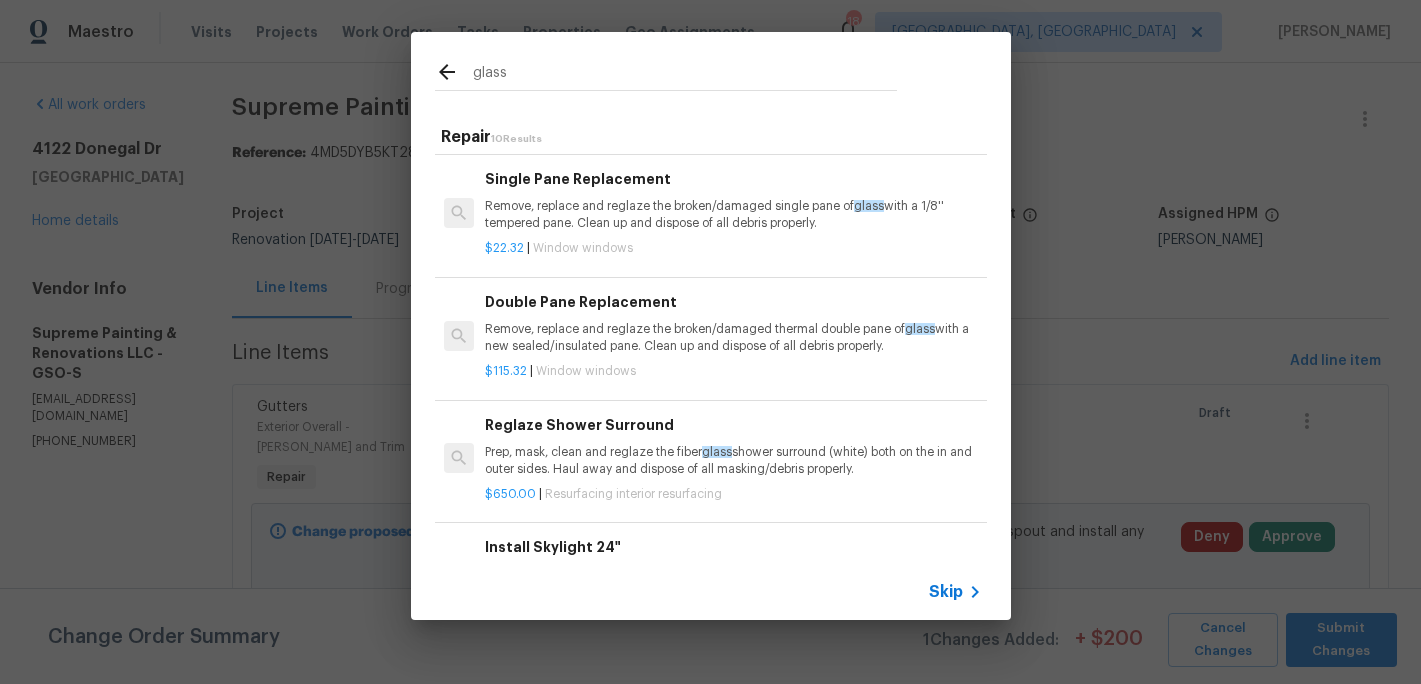scroll, scrollTop: 413, scrollLeft: 0, axis: vertical 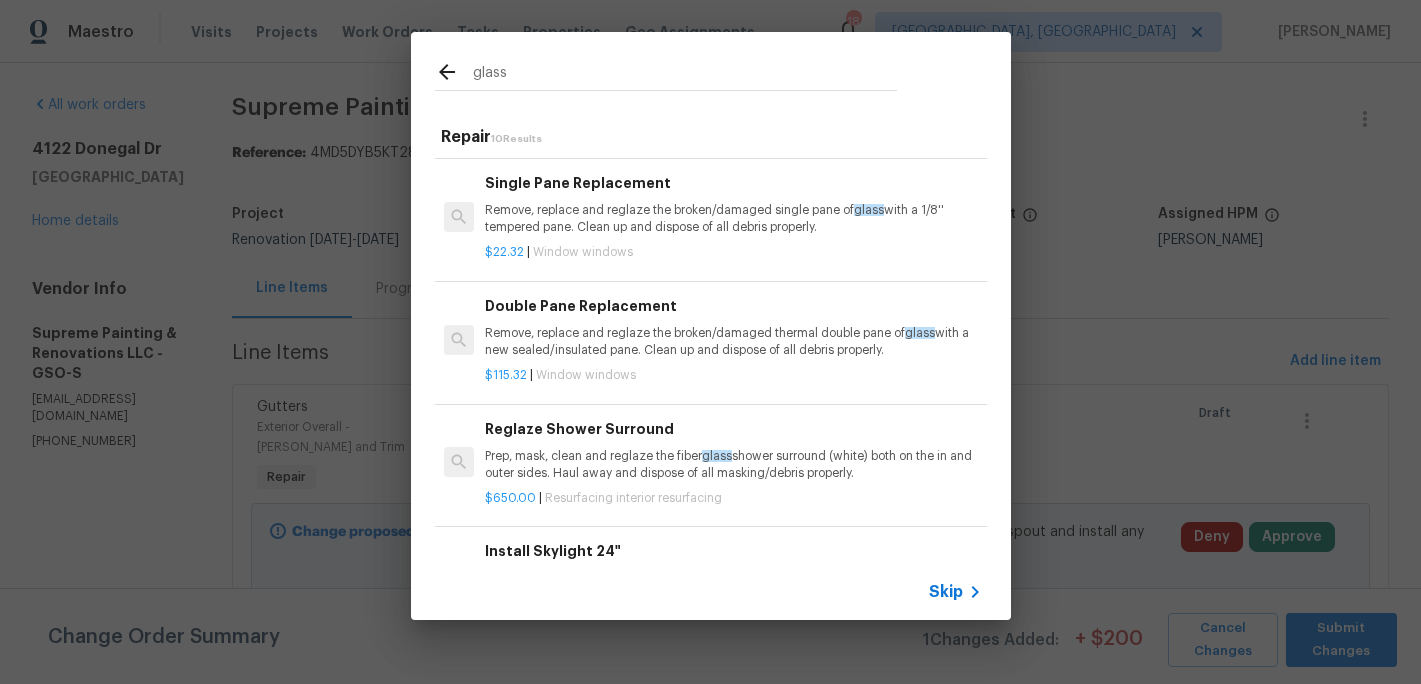 type on "glass" 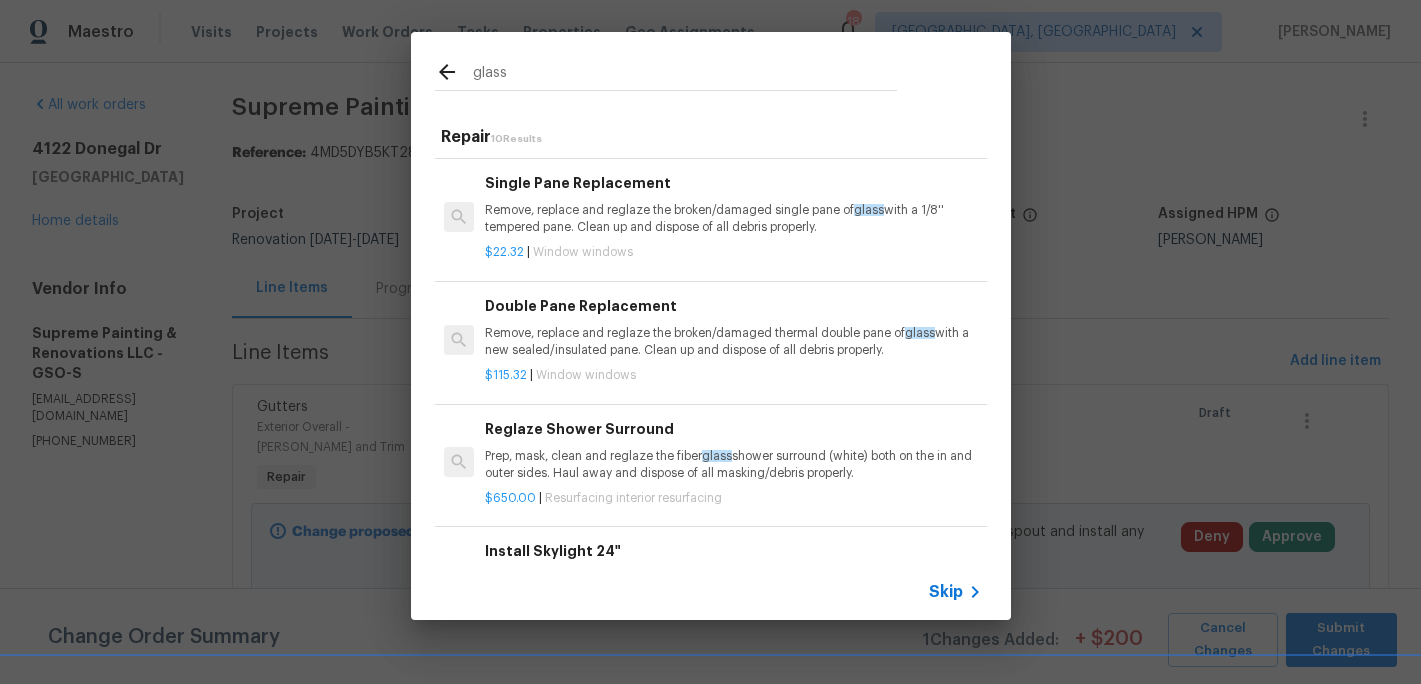 click on "Remove, replace and reglaze the broken/damaged single pane of  glass  with a 1/8'' tempered pane. Clean up and dispose of all debris properly." at bounding box center [733, 219] 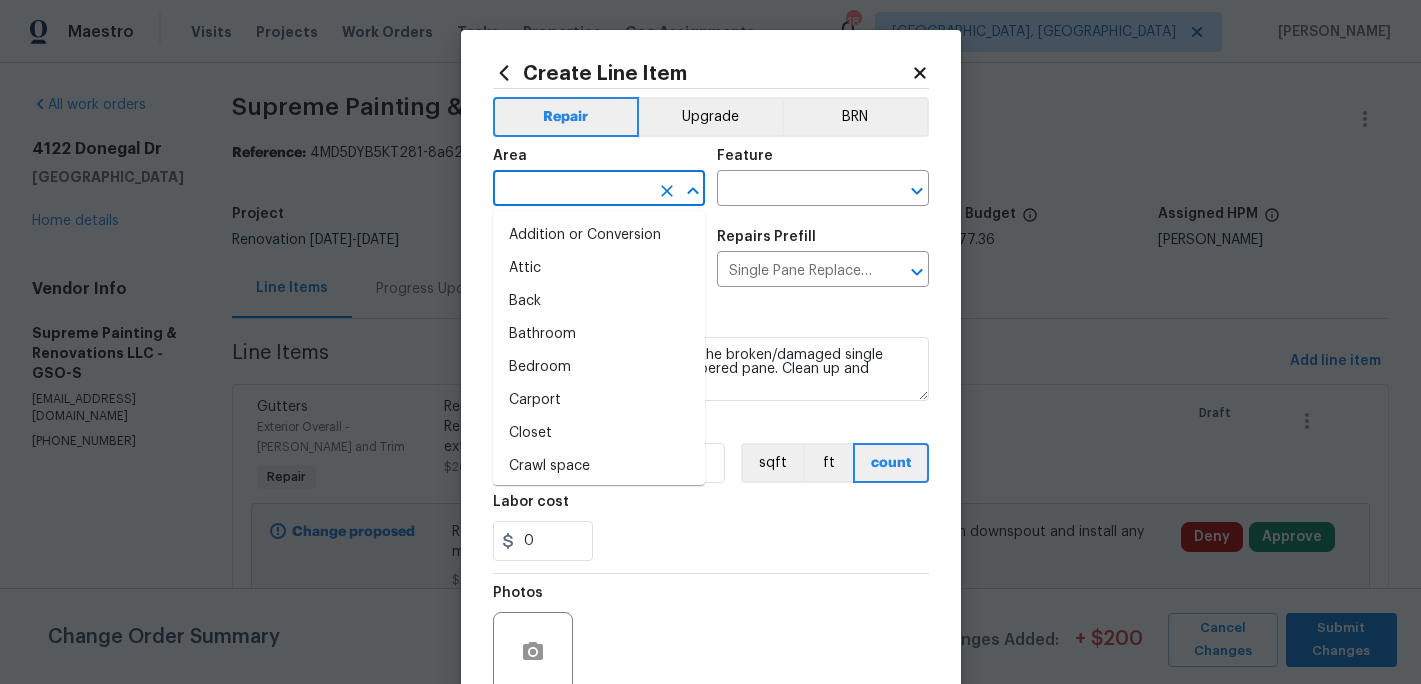 click at bounding box center [571, 190] 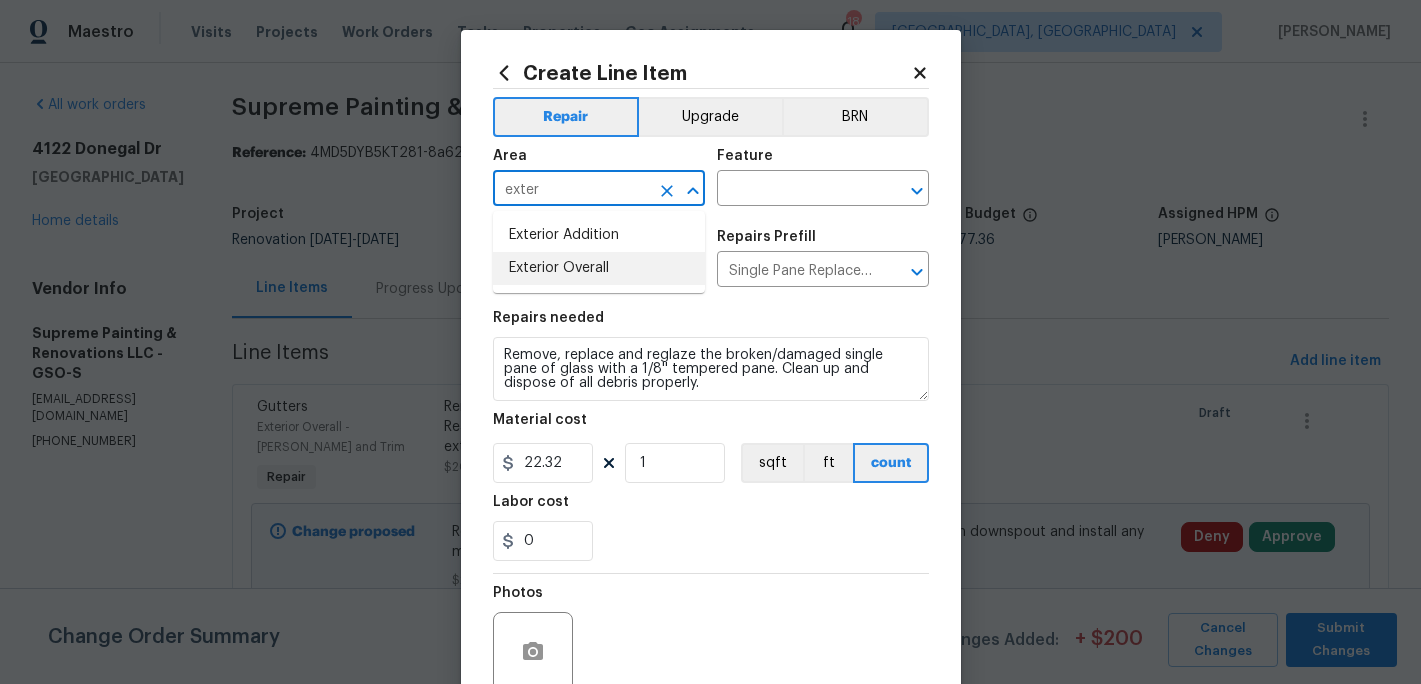 click on "Exterior Overall" at bounding box center (599, 268) 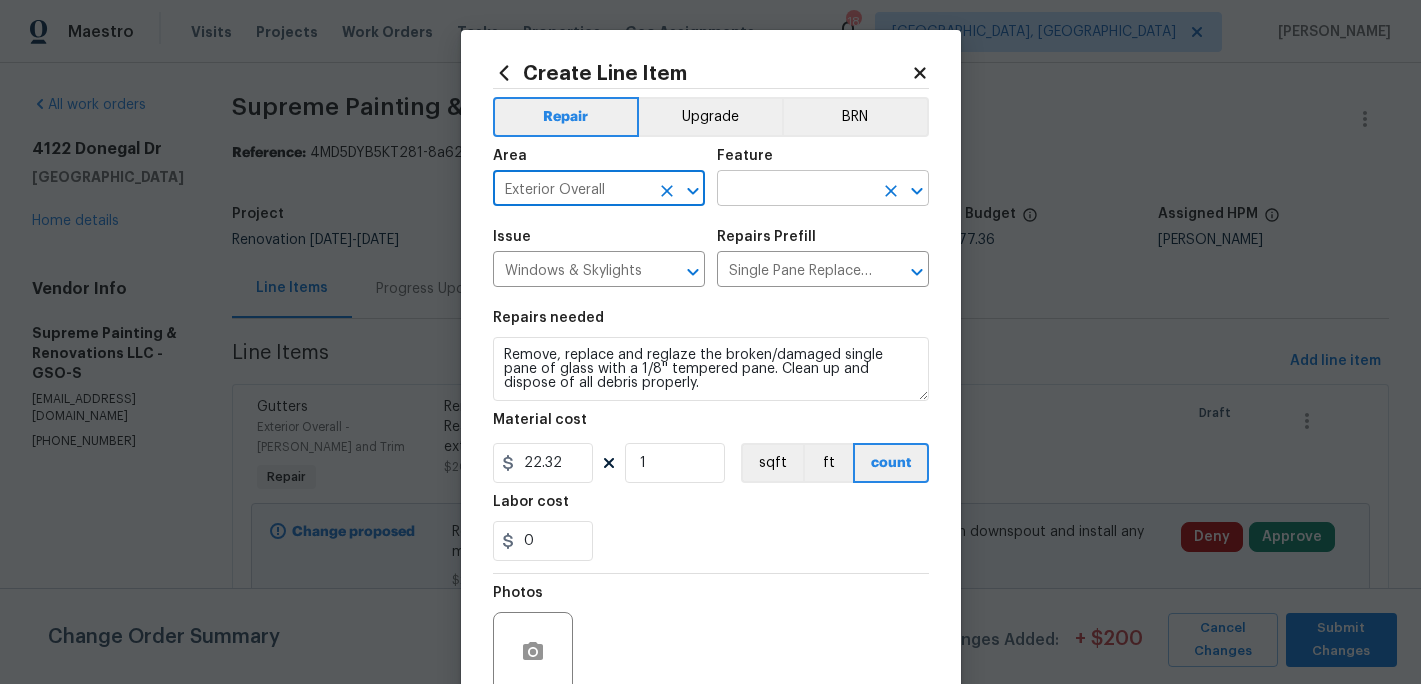 type on "Exterior Overall" 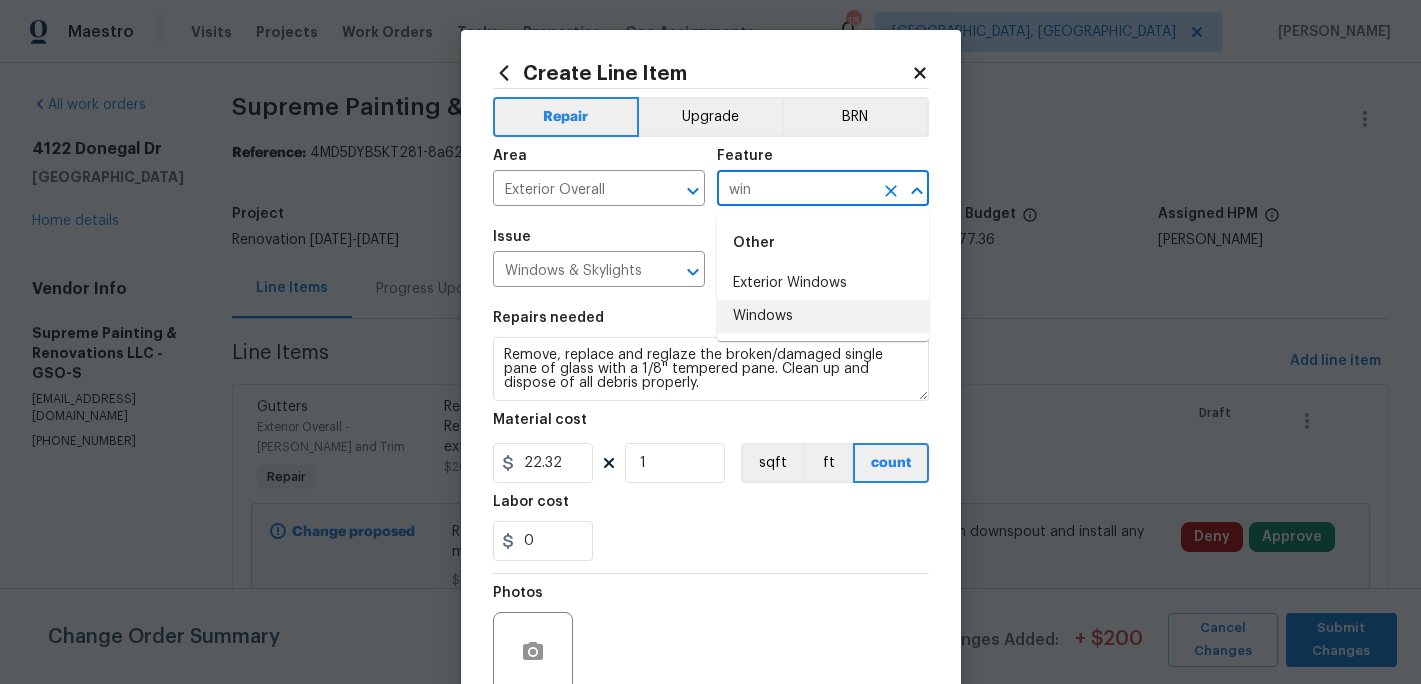 click on "Windows" at bounding box center (823, 316) 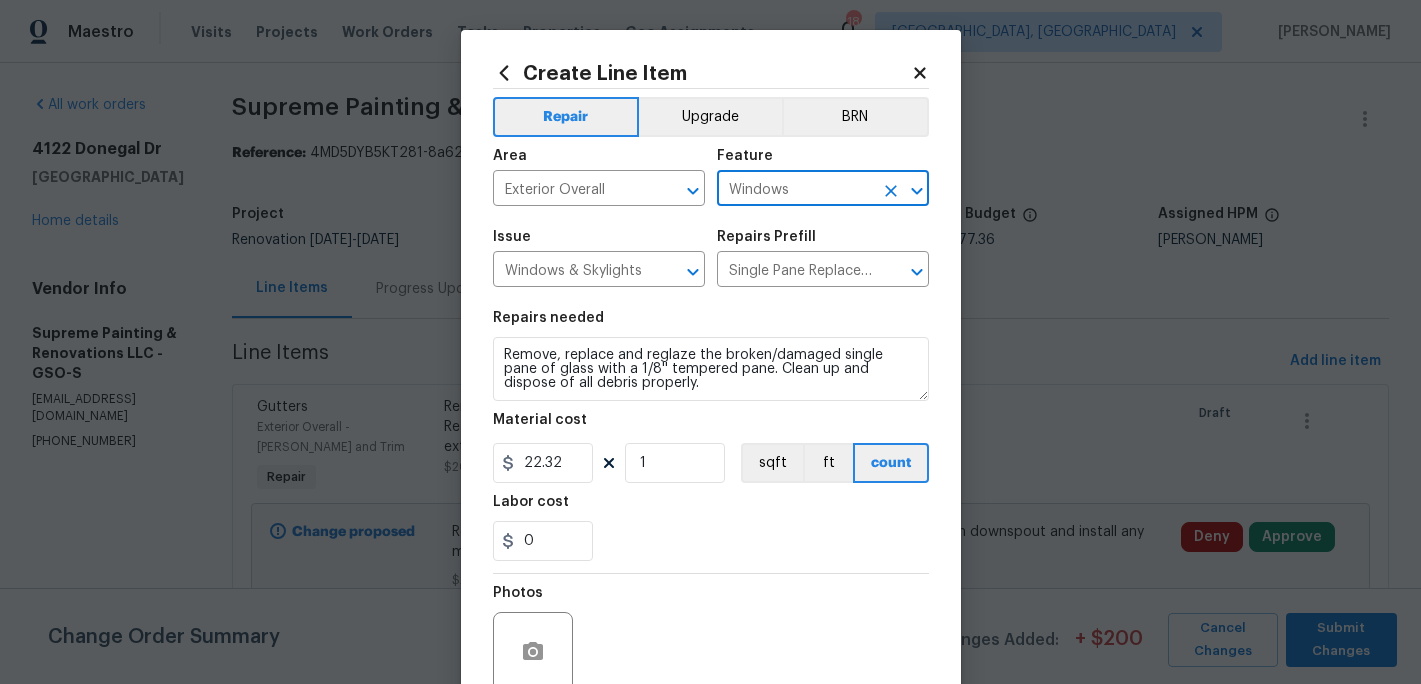 type on "Windows" 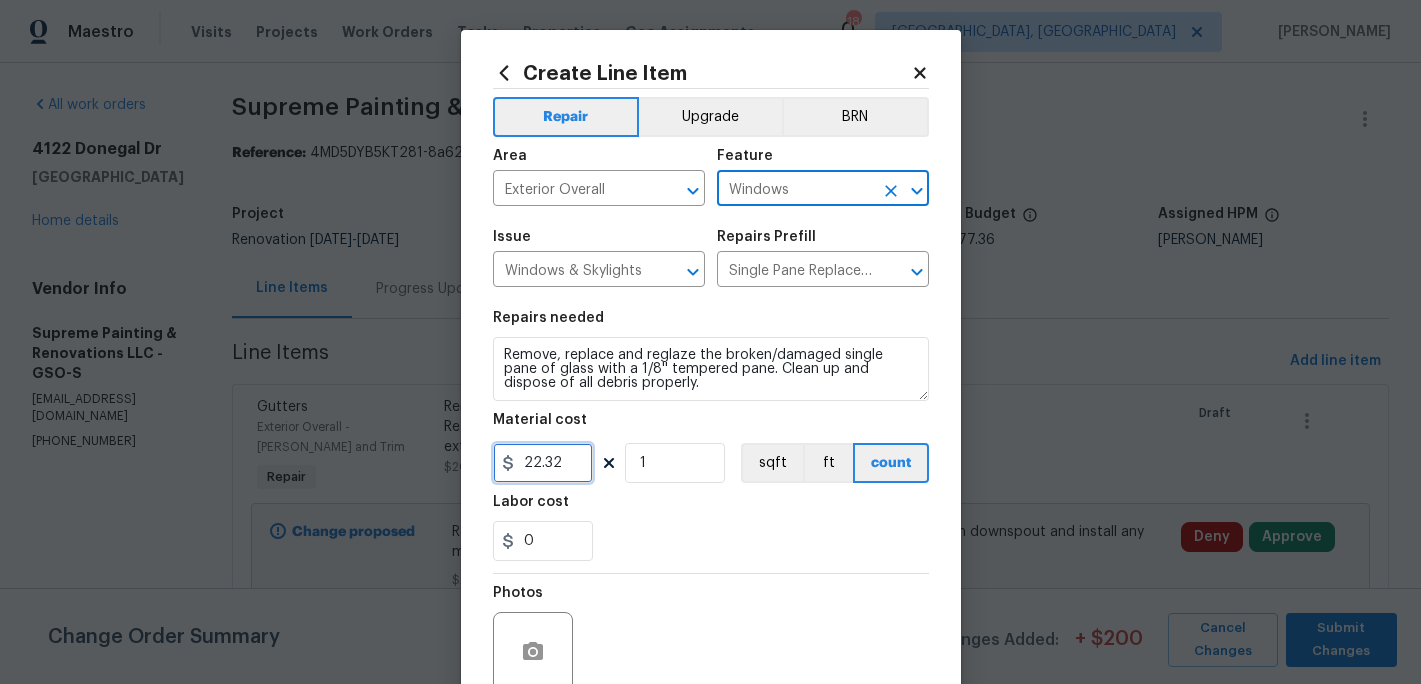 click on "22.32" at bounding box center (543, 463) 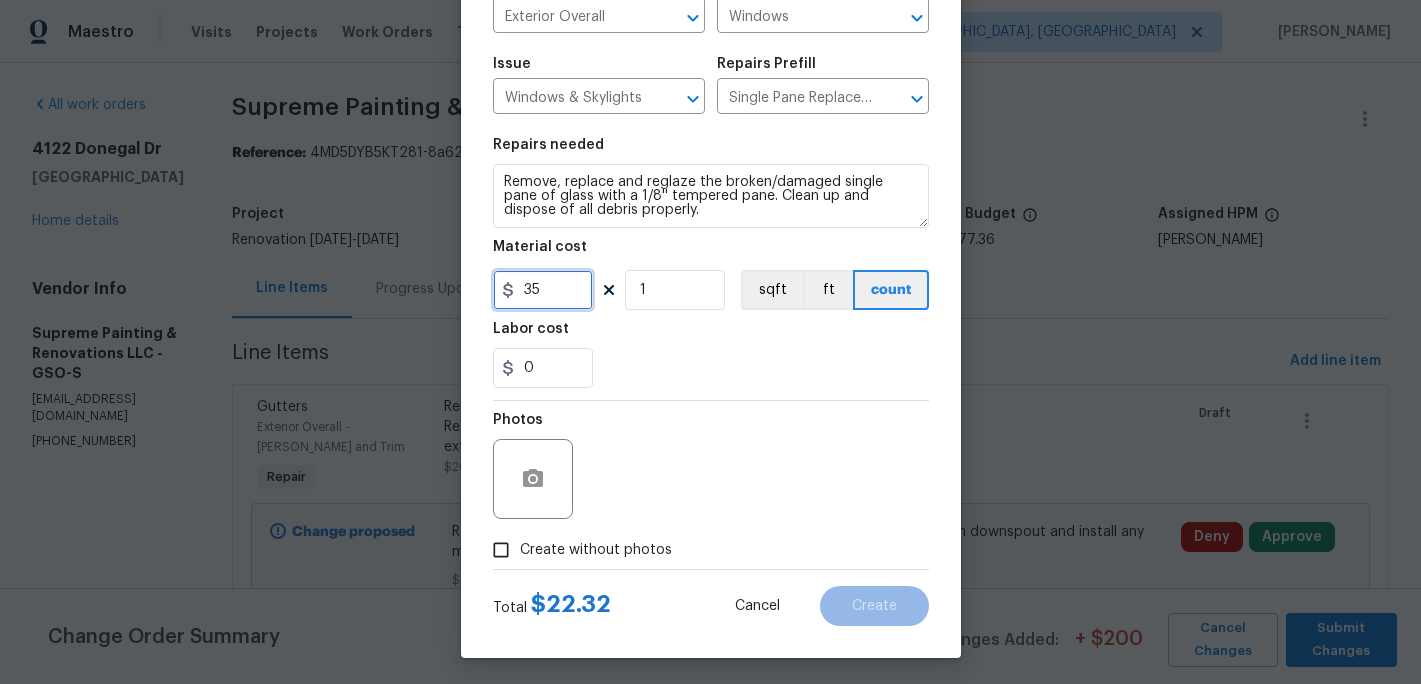 scroll, scrollTop: 178, scrollLeft: 0, axis: vertical 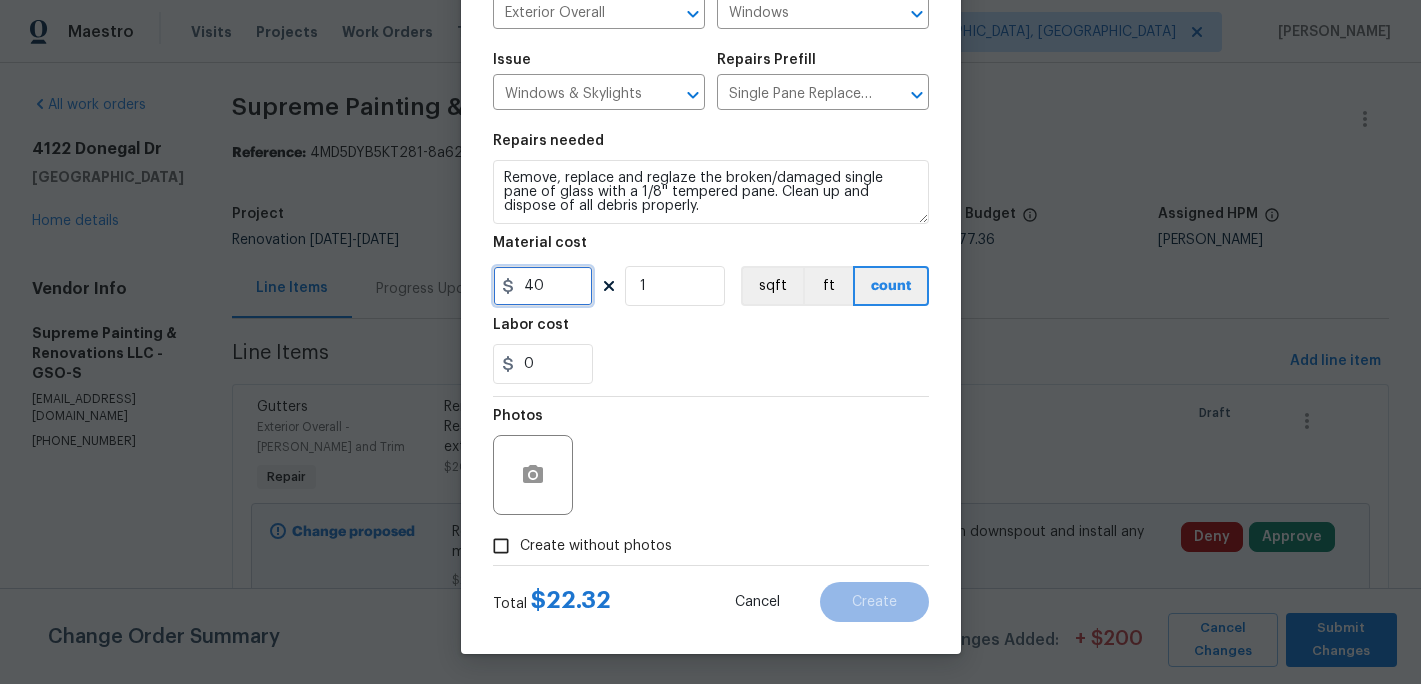 type on "40" 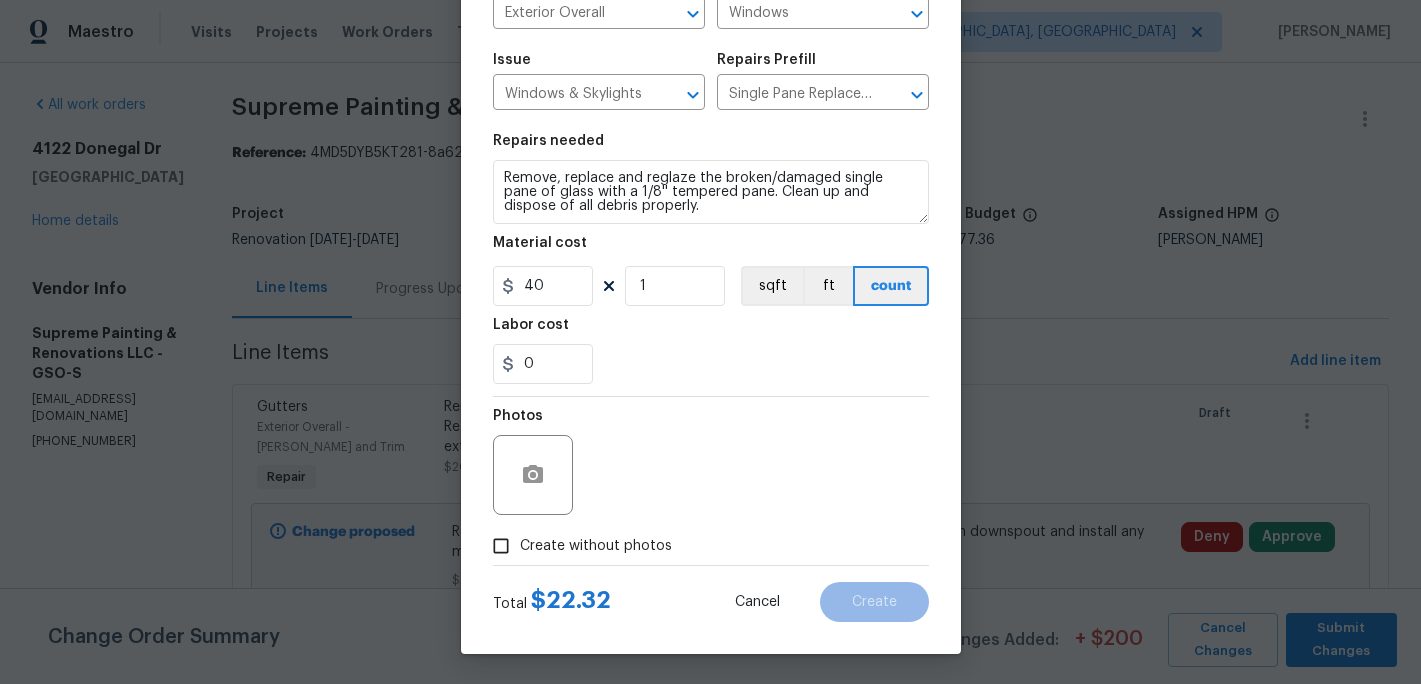 click on "Photos" at bounding box center [711, 462] 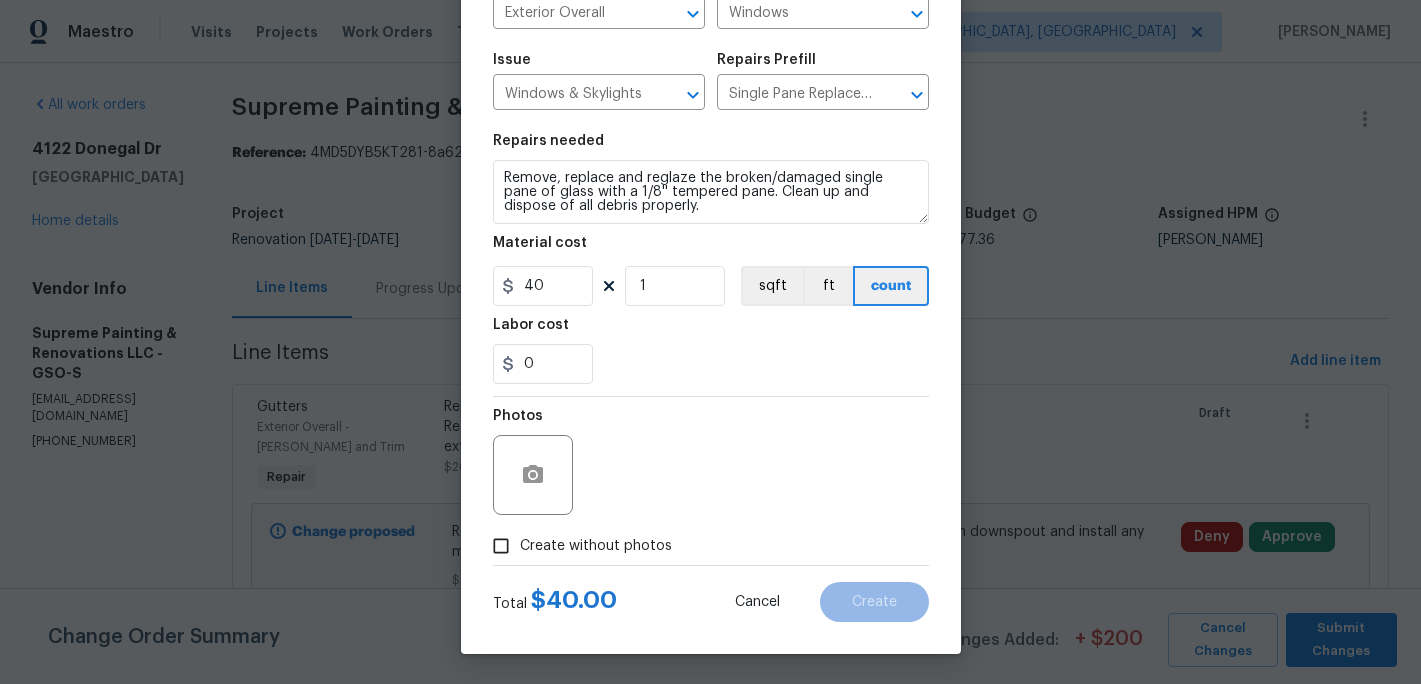 click on "Create without photos" at bounding box center (501, 546) 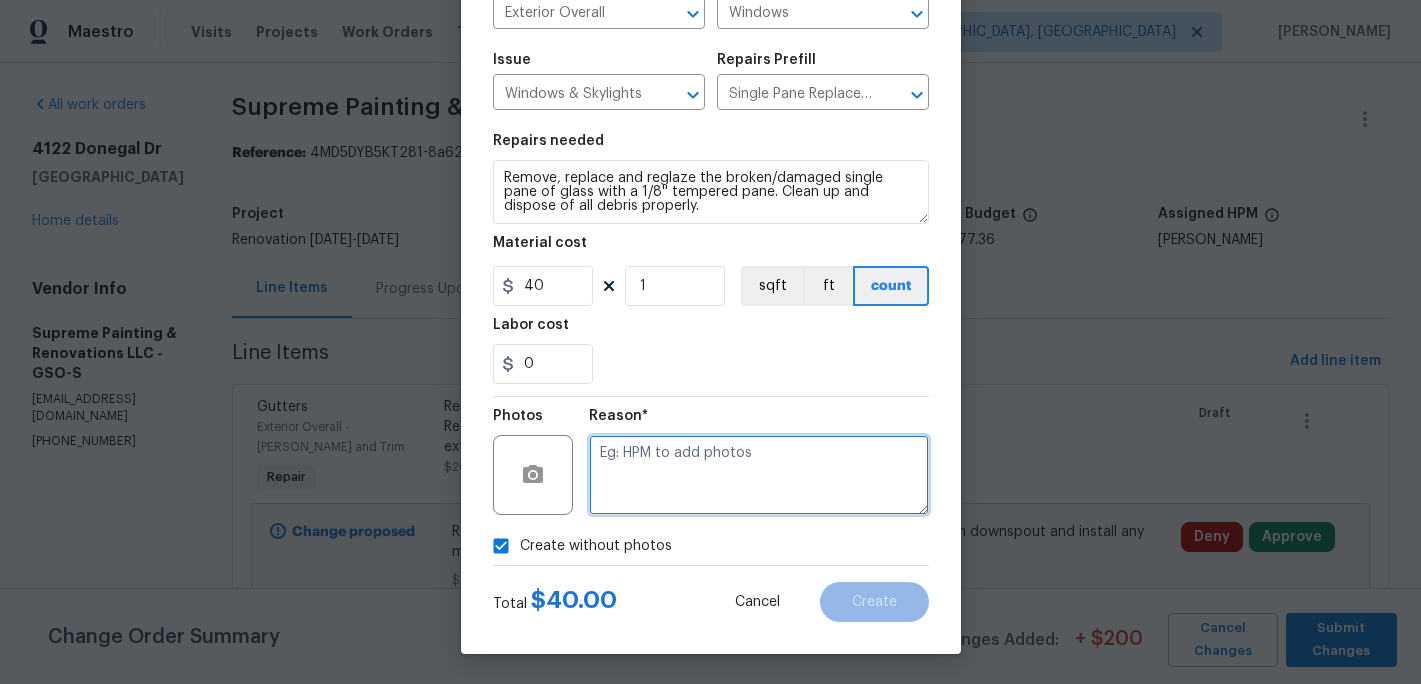 click at bounding box center [759, 475] 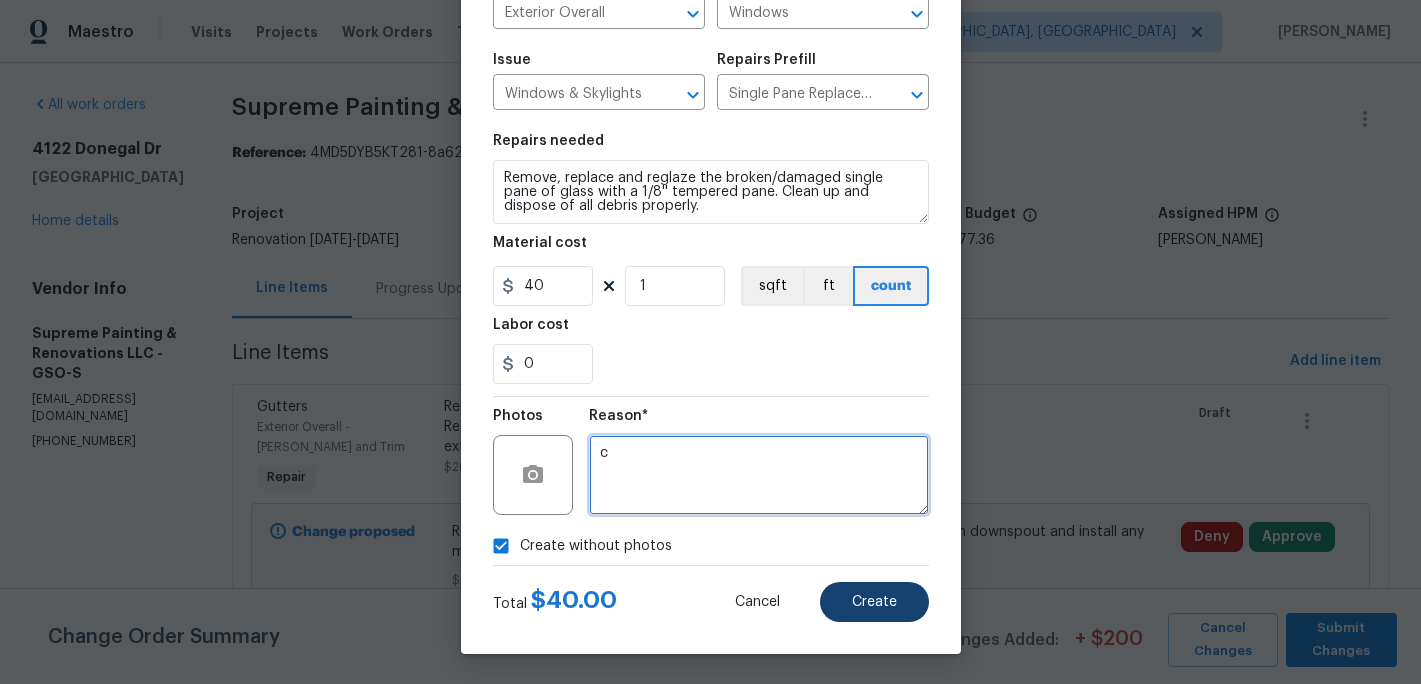 type on "c" 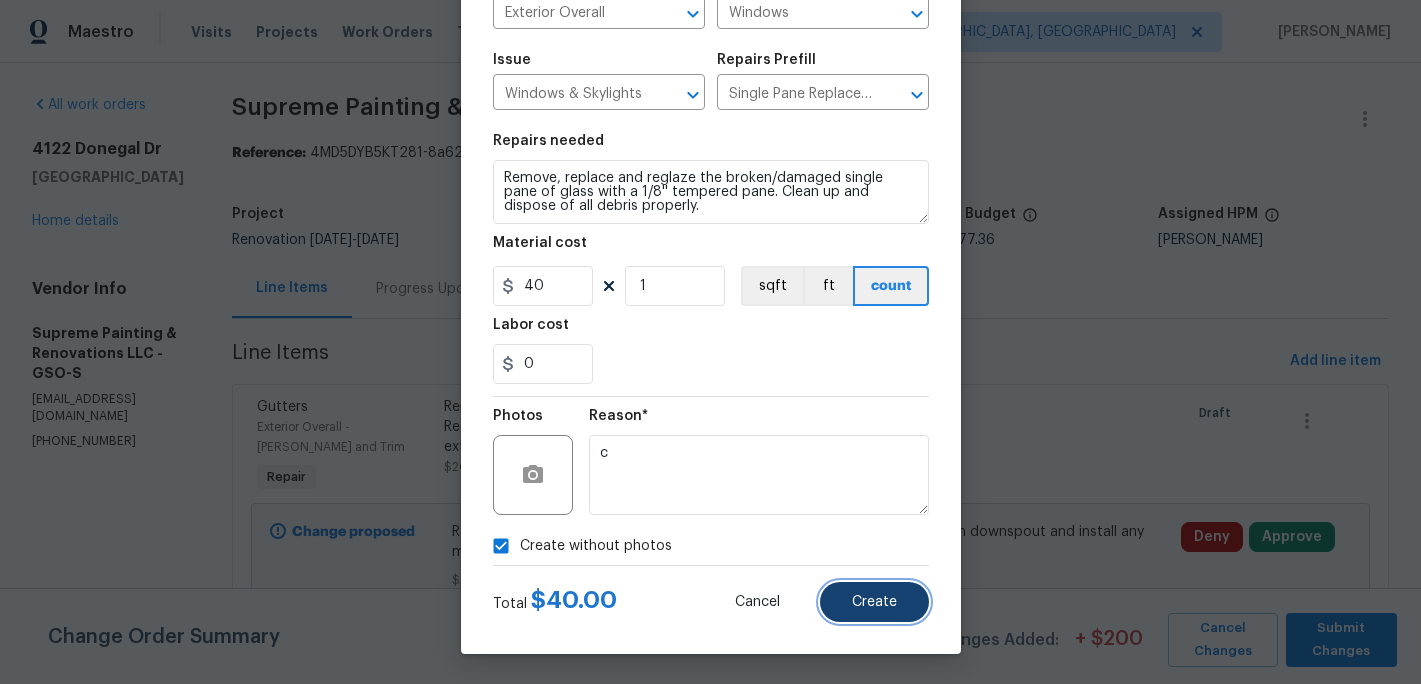 click on "Create" at bounding box center (874, 602) 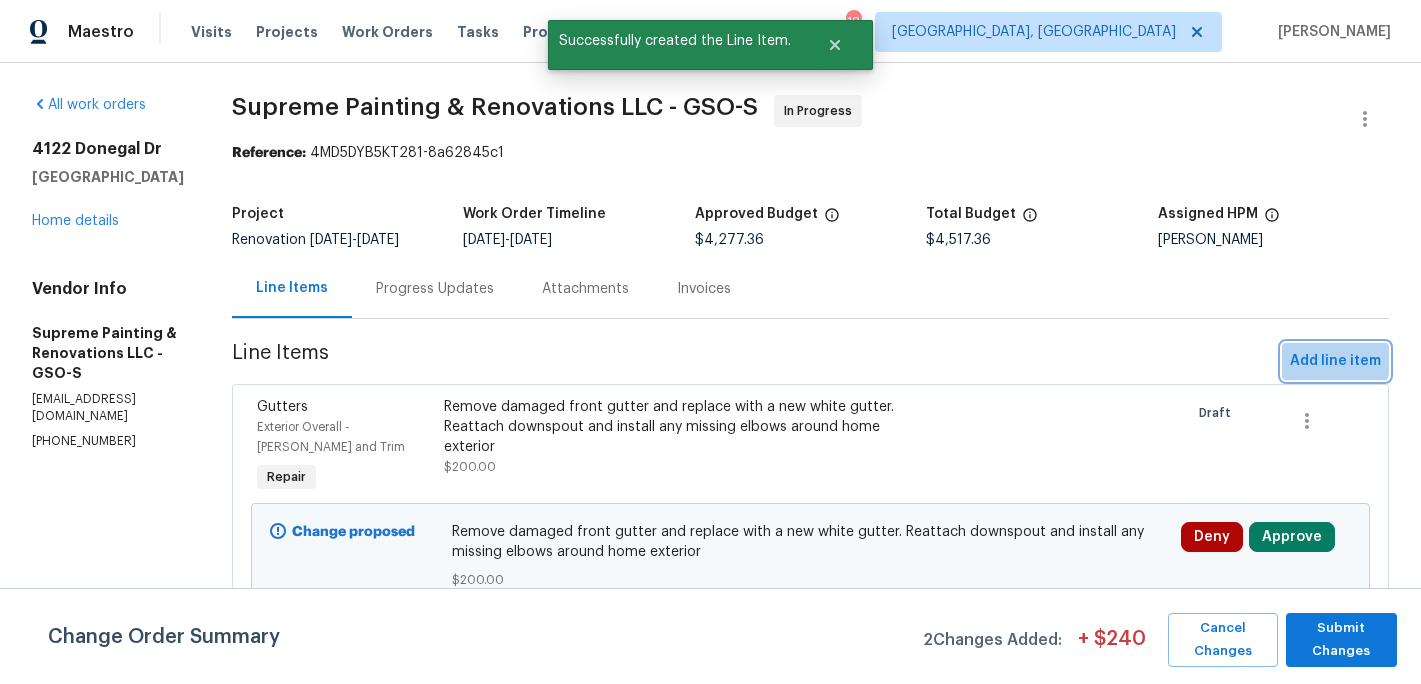 click on "Add line item" at bounding box center (1335, 361) 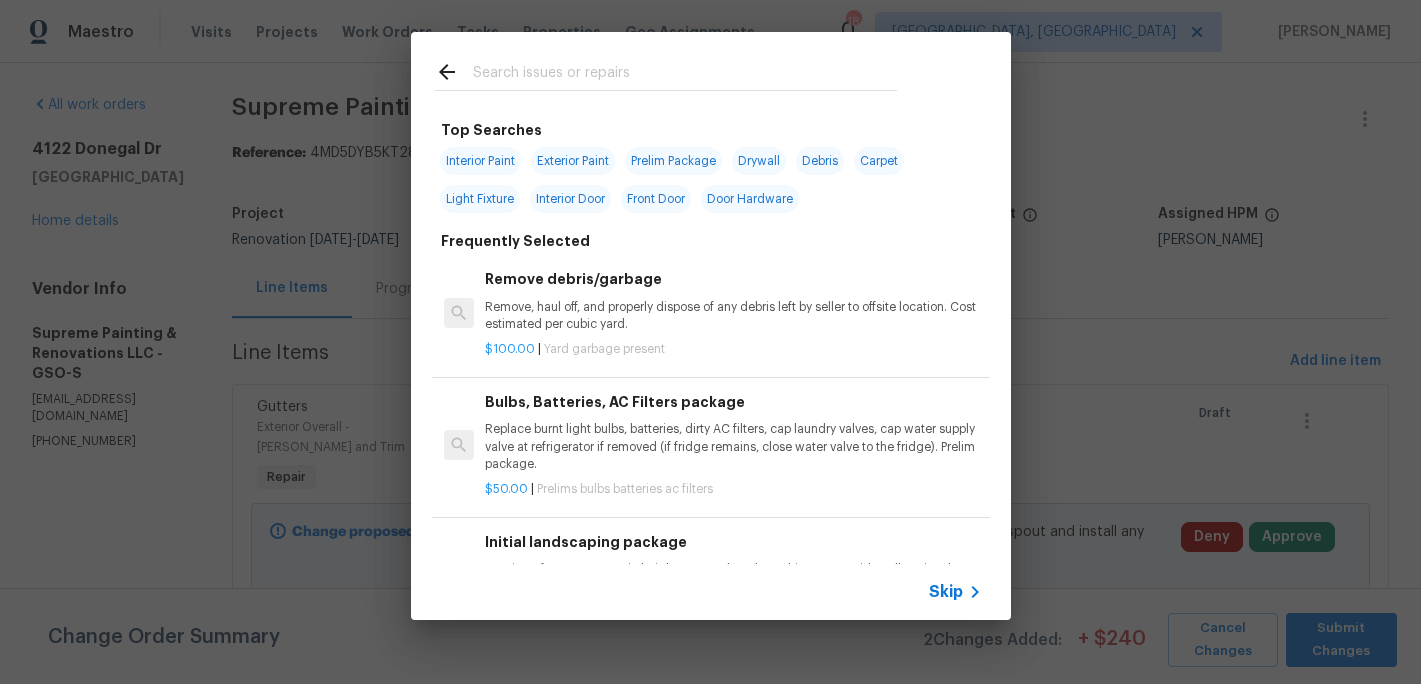 click at bounding box center [685, 75] 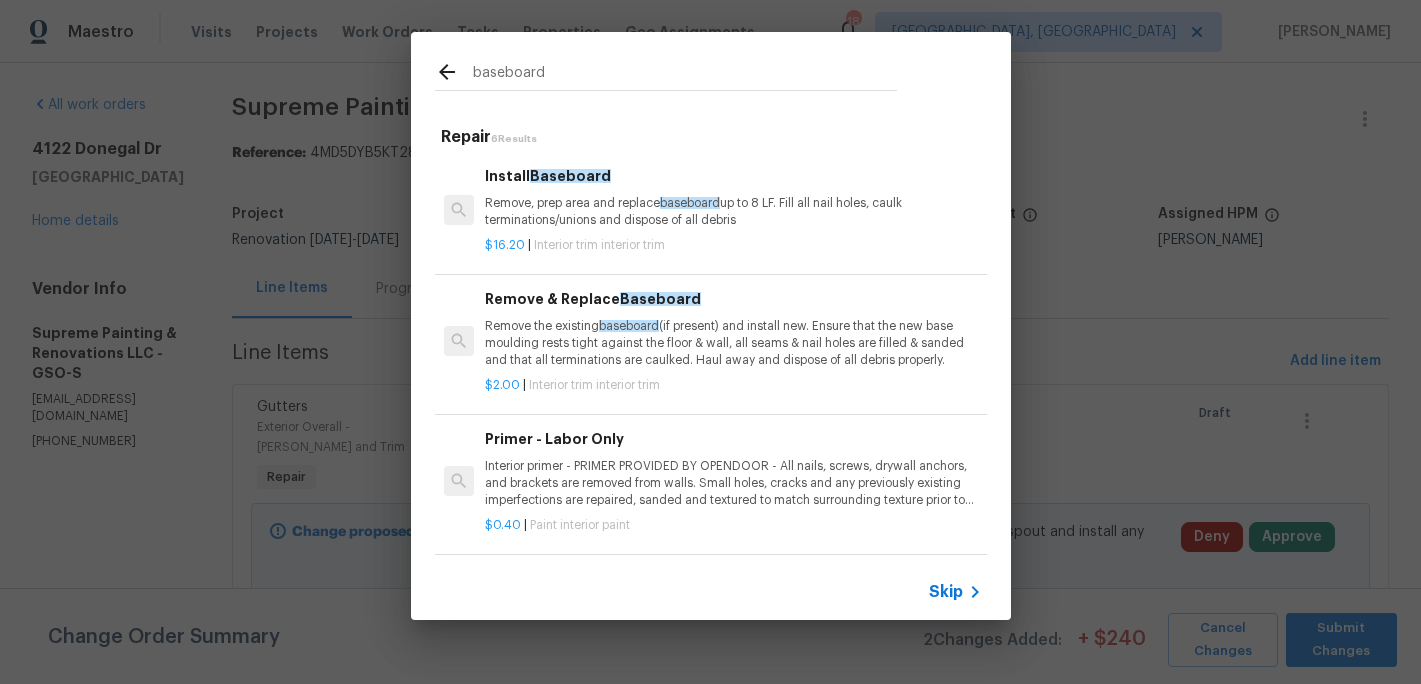 type on "baseboard" 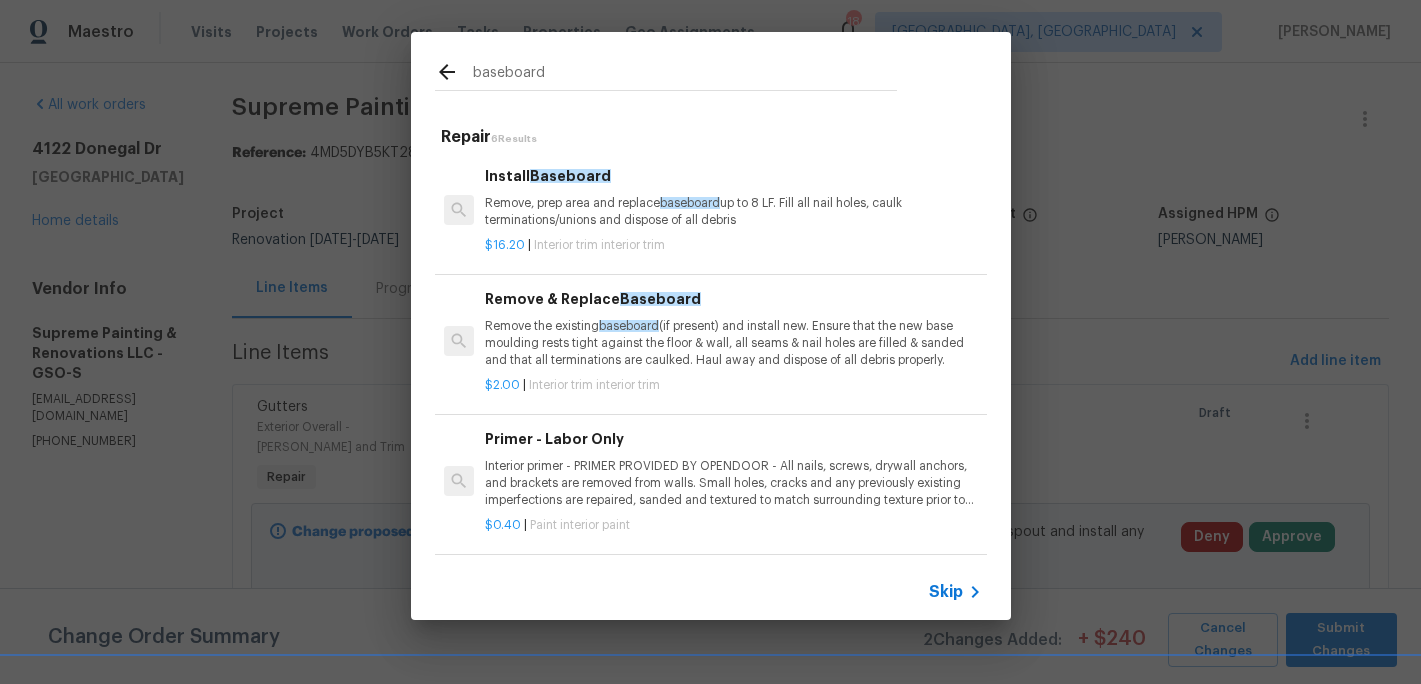 click on "Remove, prep area and replace  baseboard  up to 8 LF. Fill all nail holes, caulk terminations/unions and dispose of all debris" at bounding box center [733, 212] 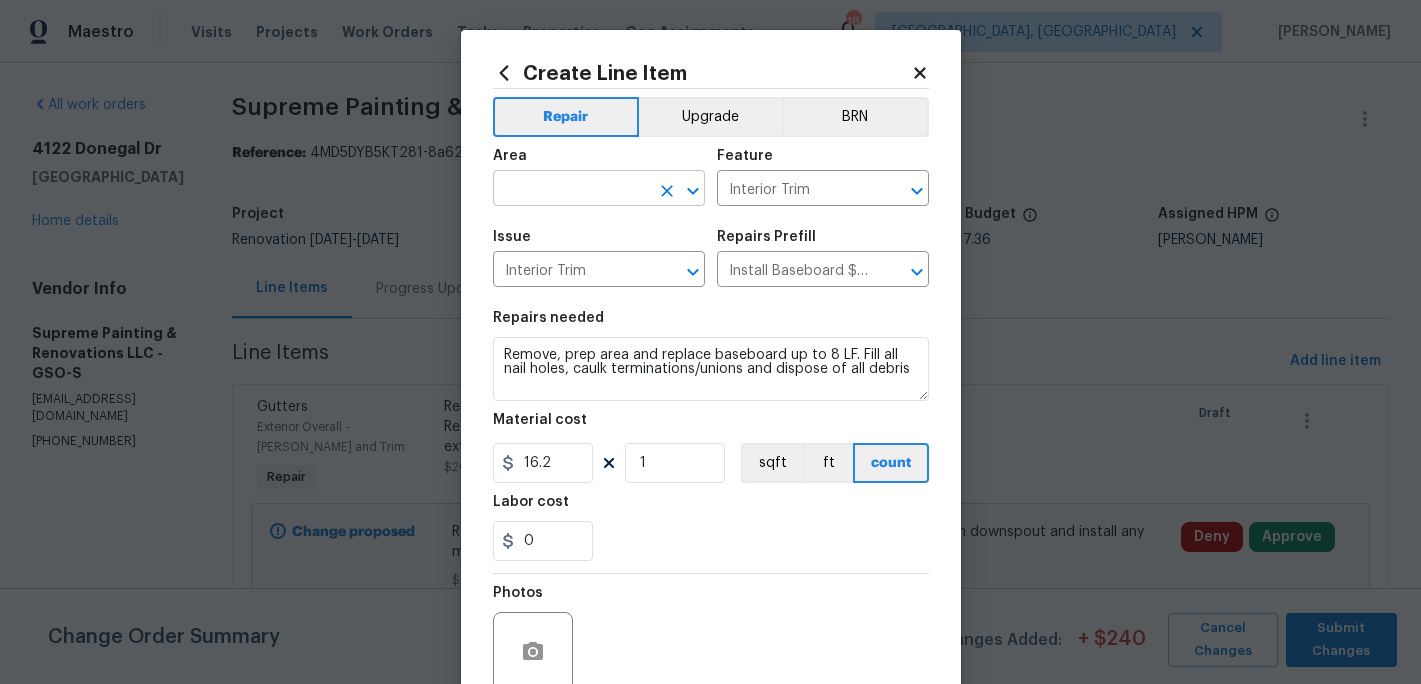 click at bounding box center (571, 190) 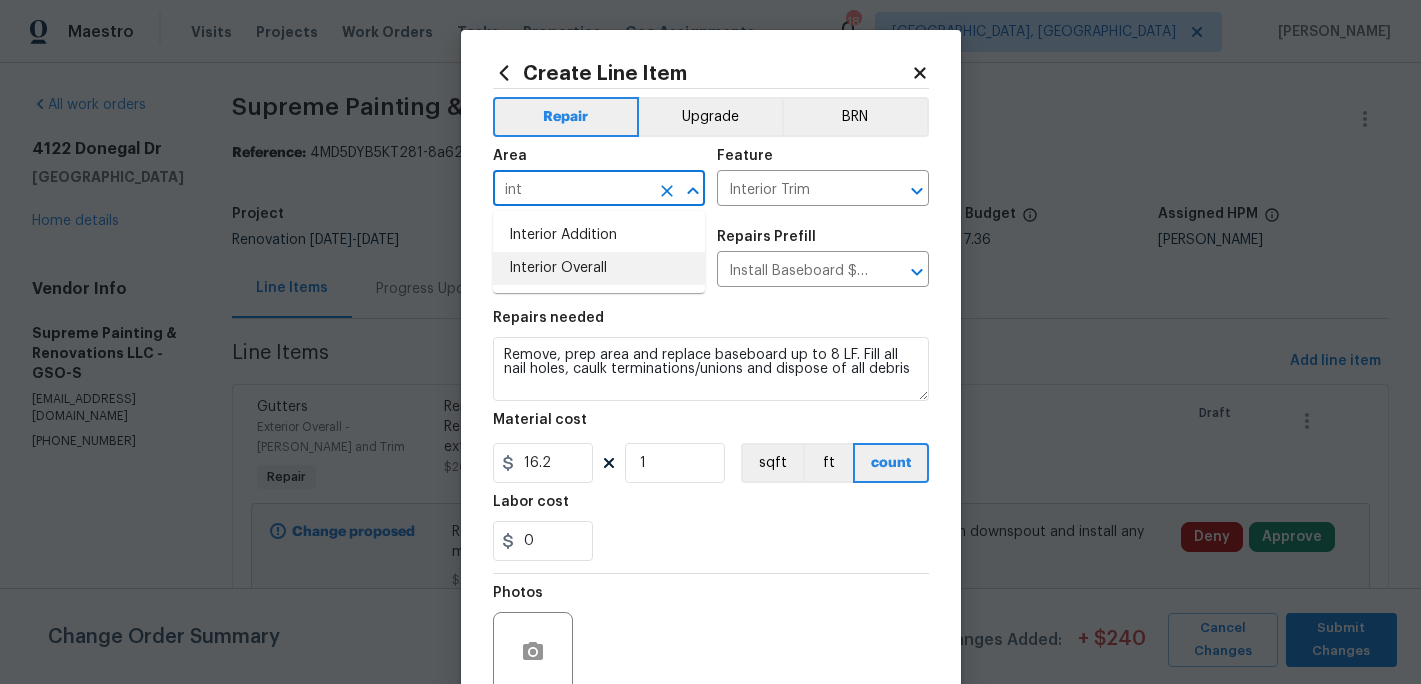 click on "Interior Overall" at bounding box center (599, 268) 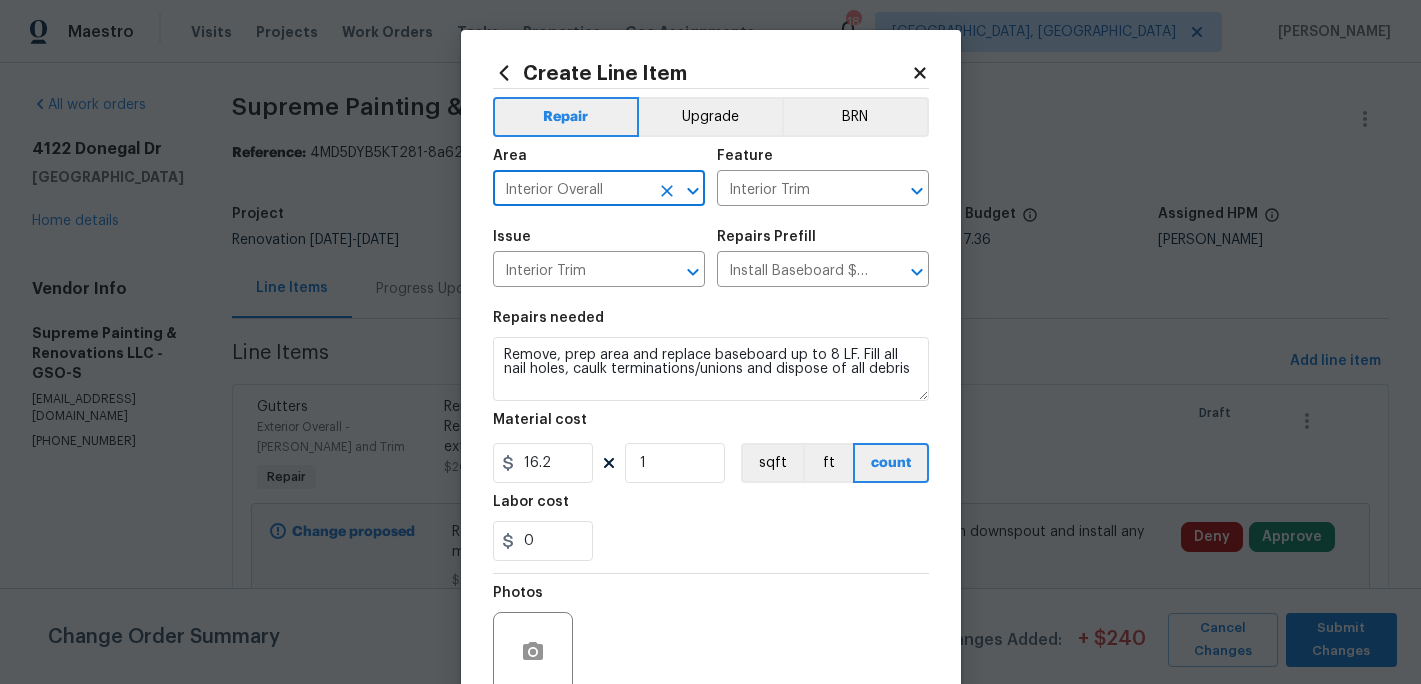 type on "Interior Overall" 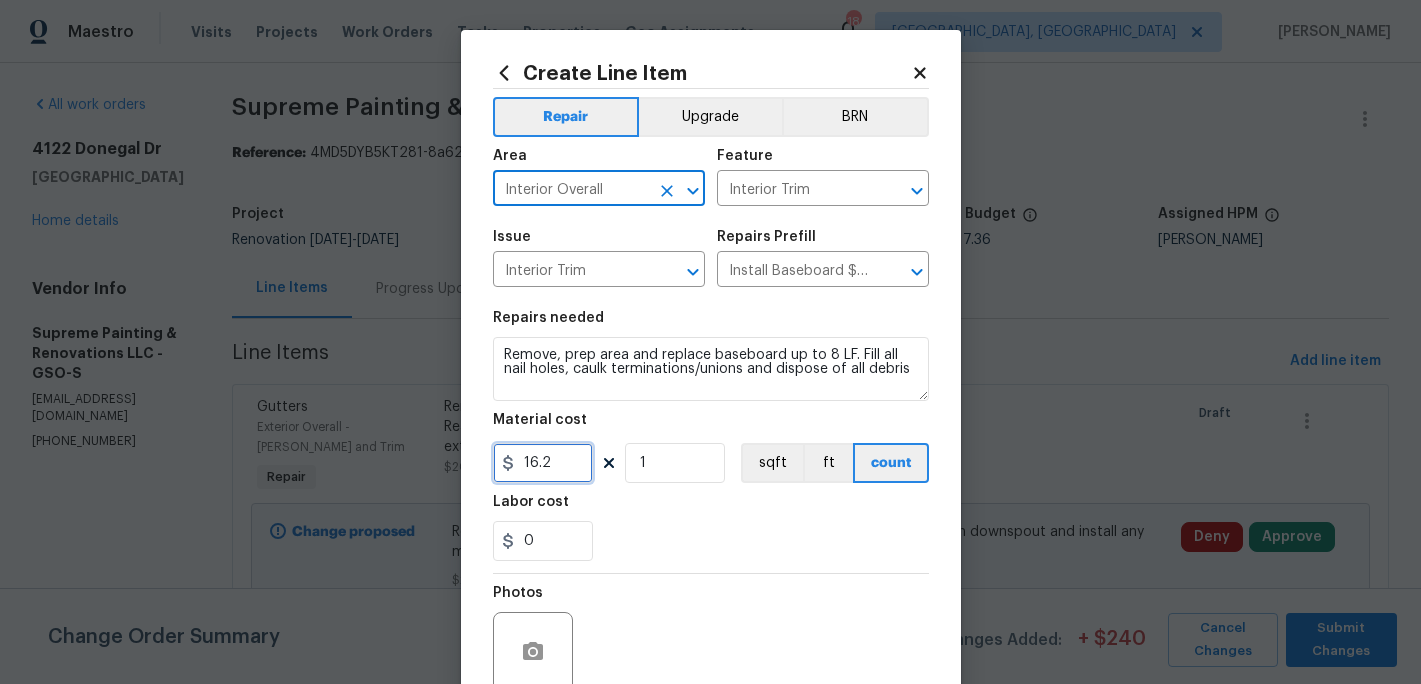 click on "16.2" at bounding box center (543, 463) 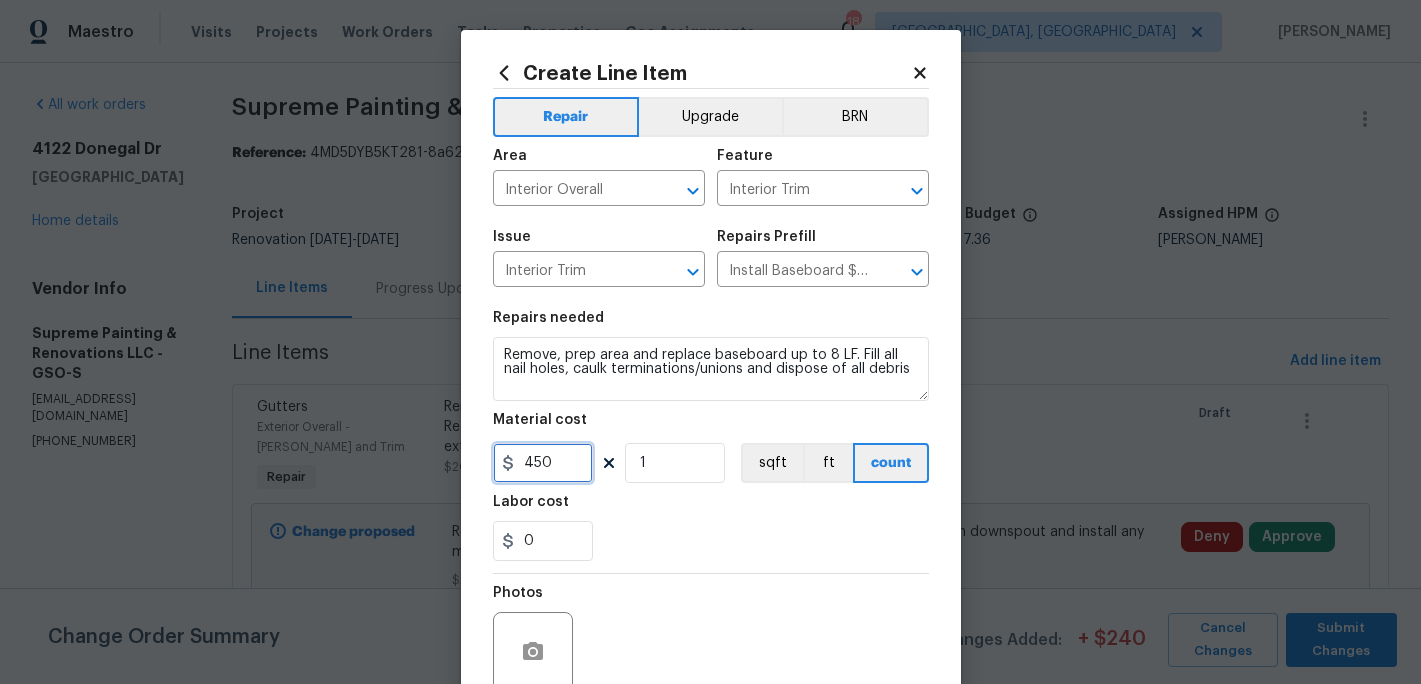type on "450" 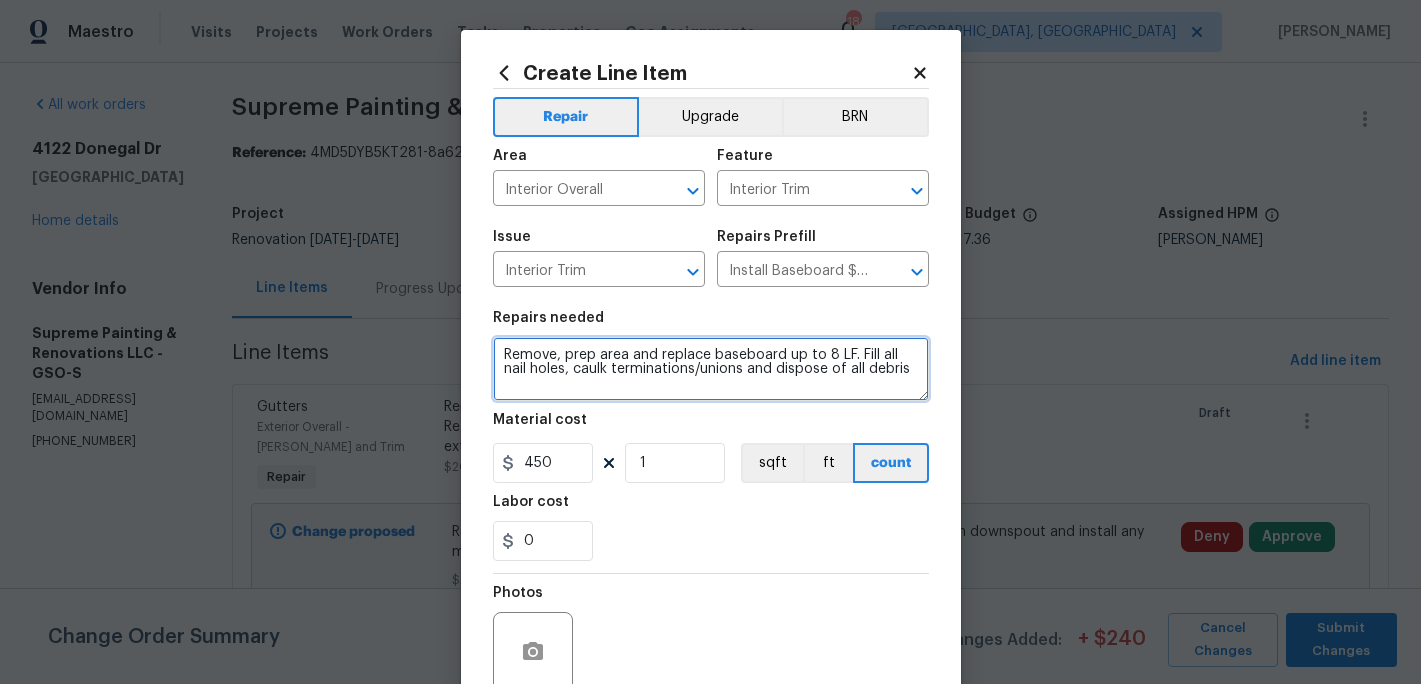 click on "Remove, prep area and replace baseboard up to 8 LF. Fill all nail holes, caulk terminations/unions and dispose of all debris" at bounding box center [711, 369] 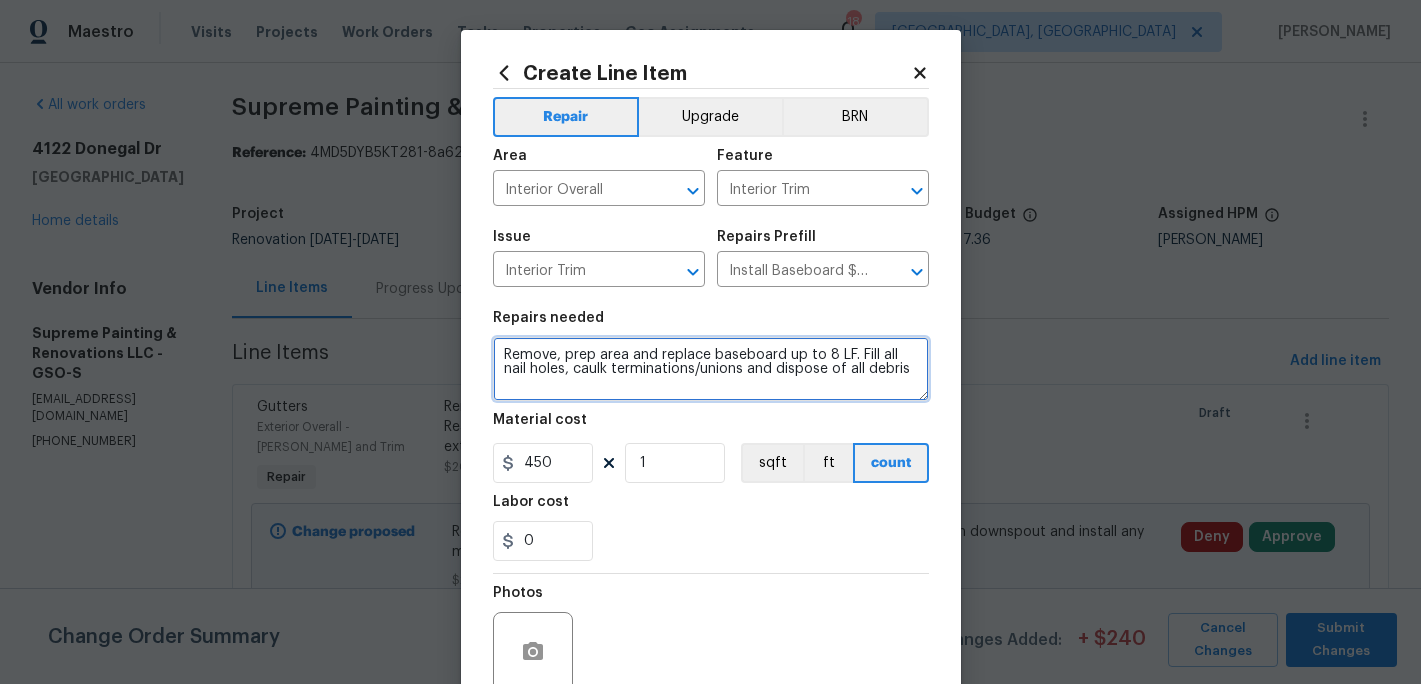 click on "Remove, prep area and replace baseboard up to 8 LF. Fill all nail holes, caulk terminations/unions and dispose of all debris" at bounding box center (711, 369) 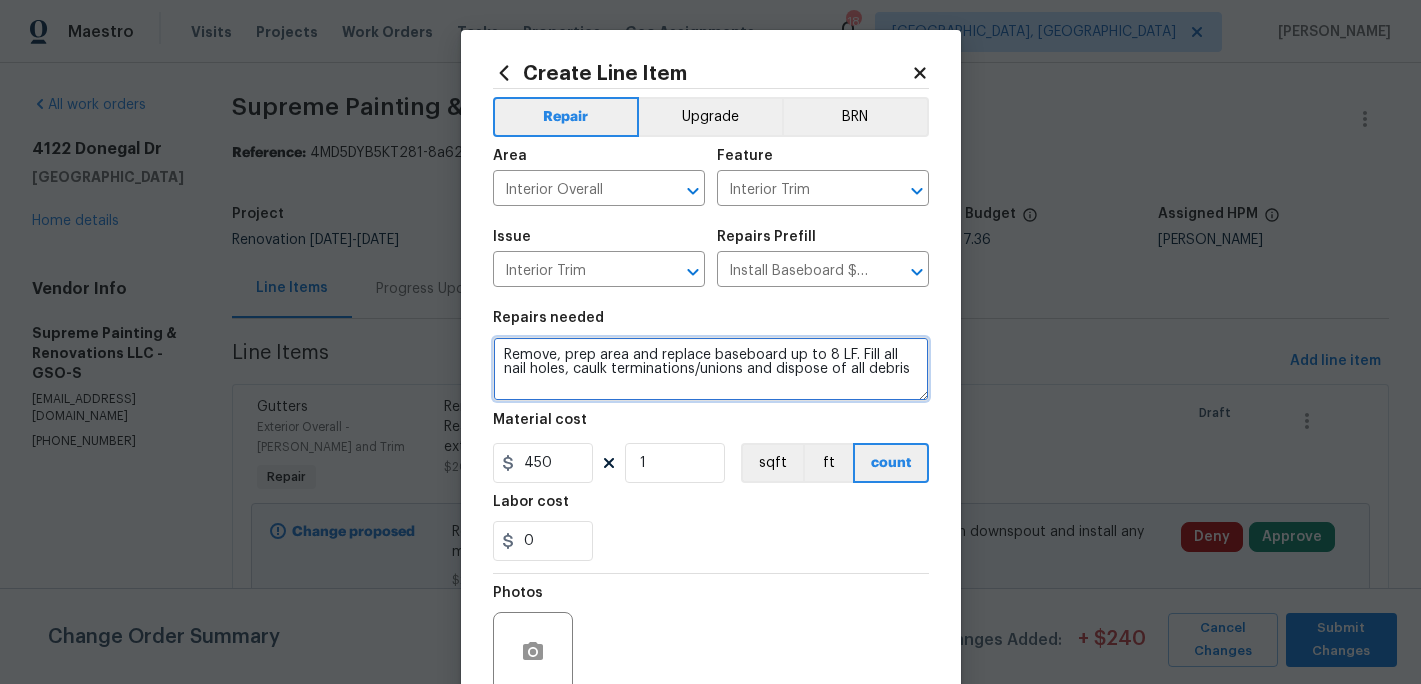 click on "Remove, prep area and replace baseboard up to 8 LF. Fill all nail holes, caulk terminations/unions and dispose of all debris" at bounding box center (711, 369) 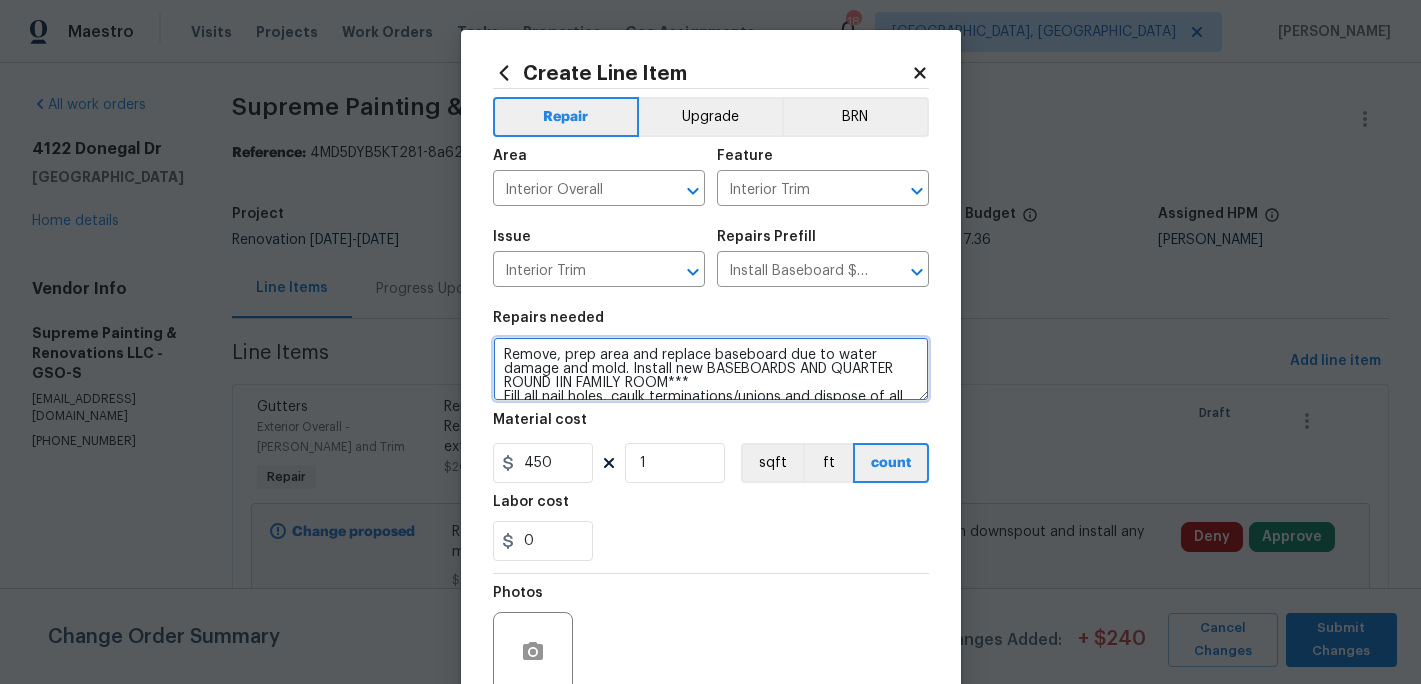 scroll, scrollTop: 4, scrollLeft: 0, axis: vertical 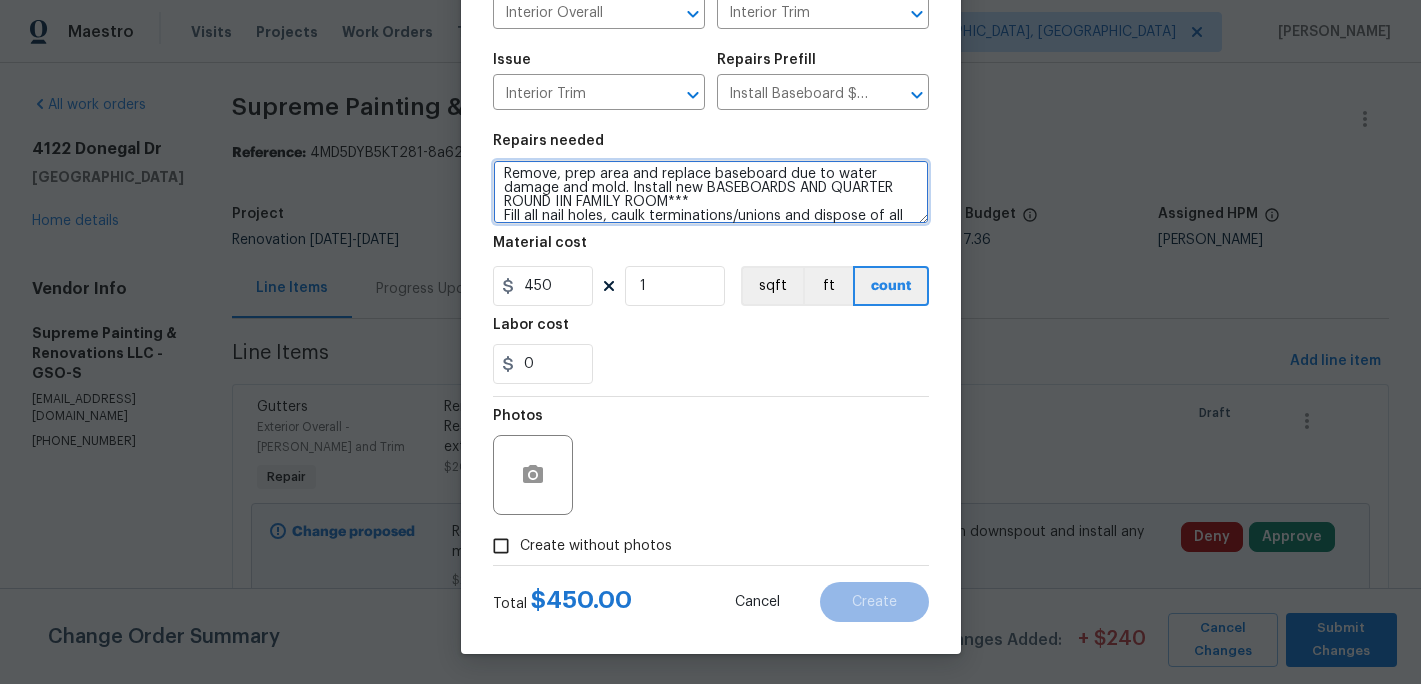 type on "Remove, prep area and replace baseboard due to water damage and mold. Install new BASEBOARDS AND QUARTER ROUND IIN FAMILY ROOM***
Fill all nail holes, caulk terminations/unions and dispose of all debris" 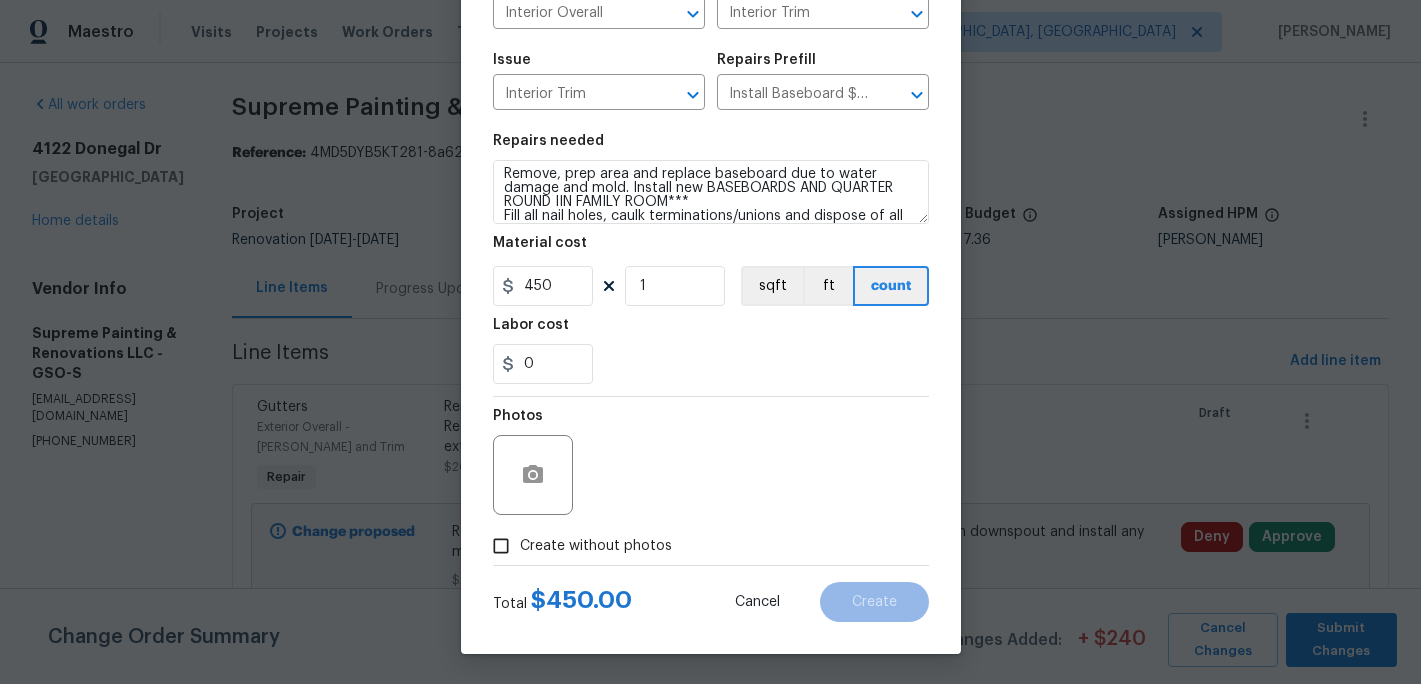 click on "Create without photos" at bounding box center (596, 546) 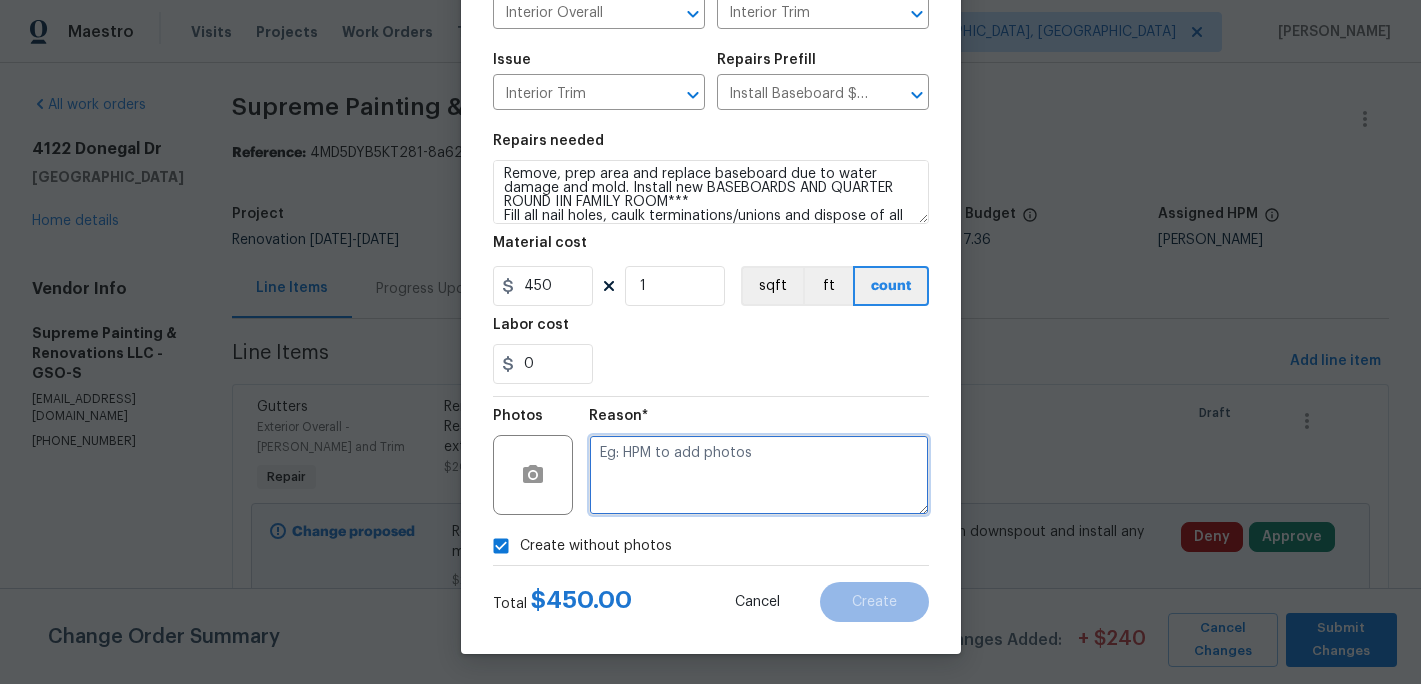 click at bounding box center [759, 475] 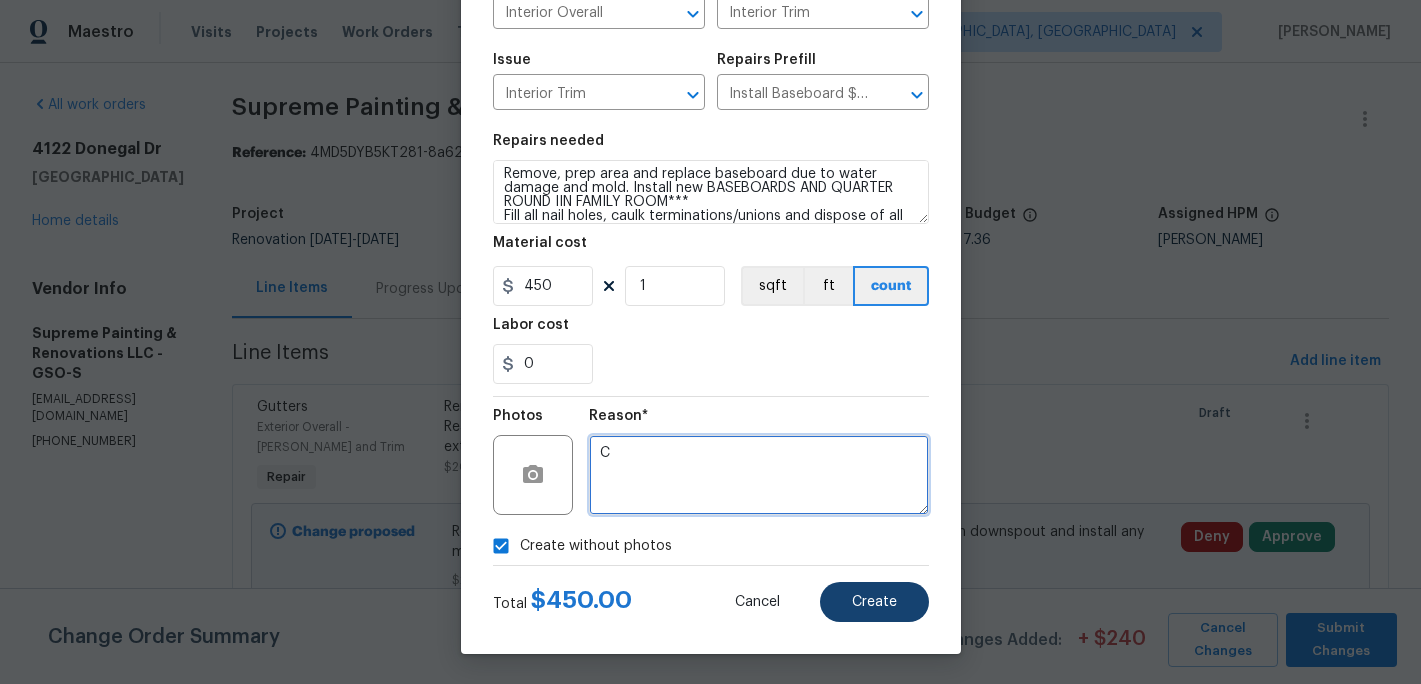type on "C" 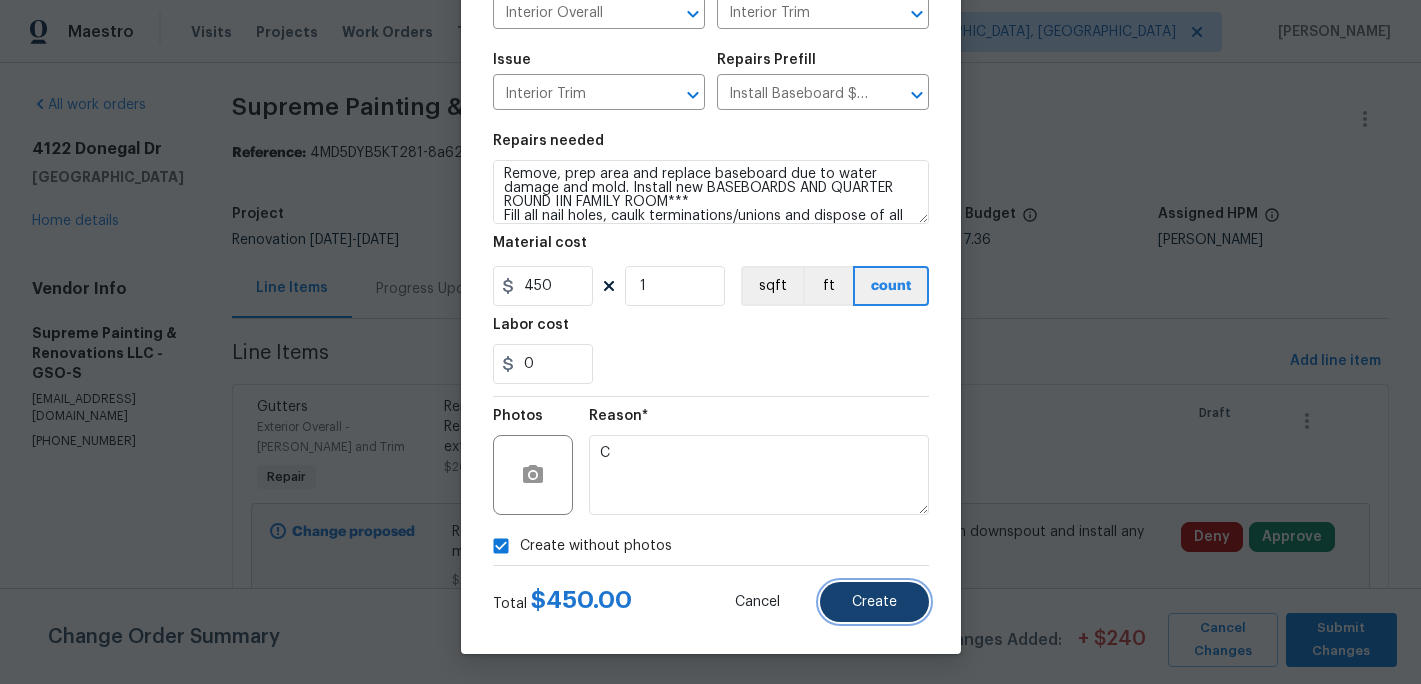 click on "Create" at bounding box center (874, 602) 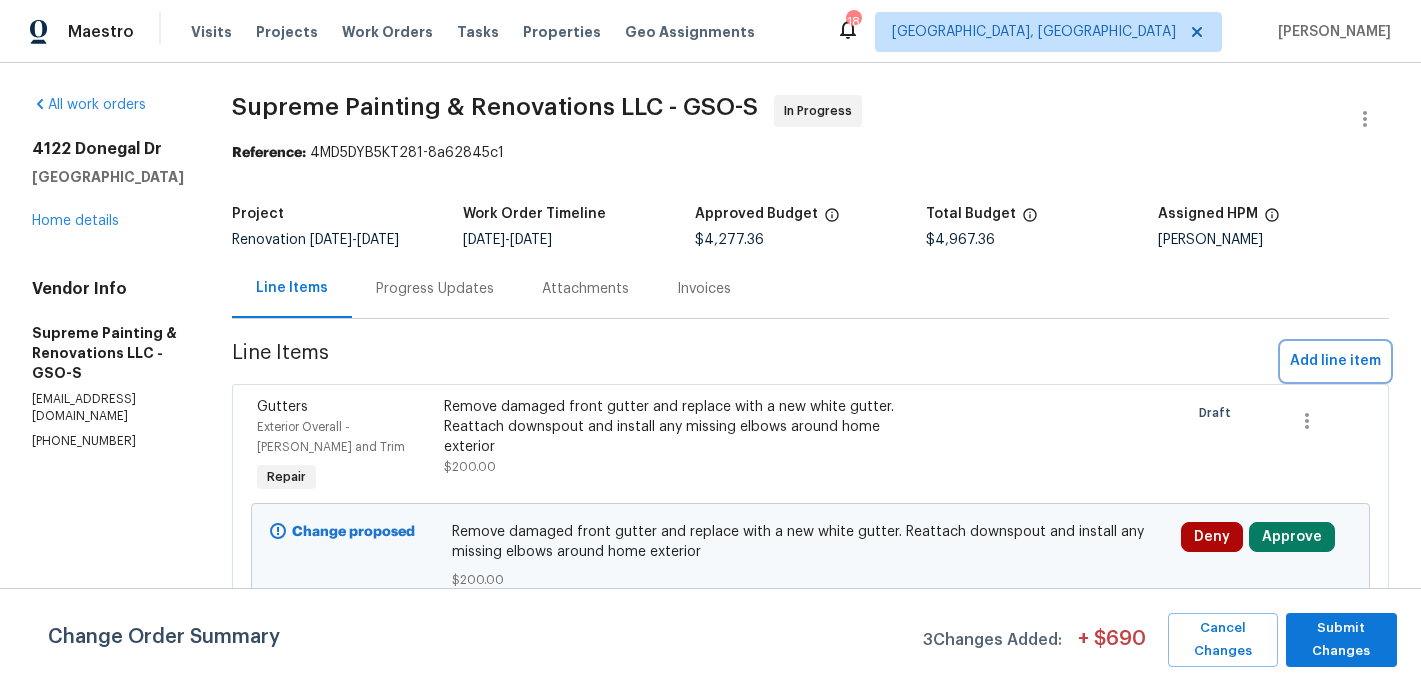click on "Add line item" at bounding box center [1335, 361] 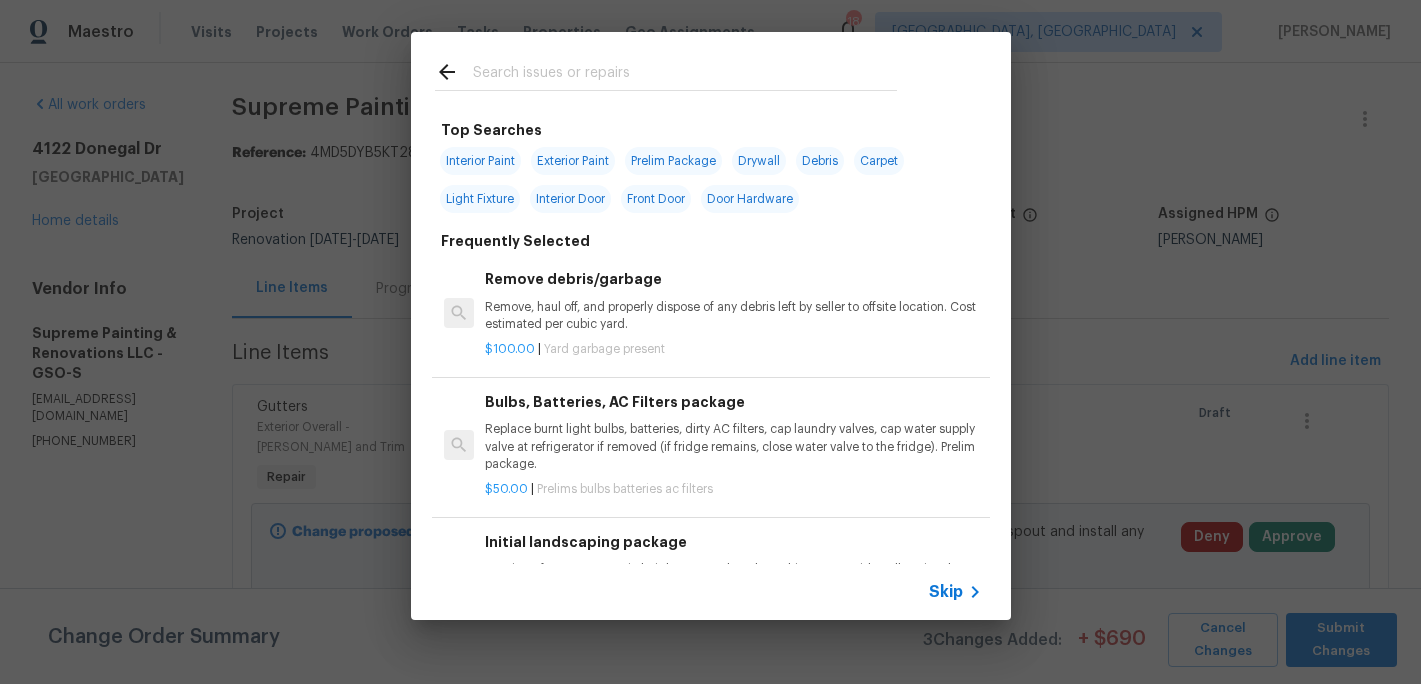 click at bounding box center (685, 75) 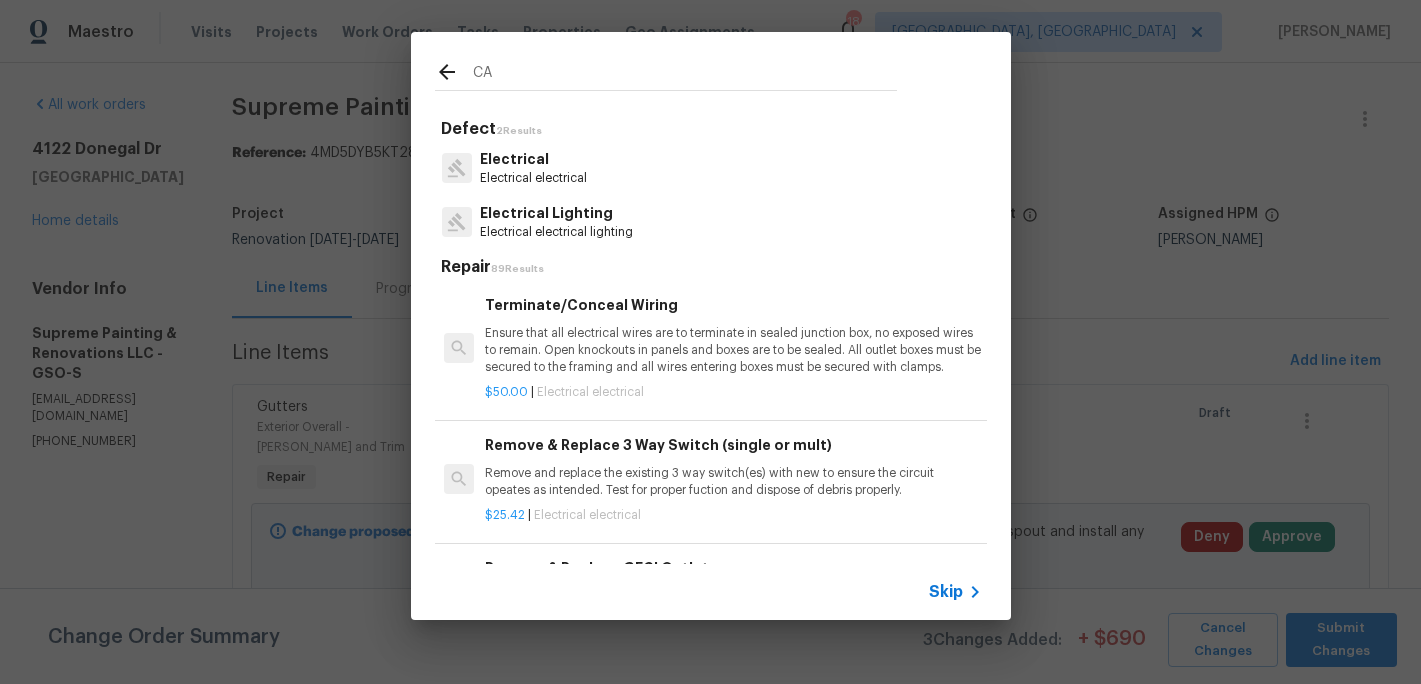 type on "C" 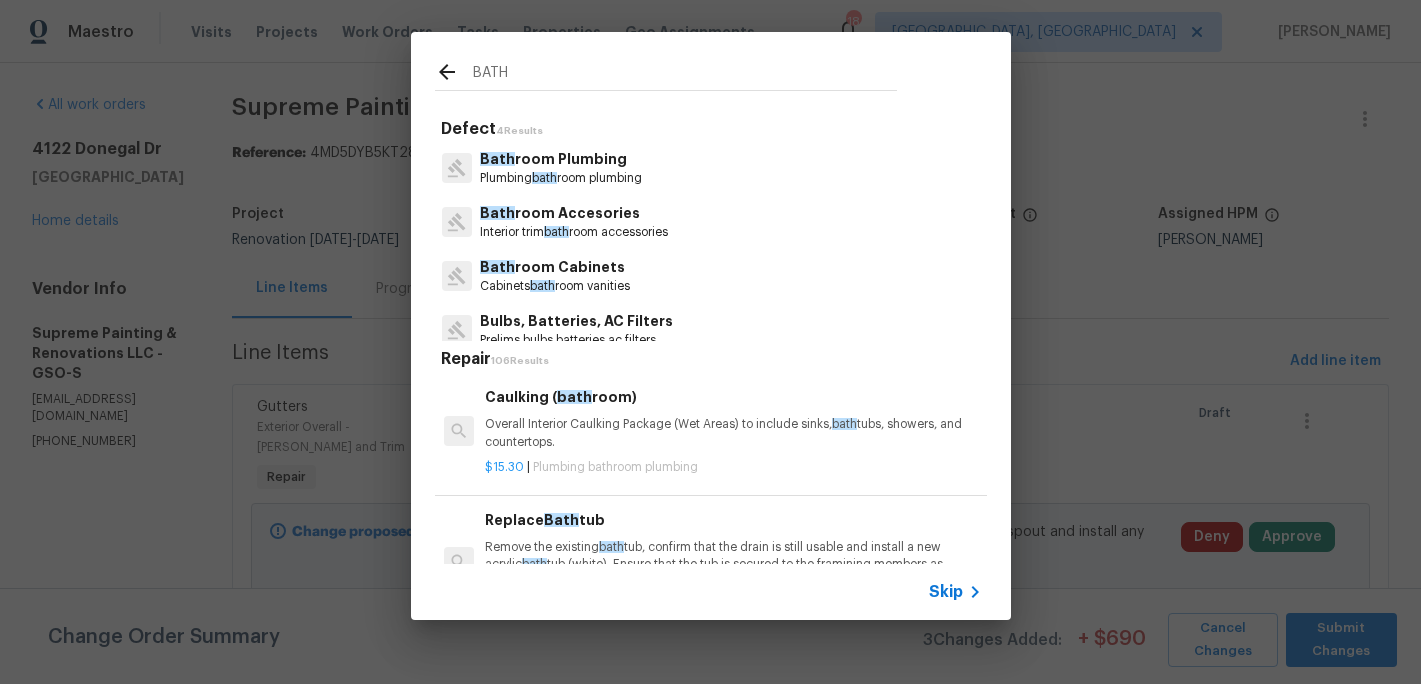 type on "BATH" 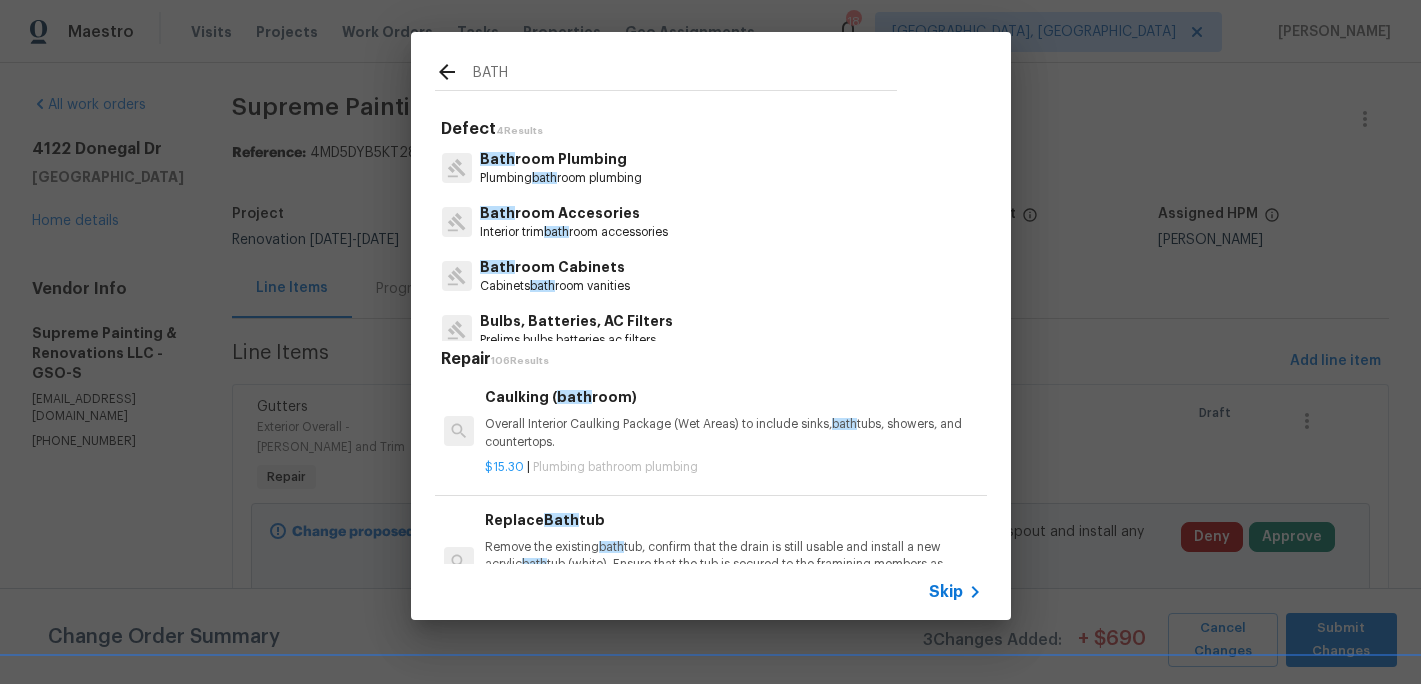 click on "Bath room Accesories" at bounding box center [574, 213] 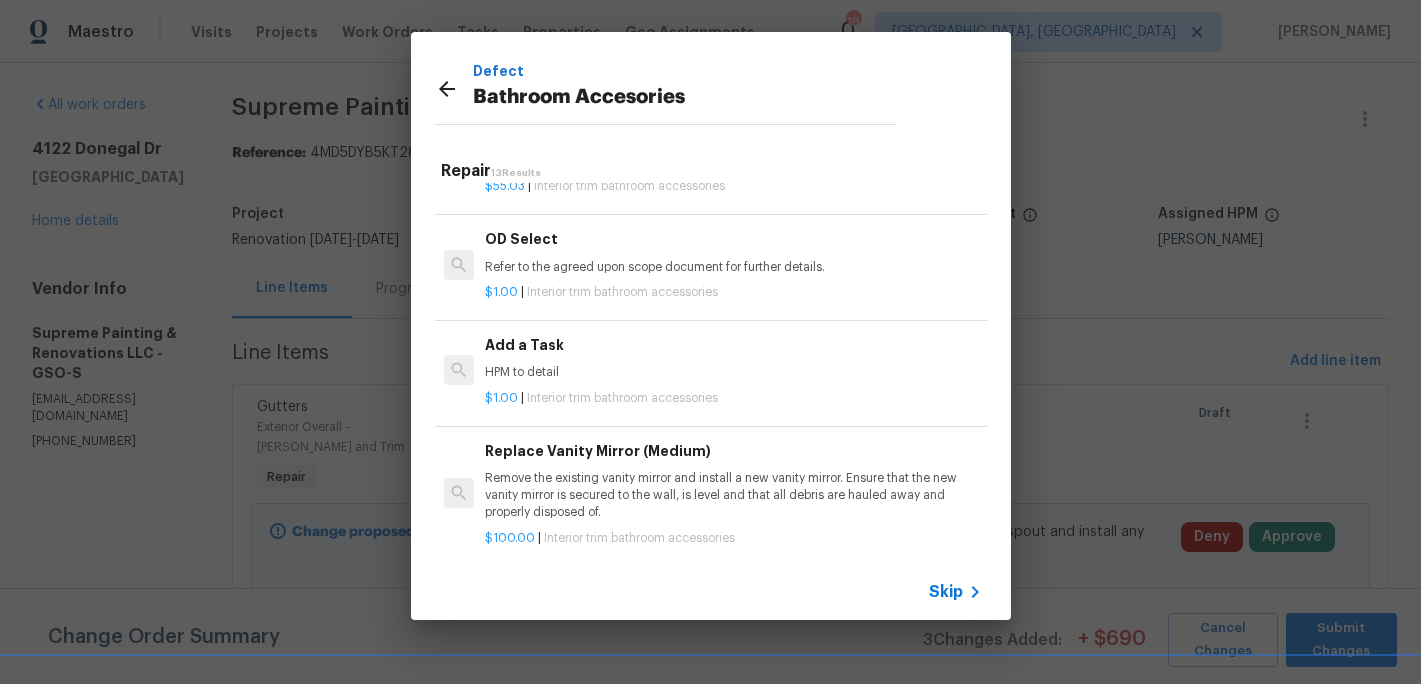 scroll, scrollTop: 916, scrollLeft: 0, axis: vertical 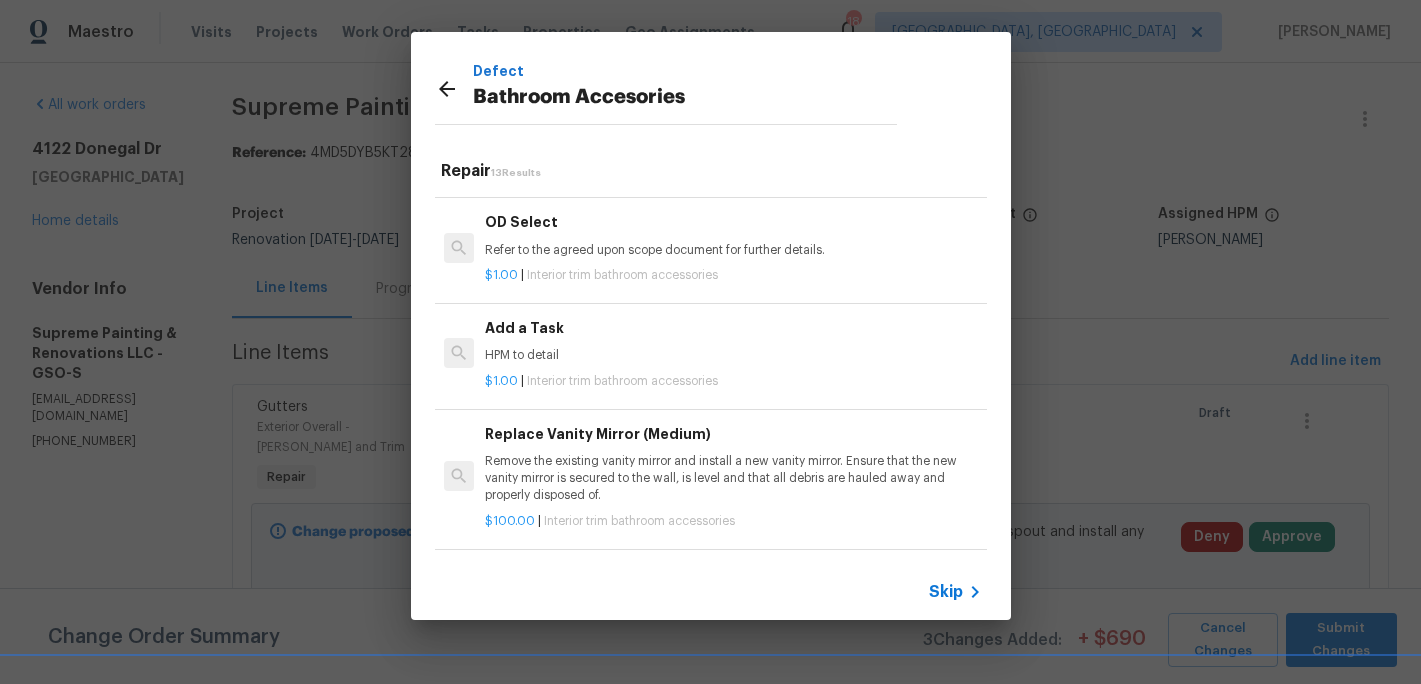 click on "Add a Task" at bounding box center [733, 328] 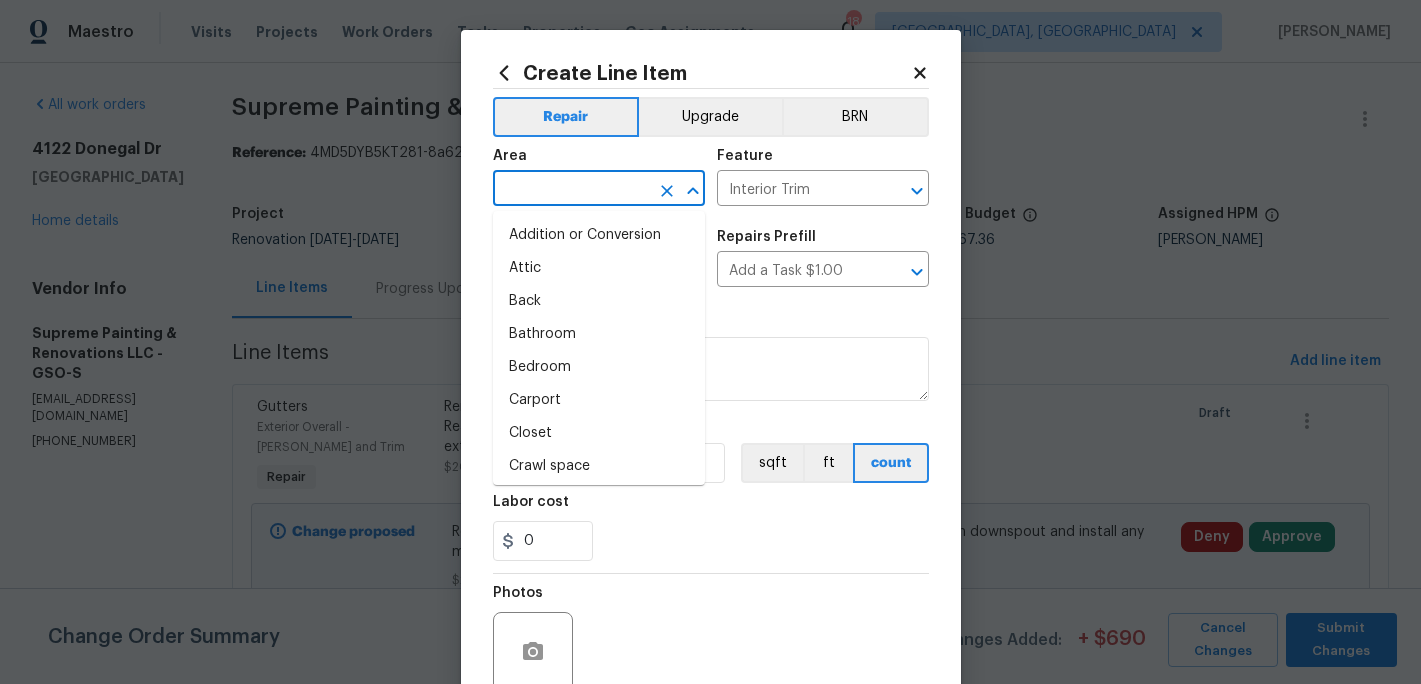 click at bounding box center (571, 190) 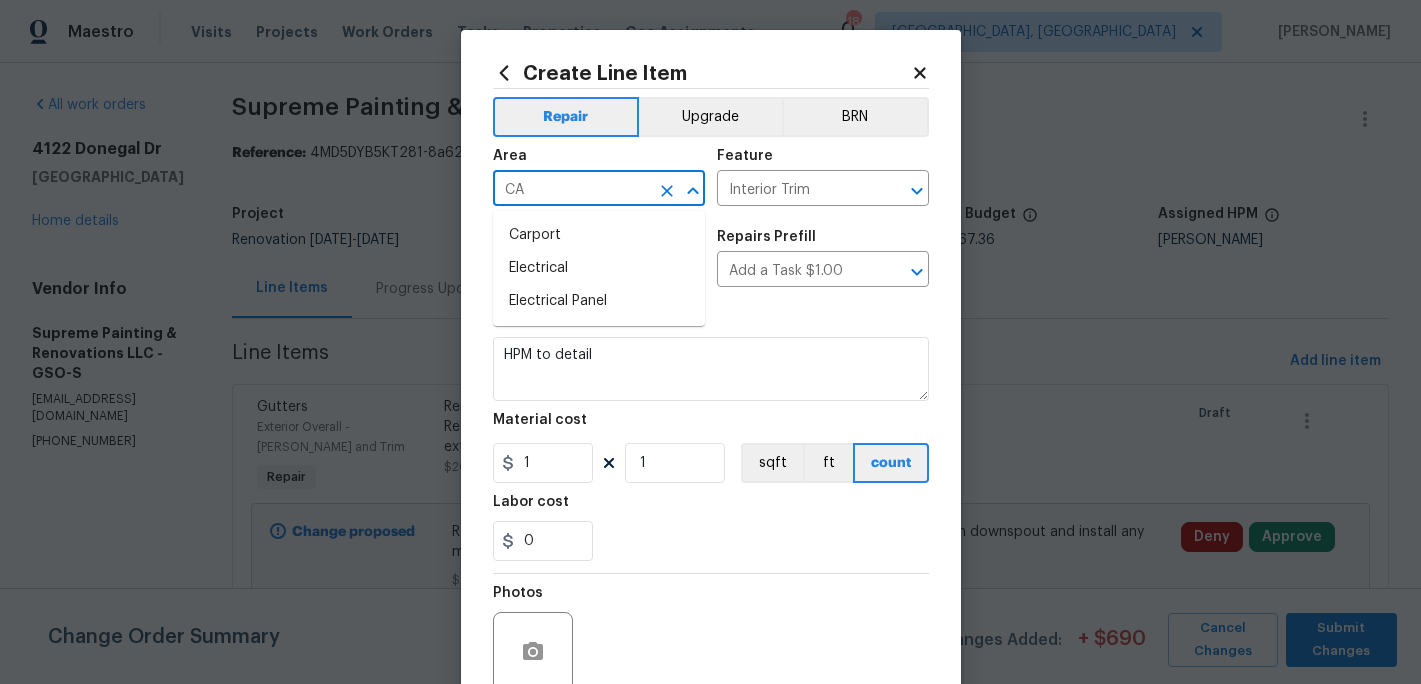 type on "C" 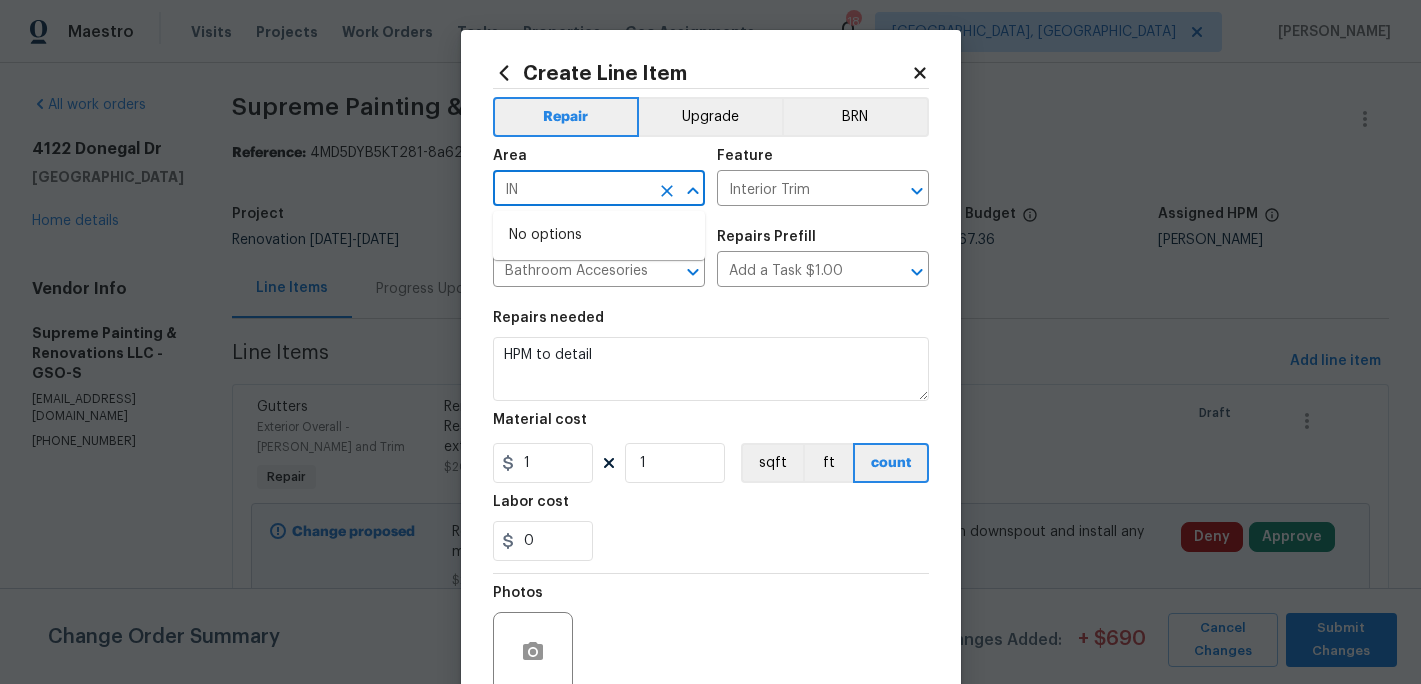type on "I" 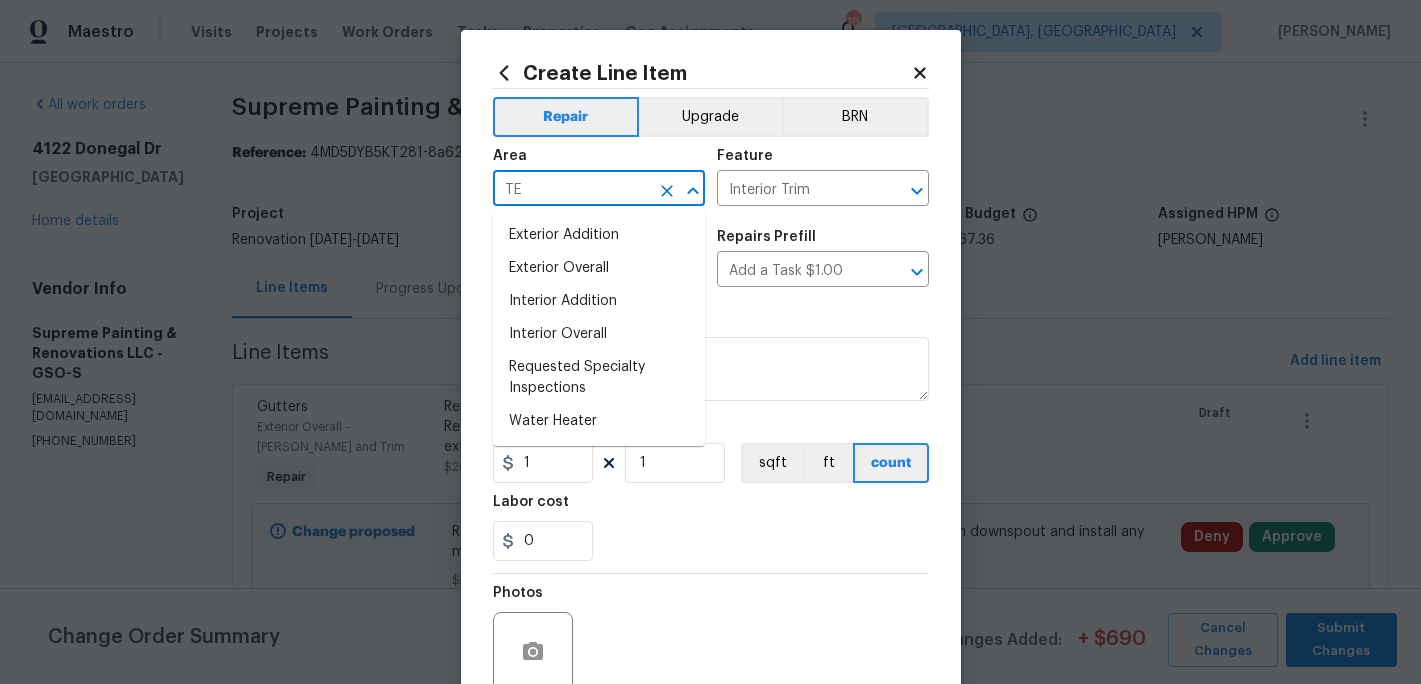 type on "T" 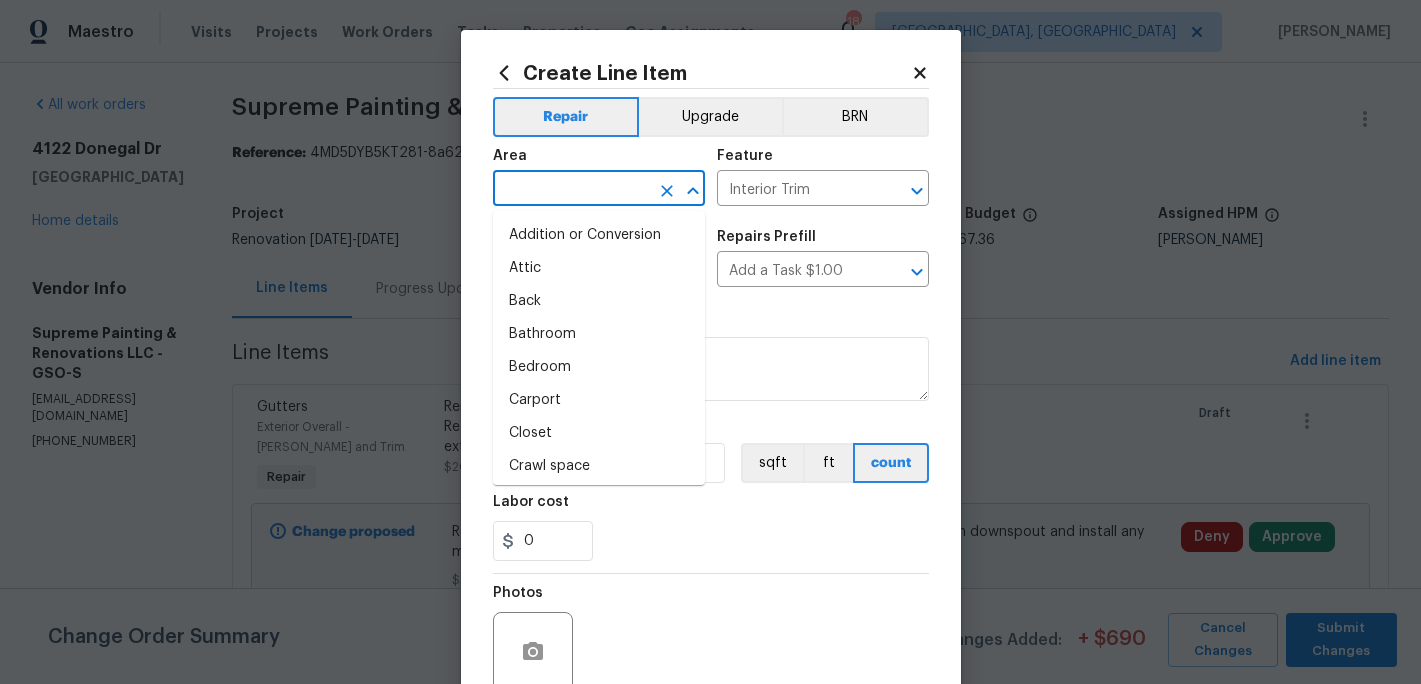 type on "n" 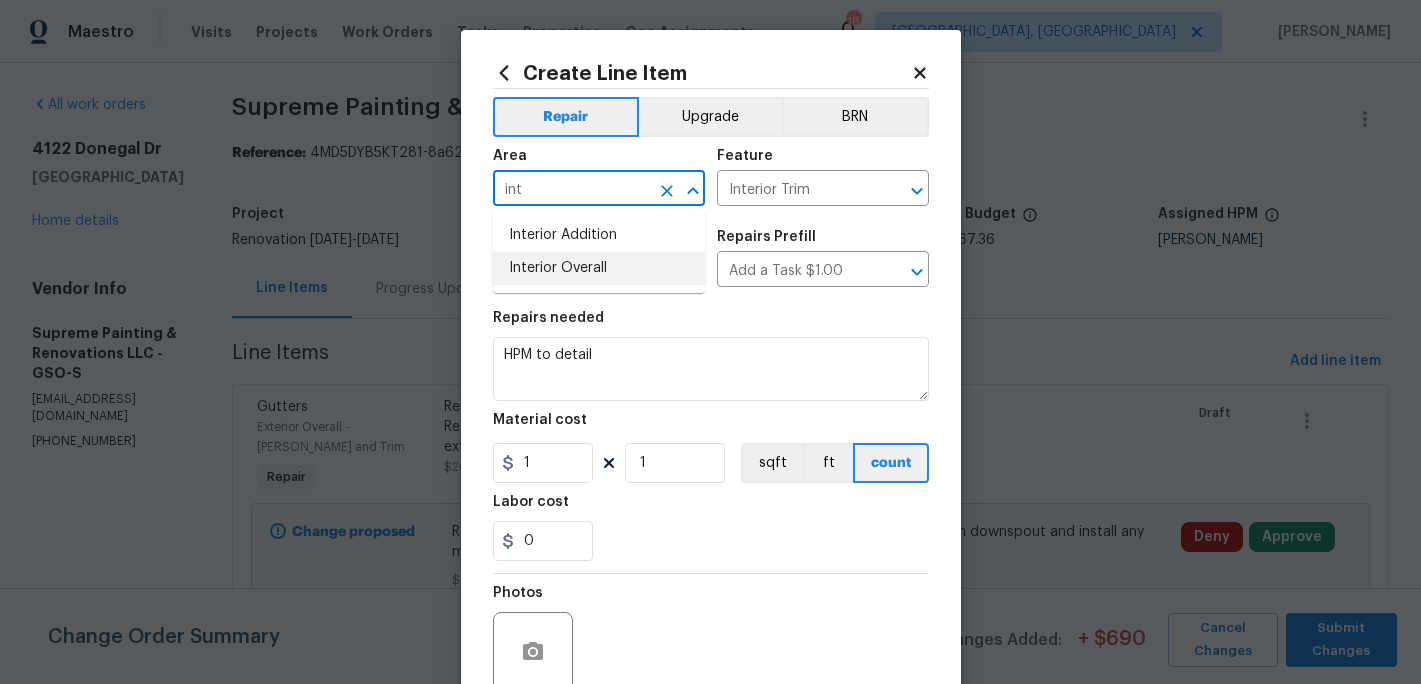 click on "Interior Overall" at bounding box center [599, 268] 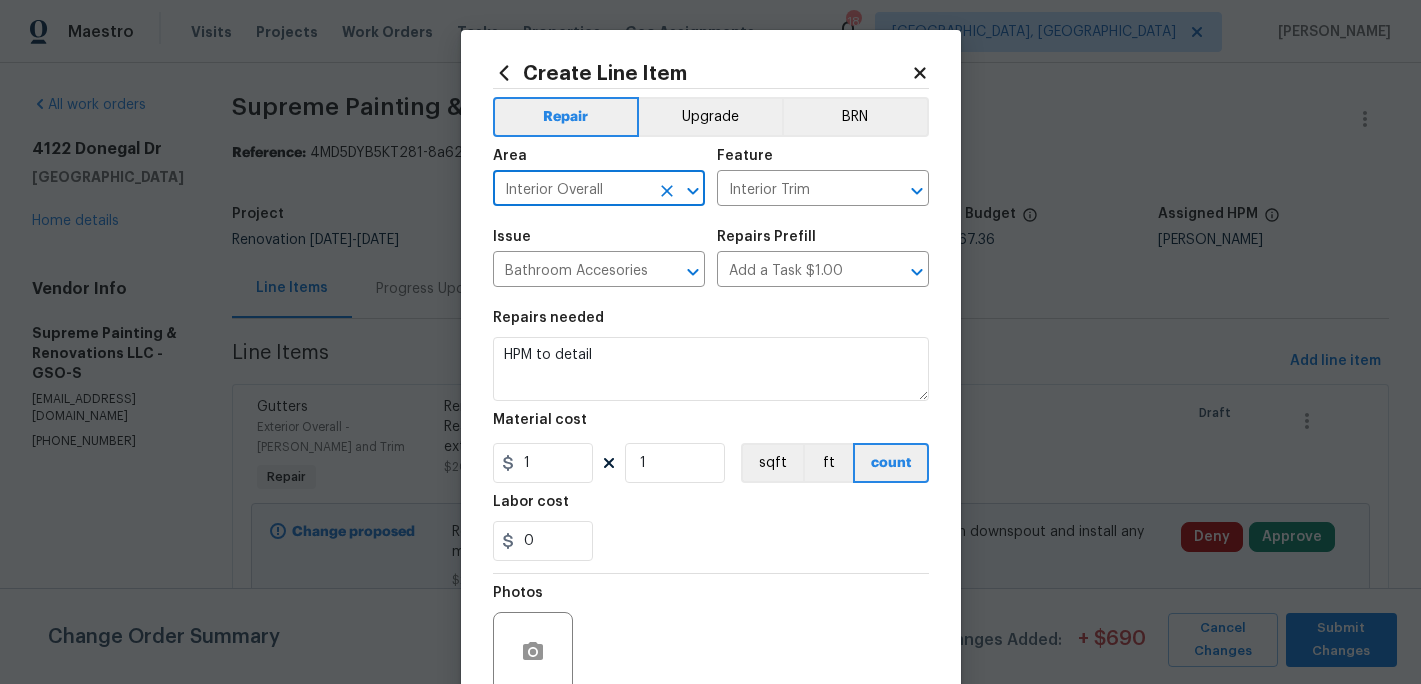 type on "Interior Overall" 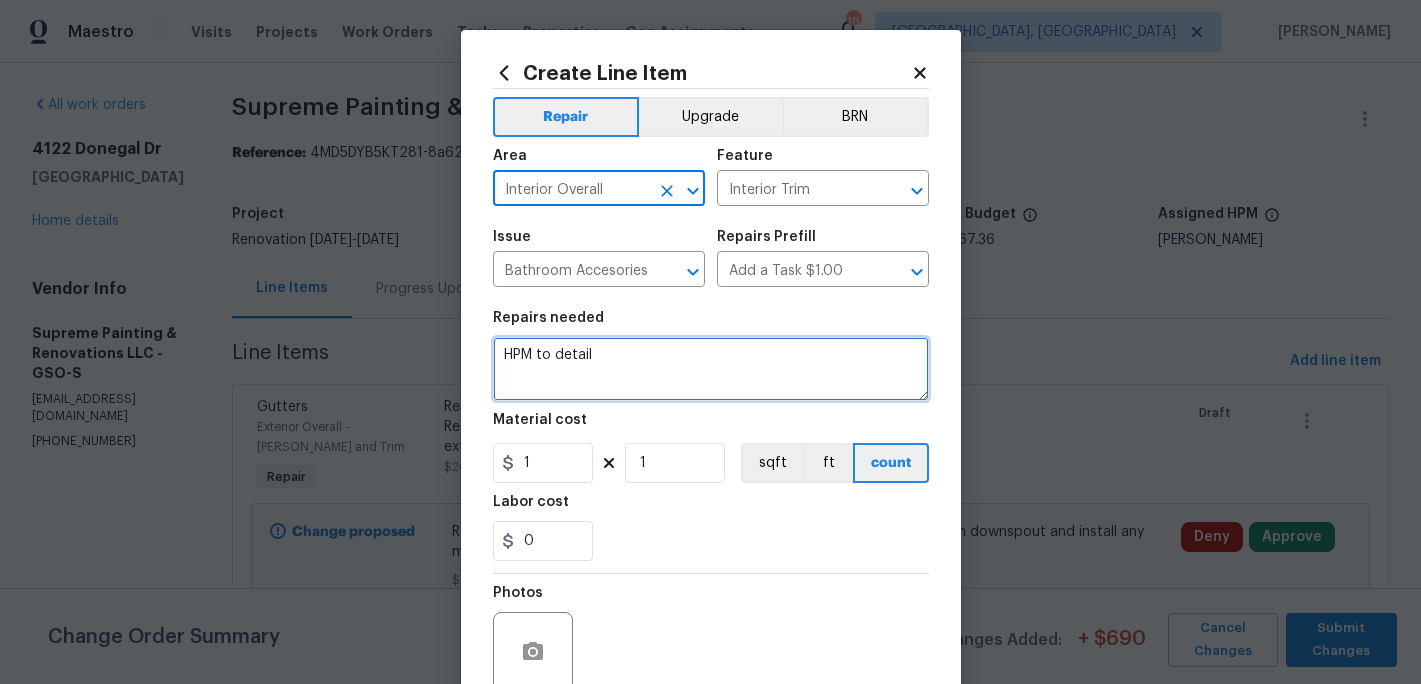 click on "HPM to detail" at bounding box center [711, 369] 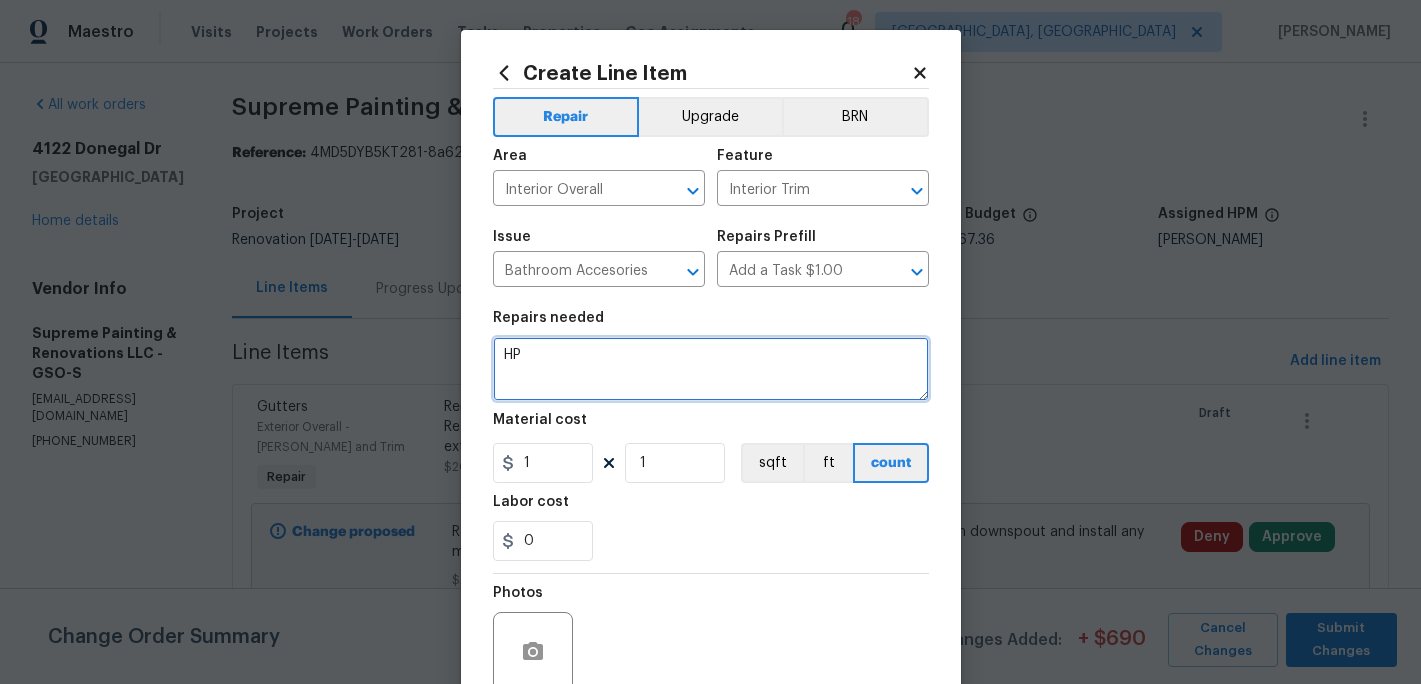 type on "H" 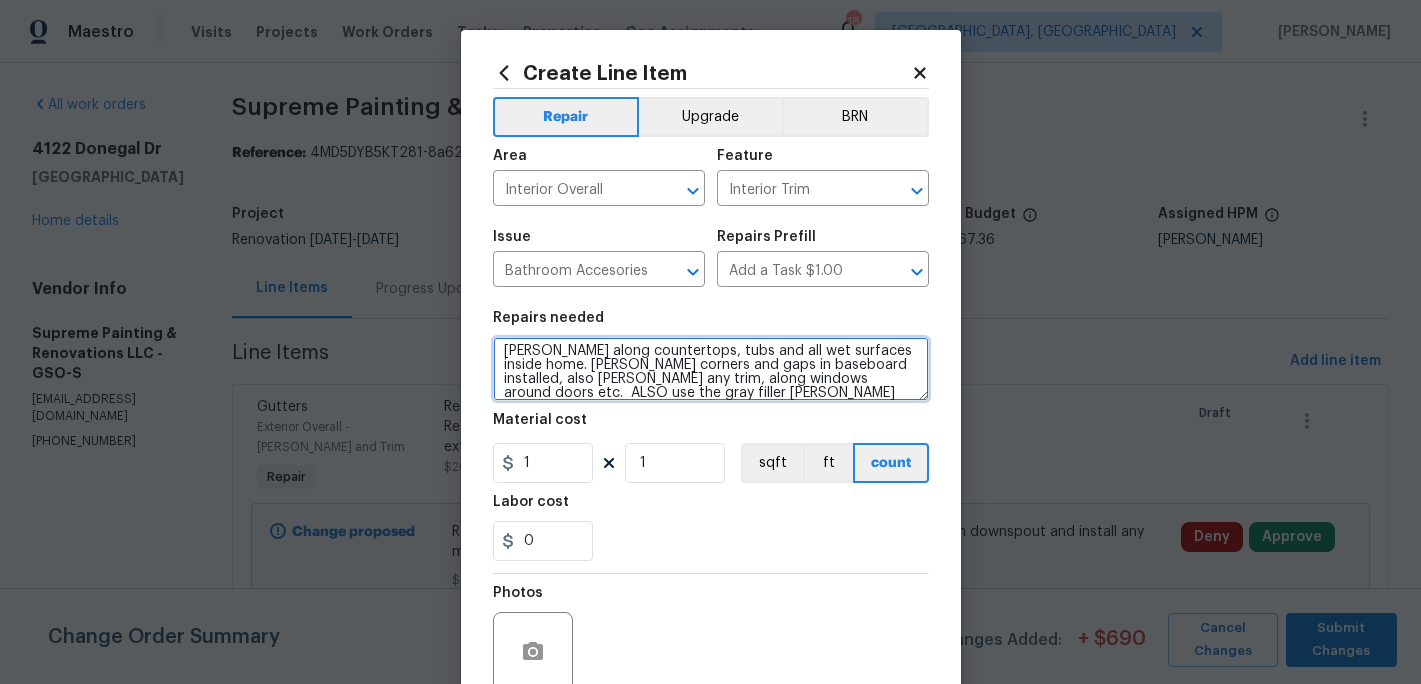 scroll, scrollTop: 18, scrollLeft: 0, axis: vertical 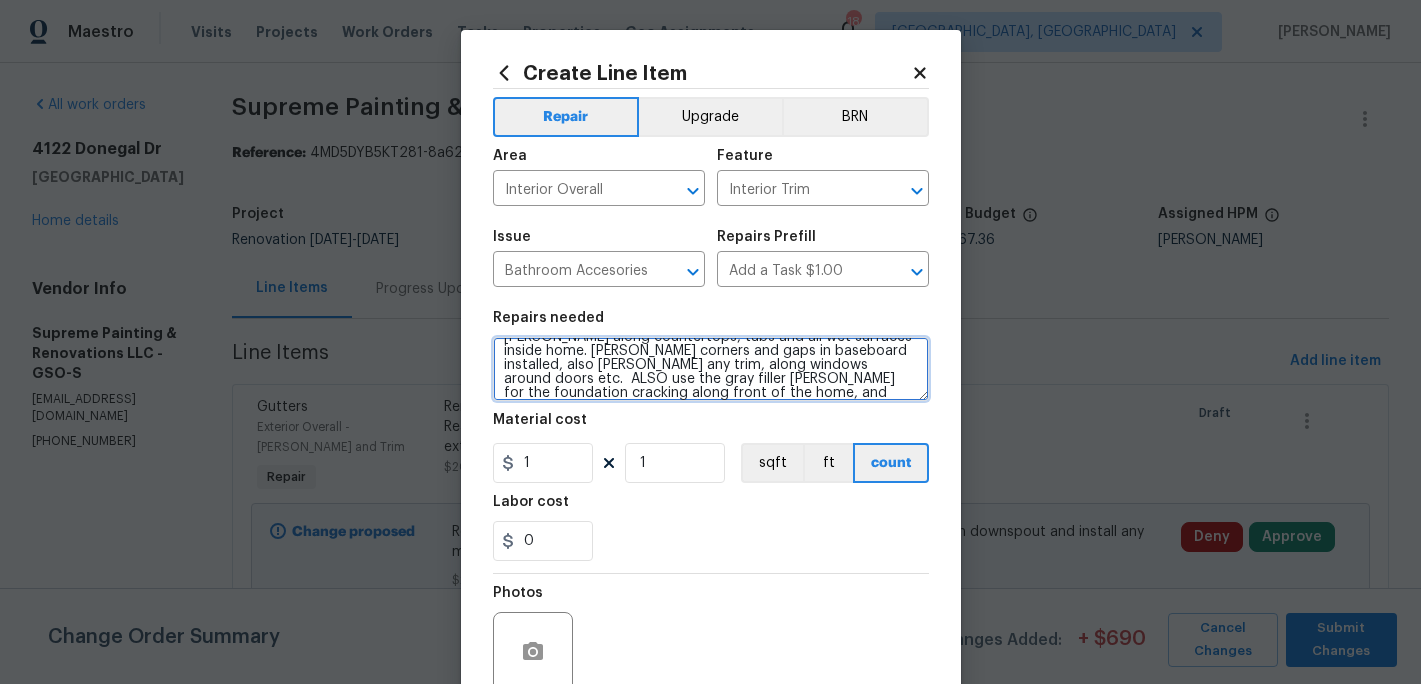 type on "Calk along countertops, tubs and all wet surfaces inside home. Calk corners and gaps in baseboard installed, also calk any trim, along windows around doors etc.  ALSO use the gray filler calk for the foundation cracking along front of the home, and along the front porch" 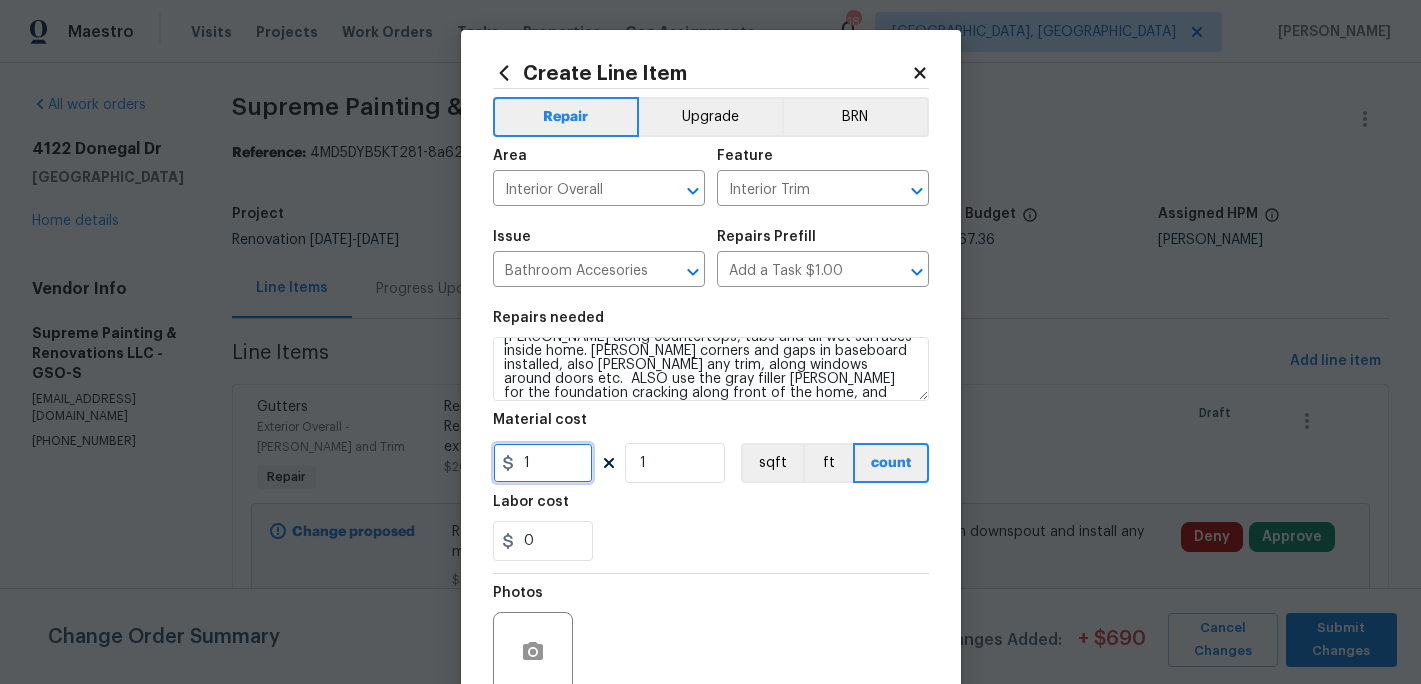 click on "1" at bounding box center [543, 463] 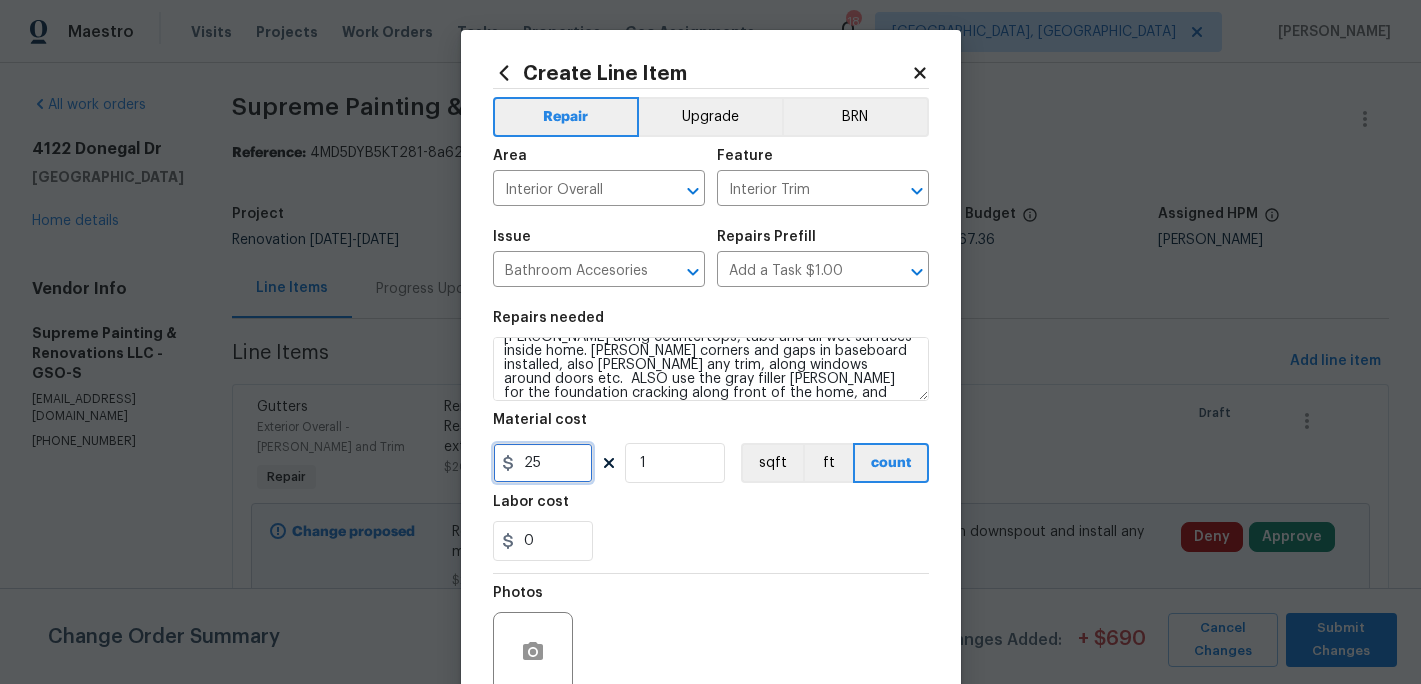 type on "25" 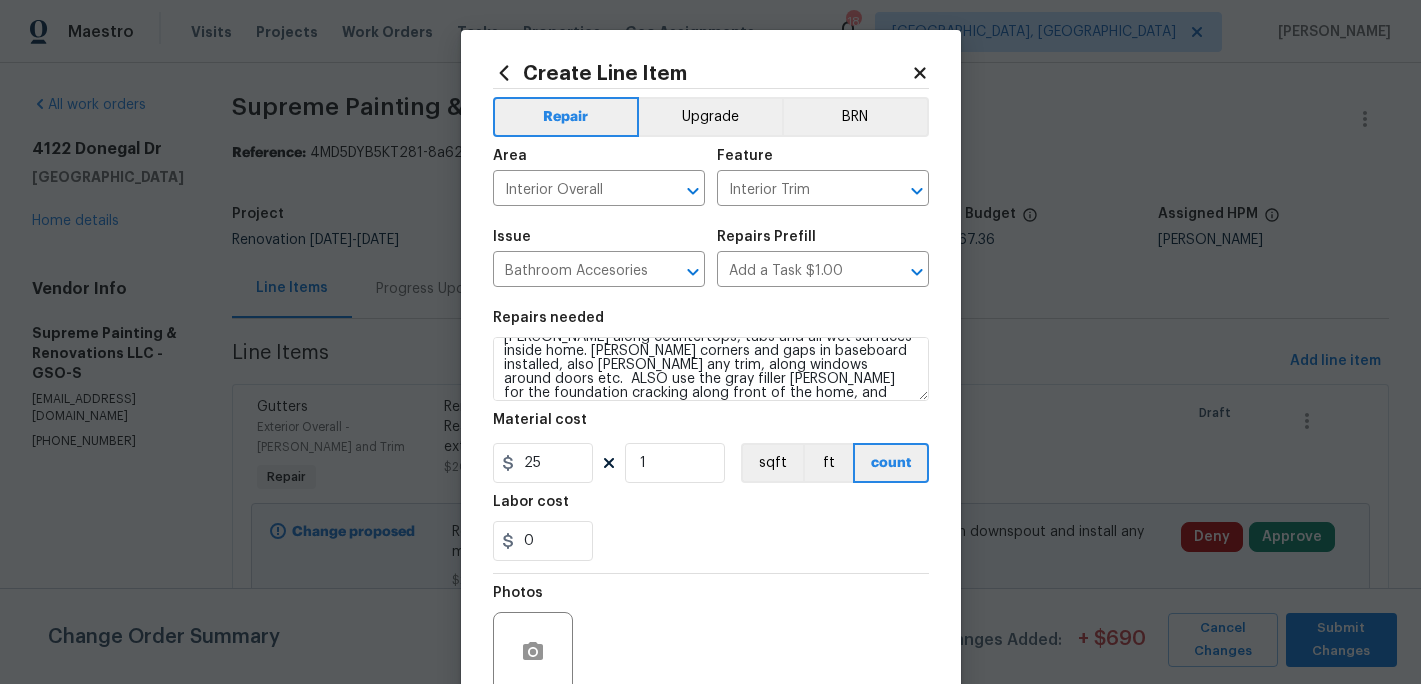 click on "0" at bounding box center (711, 541) 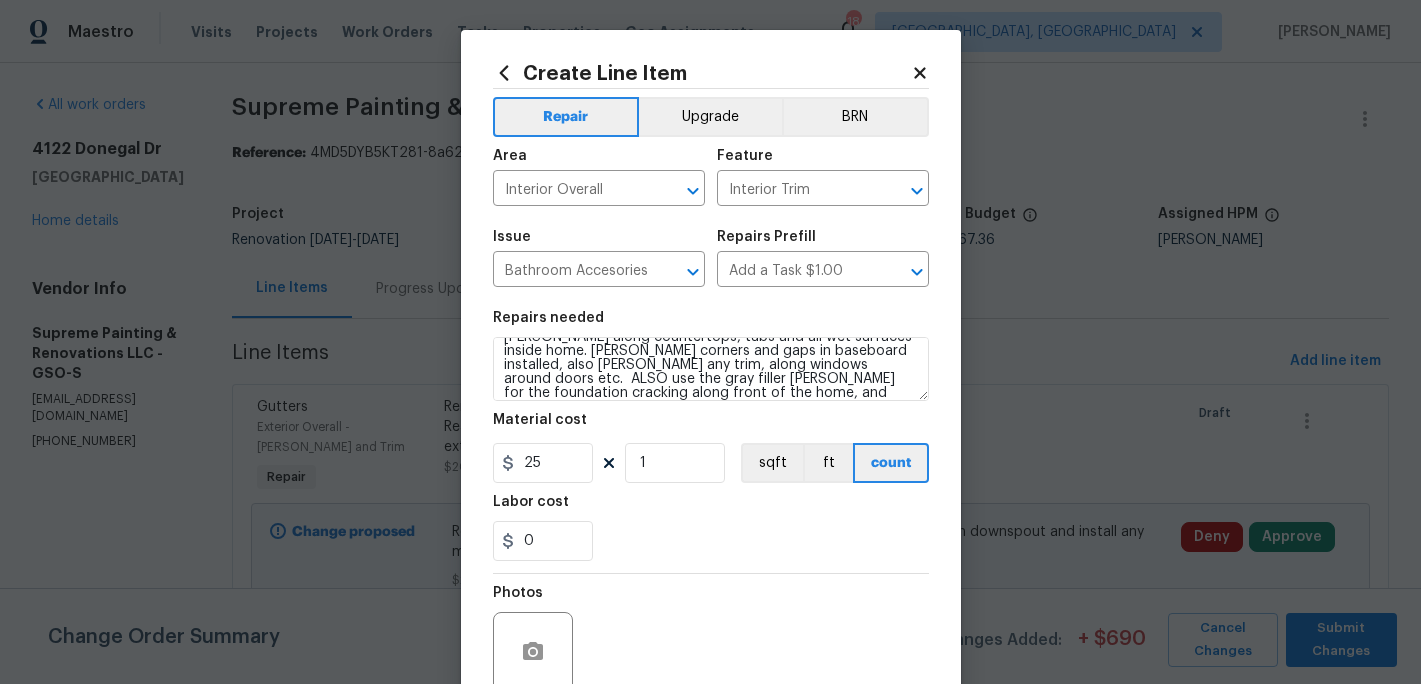 scroll, scrollTop: 178, scrollLeft: 0, axis: vertical 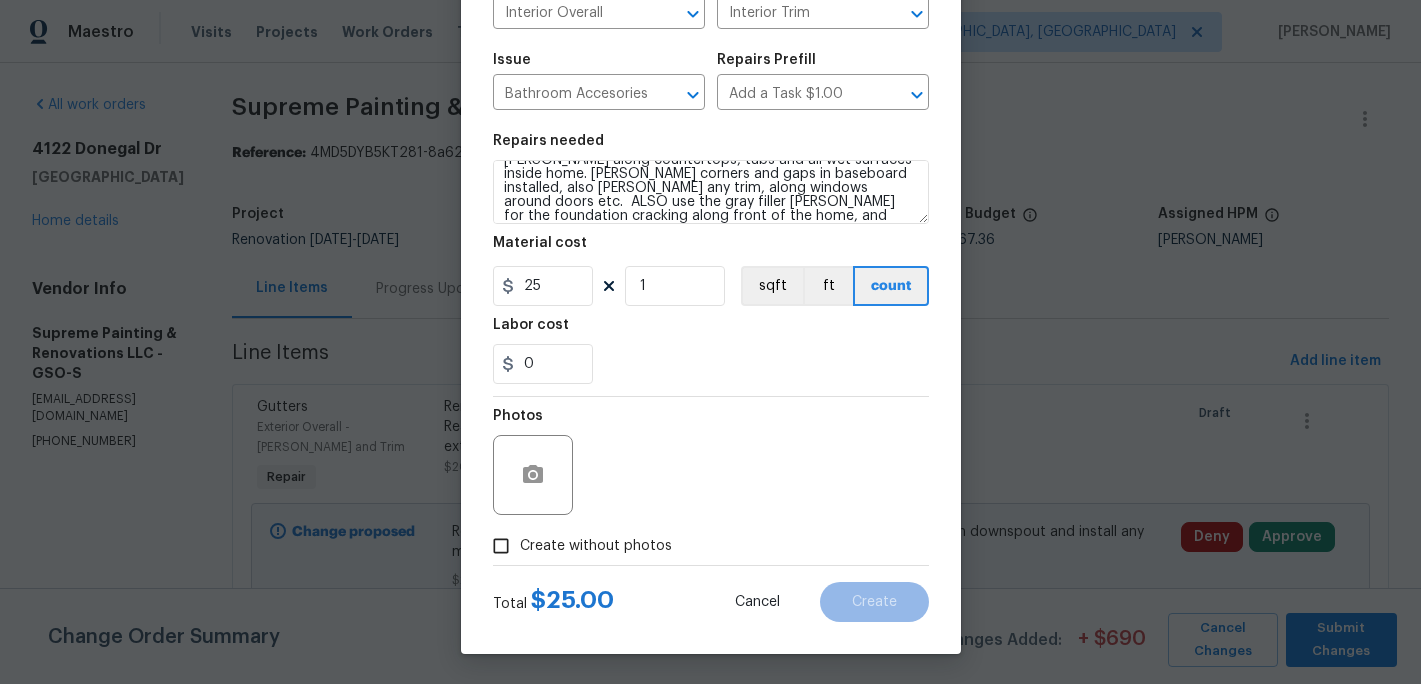 click on "Create without photos" at bounding box center (501, 546) 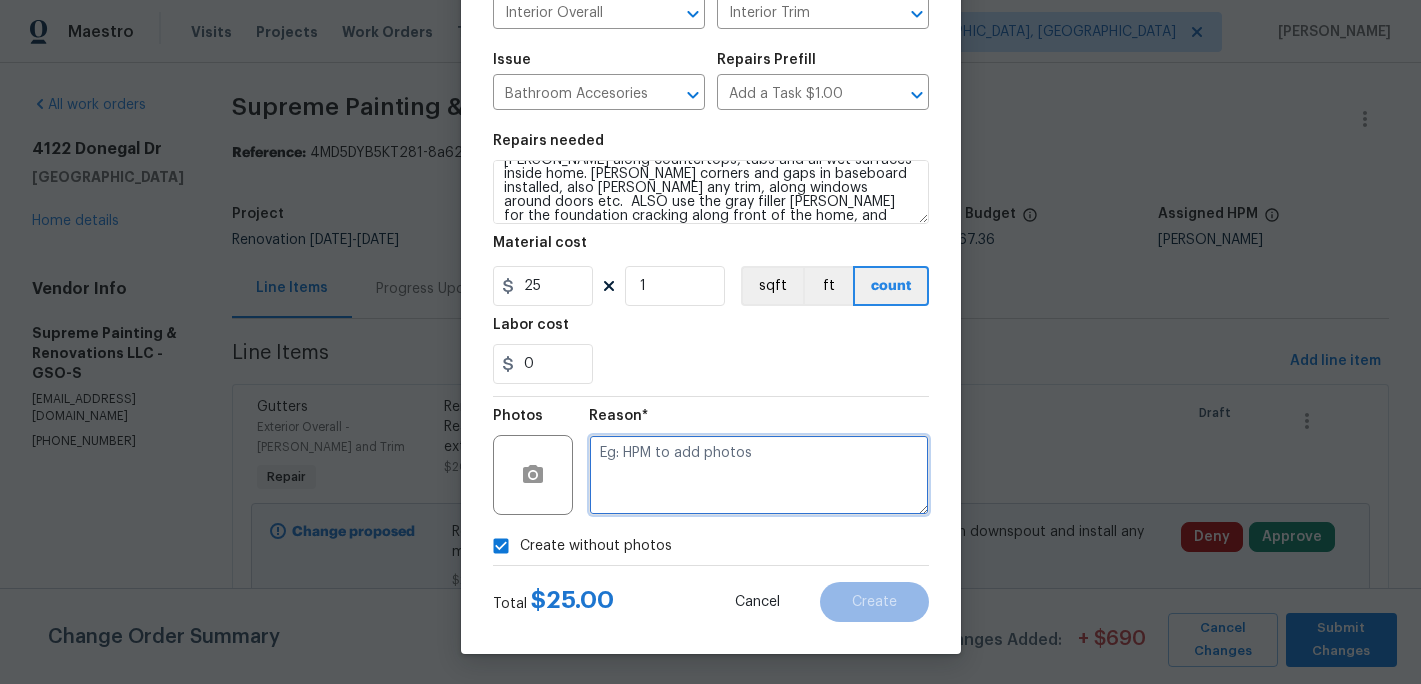 click at bounding box center (759, 475) 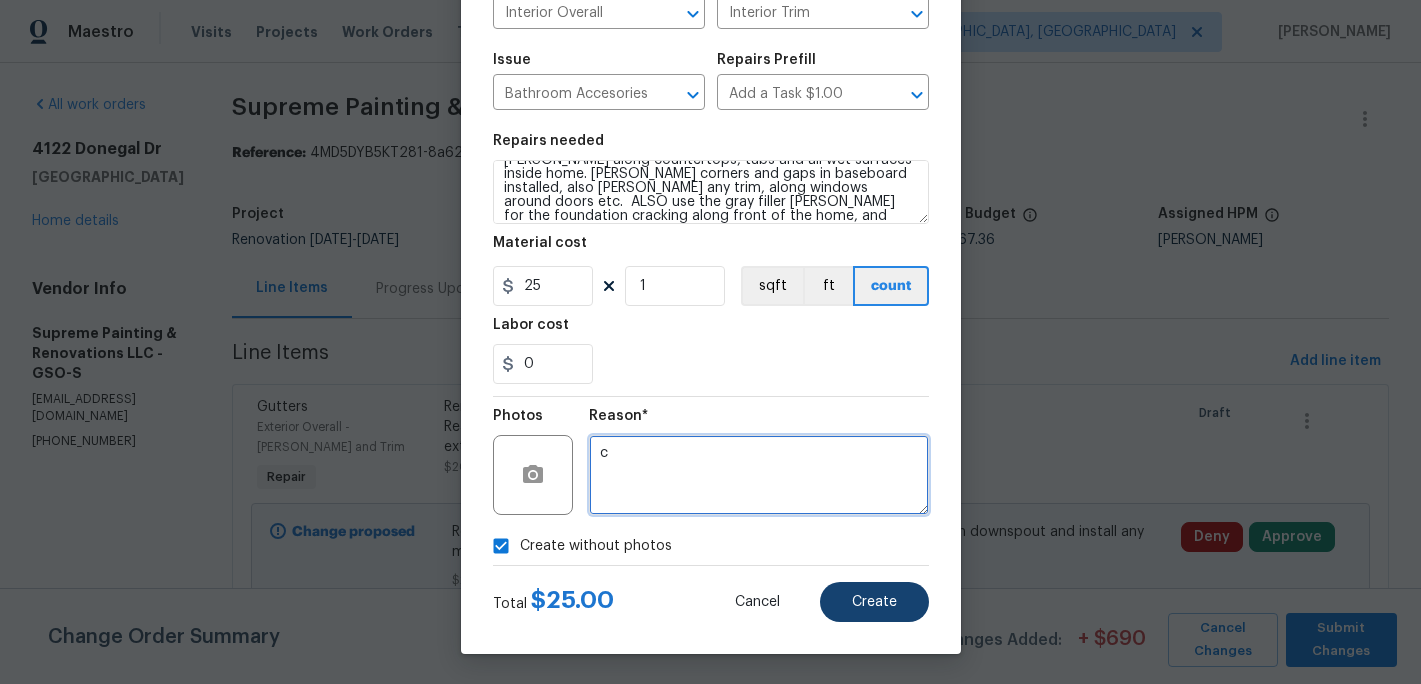 type on "c" 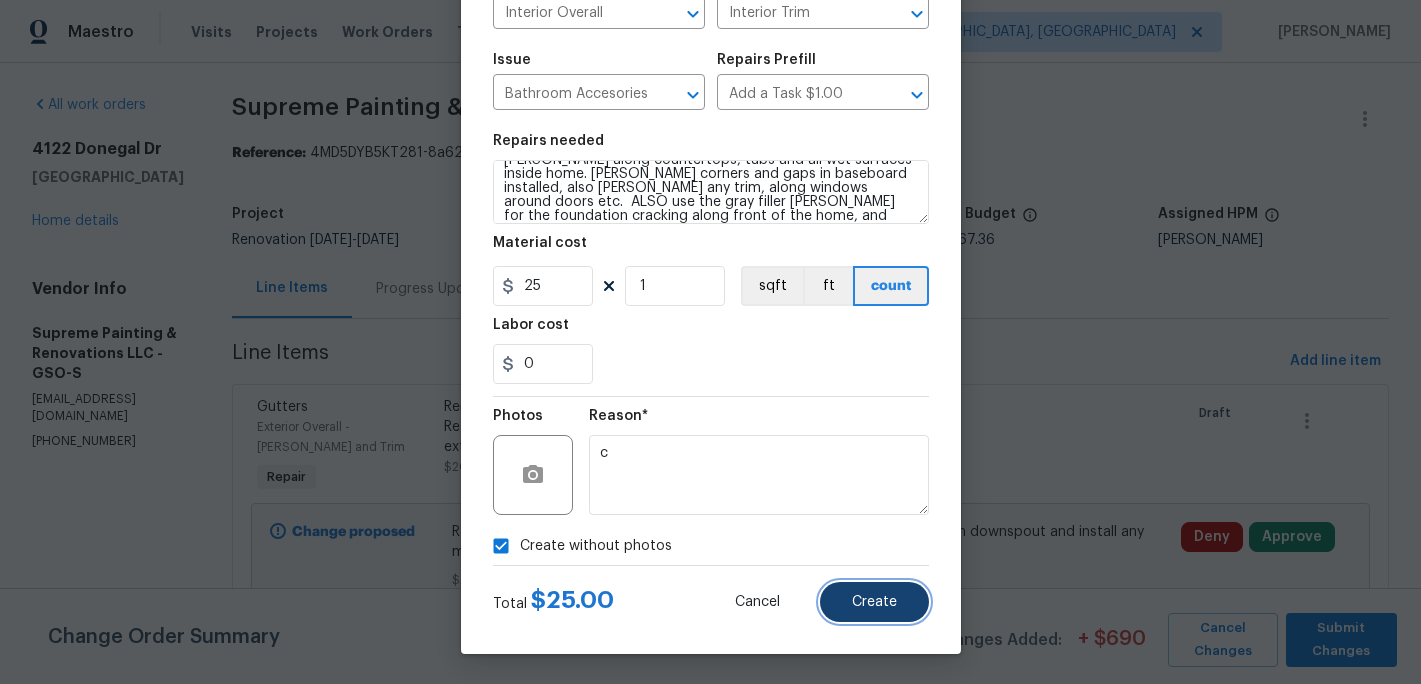 click on "Create" at bounding box center (874, 602) 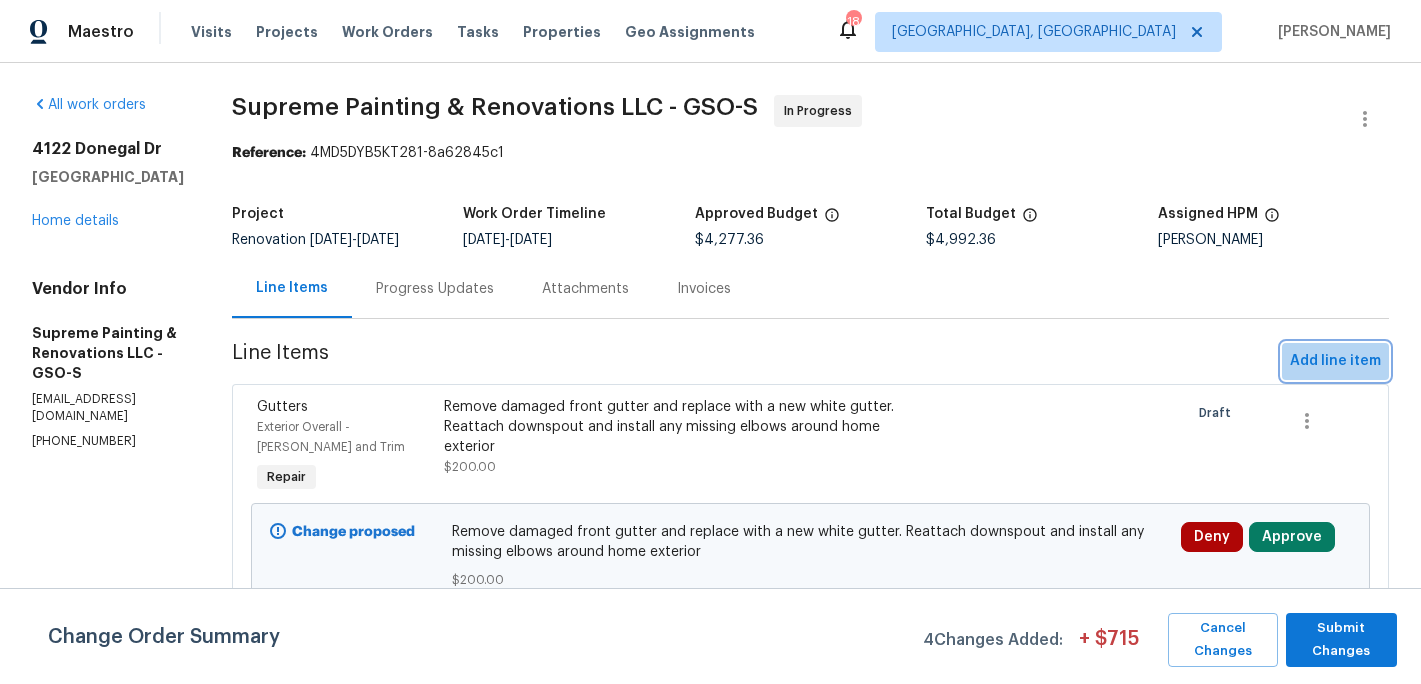 click on "Add line item" at bounding box center (1335, 361) 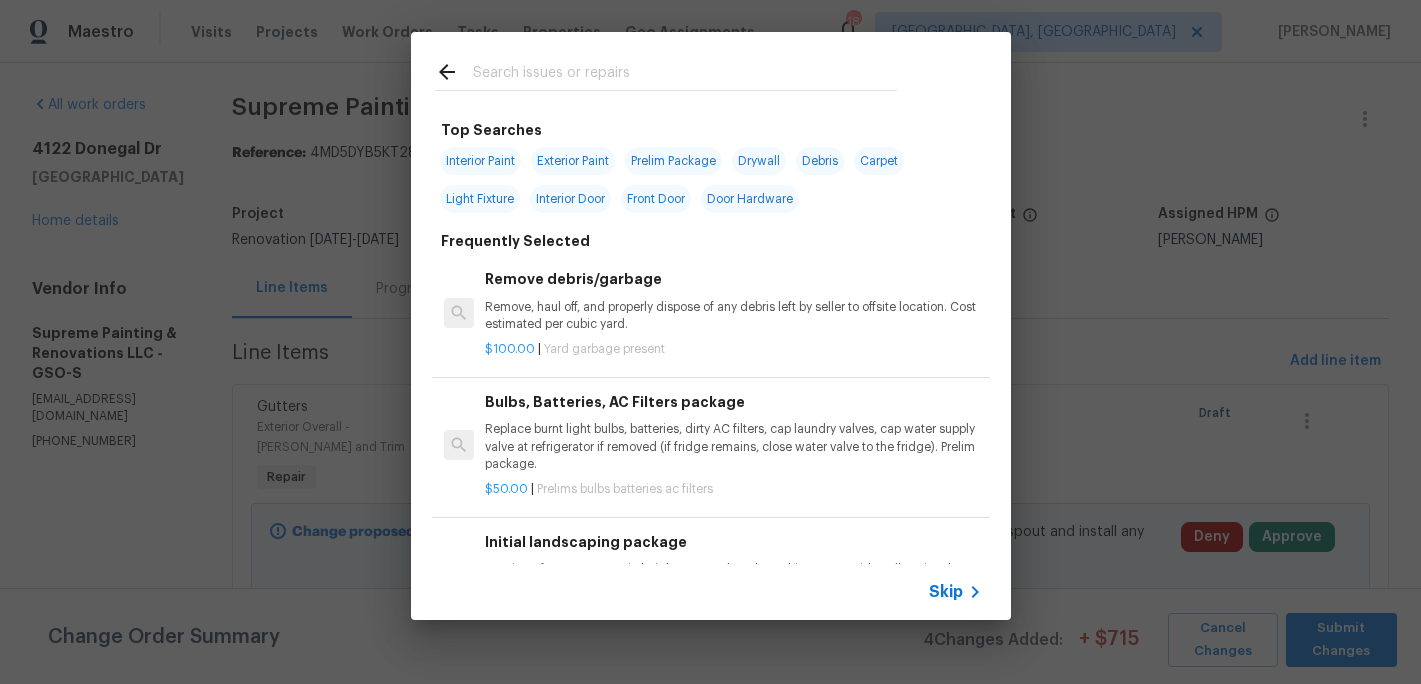 click at bounding box center [685, 75] 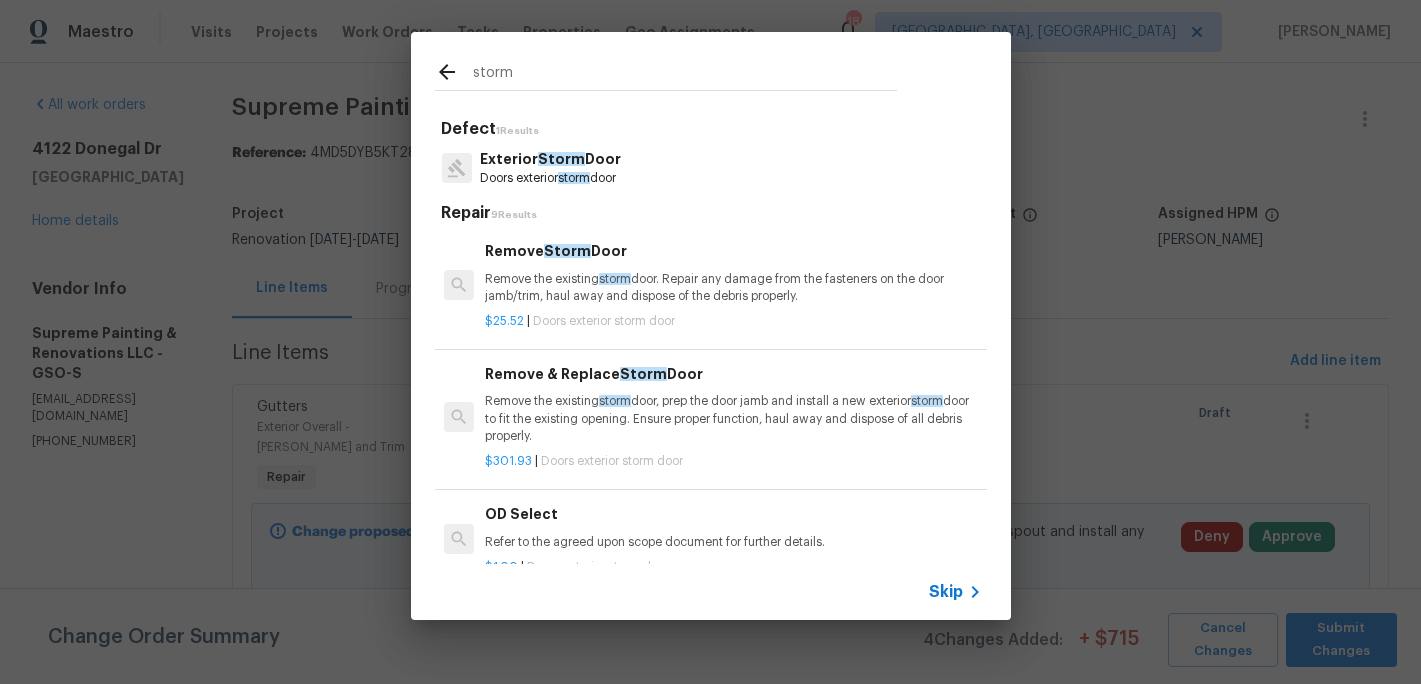 type on "storm" 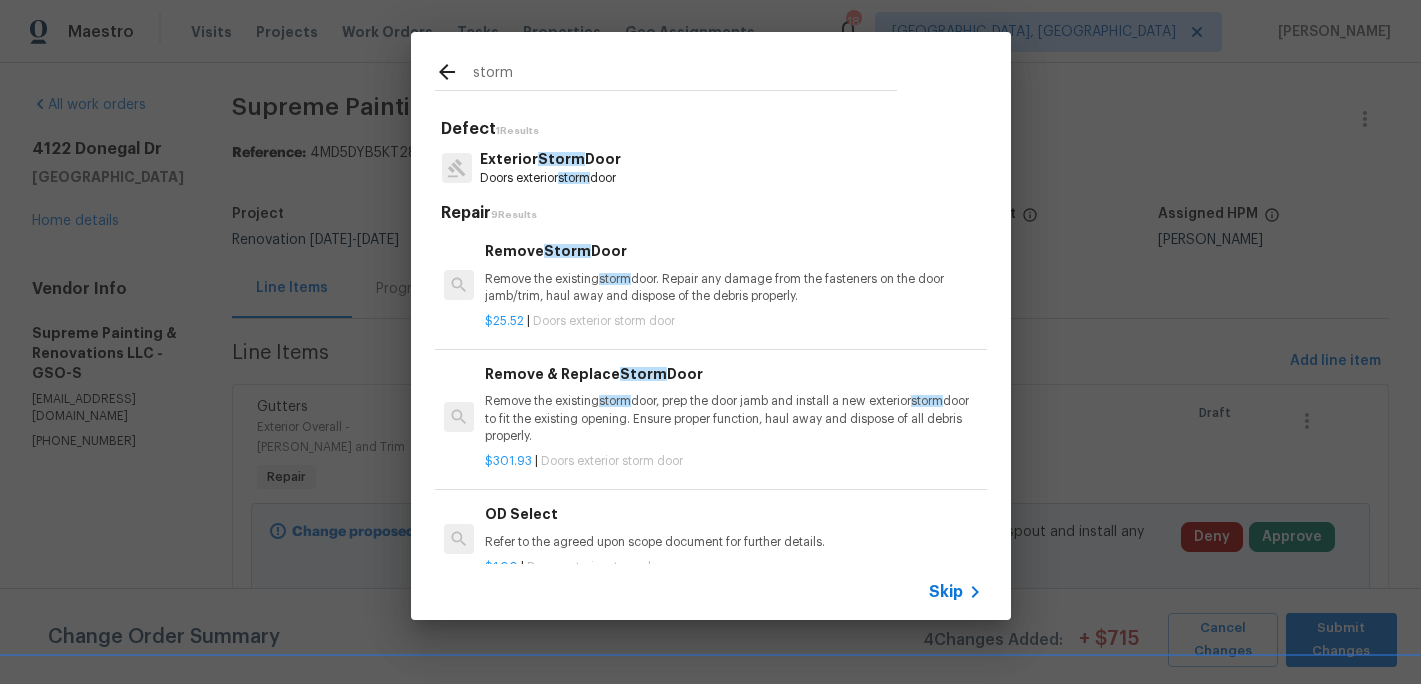 click on "Storm" at bounding box center [567, 251] 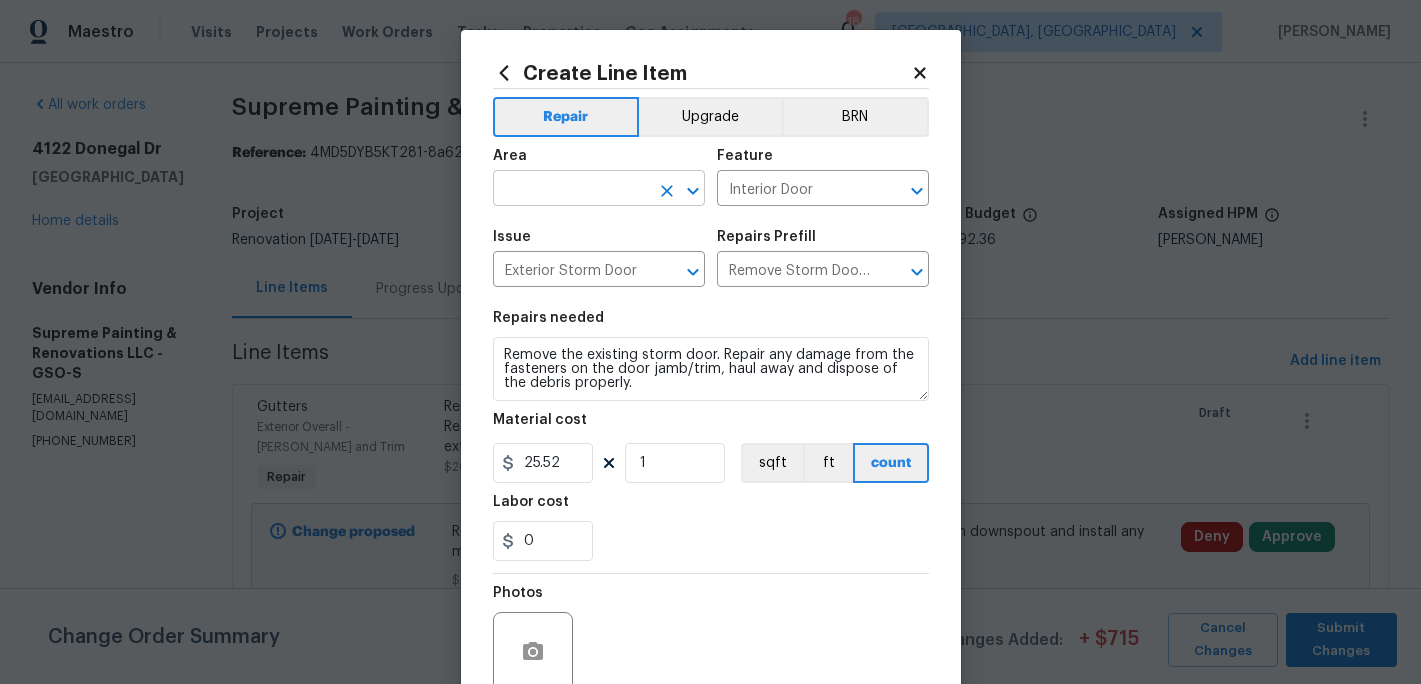 click at bounding box center [571, 190] 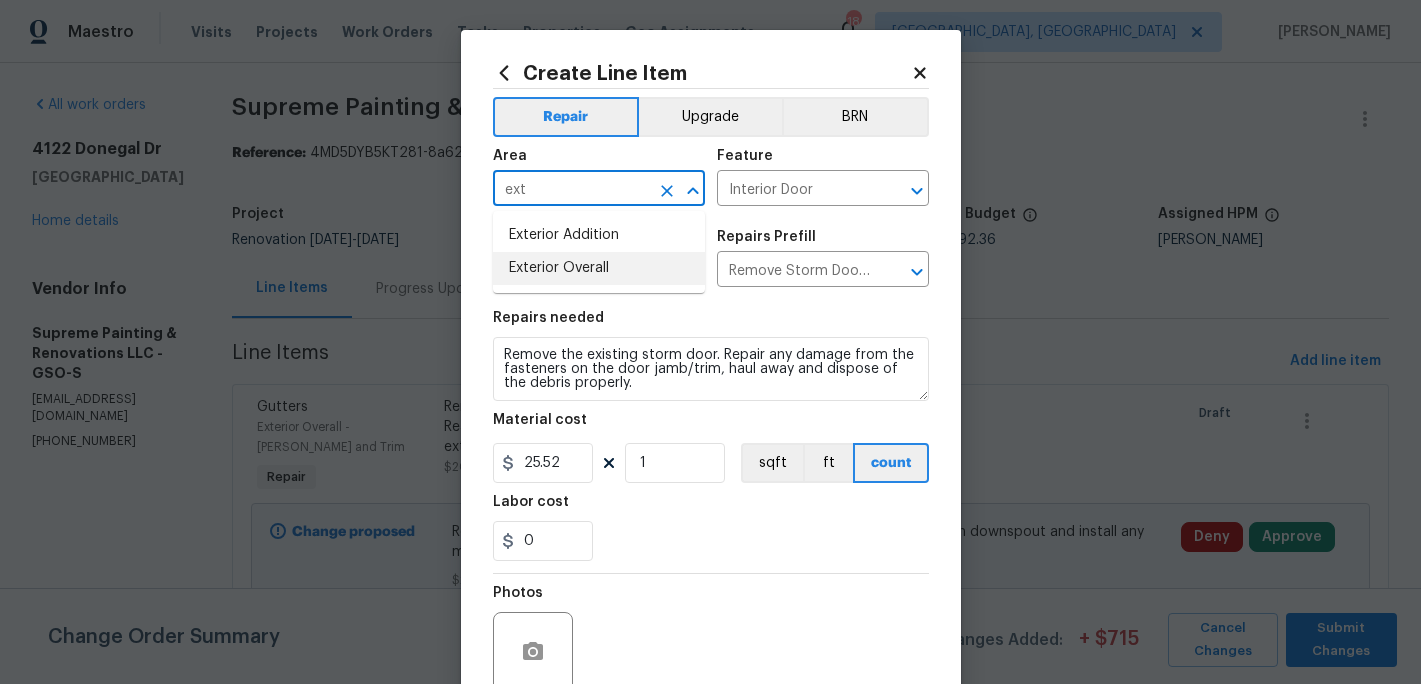 click on "Exterior Overall" at bounding box center (599, 268) 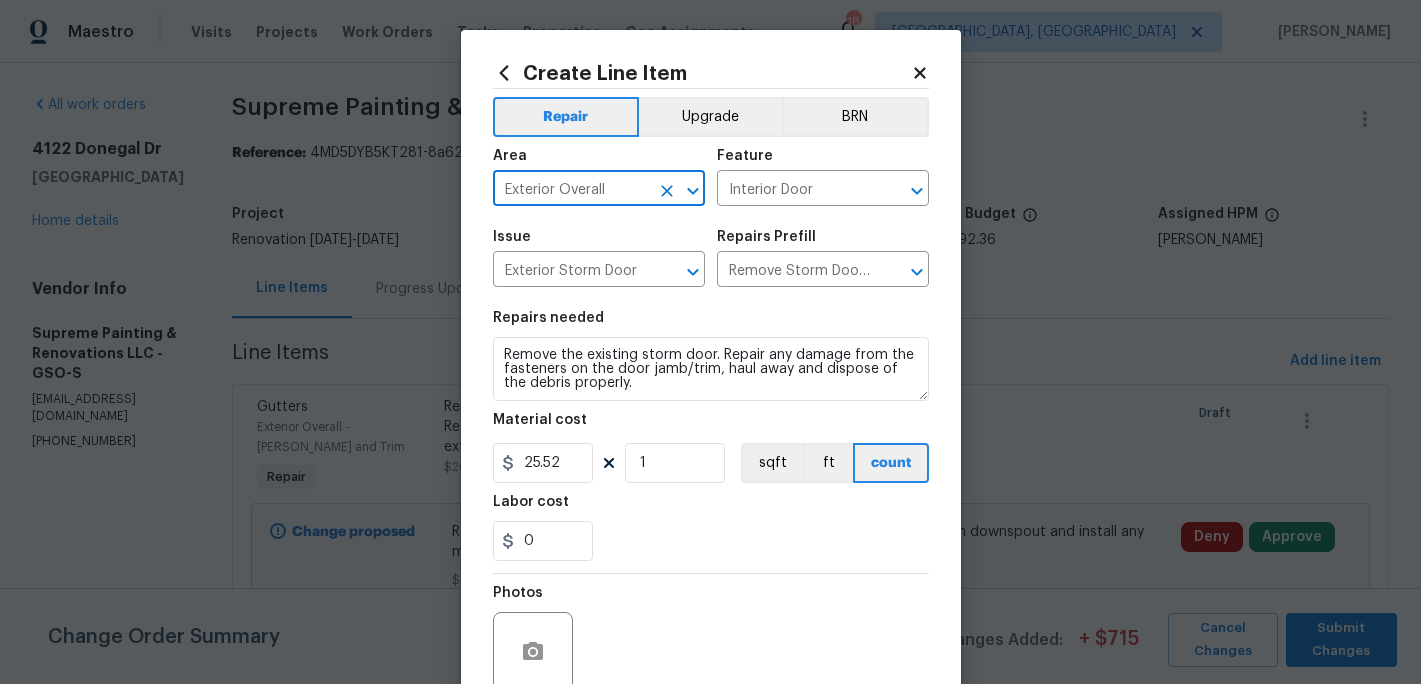 type on "Exterior Overall" 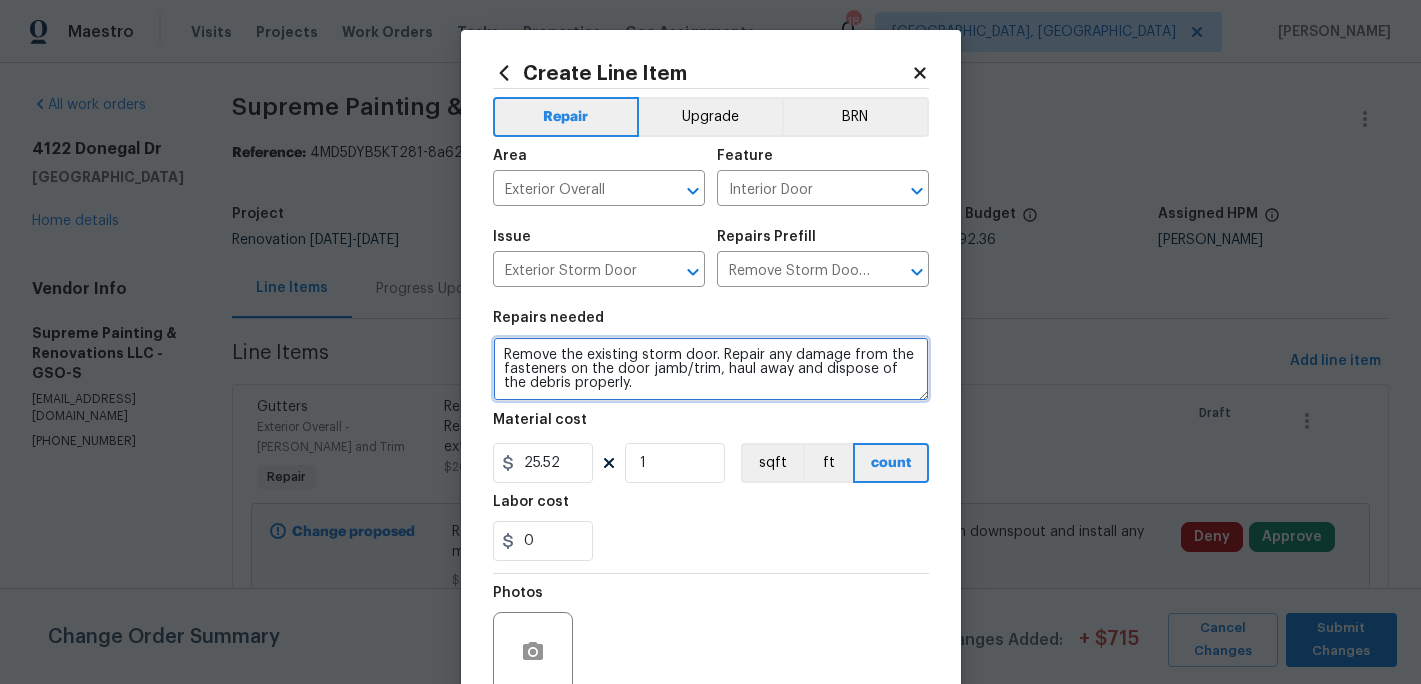 click on "Remove the existing storm door. Repair any damage from the fasteners on the door jamb/trim, haul away and dispose of the debris properly." at bounding box center [711, 369] 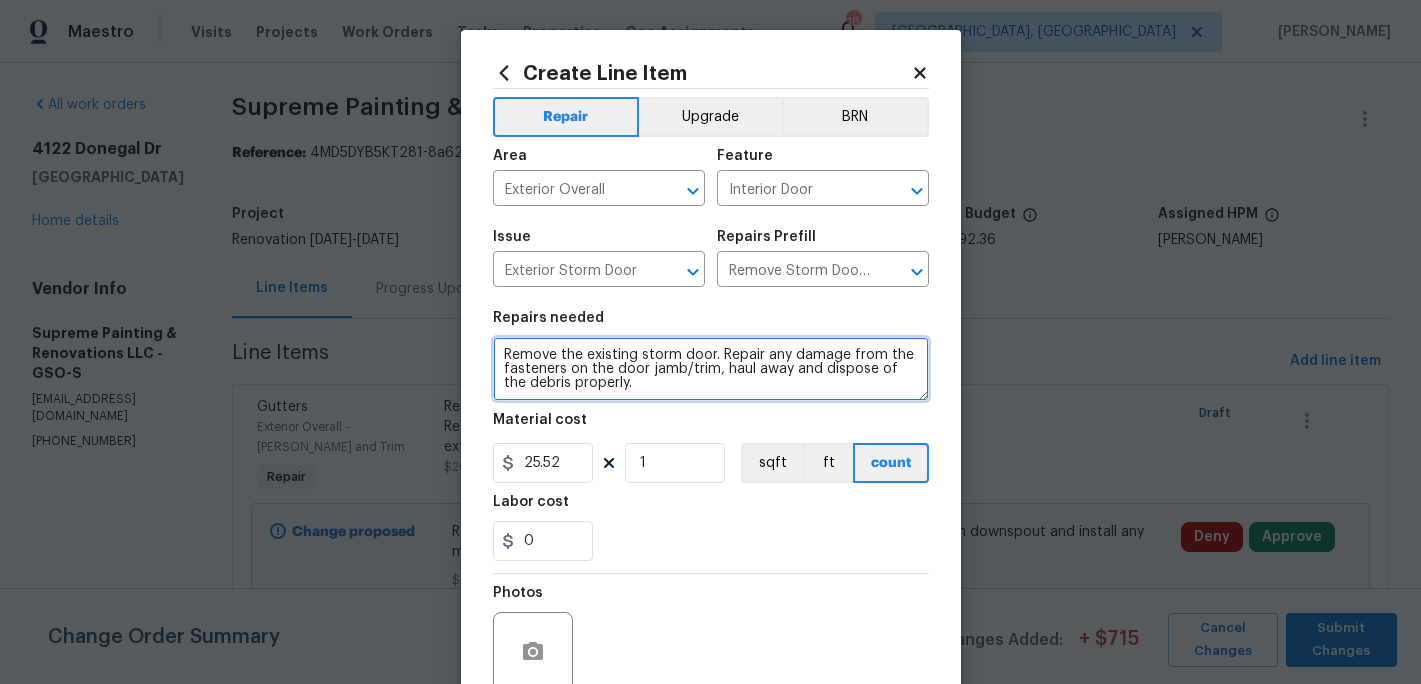 click on "Remove the existing storm door. Repair any damage from the fasteners on the door jamb/trim, haul away and dispose of the debris properly." at bounding box center [711, 369] 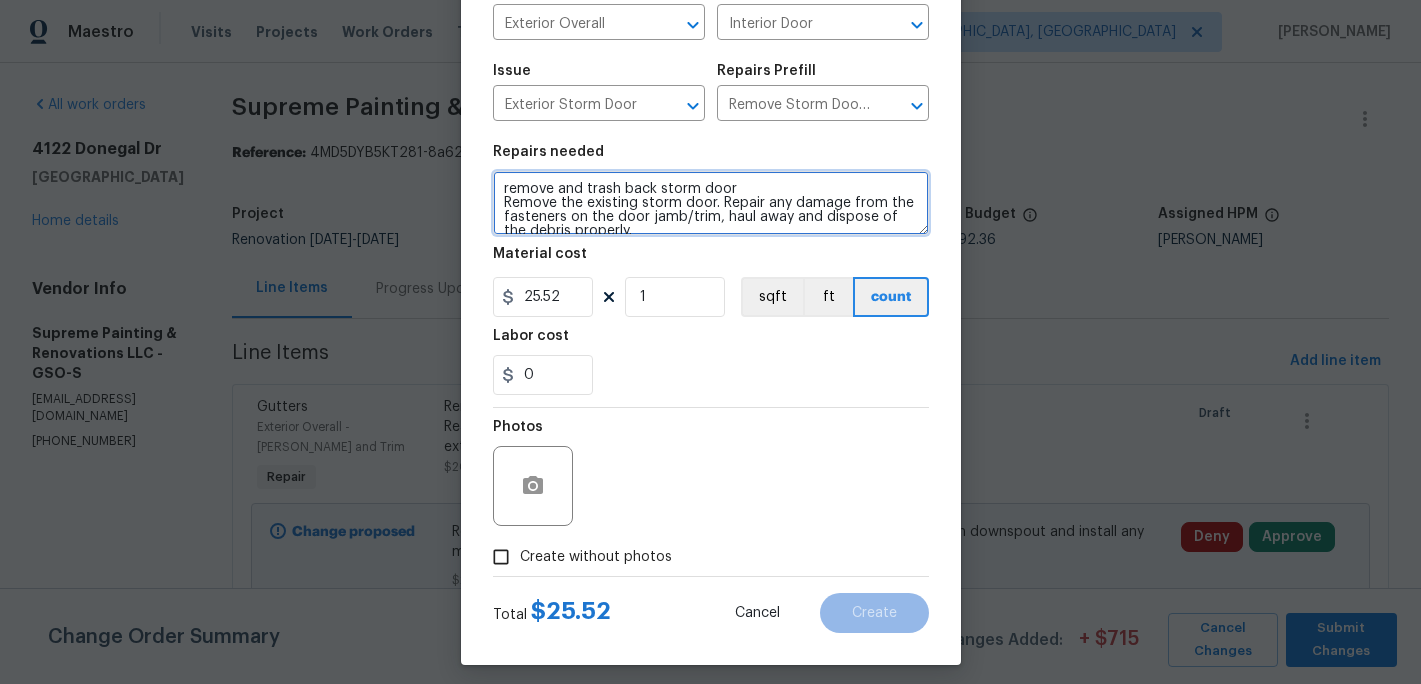 scroll, scrollTop: 178, scrollLeft: 0, axis: vertical 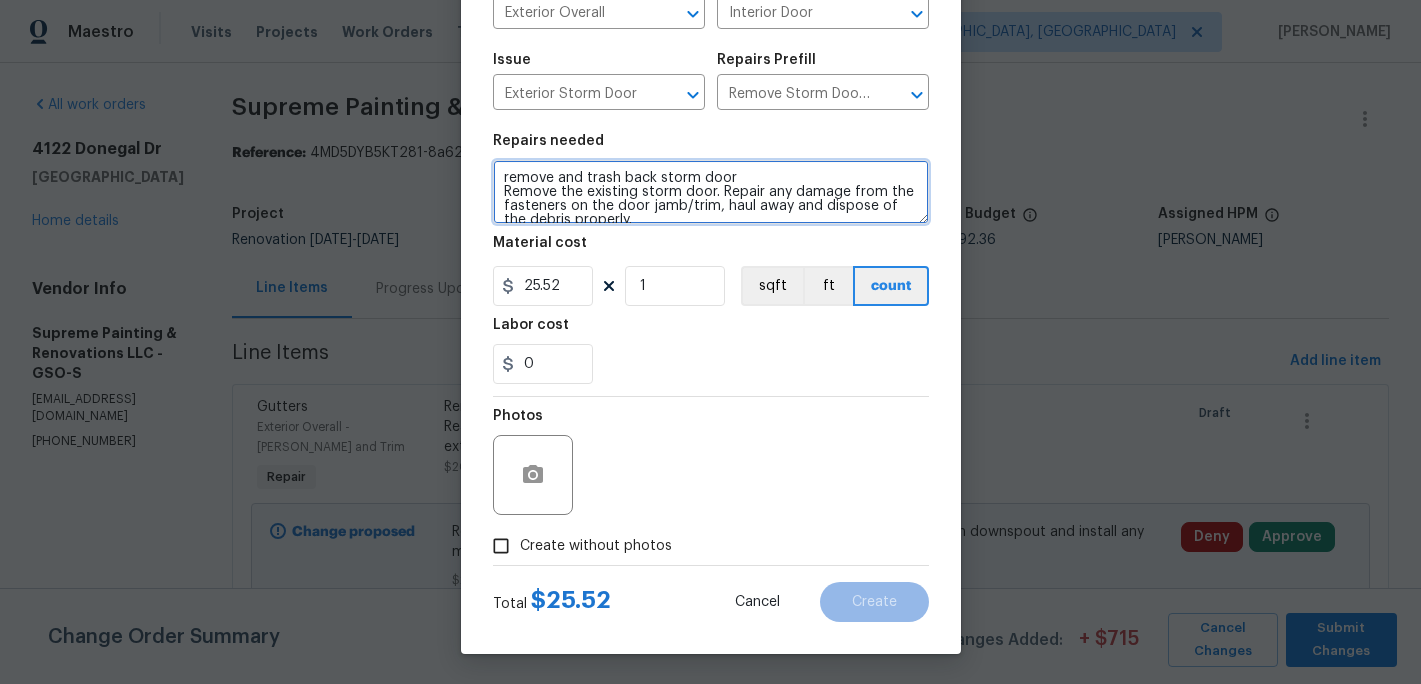 type on "remove and trash back storm door
Remove the existing storm door. Repair any damage from the fasteners on the door jamb/trim, haul away and dispose of the debris properly." 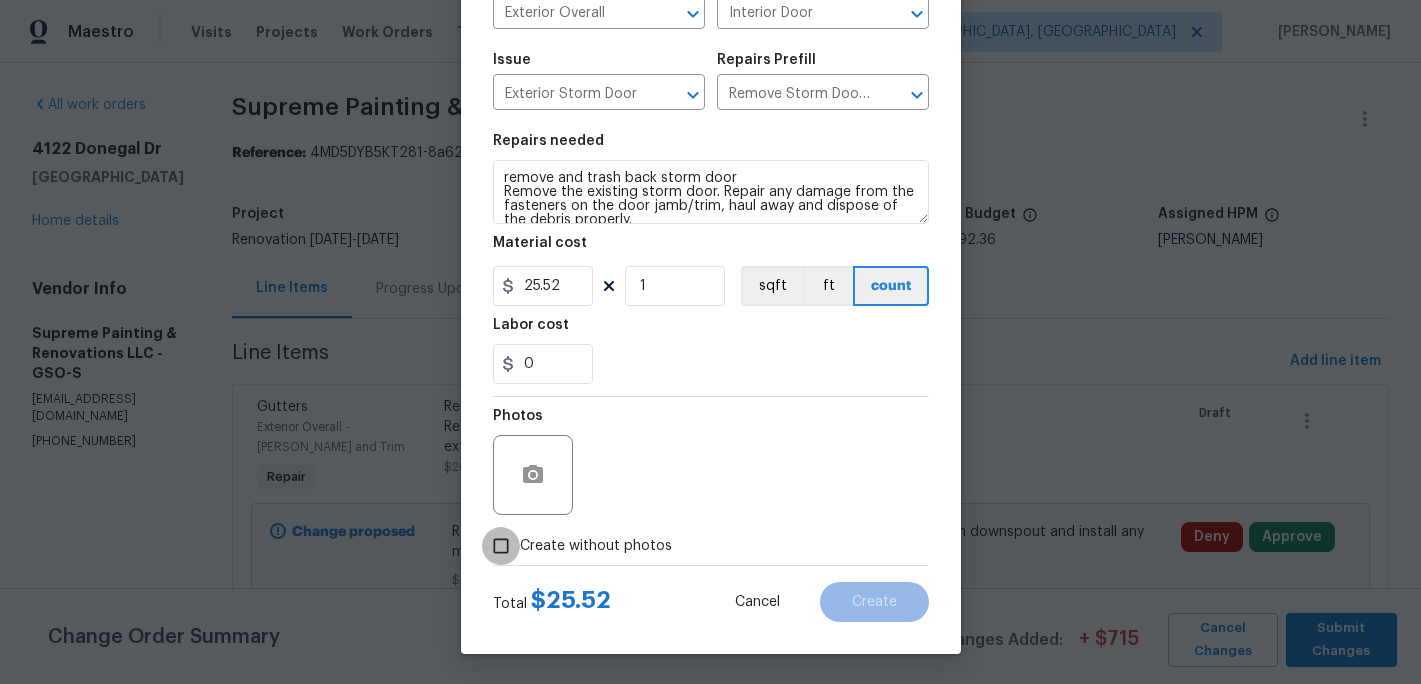 click on "Create without photos" at bounding box center [501, 546] 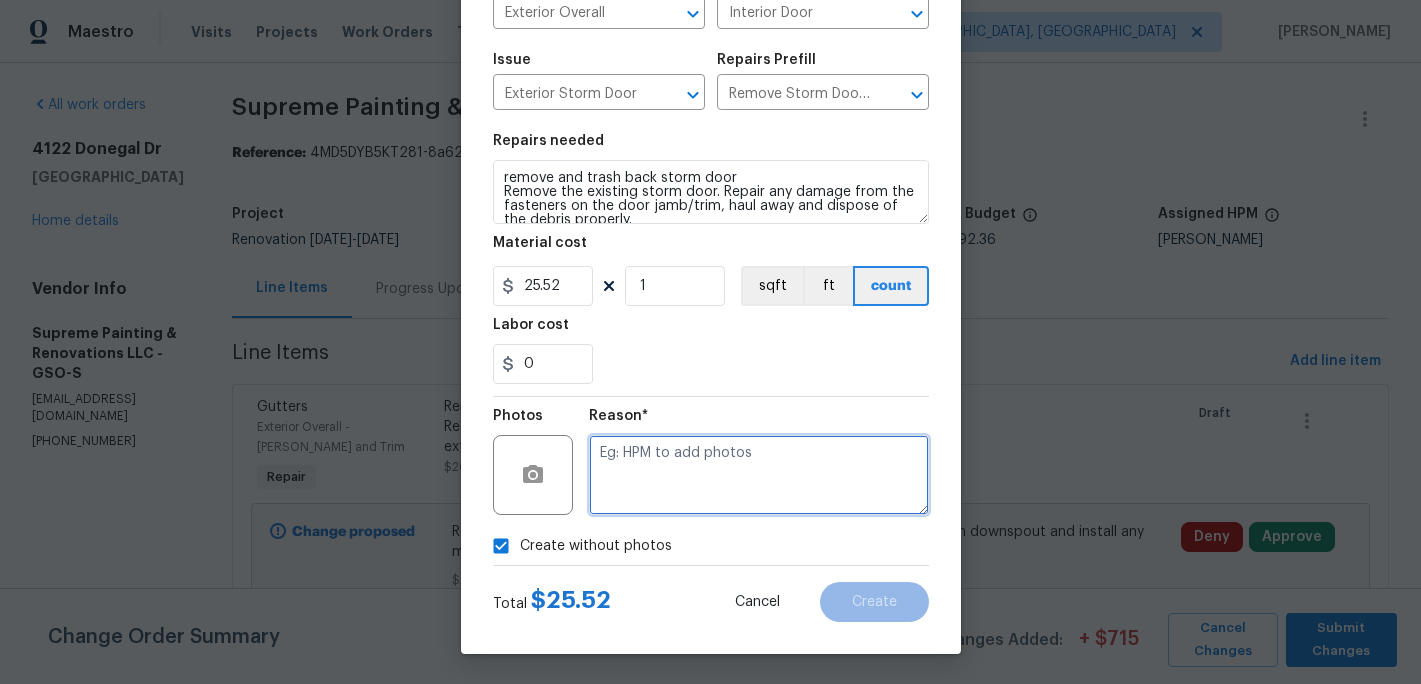 click at bounding box center (759, 475) 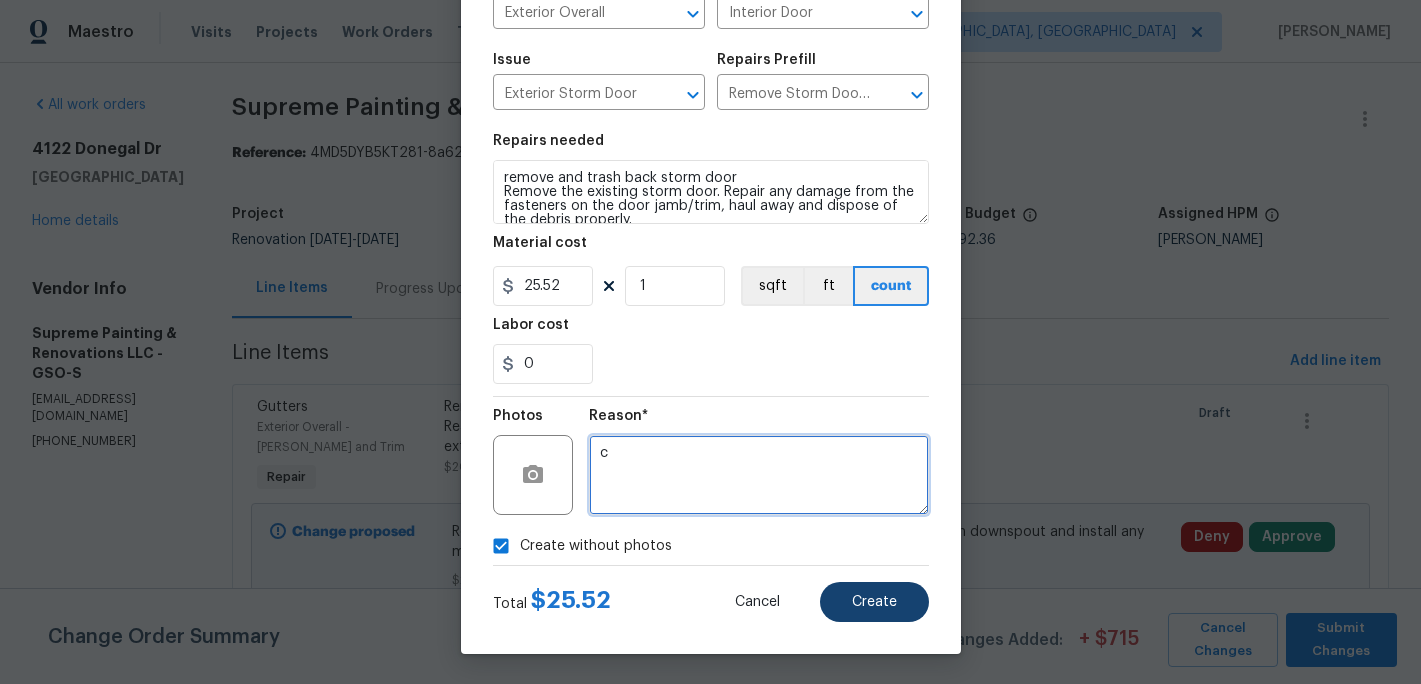type on "c" 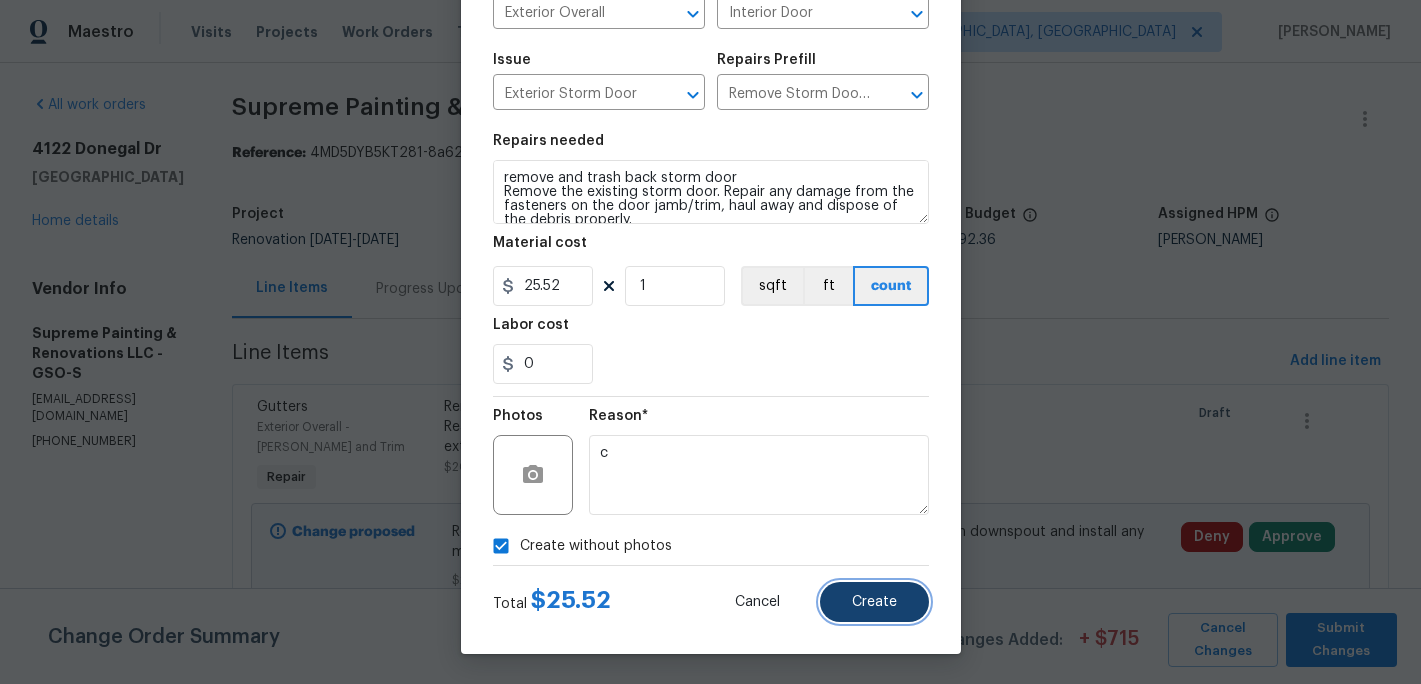 click on "Create" at bounding box center [874, 602] 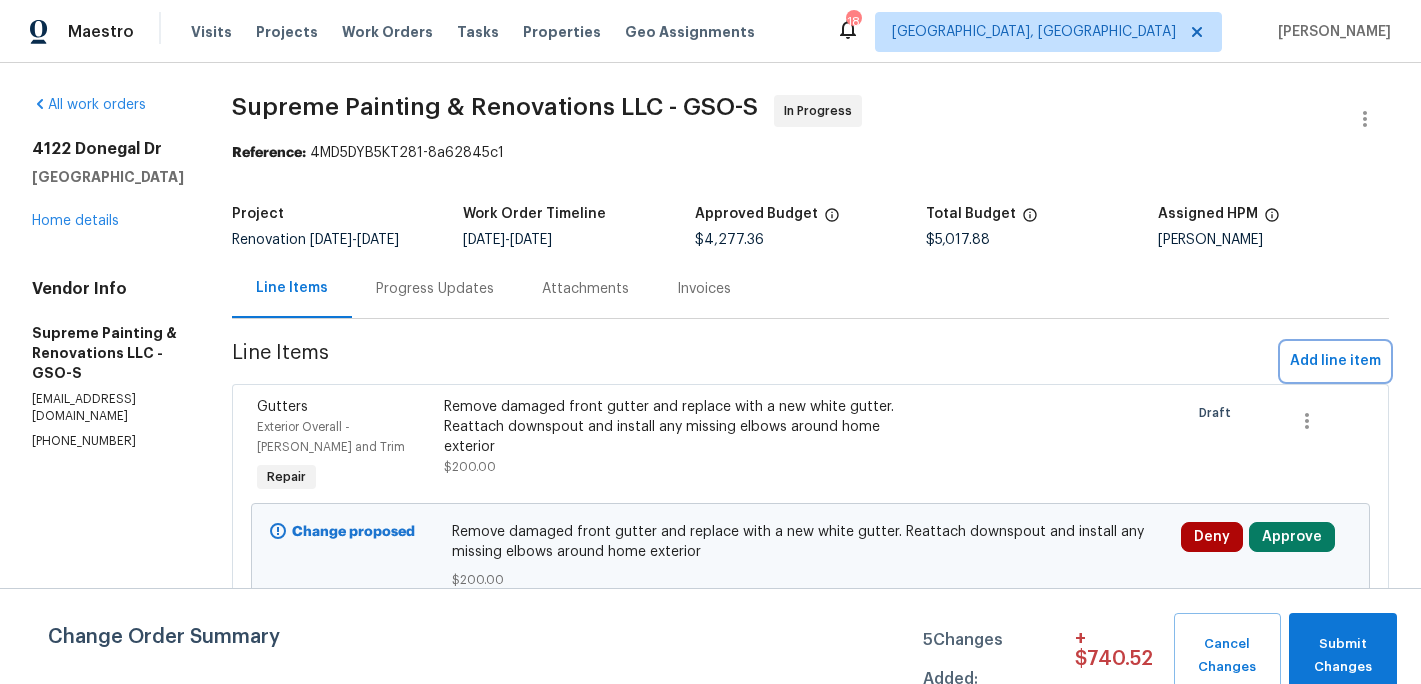 click on "Add line item" at bounding box center (1335, 361) 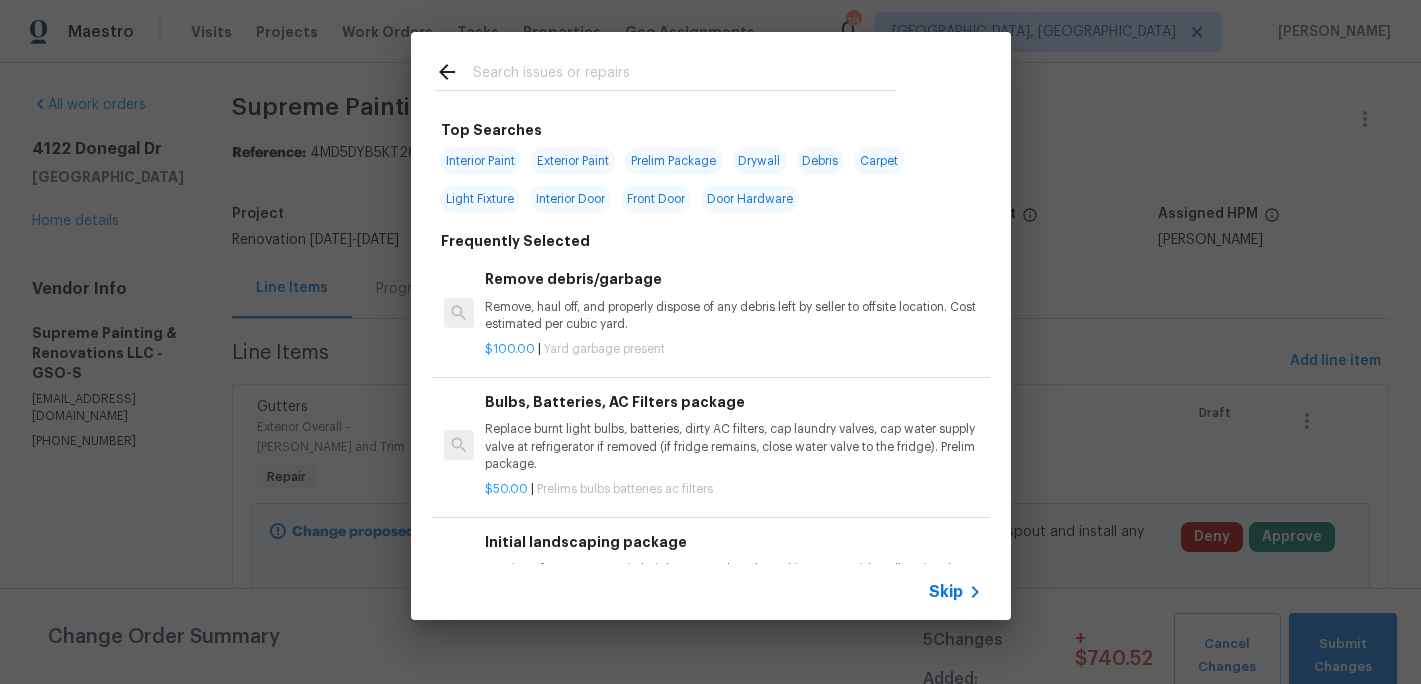 click at bounding box center [685, 75] 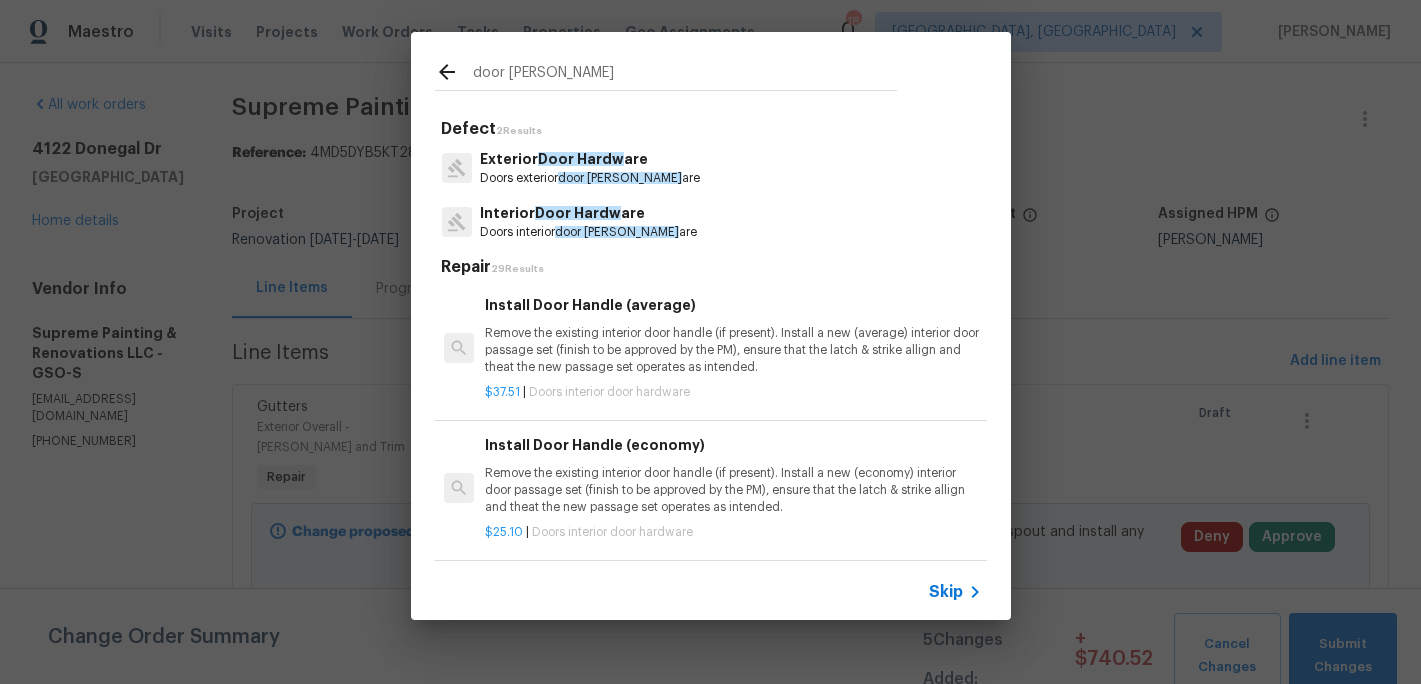 type on "door hardw" 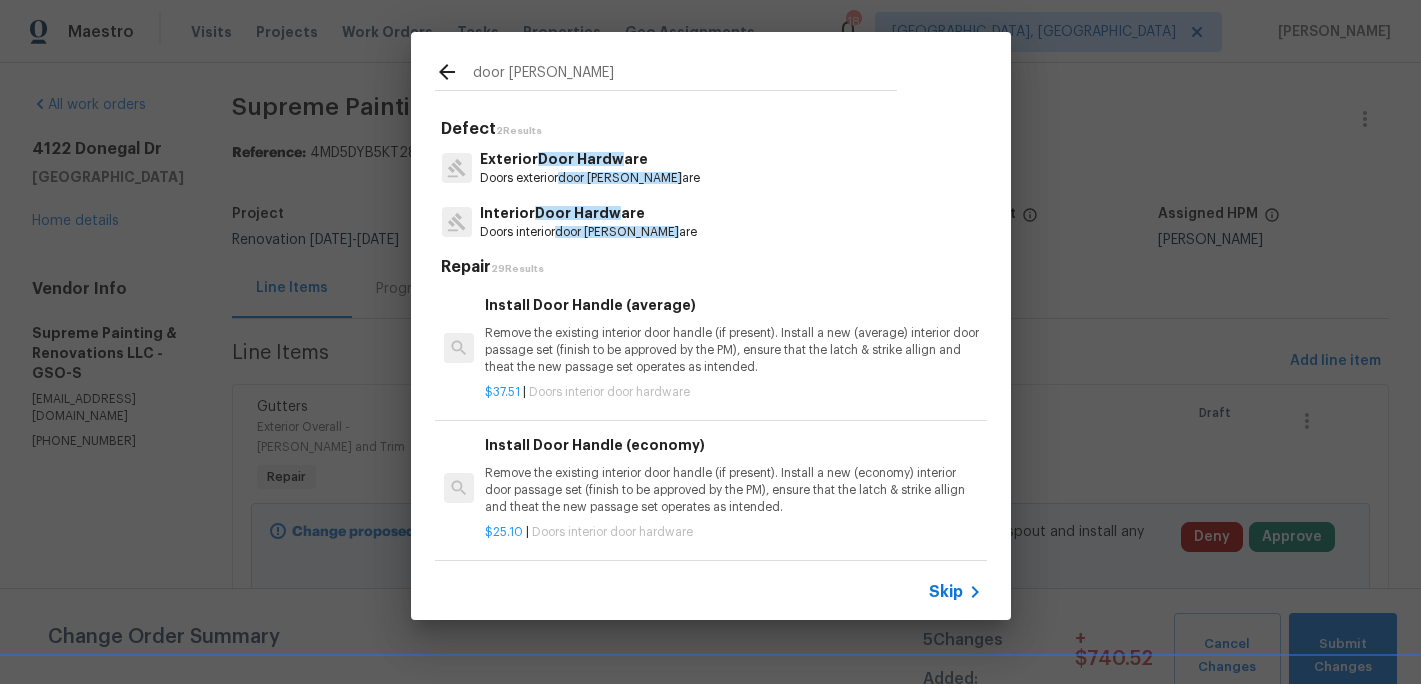 click on "Exterior  Door Hardw are" at bounding box center [590, 159] 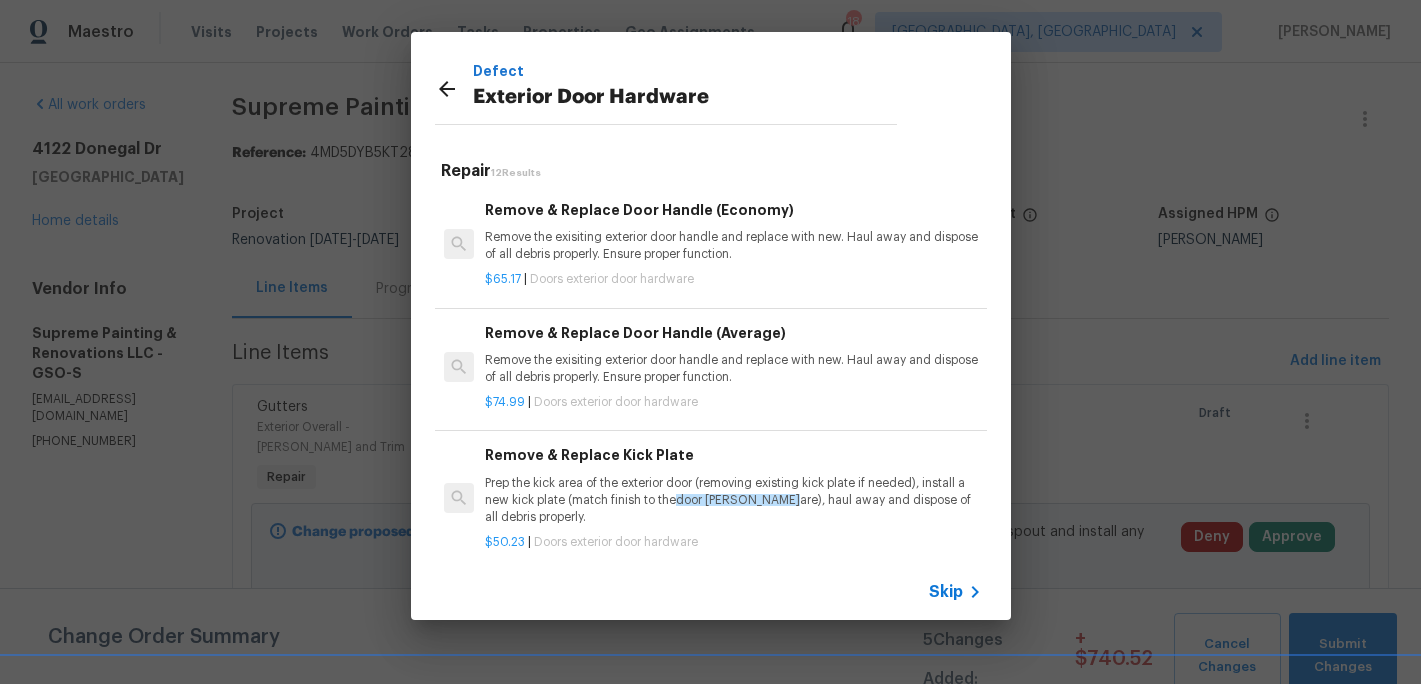 scroll, scrollTop: 4, scrollLeft: 0, axis: vertical 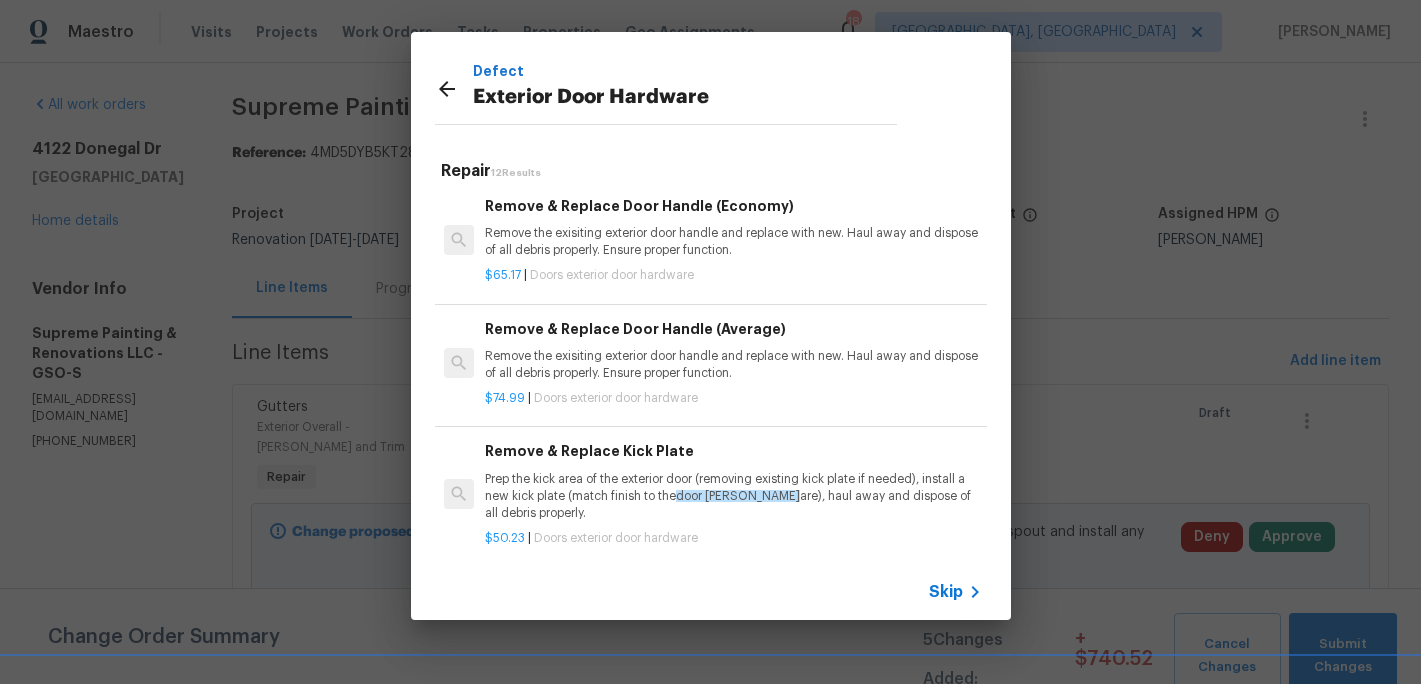 click on "Remove & Replace Door Handle (Average) Remove the exisiting exterior door handle and replace with new. Haul away and dispose of all debris properly. Ensure proper function." at bounding box center (733, 350) 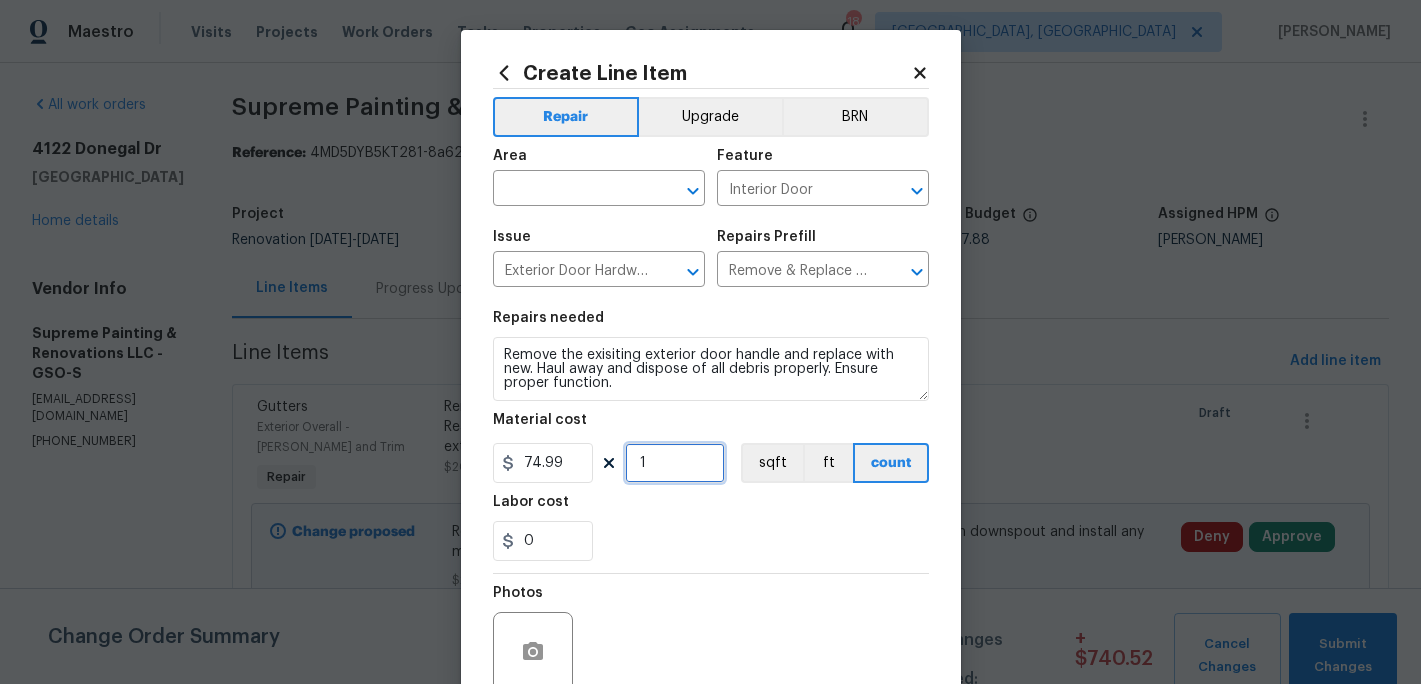 click on "1" at bounding box center (675, 463) 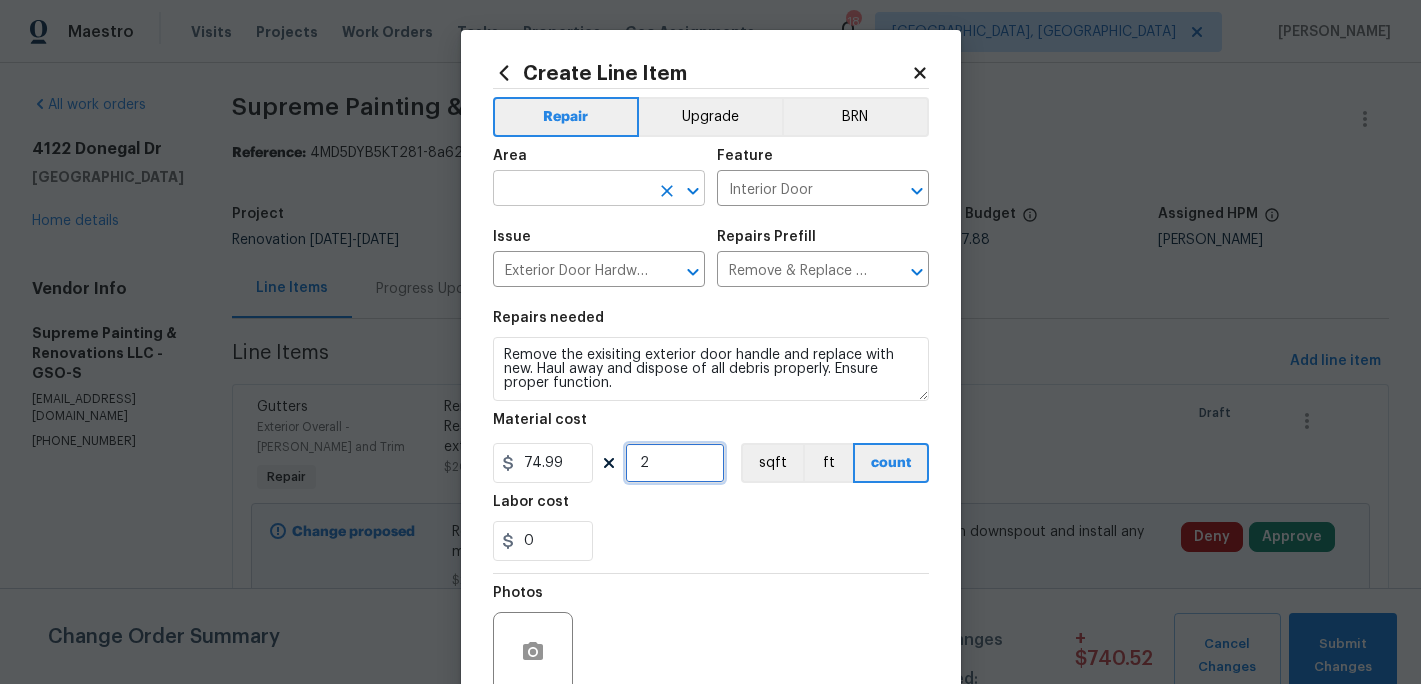 type on "2" 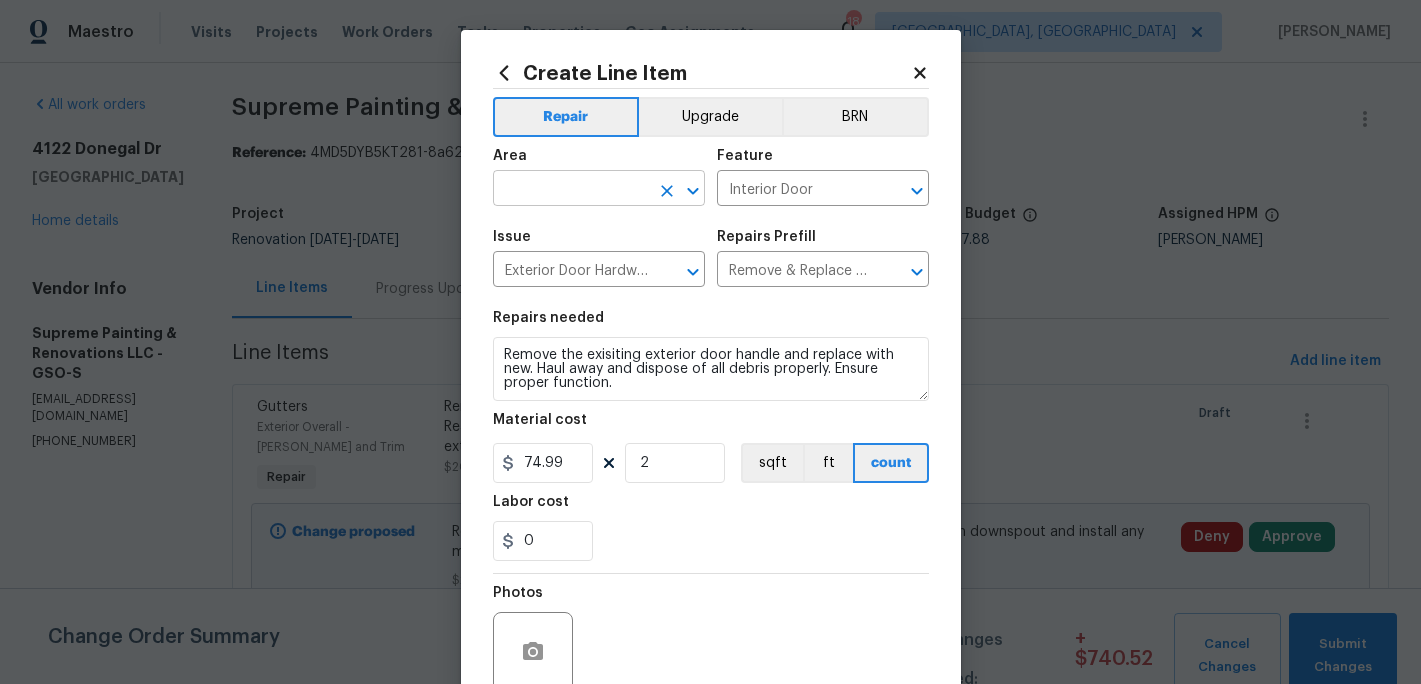 click at bounding box center (571, 190) 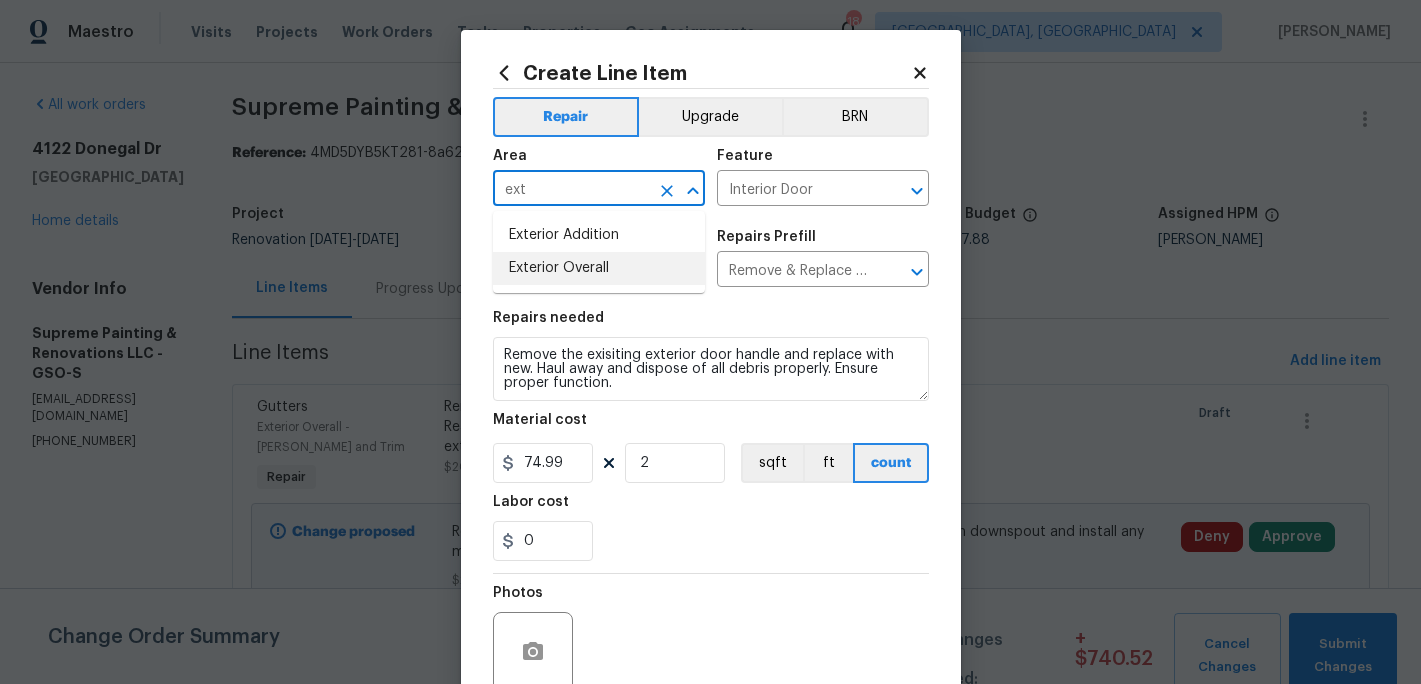 click on "Exterior Overall" at bounding box center (599, 268) 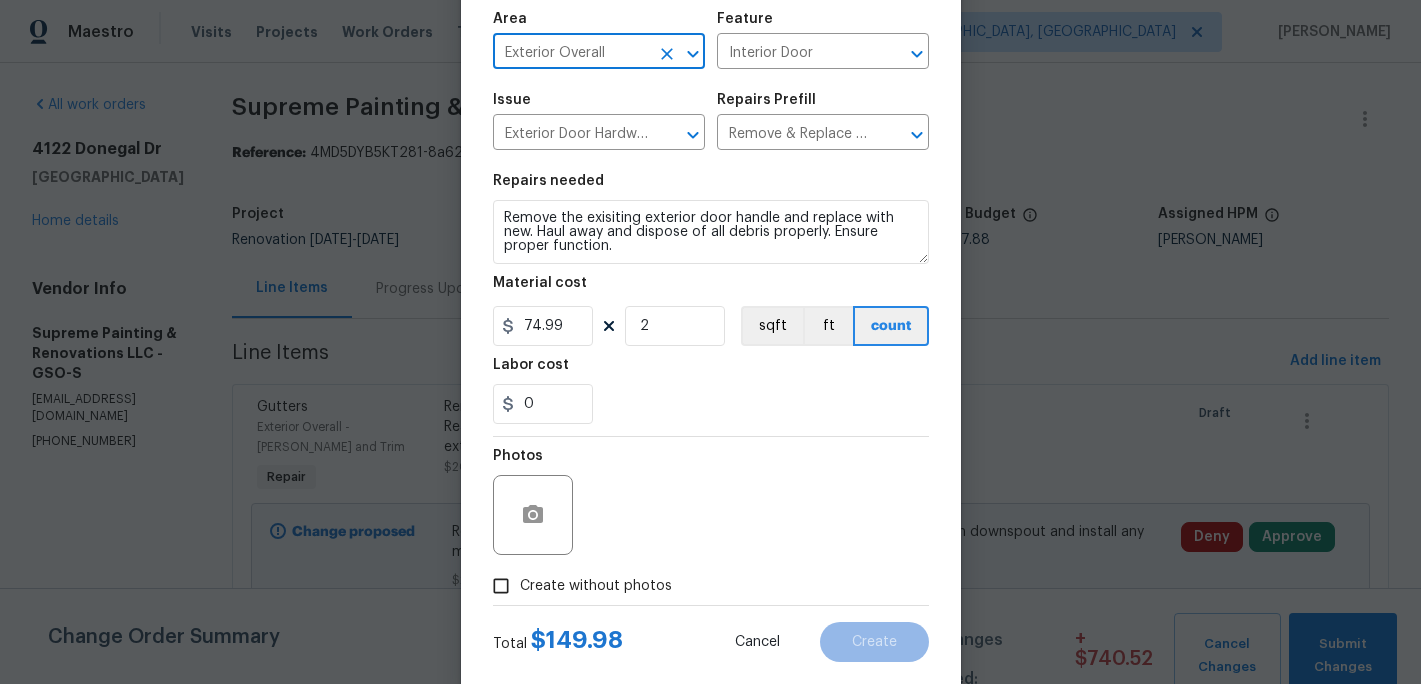scroll, scrollTop: 178, scrollLeft: 0, axis: vertical 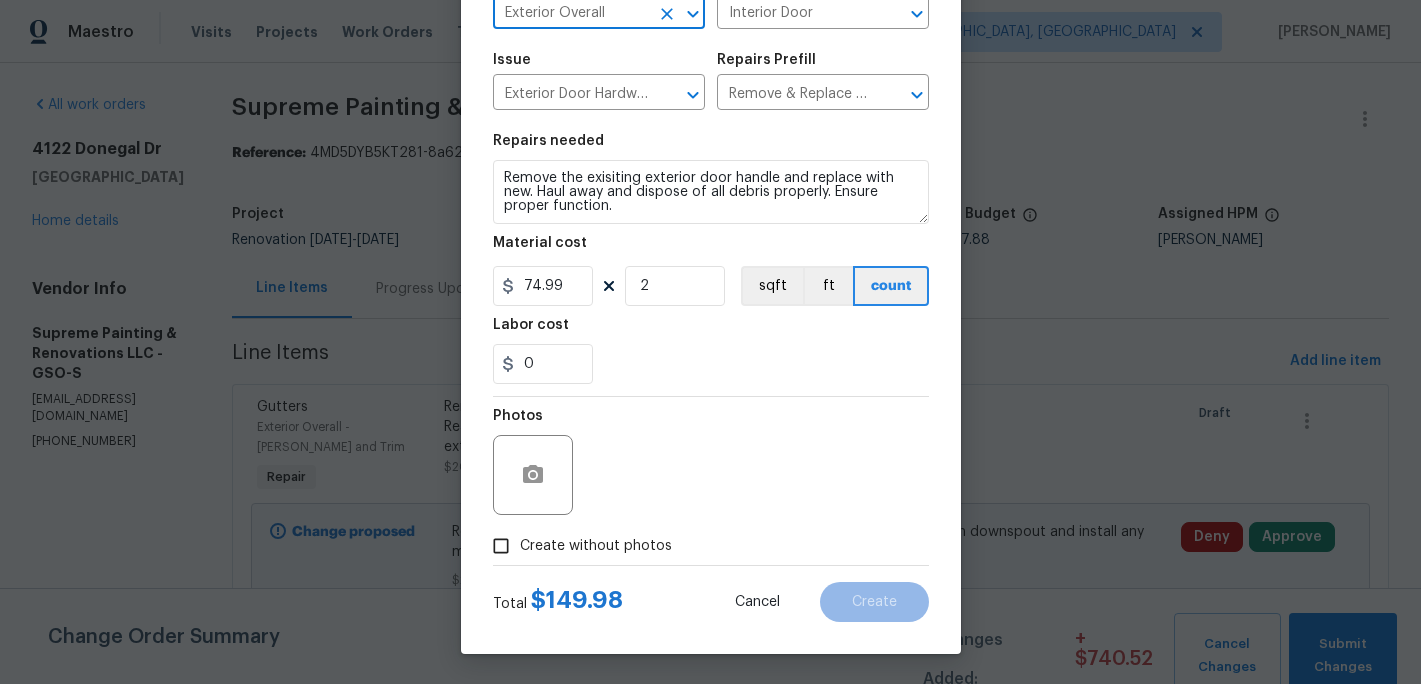 type on "Exterior Overall" 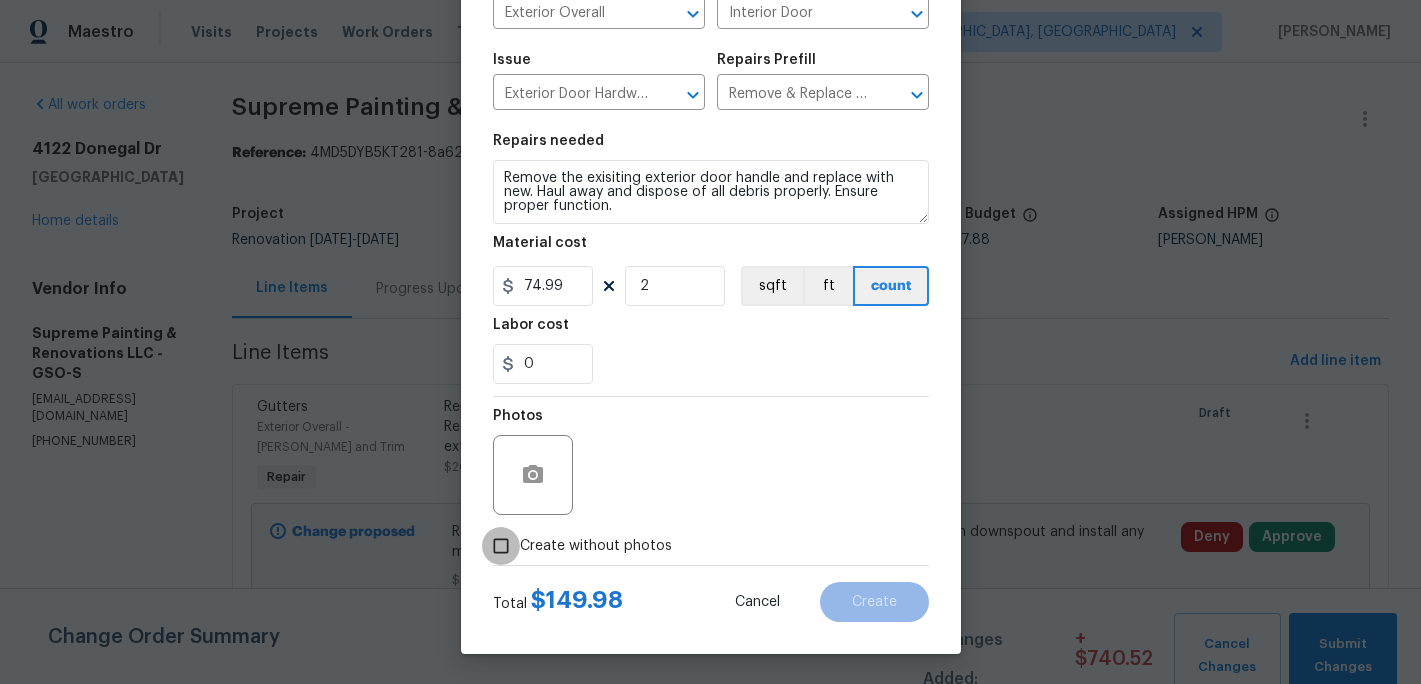 click on "Create without photos" at bounding box center [501, 546] 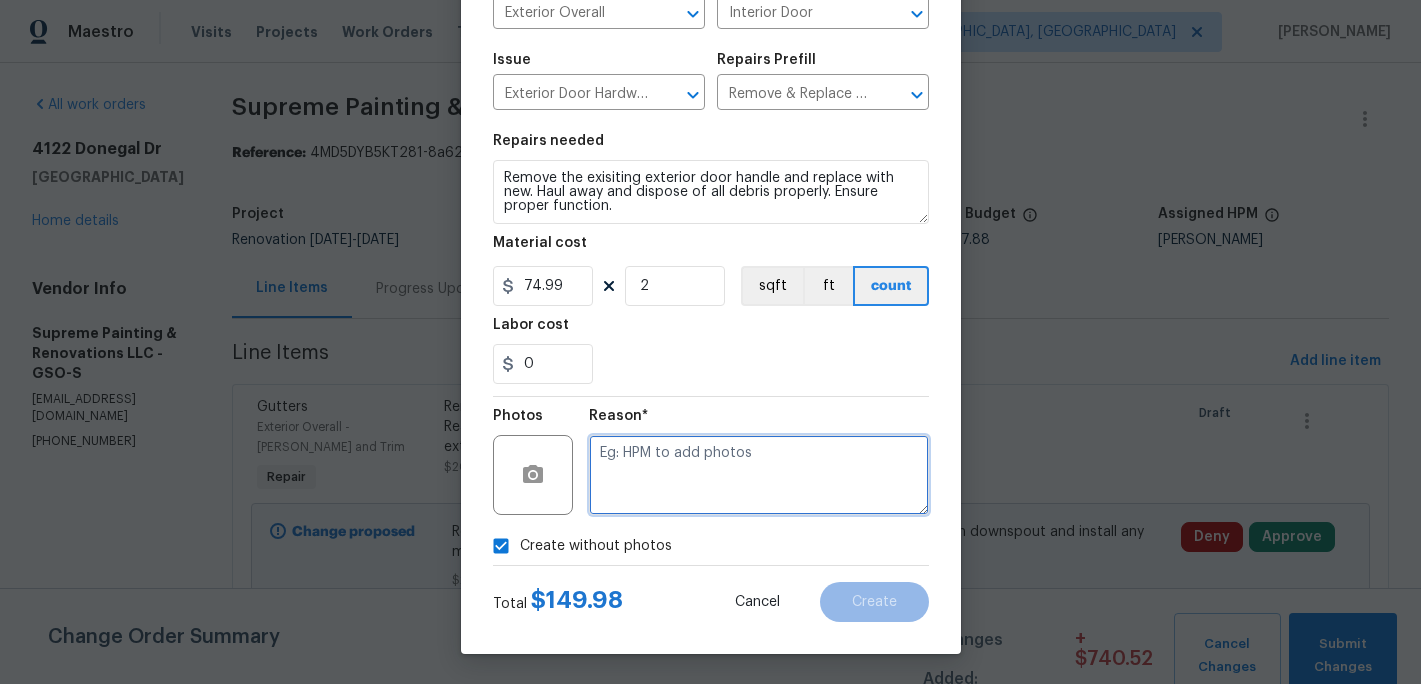 click at bounding box center [759, 475] 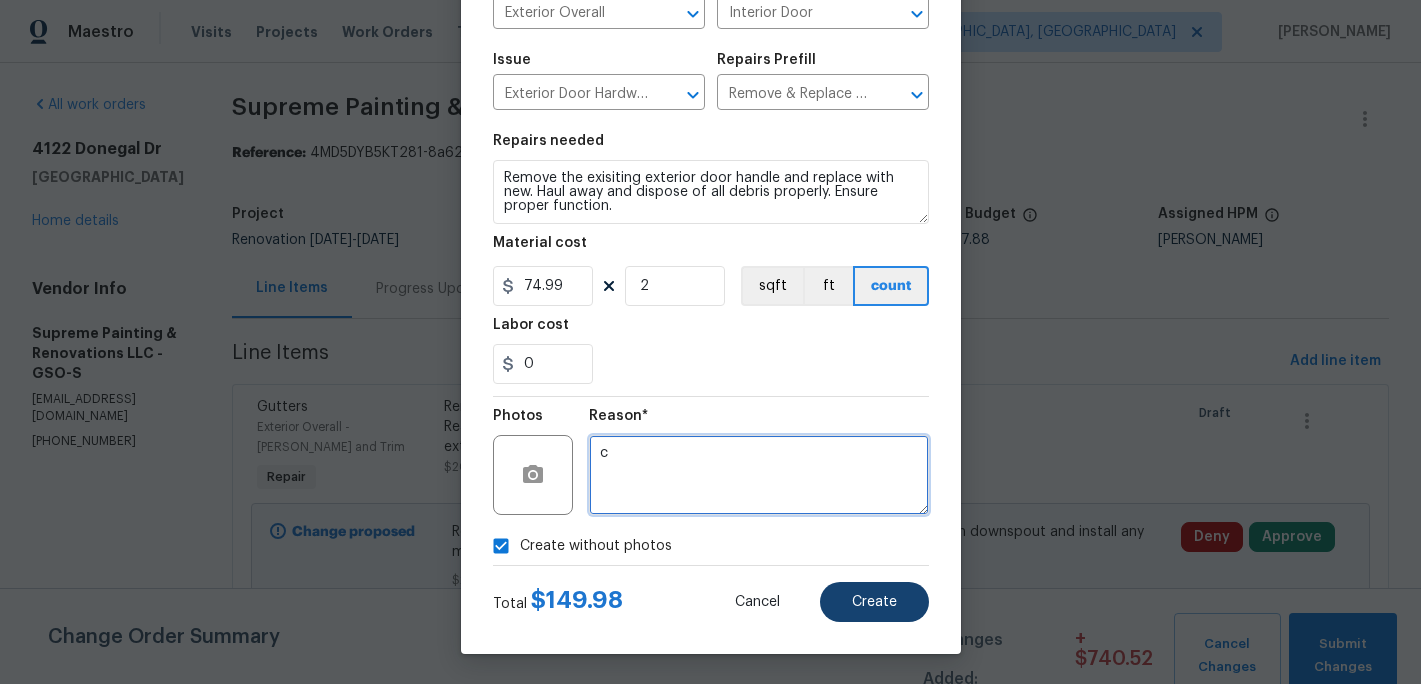 type on "c" 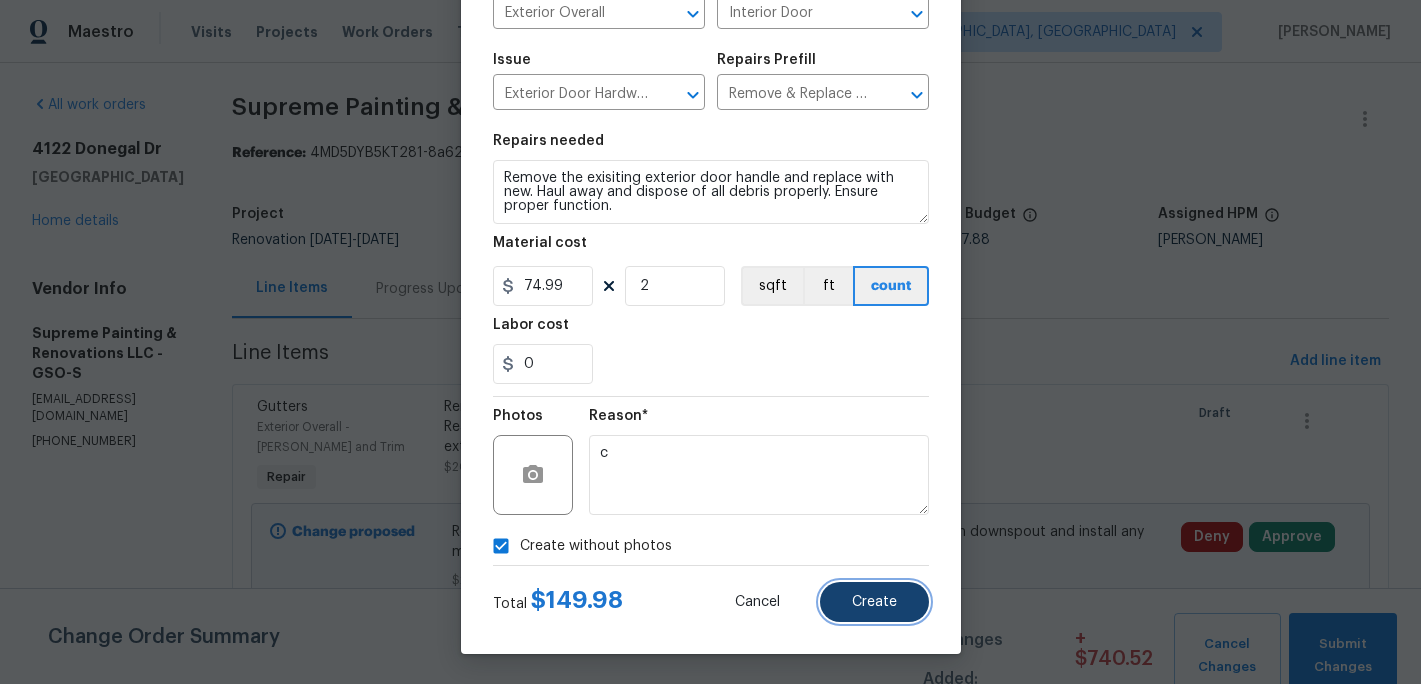 click on "Create" at bounding box center (874, 602) 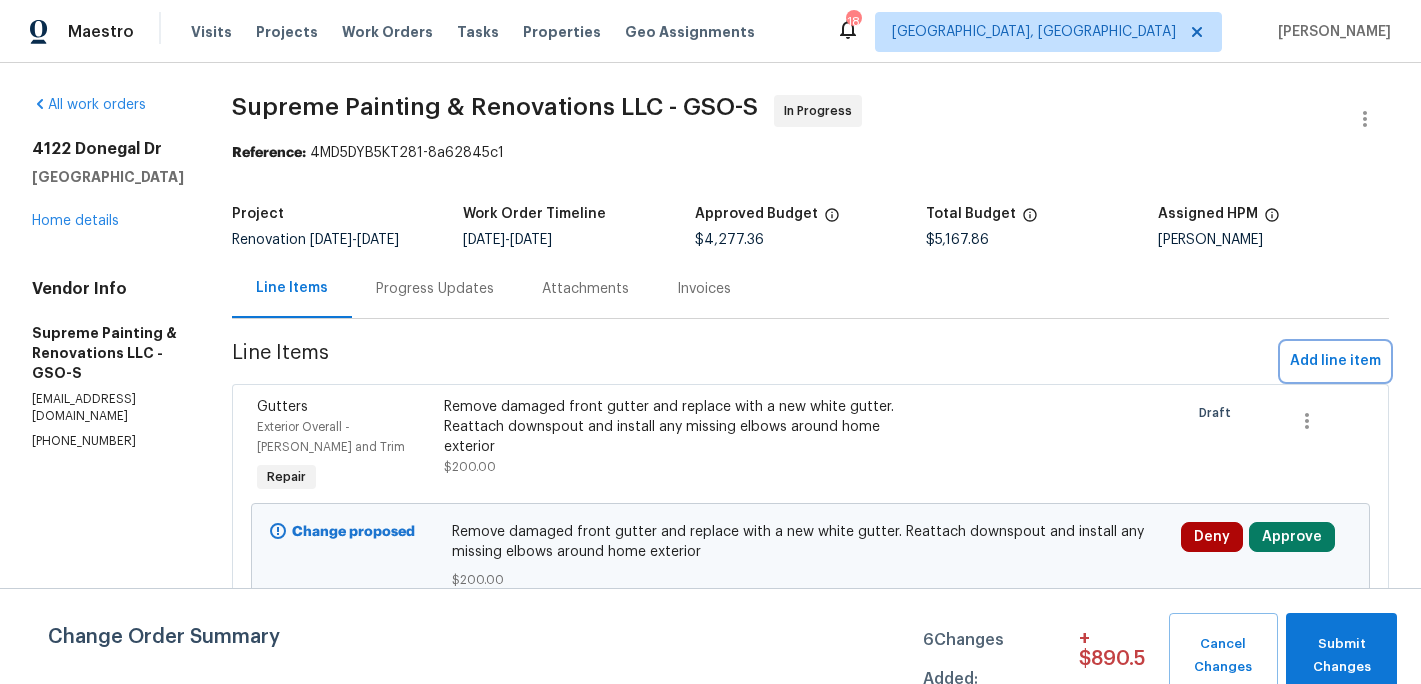 click on "Add line item" at bounding box center (1335, 361) 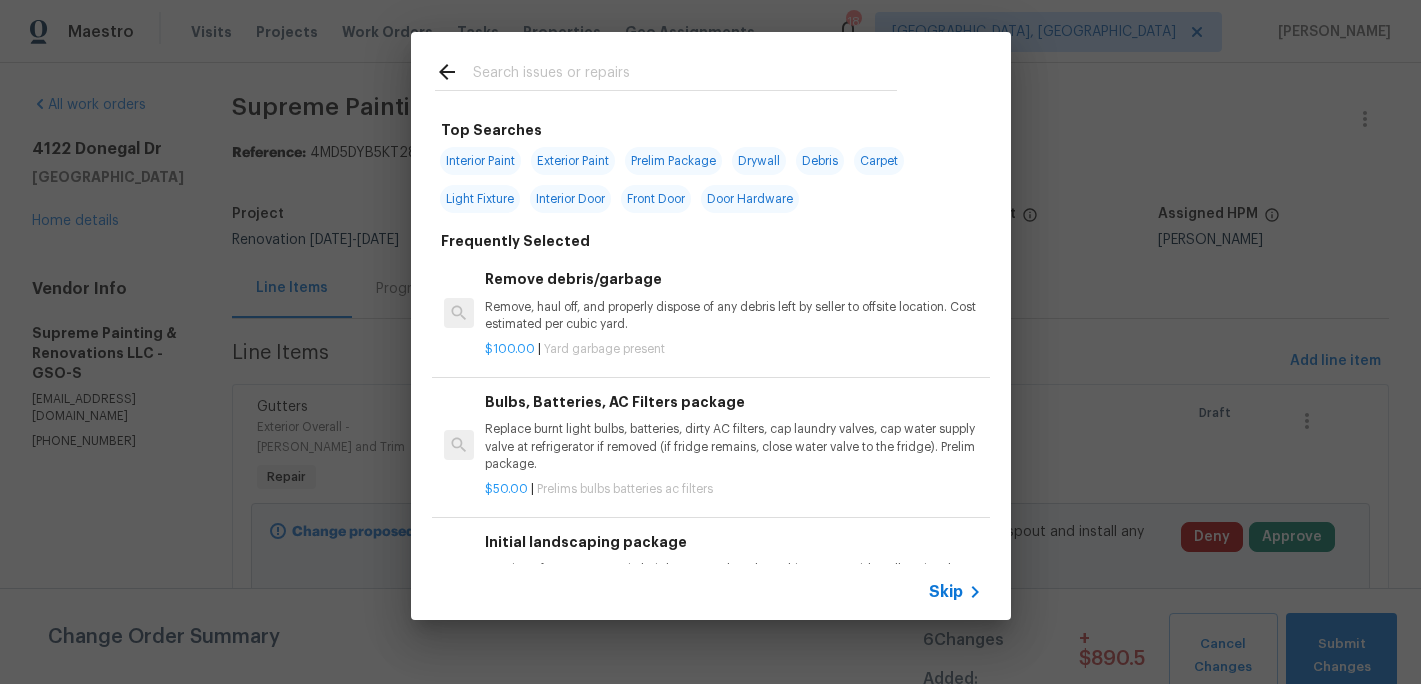click at bounding box center (666, 71) 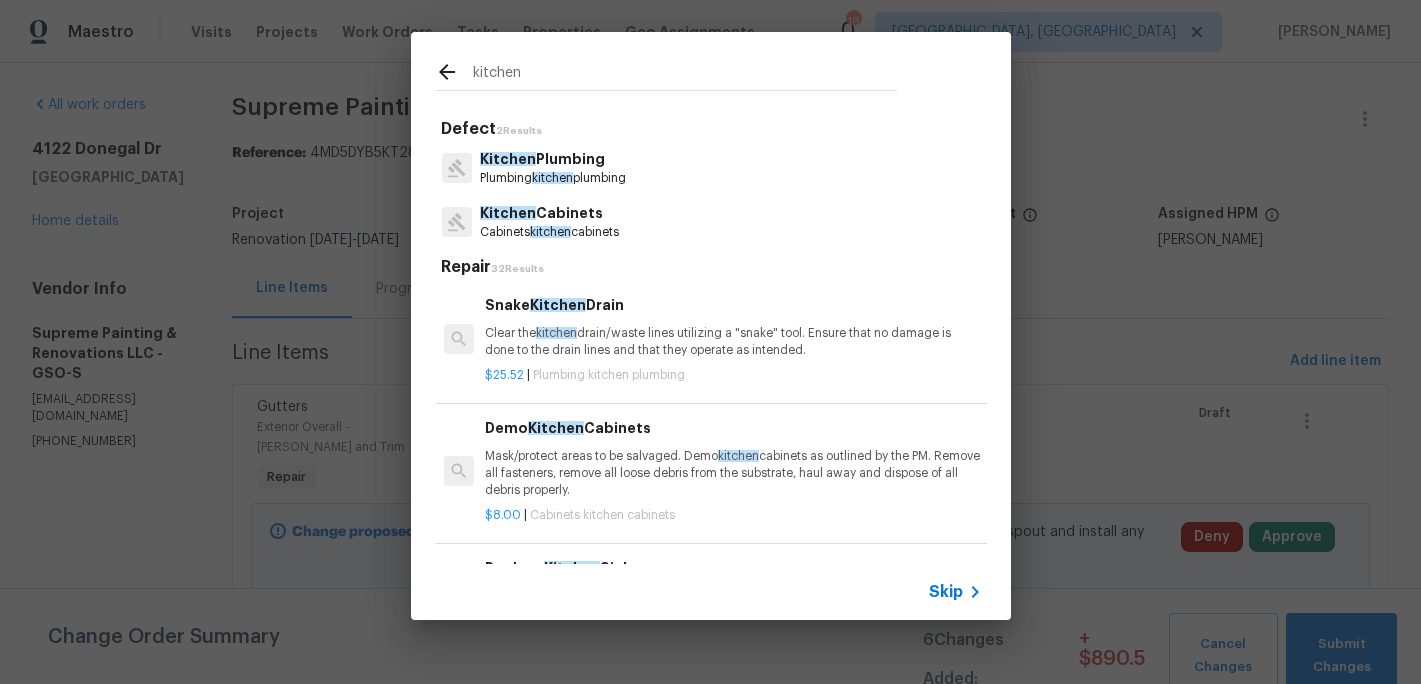 type on "kitchen" 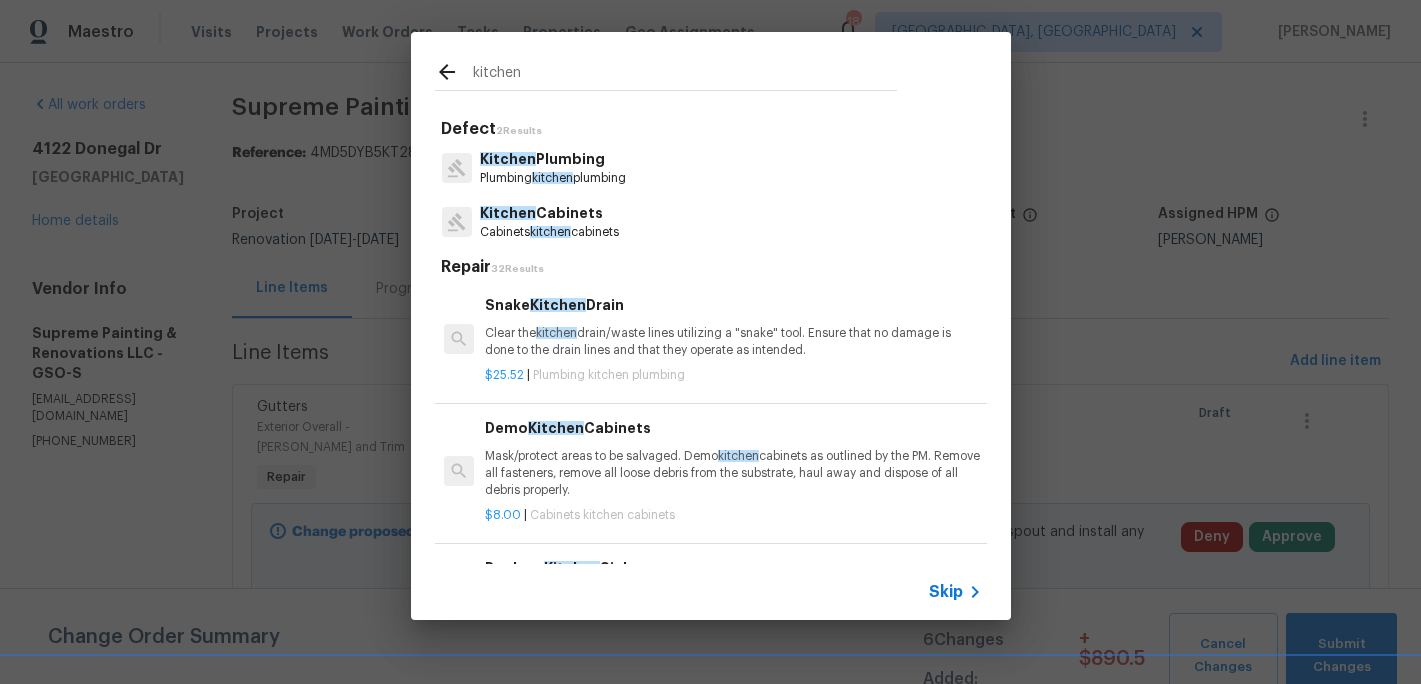 click on "Plumbing  kitchen  plumbing" at bounding box center (553, 178) 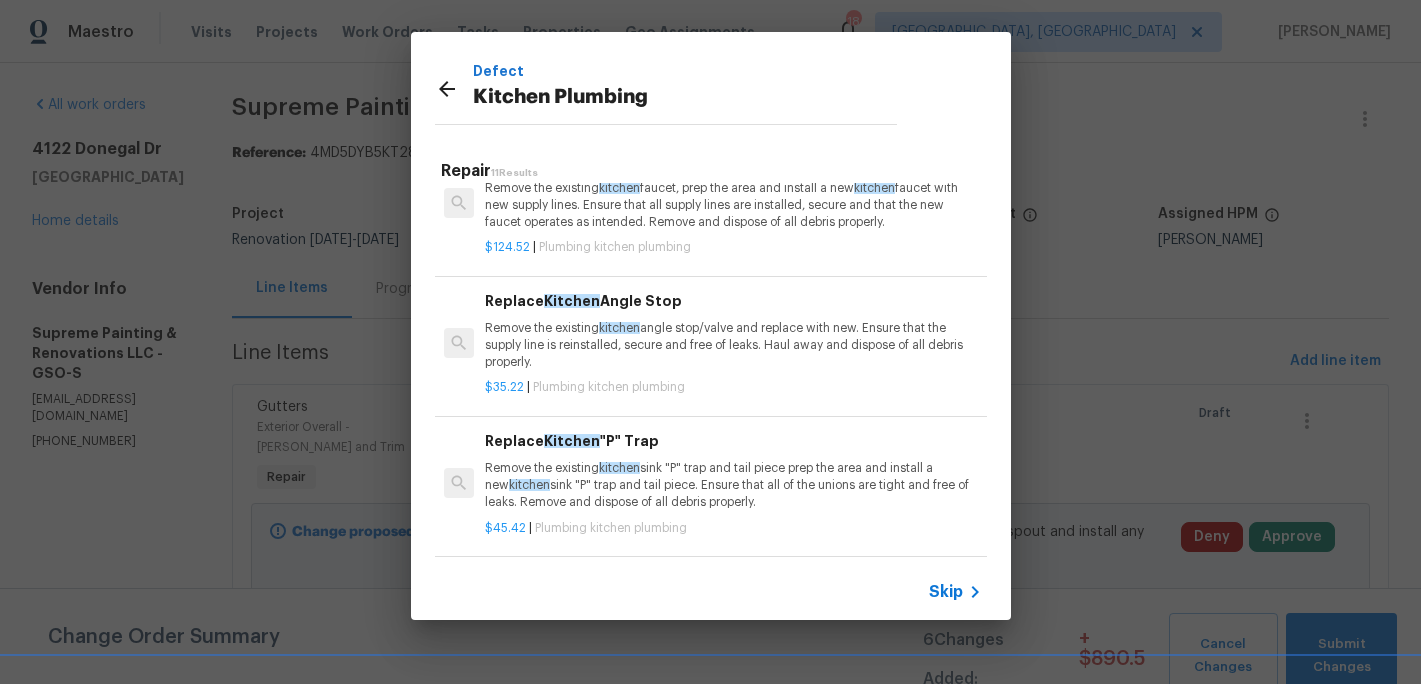 scroll, scrollTop: 327, scrollLeft: 0, axis: vertical 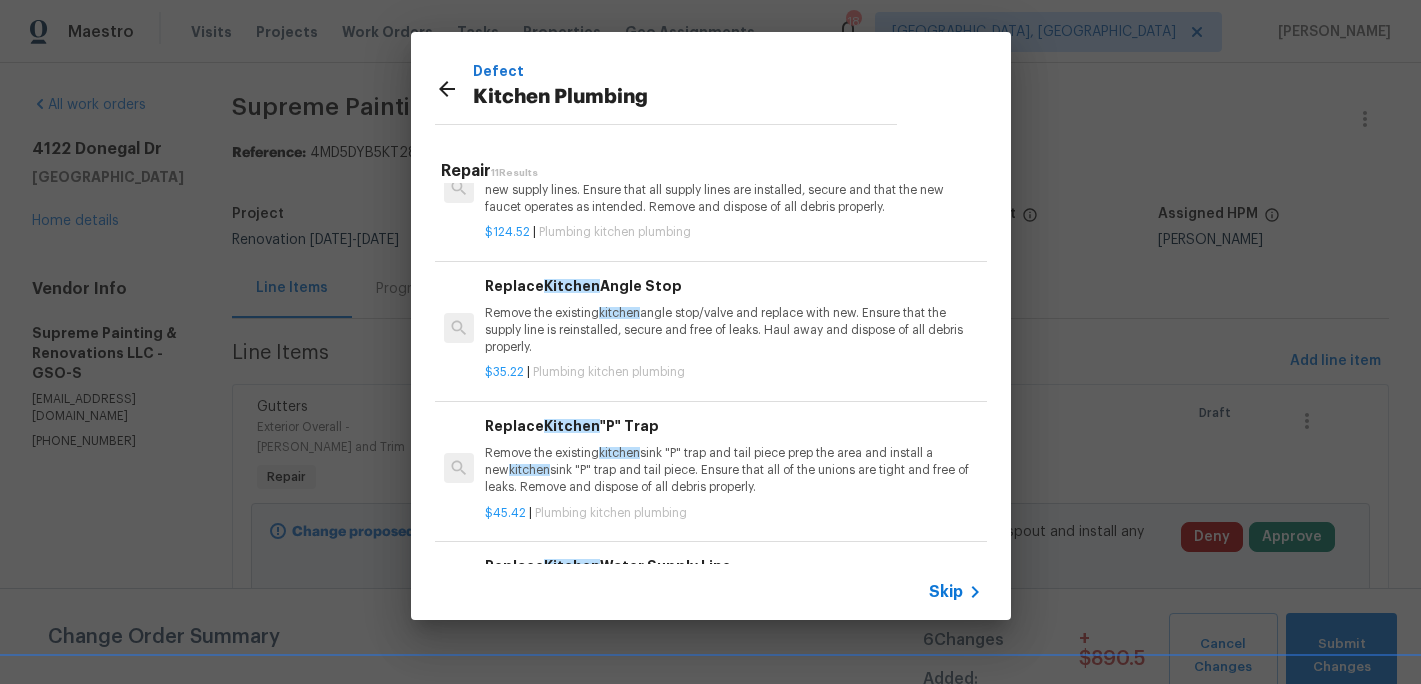 click on "Remove the existing  kitchen  angle stop/valve and replace with new. Ensure that the supply line is reinstalled, secure and free of leaks. Haul away and dispose of all debris properly." at bounding box center [733, 330] 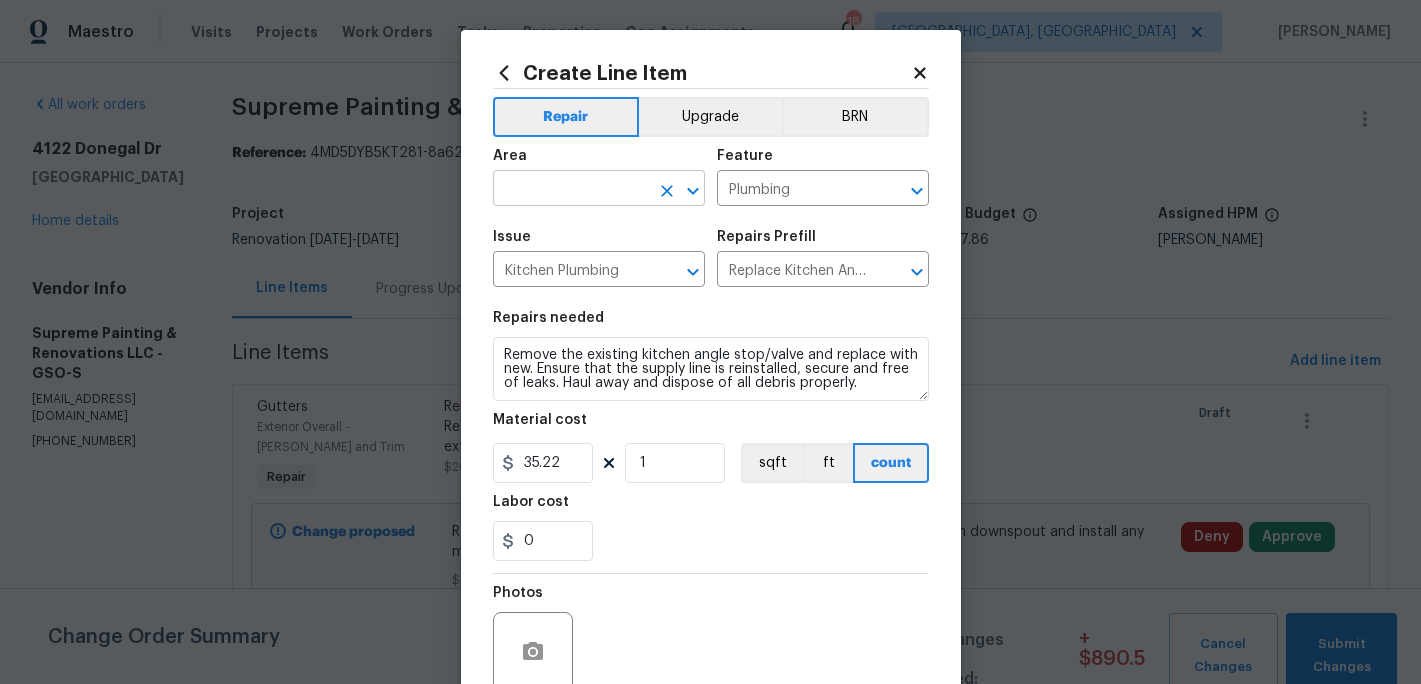 click at bounding box center [571, 190] 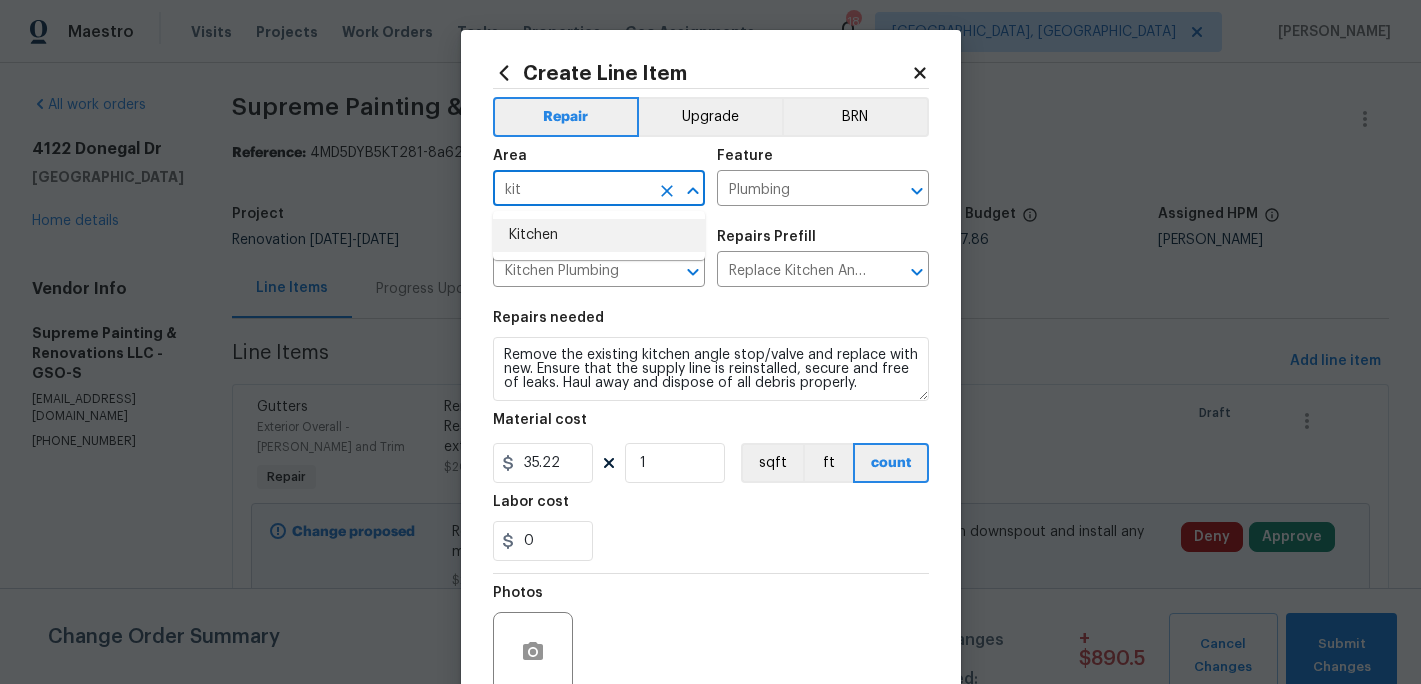 click on "Kitchen" at bounding box center [599, 235] 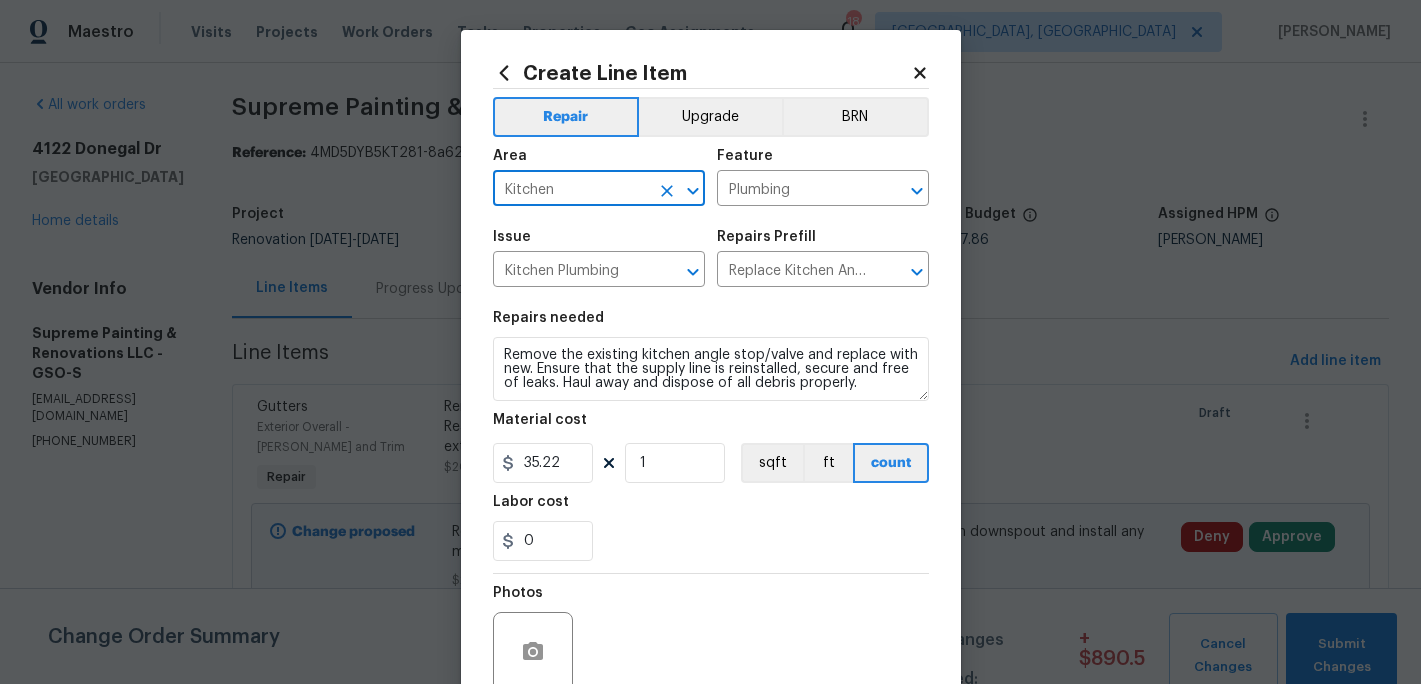 type on "Kitchen" 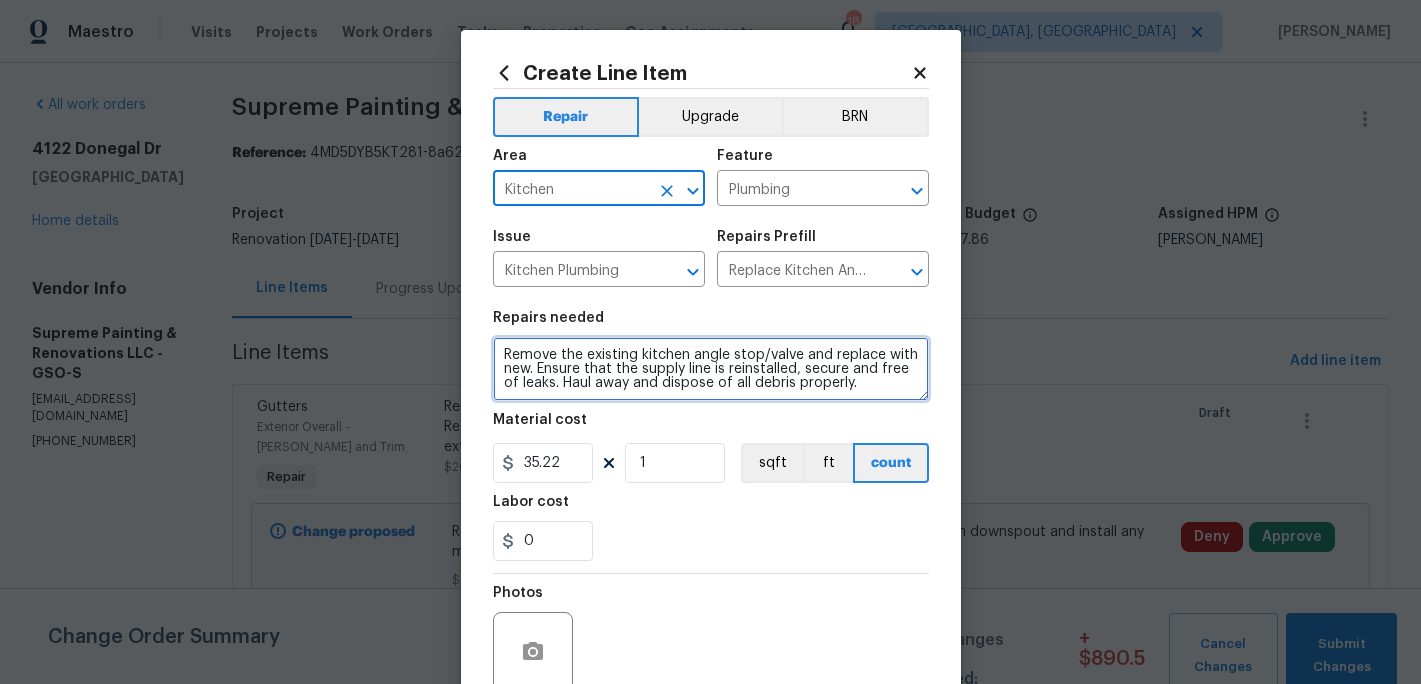 click on "Remove the existing kitchen angle stop/valve and replace with new. Ensure that the supply line is reinstalled, secure and free of leaks. Haul away and dispose of all debris properly." at bounding box center (711, 369) 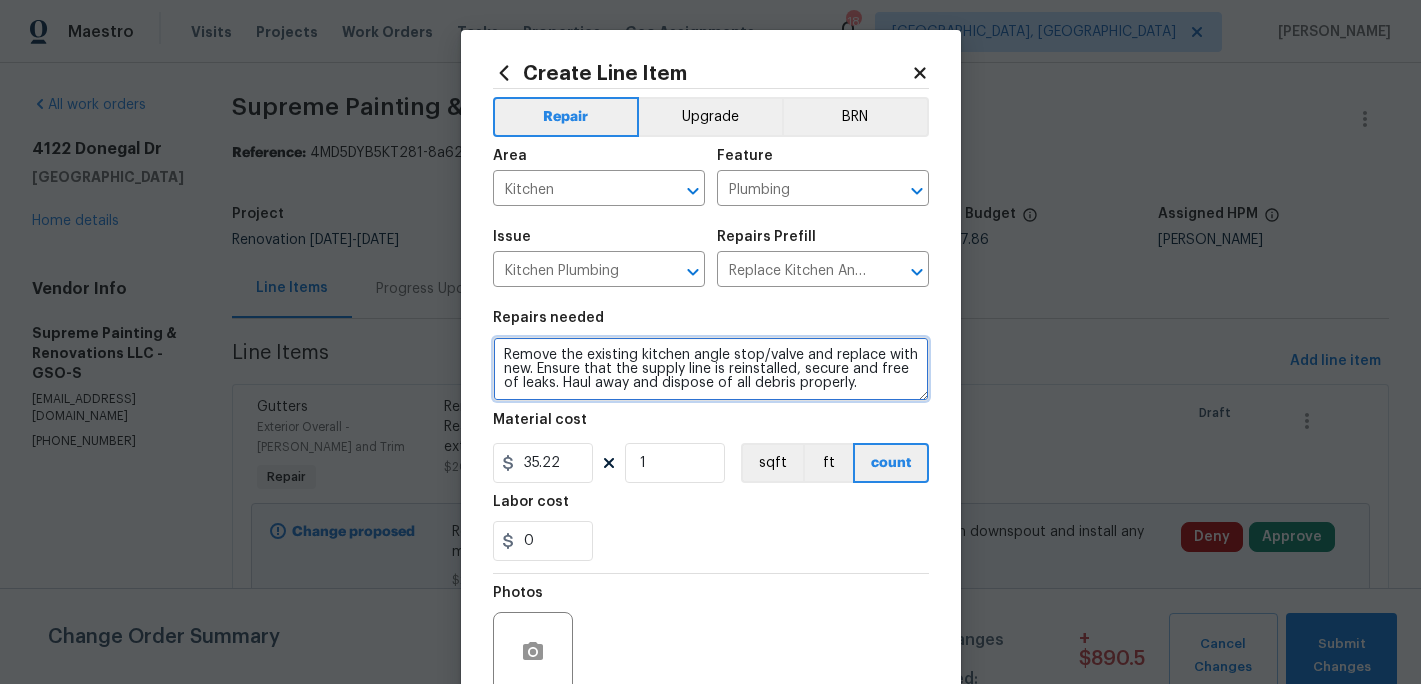 click on "Remove the existing kitchen angle stop/valve and replace with new. Ensure that the supply line is reinstalled, secure and free of leaks. Haul away and dispose of all debris properly." at bounding box center (711, 369) 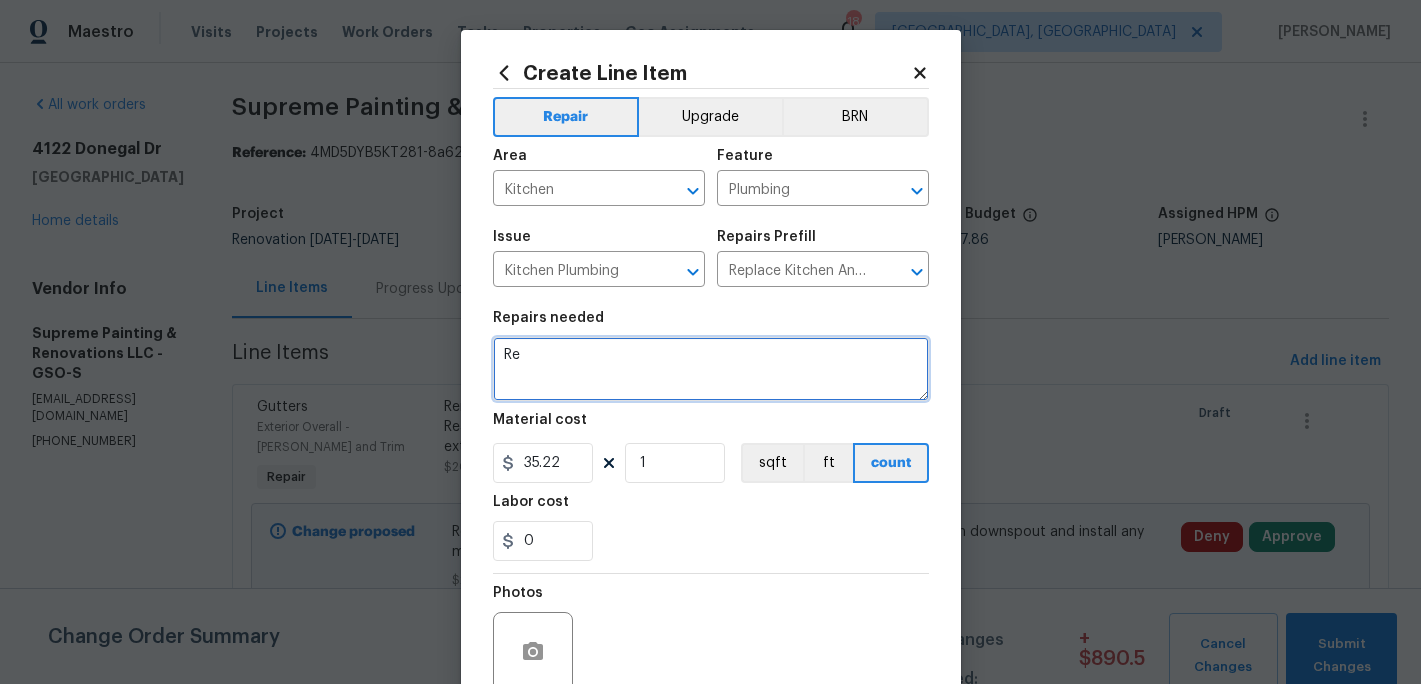 type on "R" 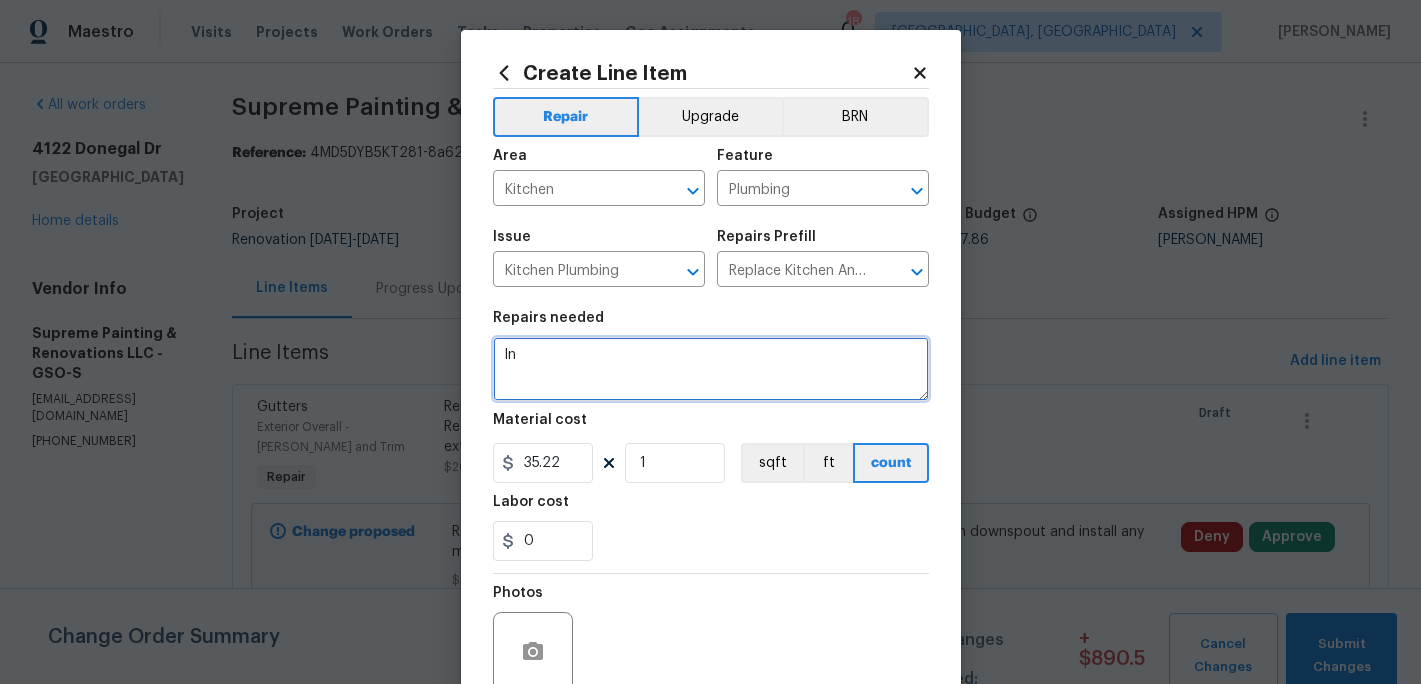 type on "I" 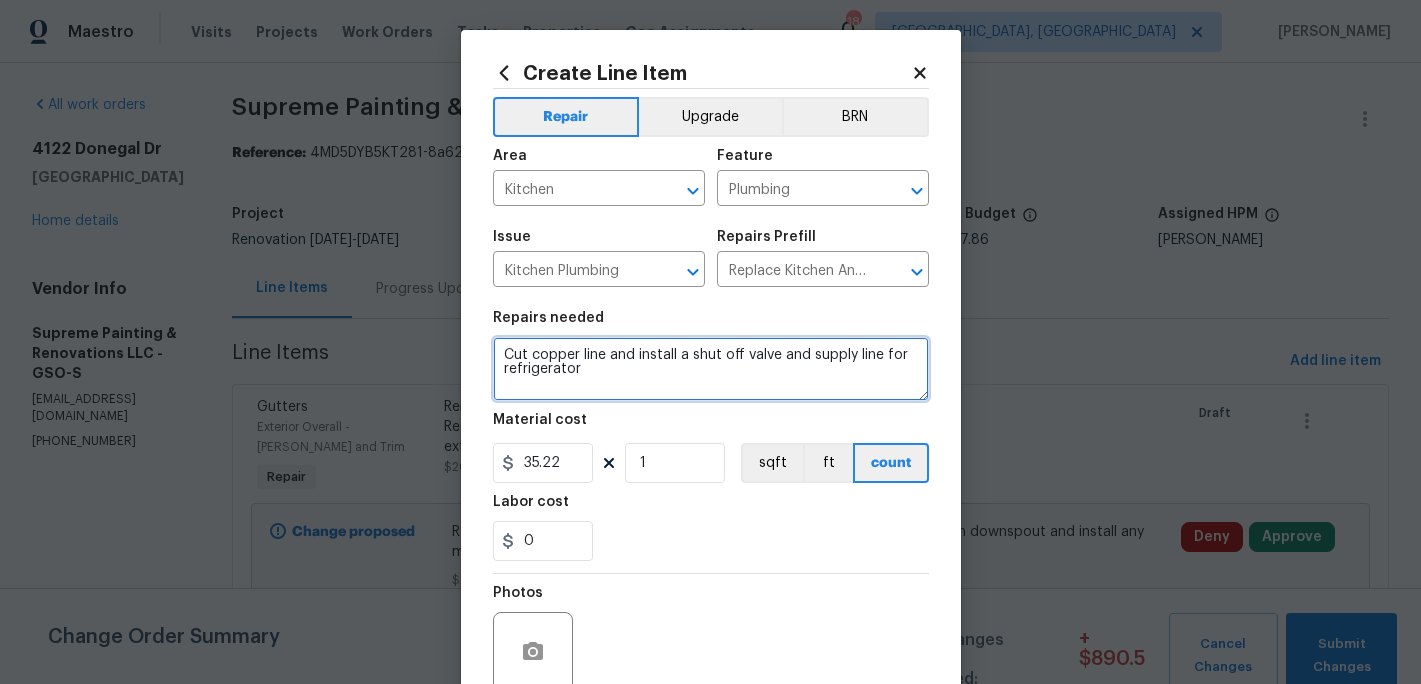 type on "Cut copper line and install a shut off valve and supply line for refrigerator" 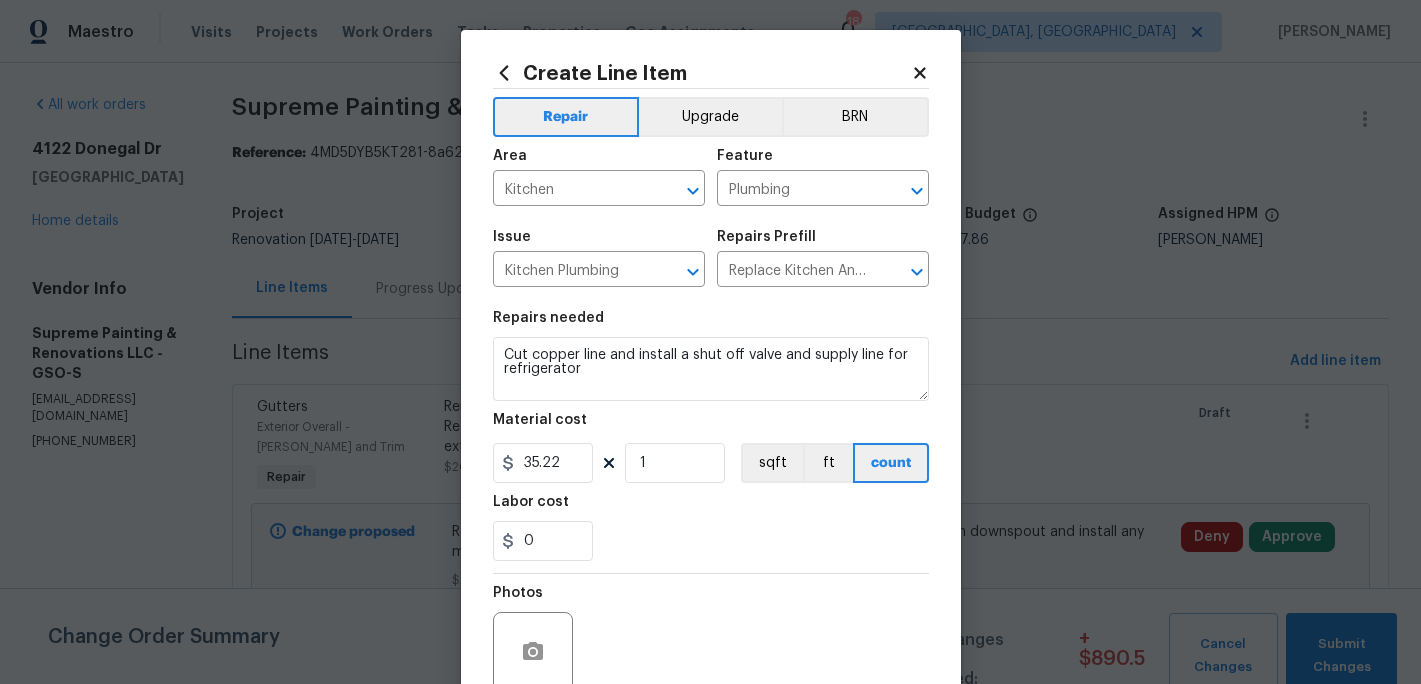 click on "0" at bounding box center (711, 541) 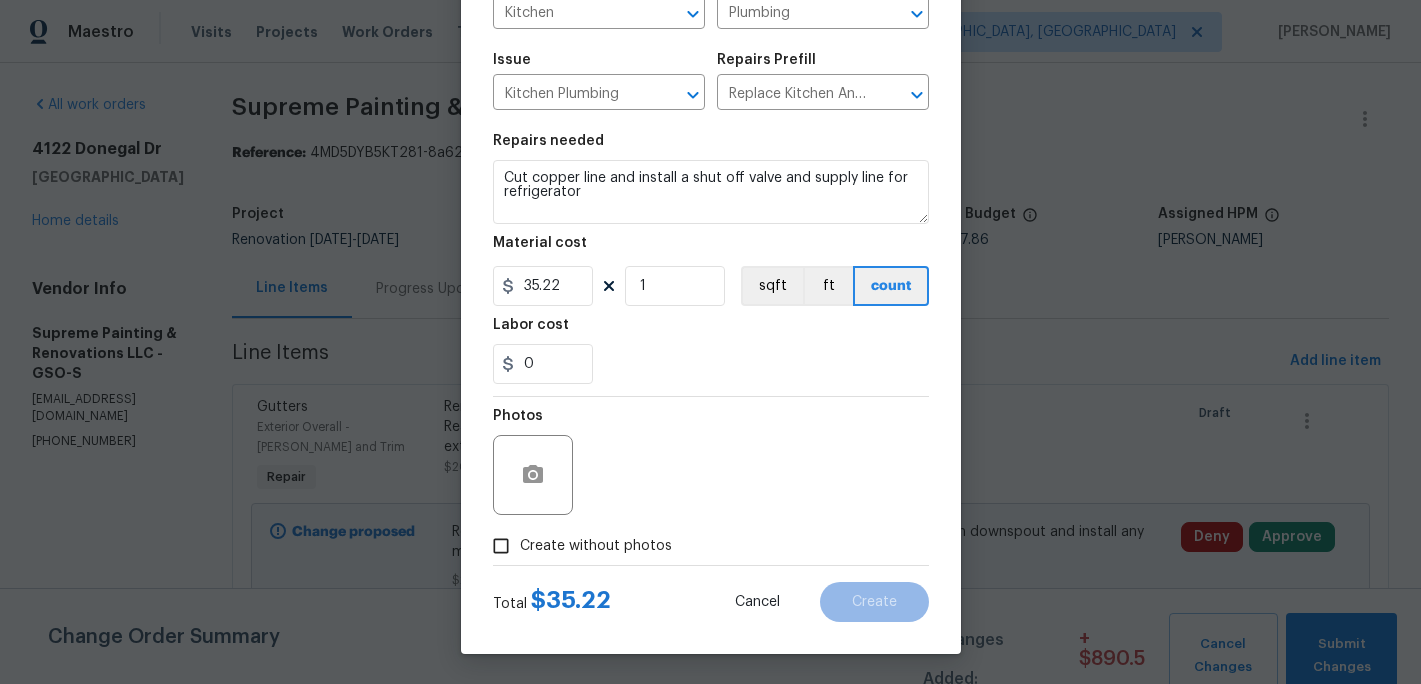 click on "Create without photos" at bounding box center [596, 546] 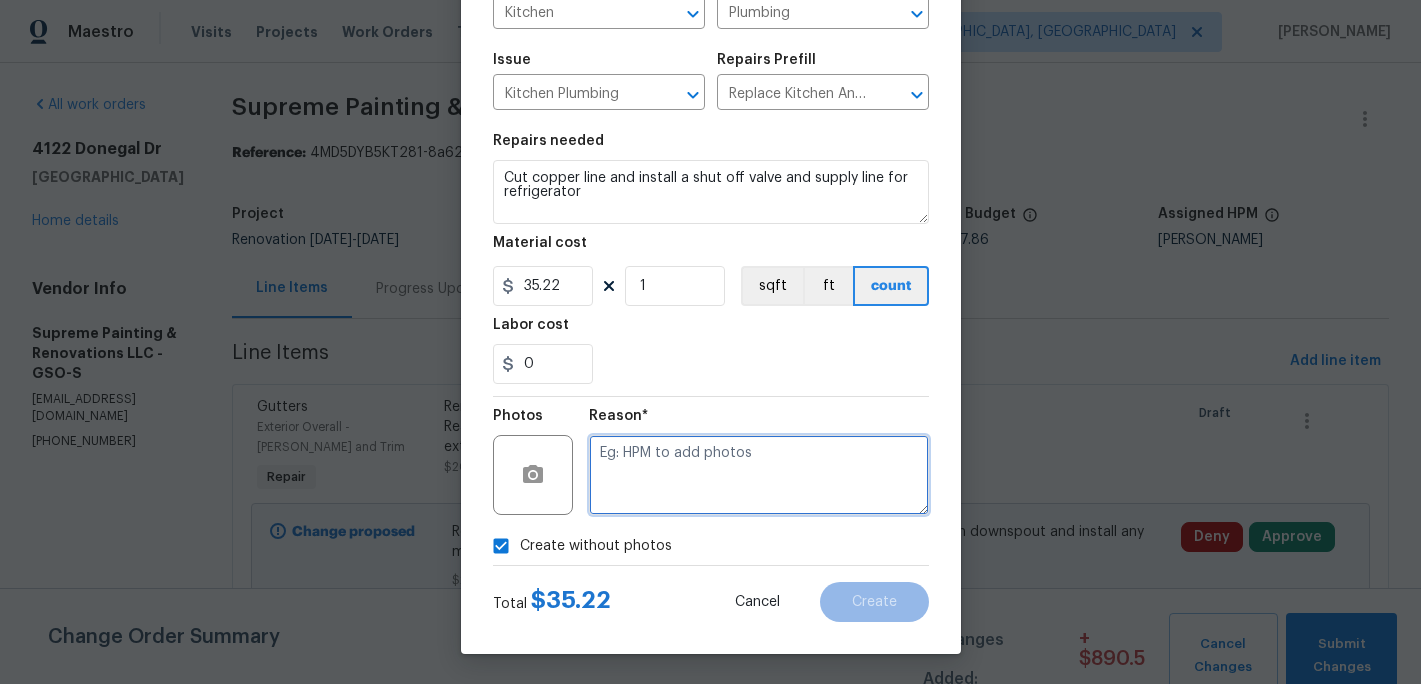 click at bounding box center (759, 475) 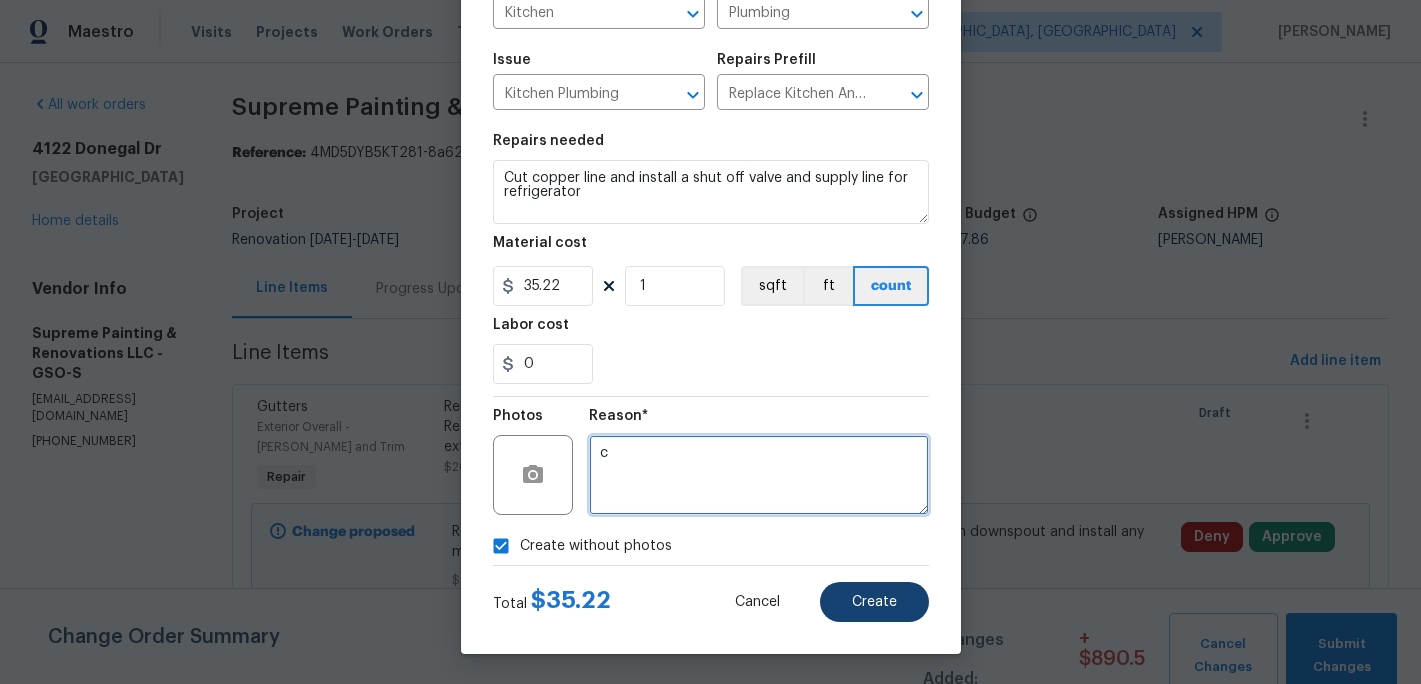 type on "c" 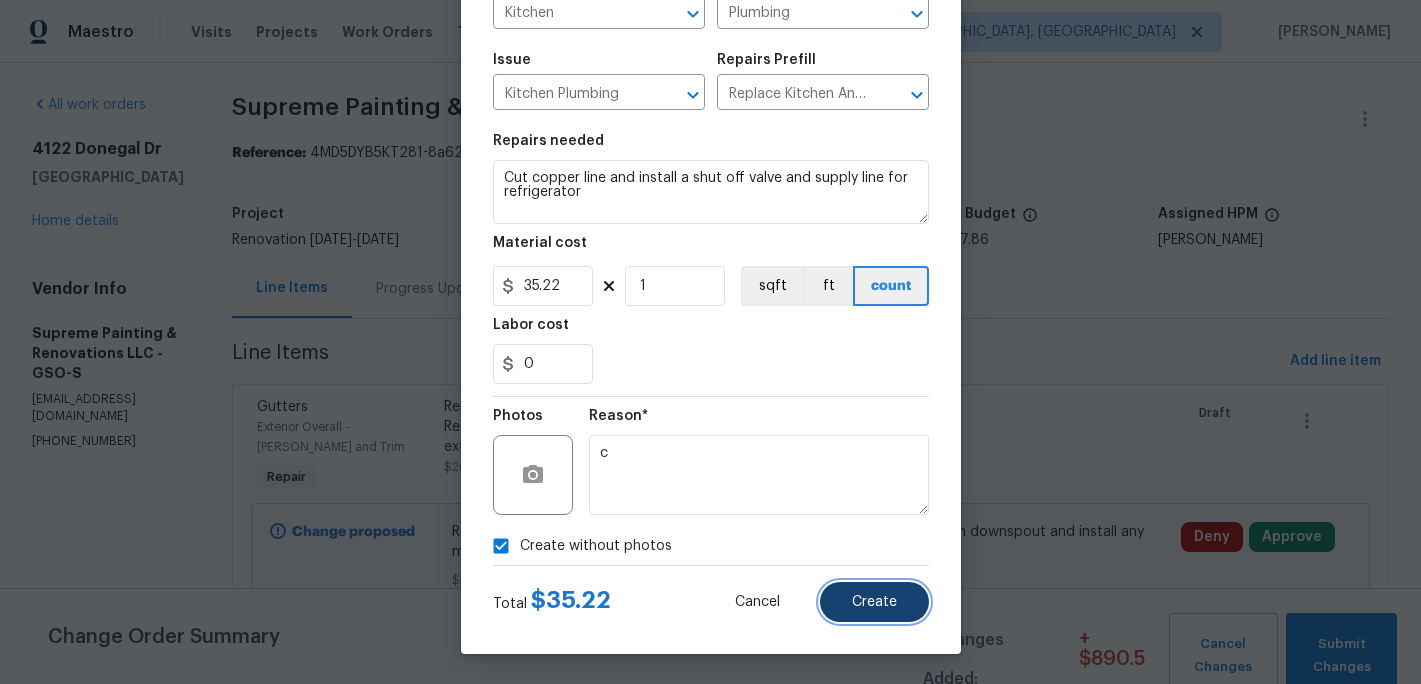 click on "Create" at bounding box center (874, 602) 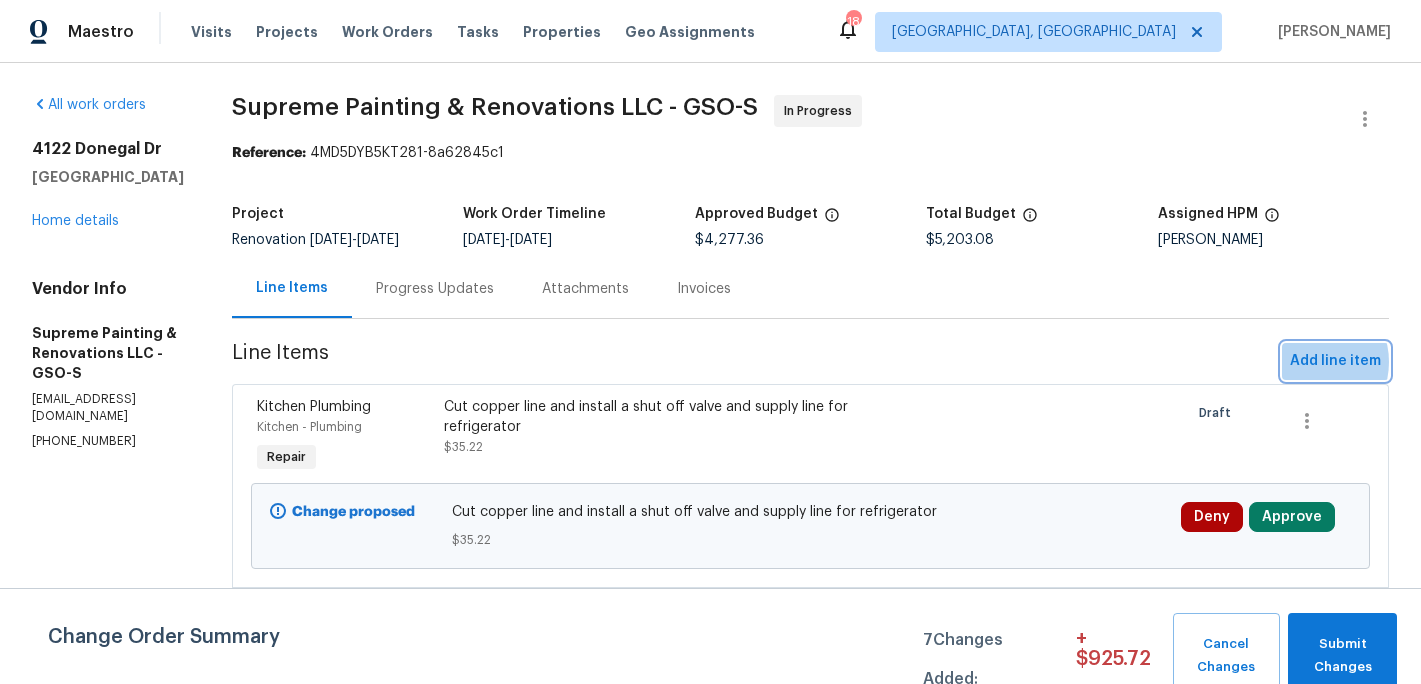 click on "Add line item" at bounding box center (1335, 361) 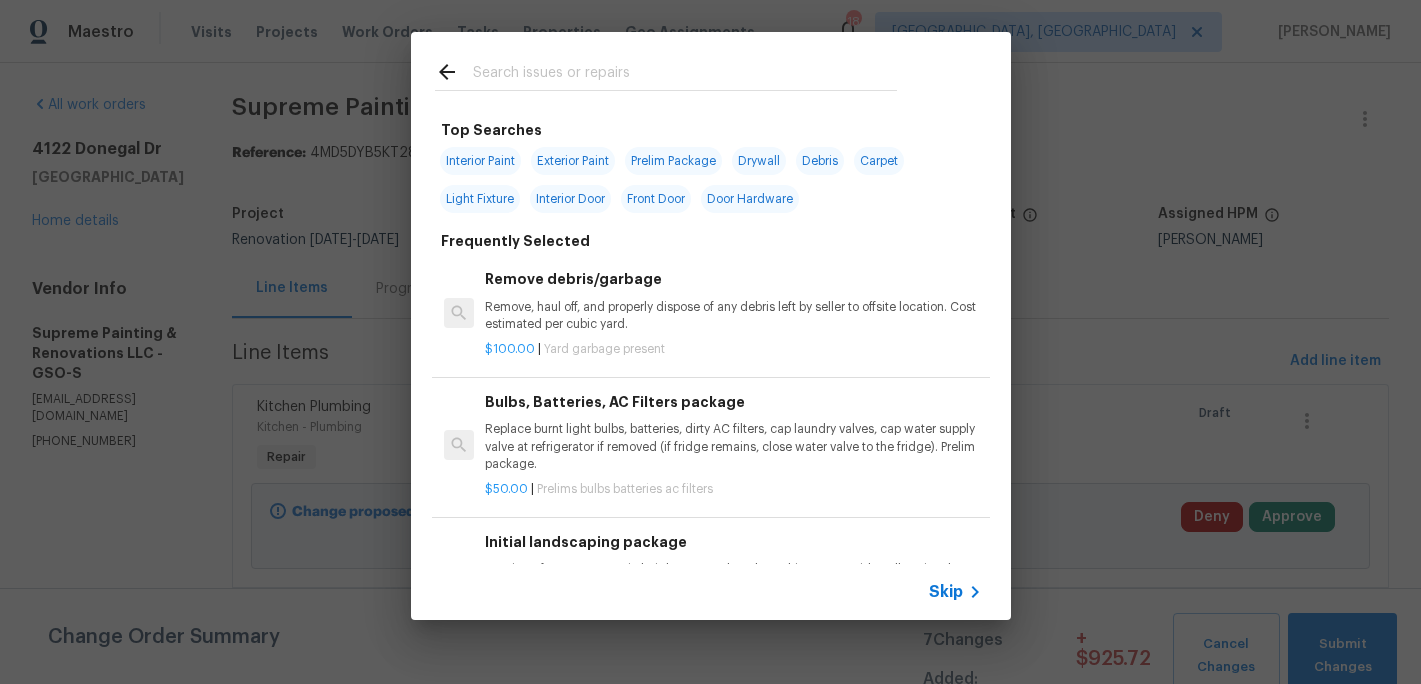 click at bounding box center [685, 75] 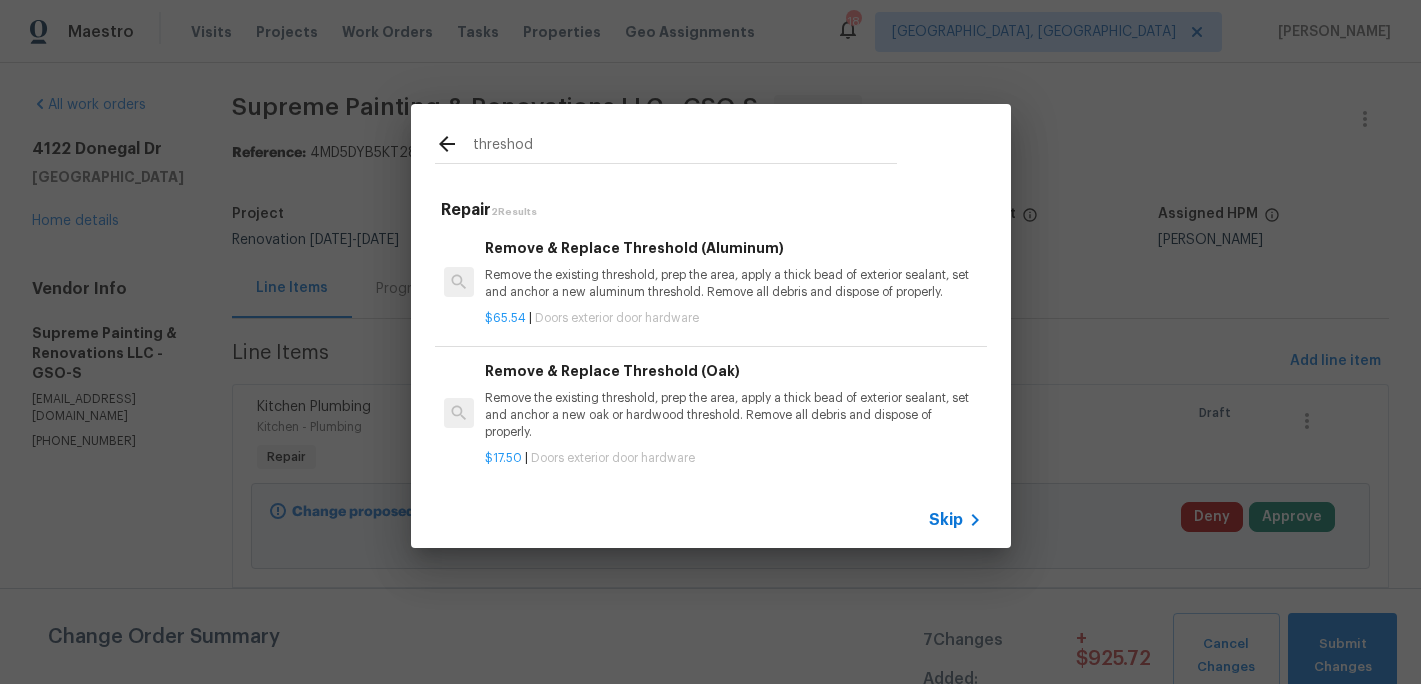 type on "threshod" 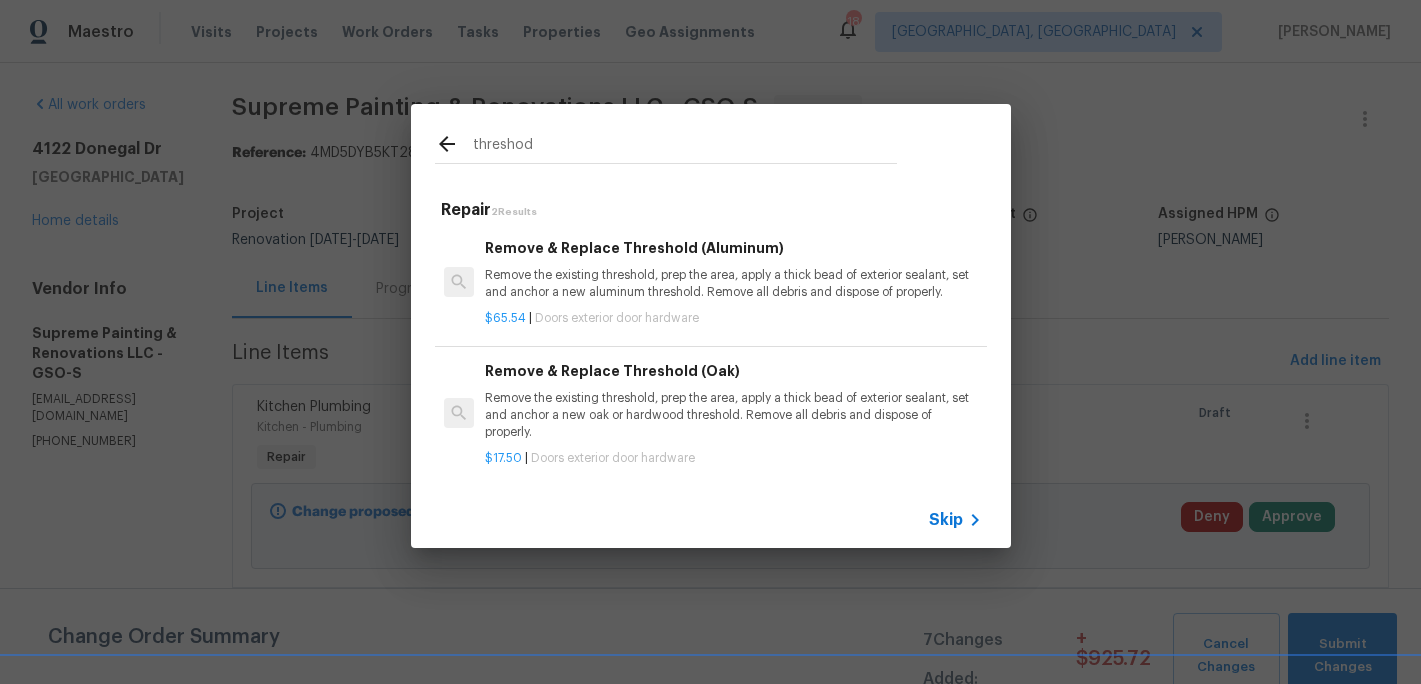 click on "Remove the existing threshold, prep the area, apply a thick bead of exterior sealant, set and anchor a new aluminum threshold. Remove all debris and dispose of properly." at bounding box center (733, 284) 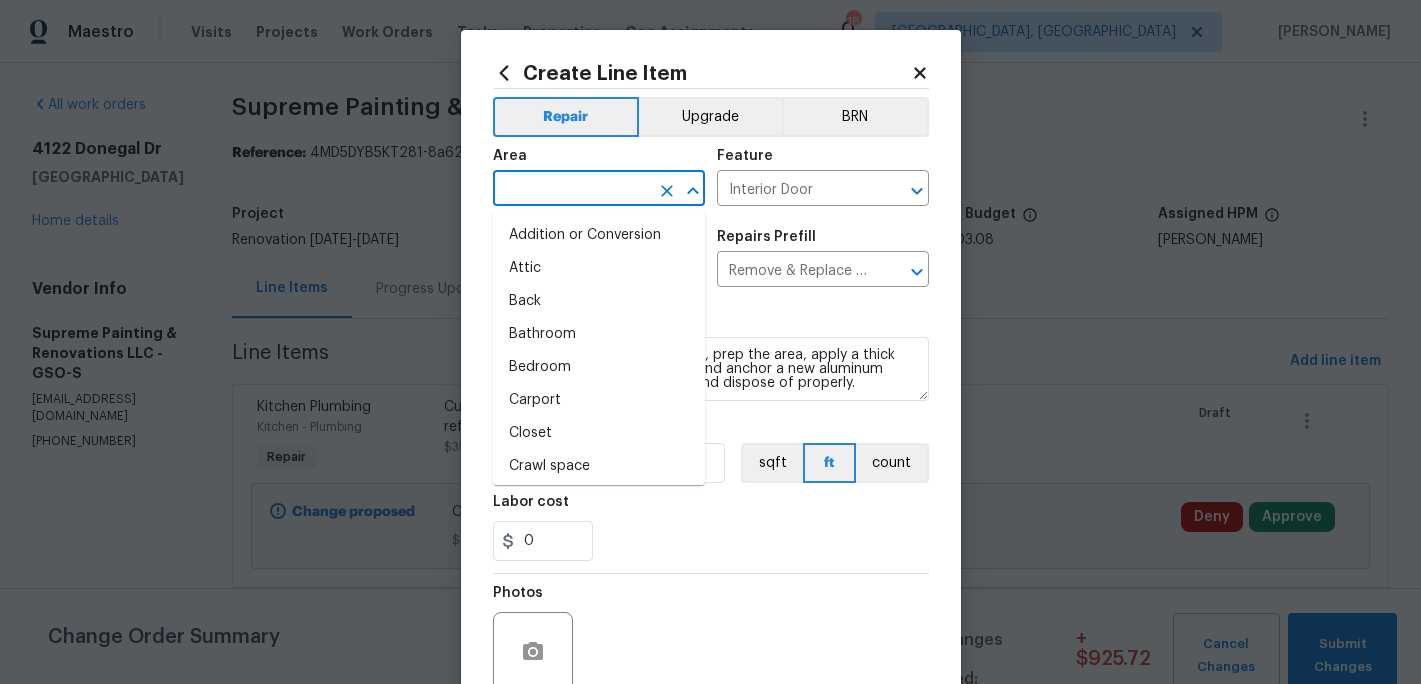 click at bounding box center (571, 190) 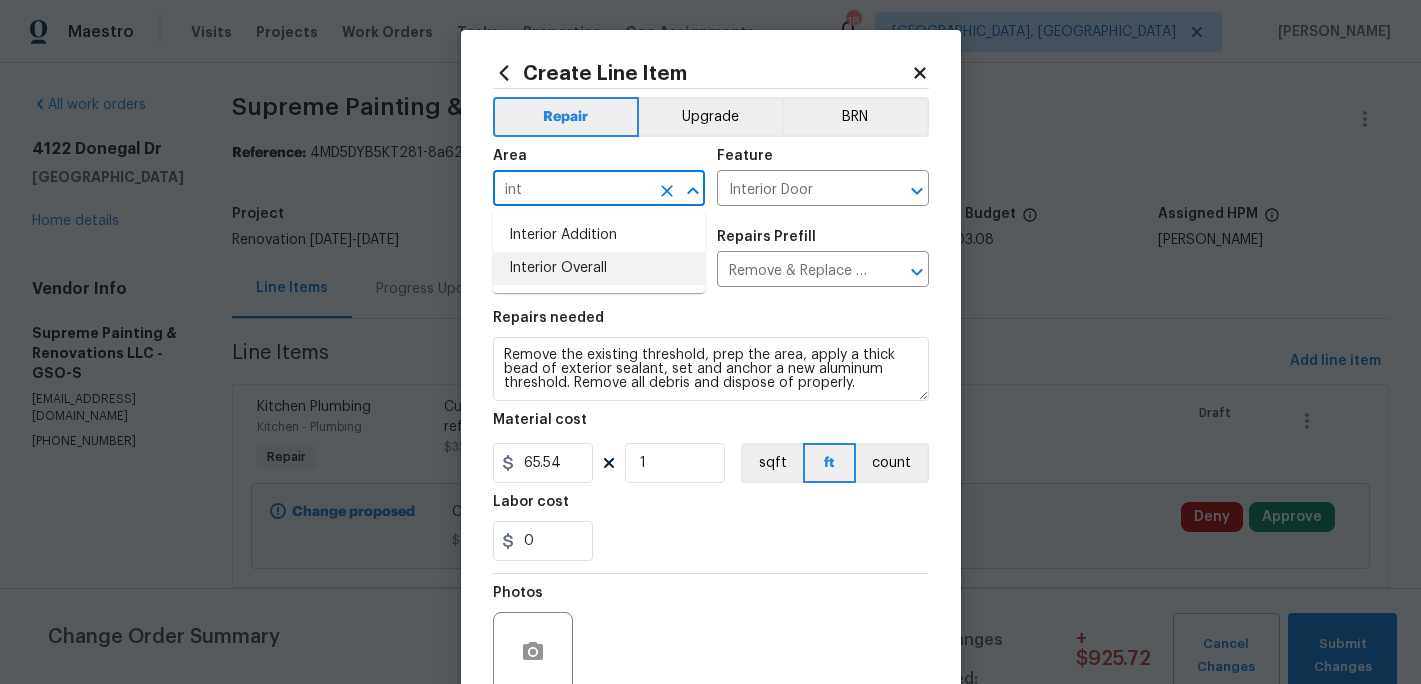 click on "Interior Overall" at bounding box center (599, 268) 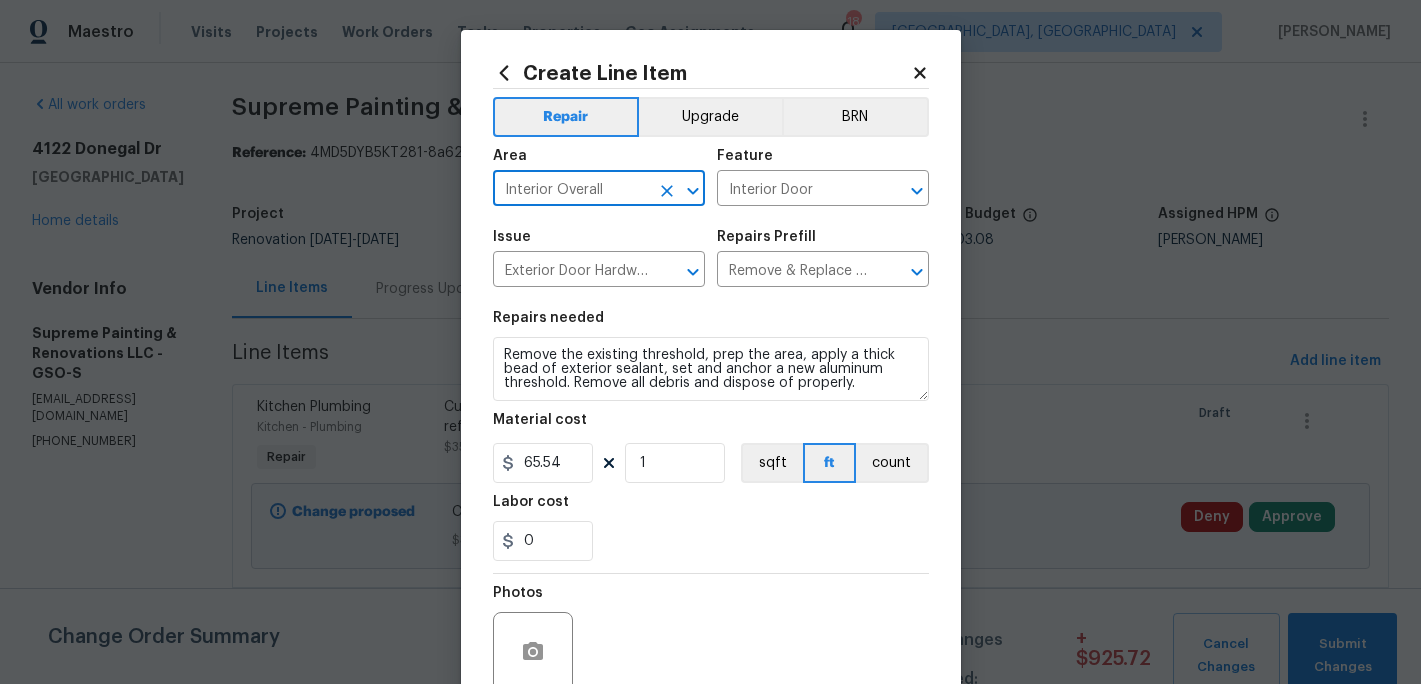 type on "Interior Overall" 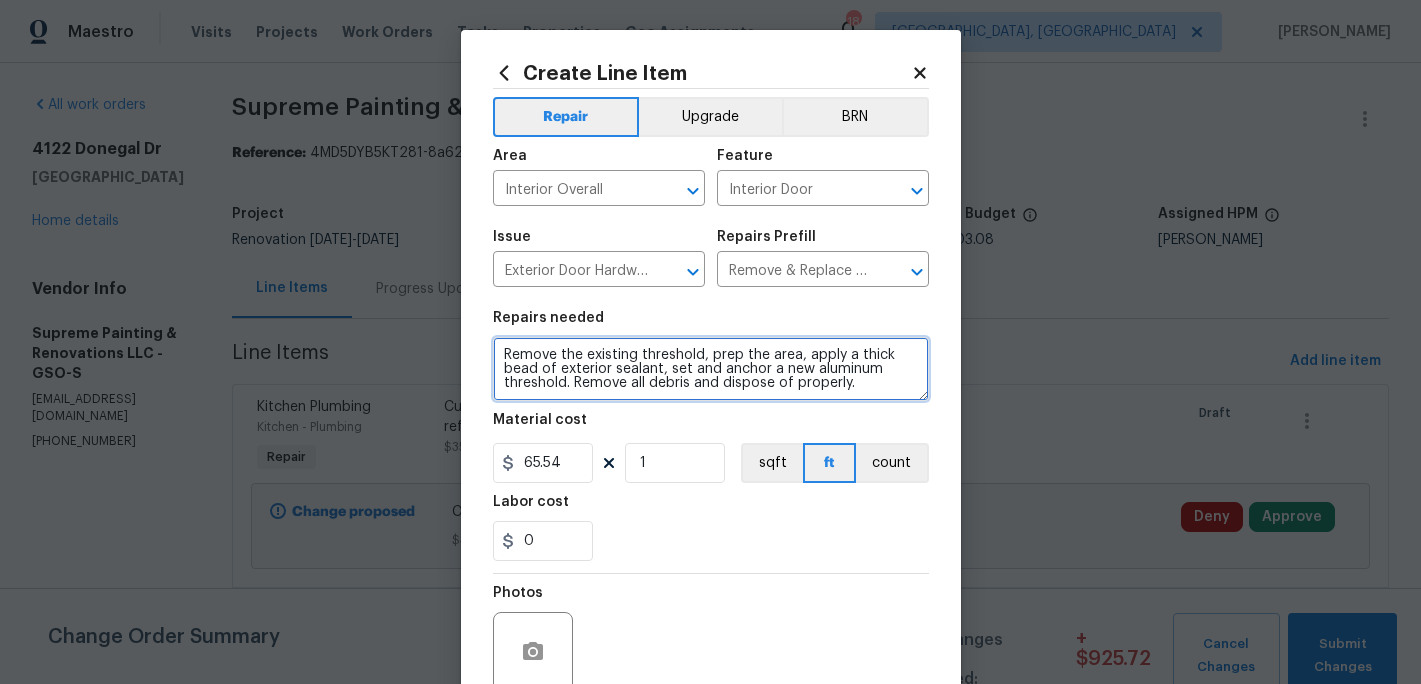 click on "Remove the existing threshold, prep the area, apply a thick bead of exterior sealant, set and anchor a new aluminum threshold. Remove all debris and dispose of properly." at bounding box center (711, 369) 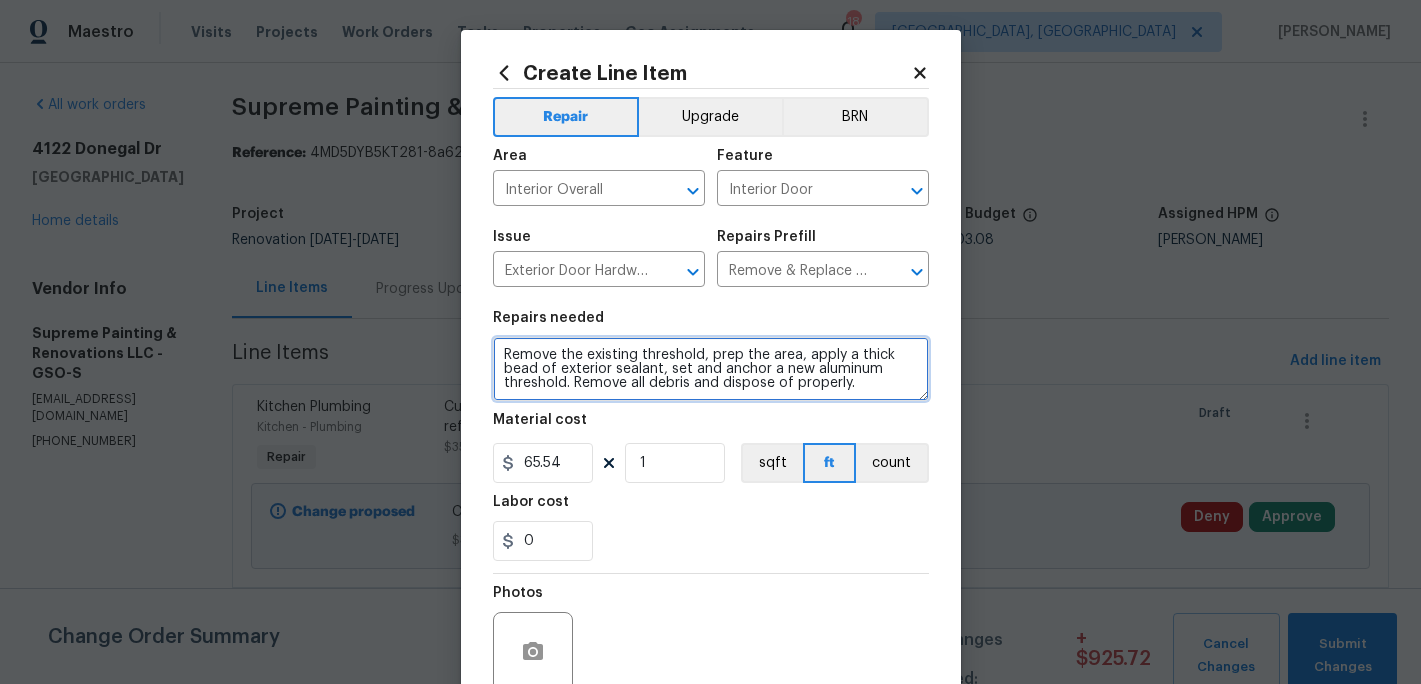 click on "Remove the existing threshold, prep the area, apply a thick bead of exterior sealant, set and anchor a new aluminum threshold. Remove all debris and dispose of properly." at bounding box center (711, 369) 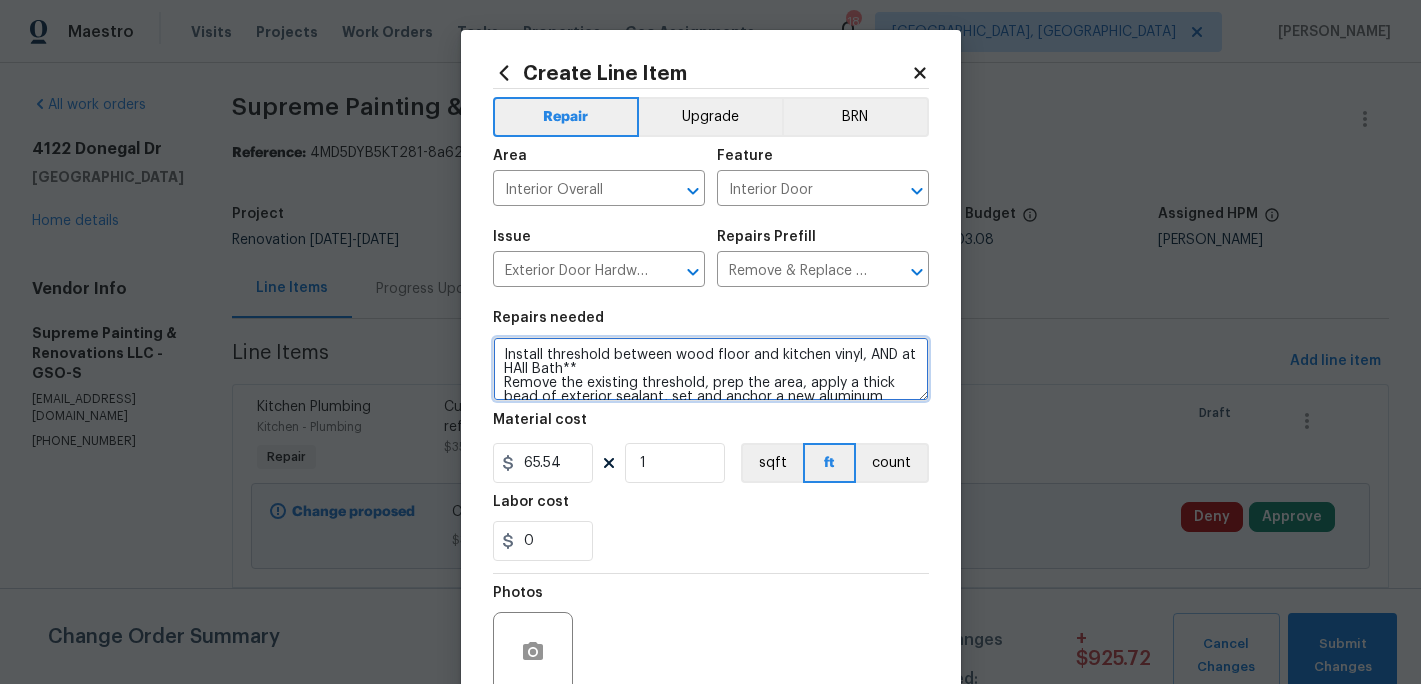 type on "Install threshold between wood floor and kitchen vinyl, AND at HAll Bath**
Remove the existing threshold, prep the area, apply a thick bead of exterior sealant, set and anchor a new aluminum threshold. Remove all debris and dispose of properly." 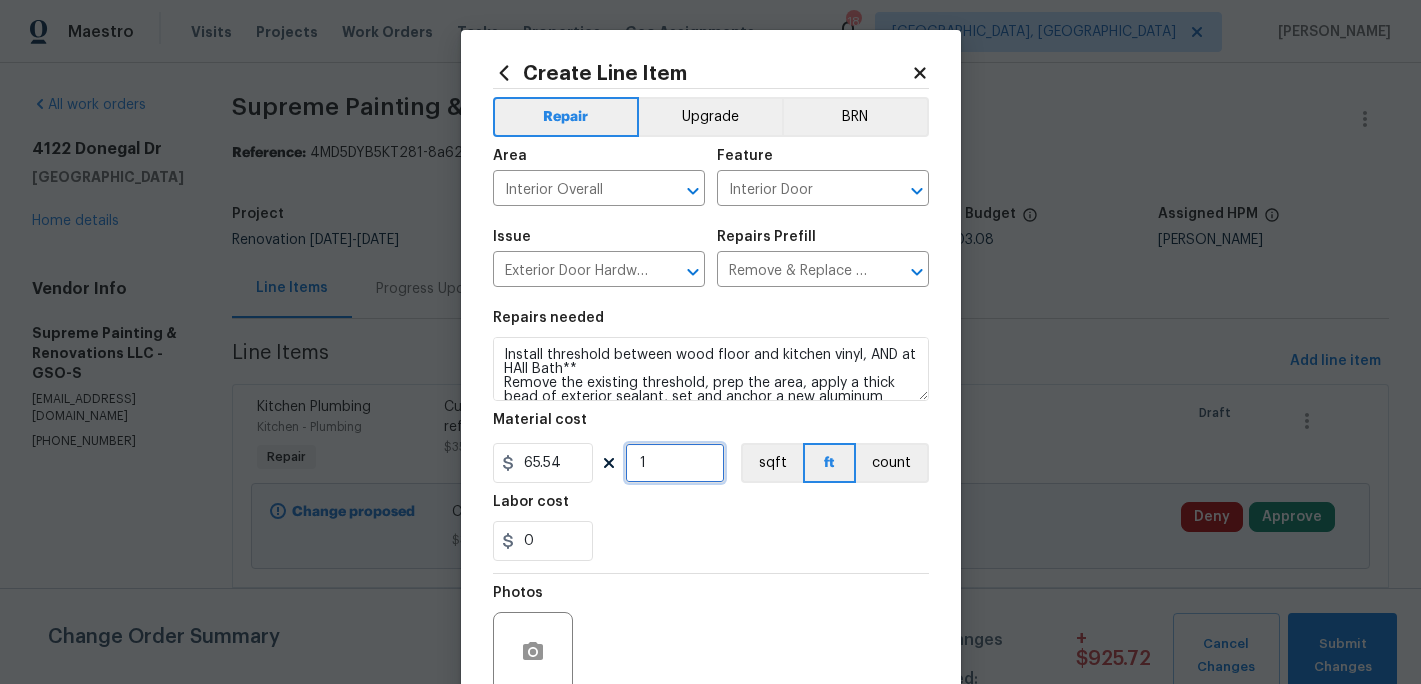 click on "1" at bounding box center (675, 463) 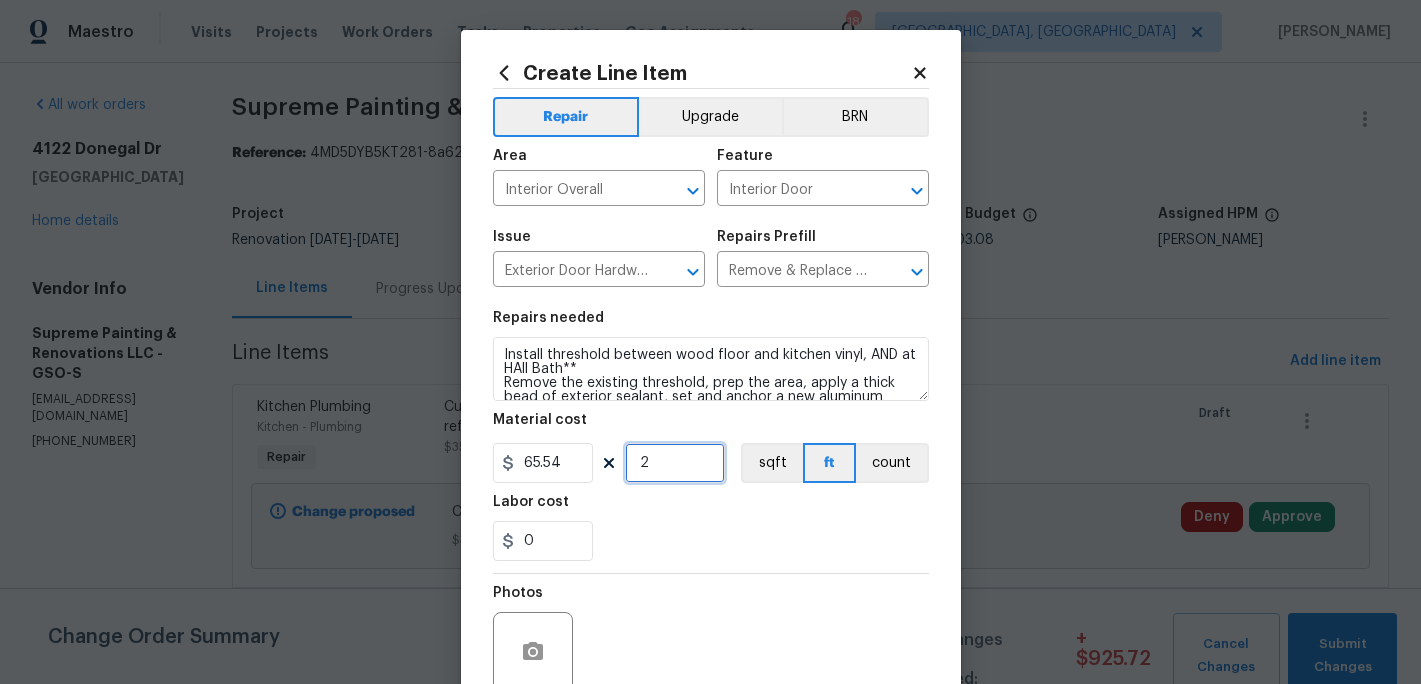 type on "2" 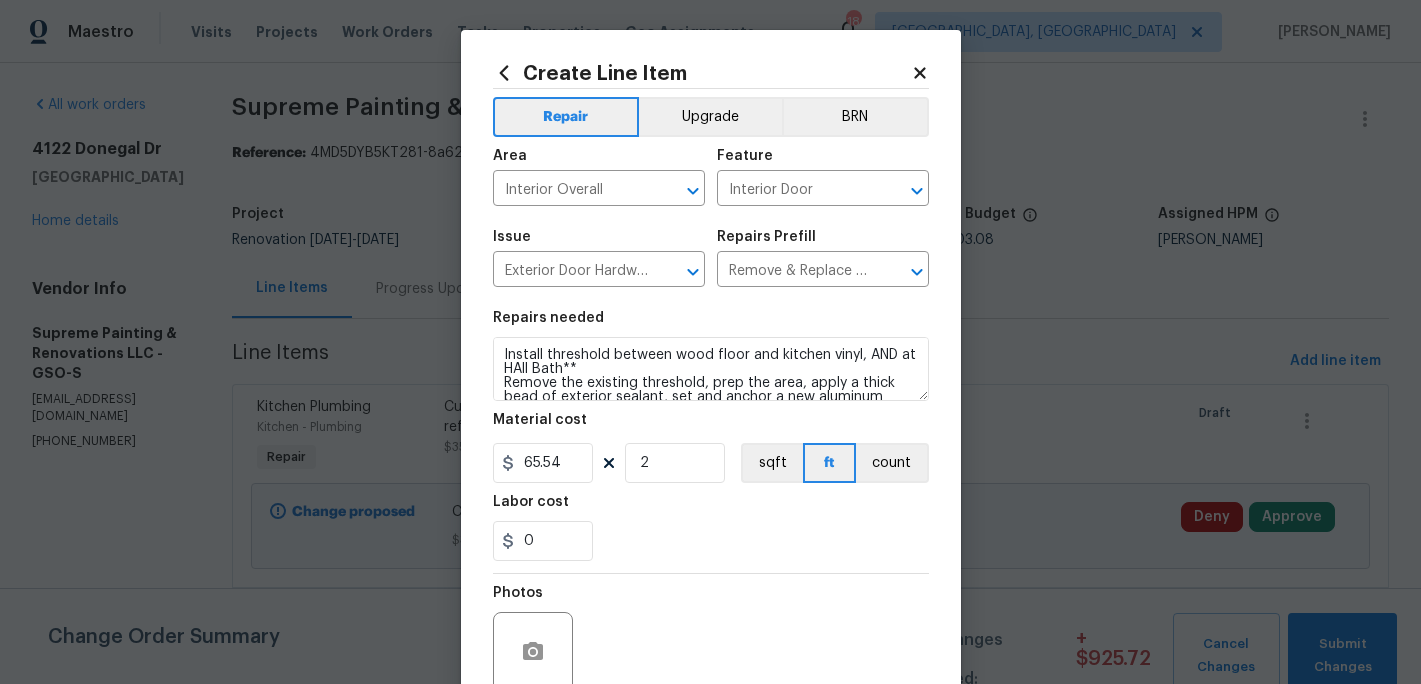 click on "0" at bounding box center [711, 541] 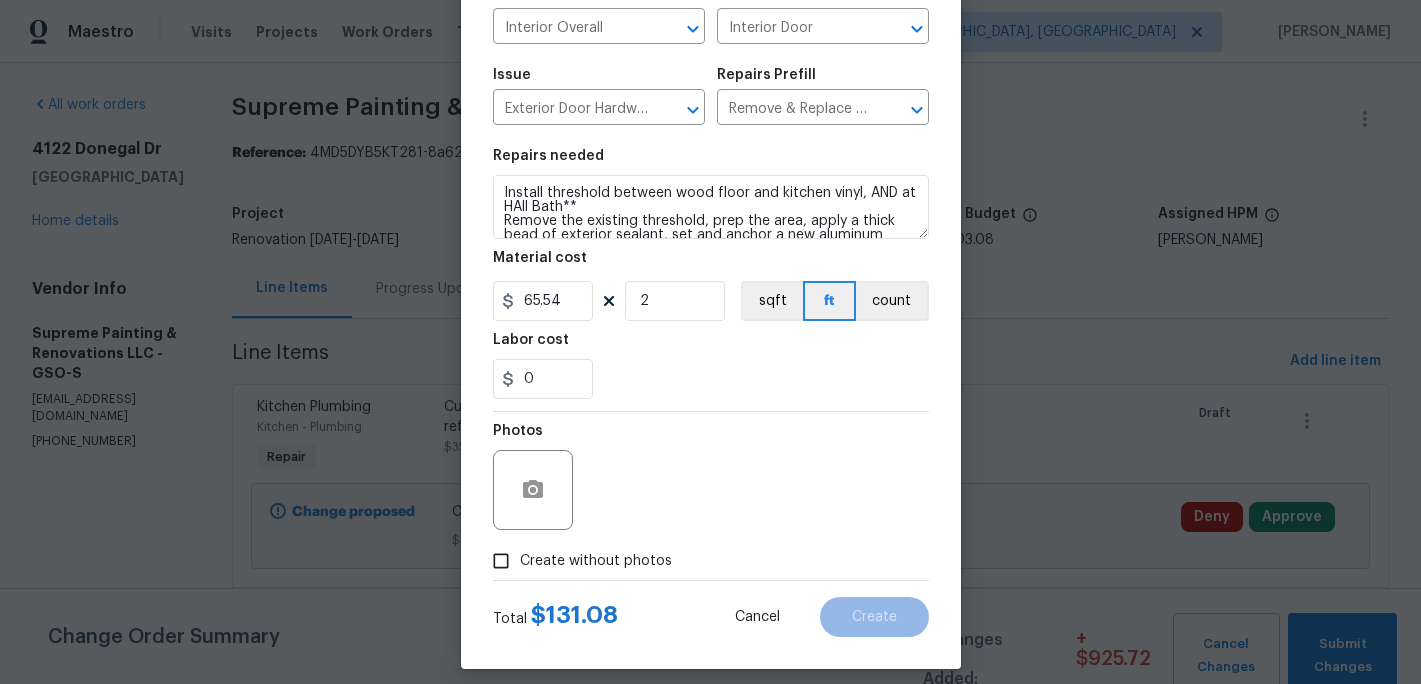 scroll, scrollTop: 178, scrollLeft: 0, axis: vertical 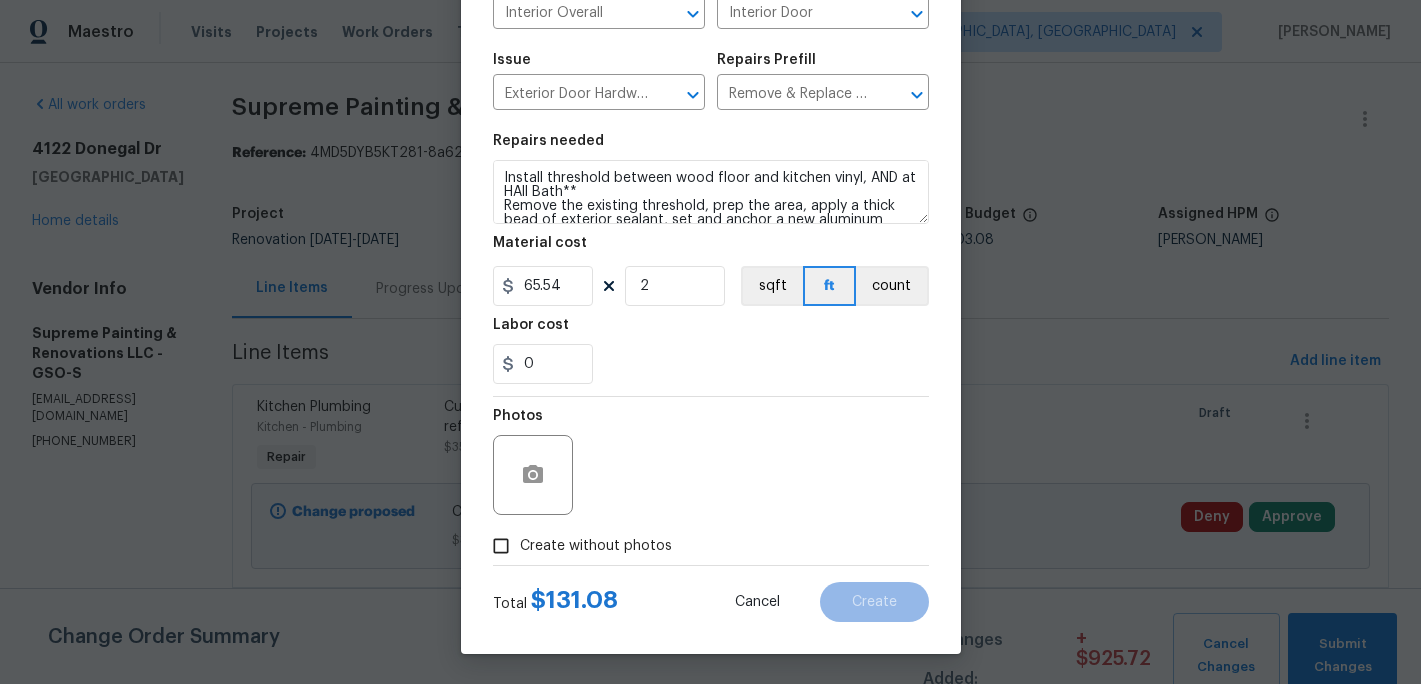 click on "Create without photos" at bounding box center (501, 546) 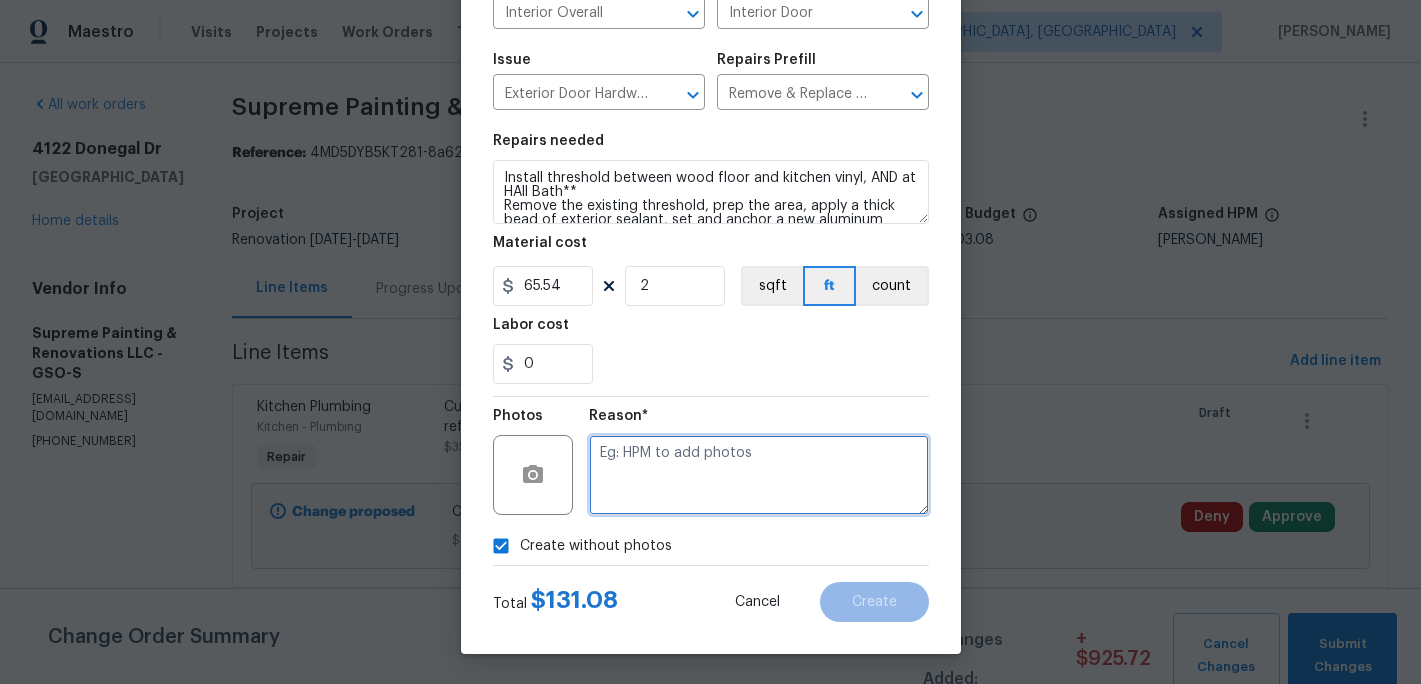 click at bounding box center [759, 475] 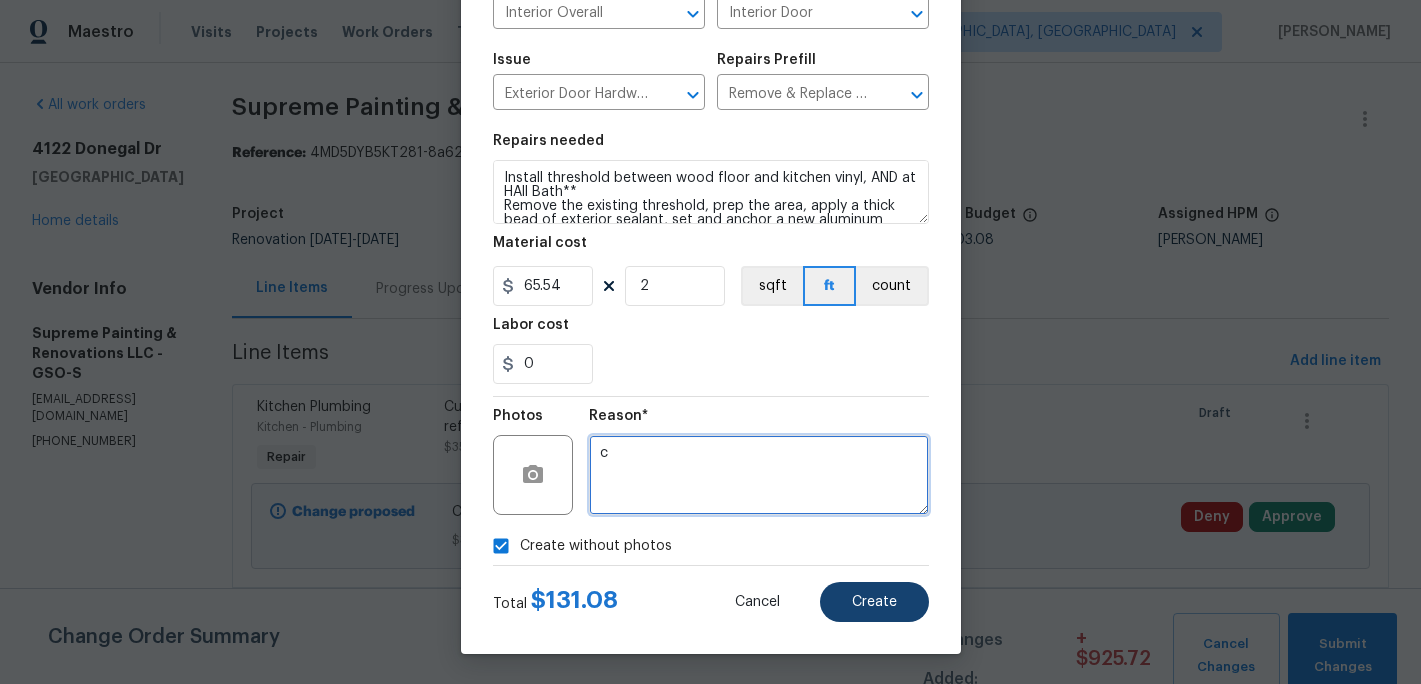 type on "c" 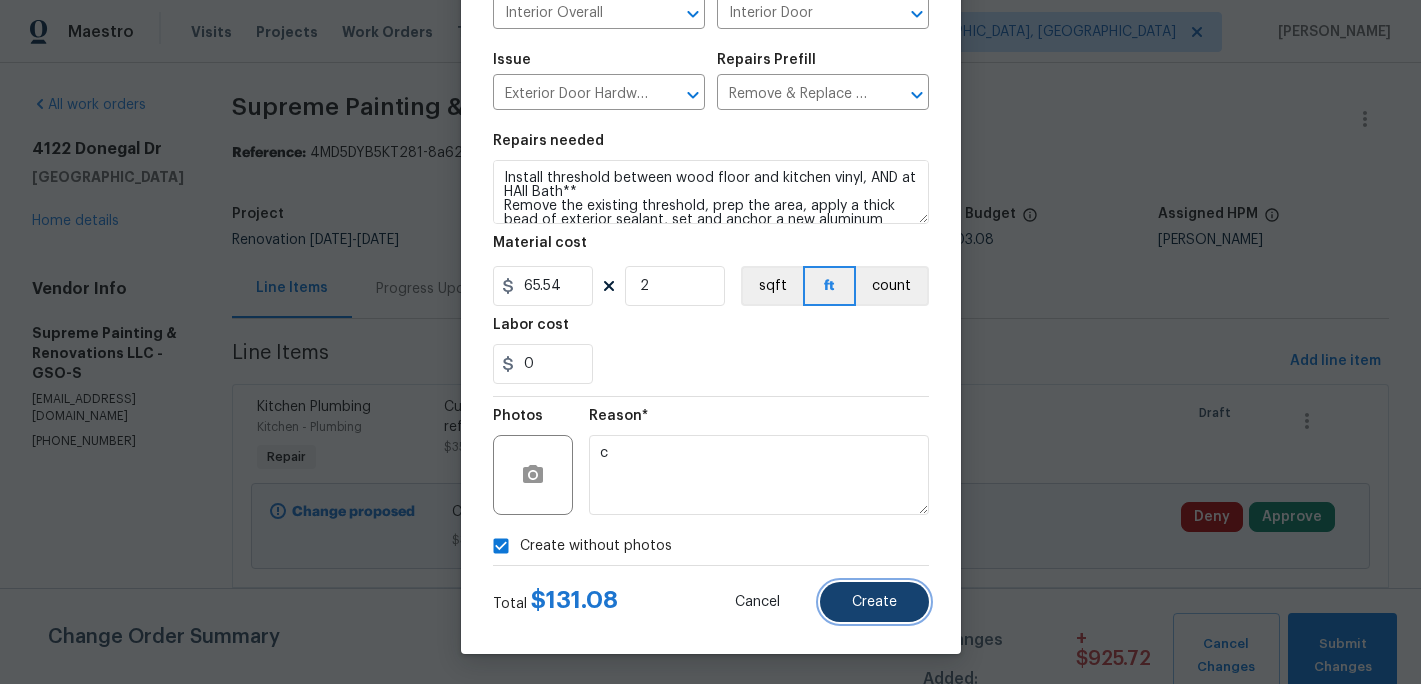 click on "Create" at bounding box center (874, 602) 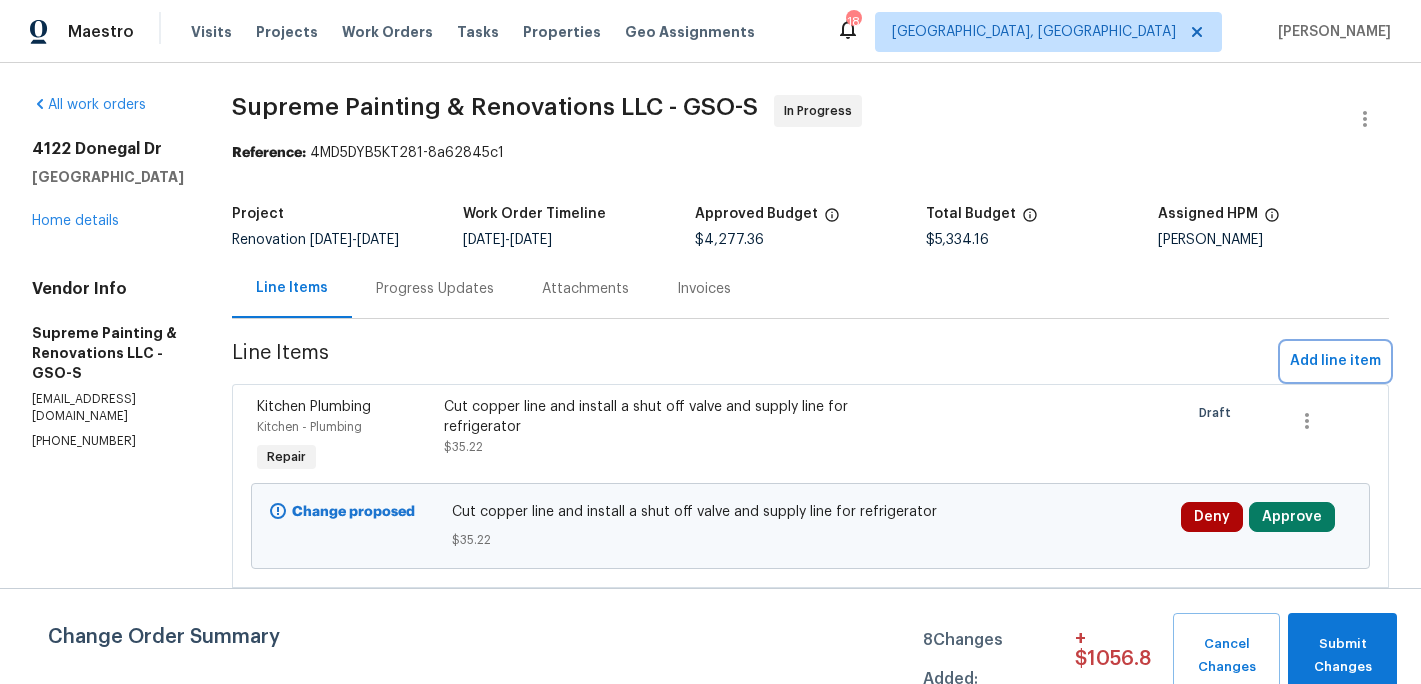 click on "Add line item" at bounding box center [1335, 361] 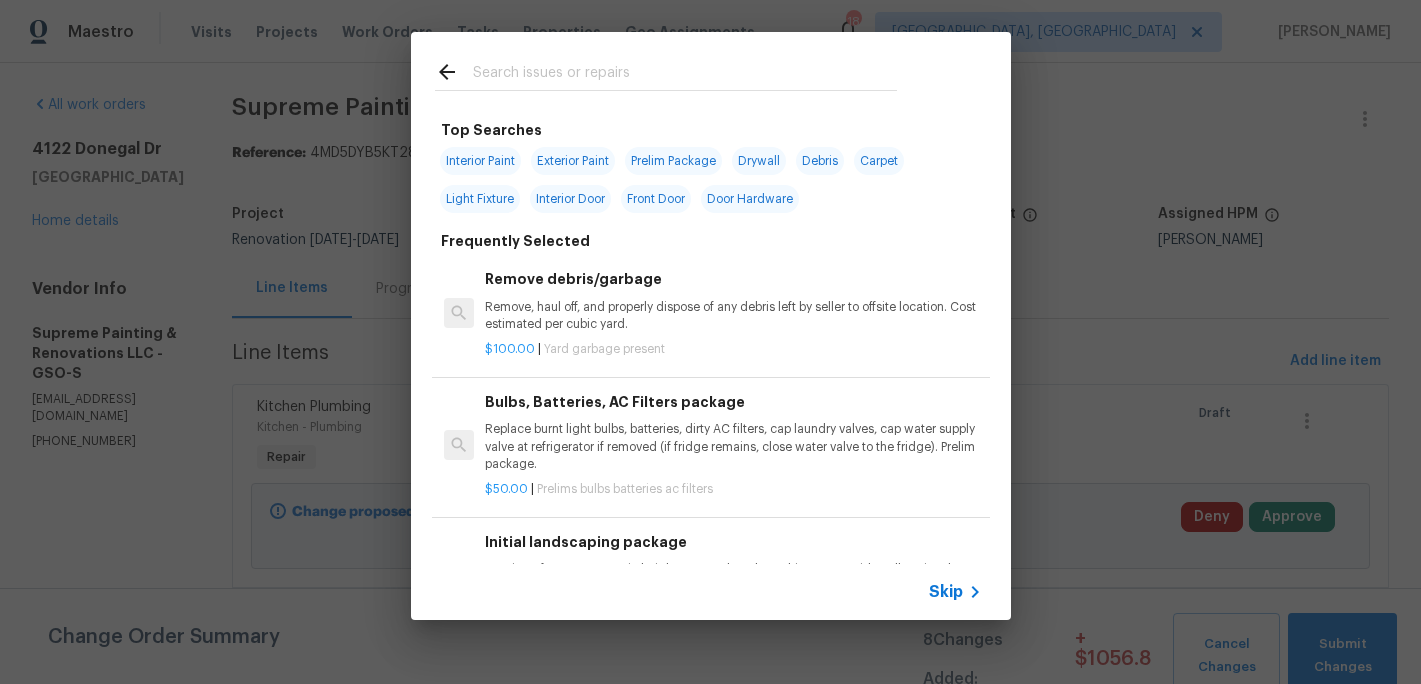 click at bounding box center [685, 75] 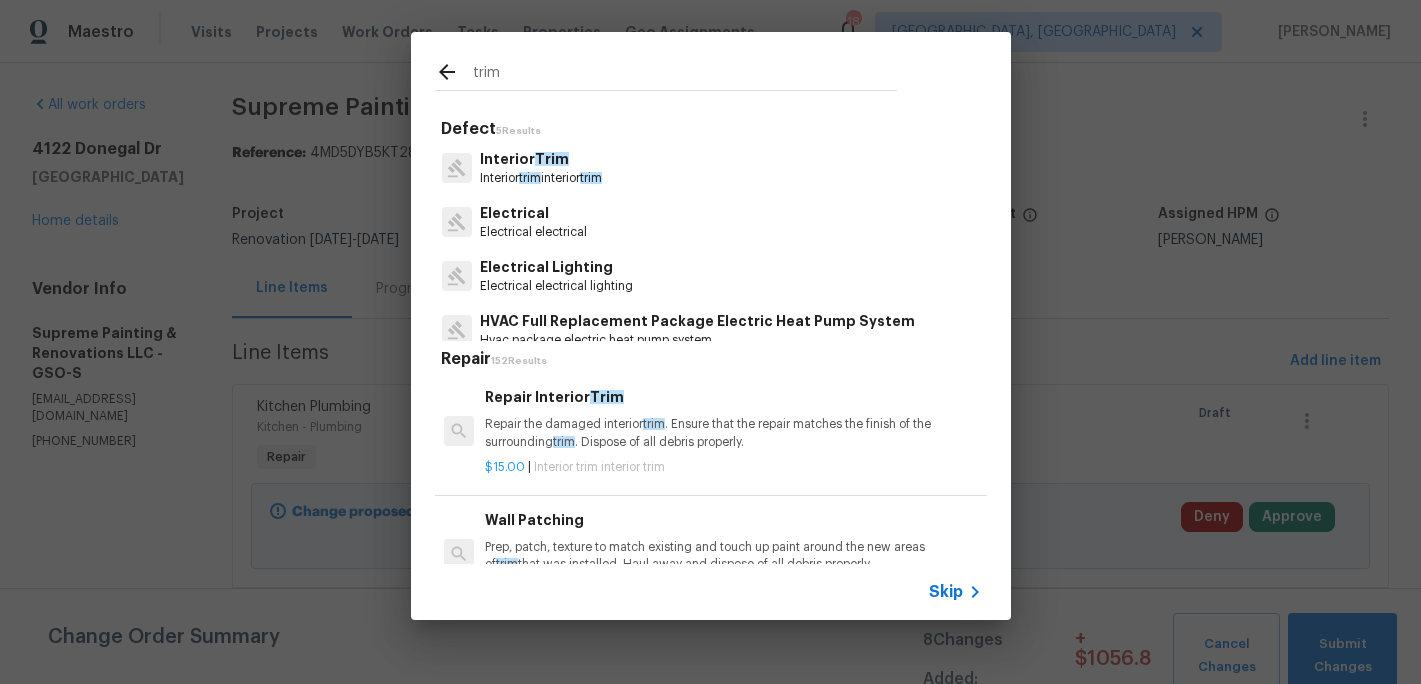 type on "trim" 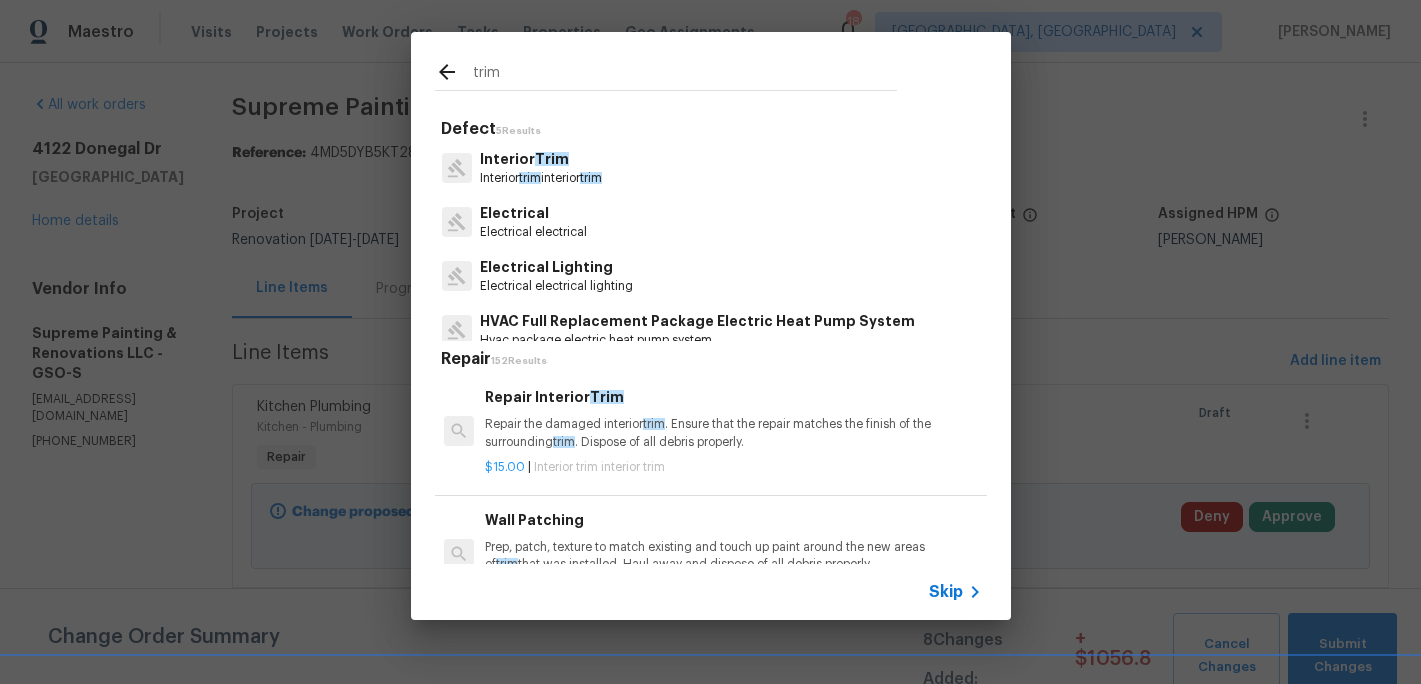 click on "Interior  Trim" at bounding box center [541, 159] 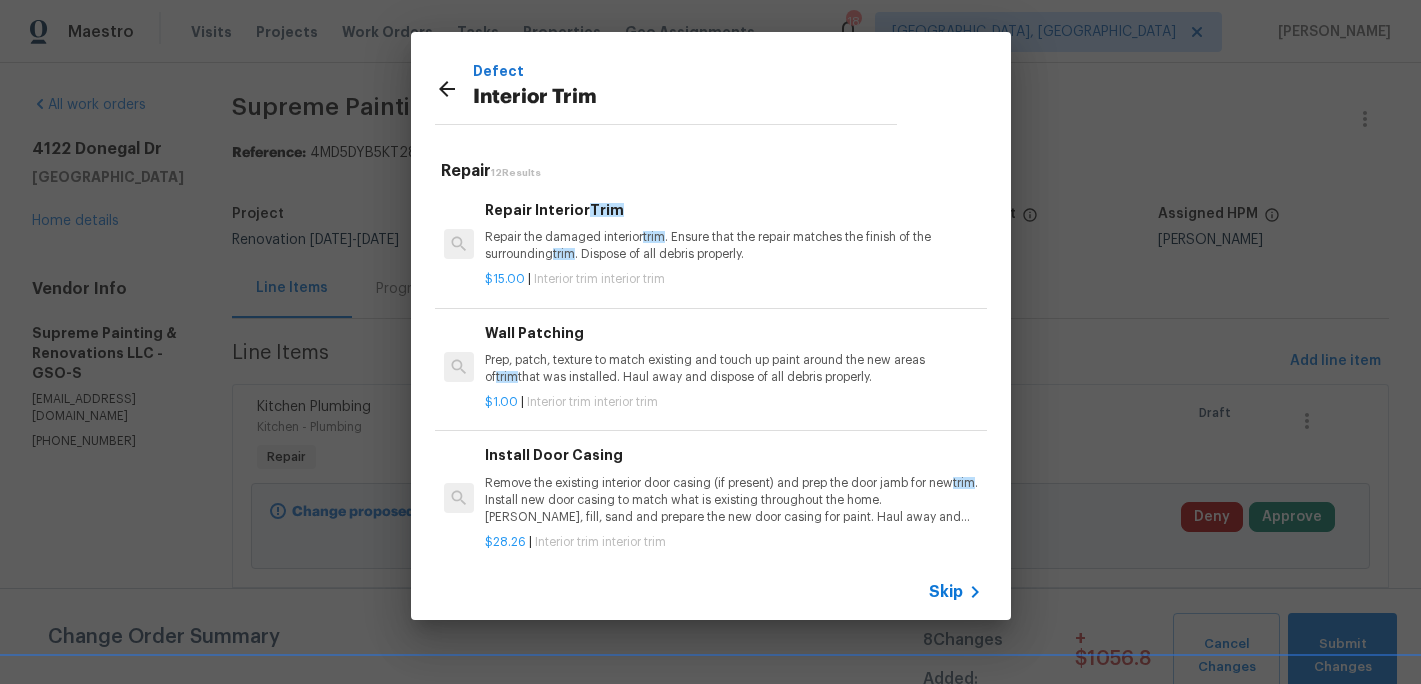 click on "Repair the damaged interior  trim . Ensure that the repair matches the finish of the surrounding  trim . Dispose of all debris properly." at bounding box center (733, 246) 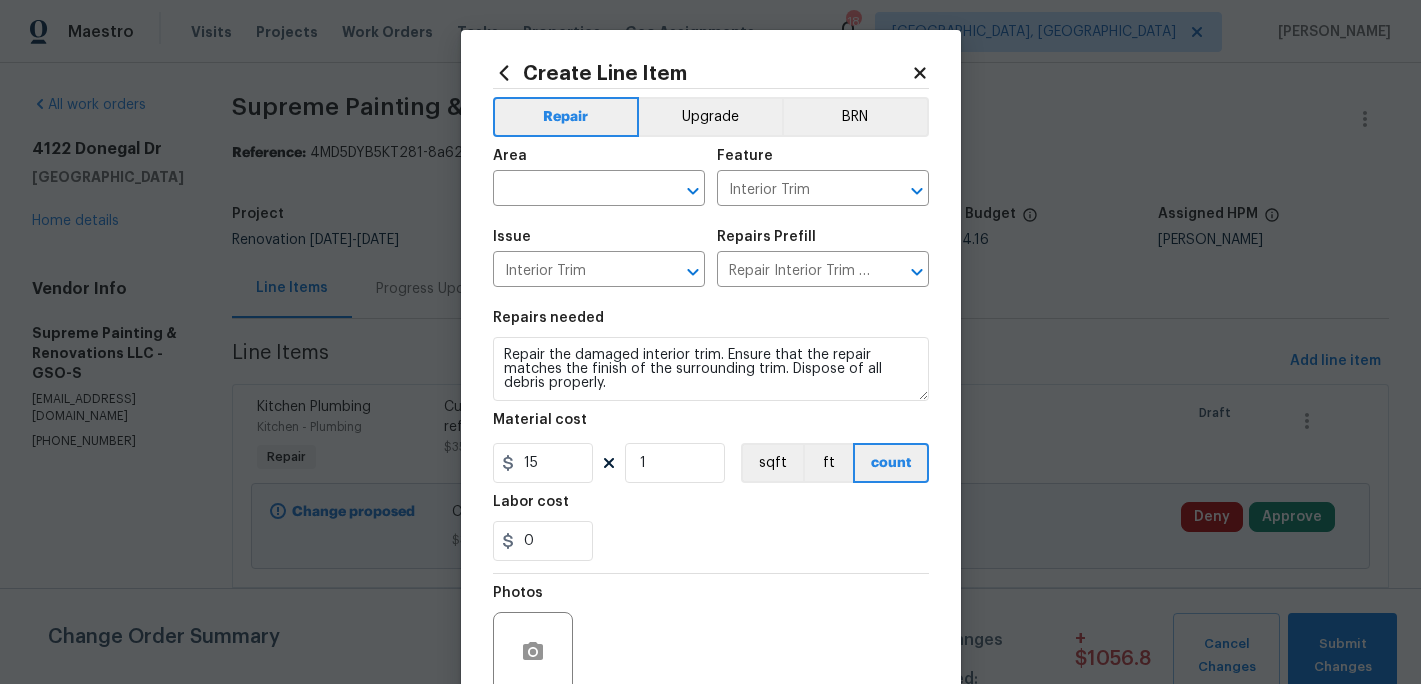 click on "Area ​" at bounding box center [599, 177] 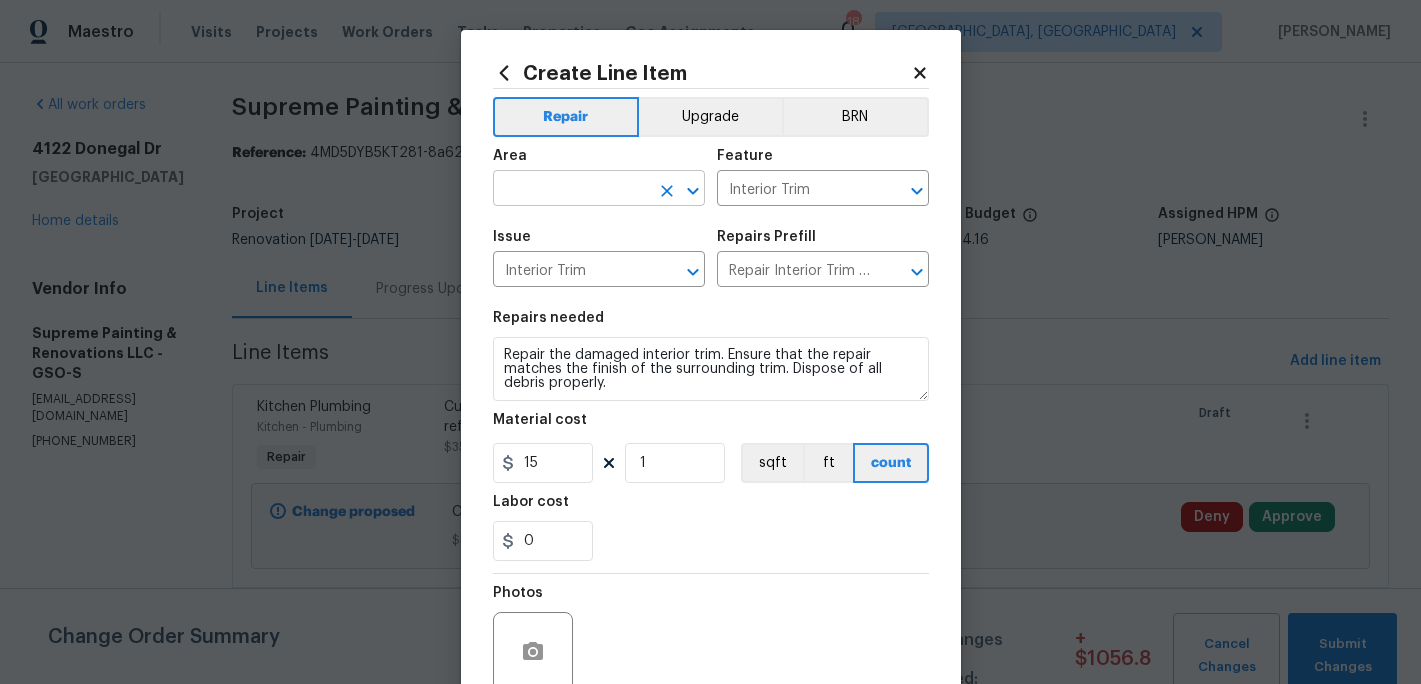 click at bounding box center (571, 190) 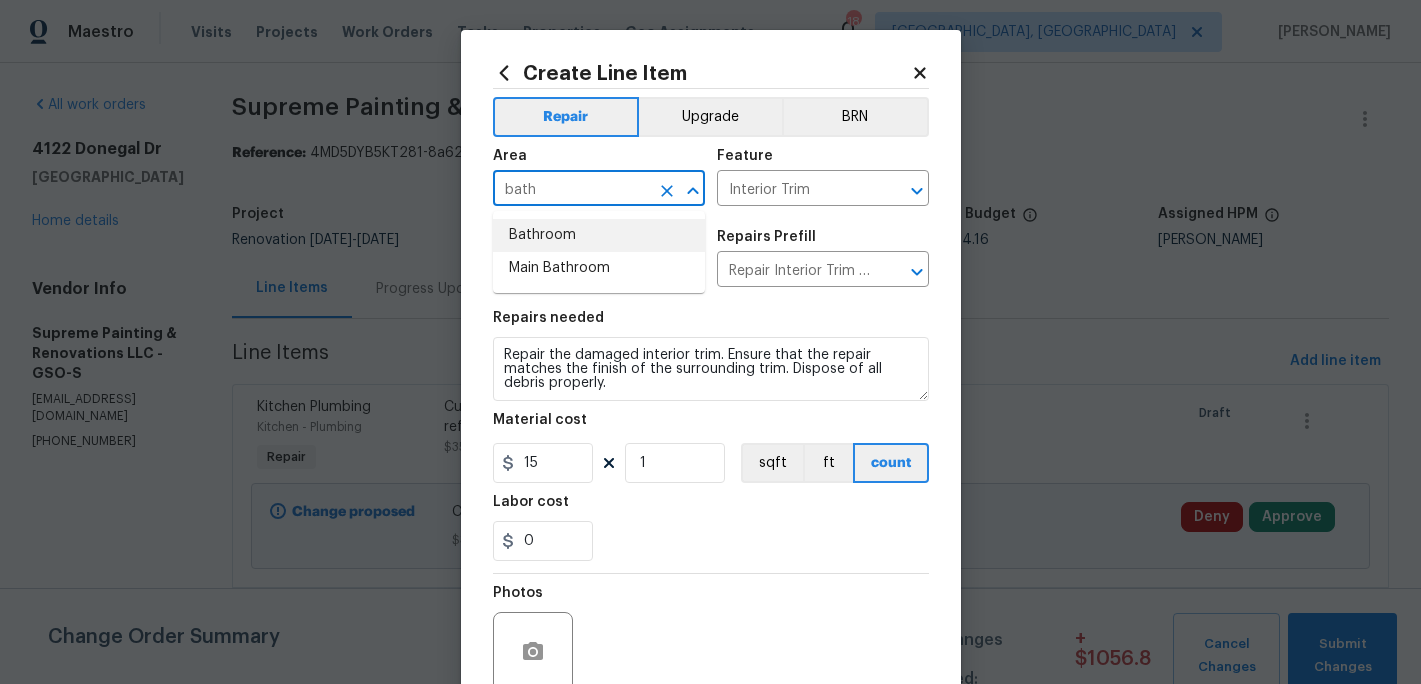 click on "Bathroom" at bounding box center [599, 235] 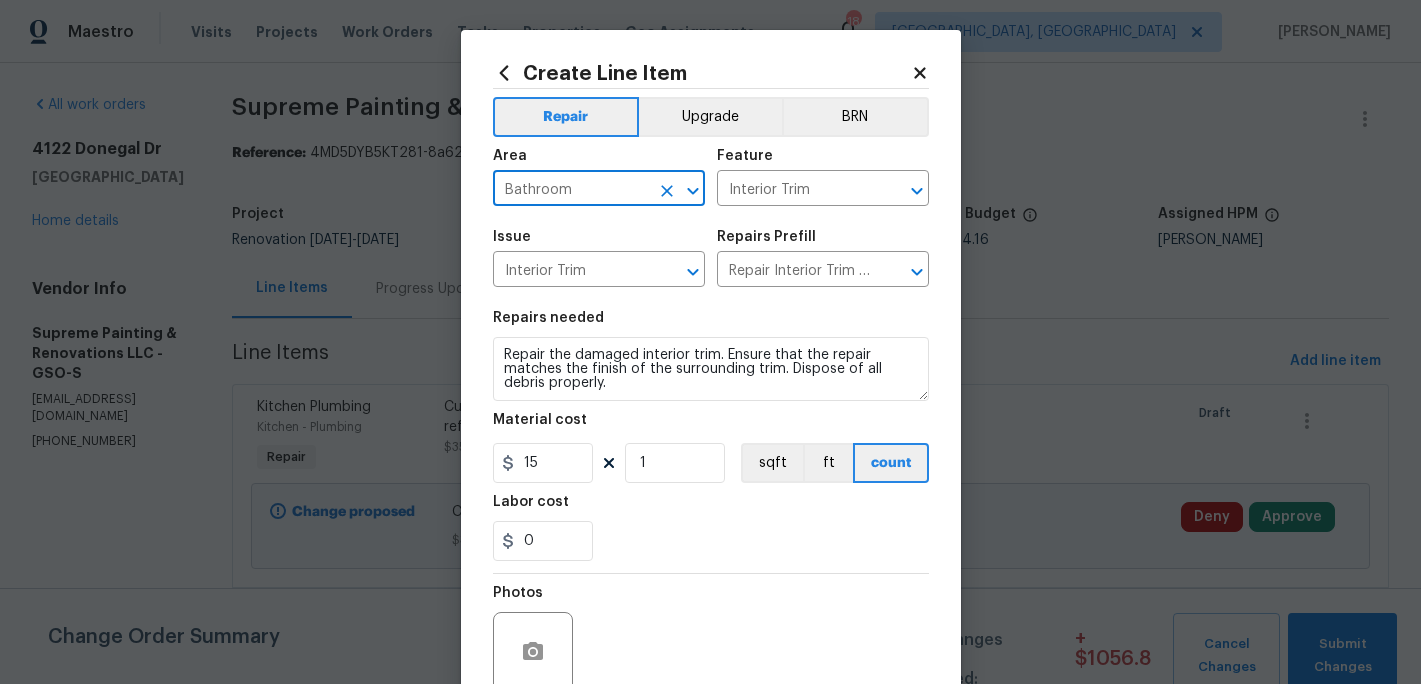 type on "Bathroom" 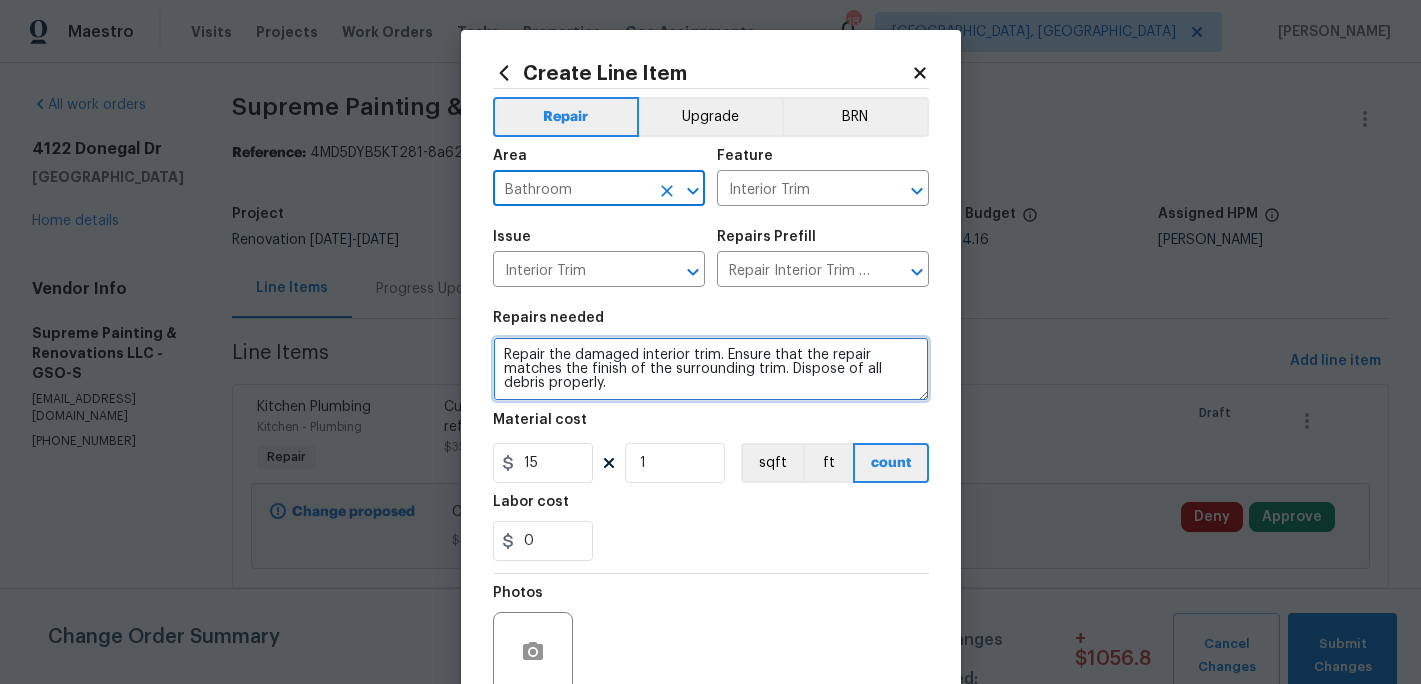 click on "Repair the damaged interior trim. Ensure that the repair matches the finish of the surrounding trim. Dispose of all debris properly." at bounding box center [711, 369] 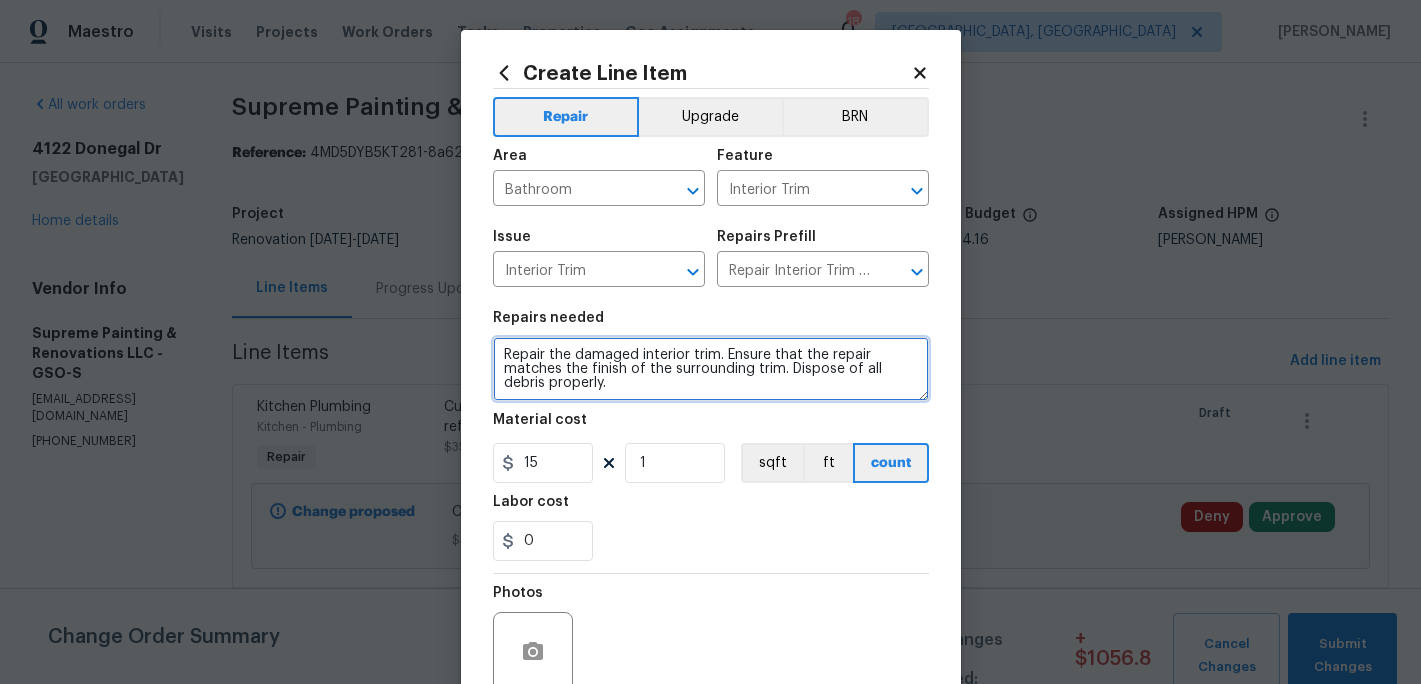 click on "Repair the damaged interior trim. Ensure that the repair matches the finish of the surrounding trim. Dispose of all debris properly." at bounding box center (711, 369) 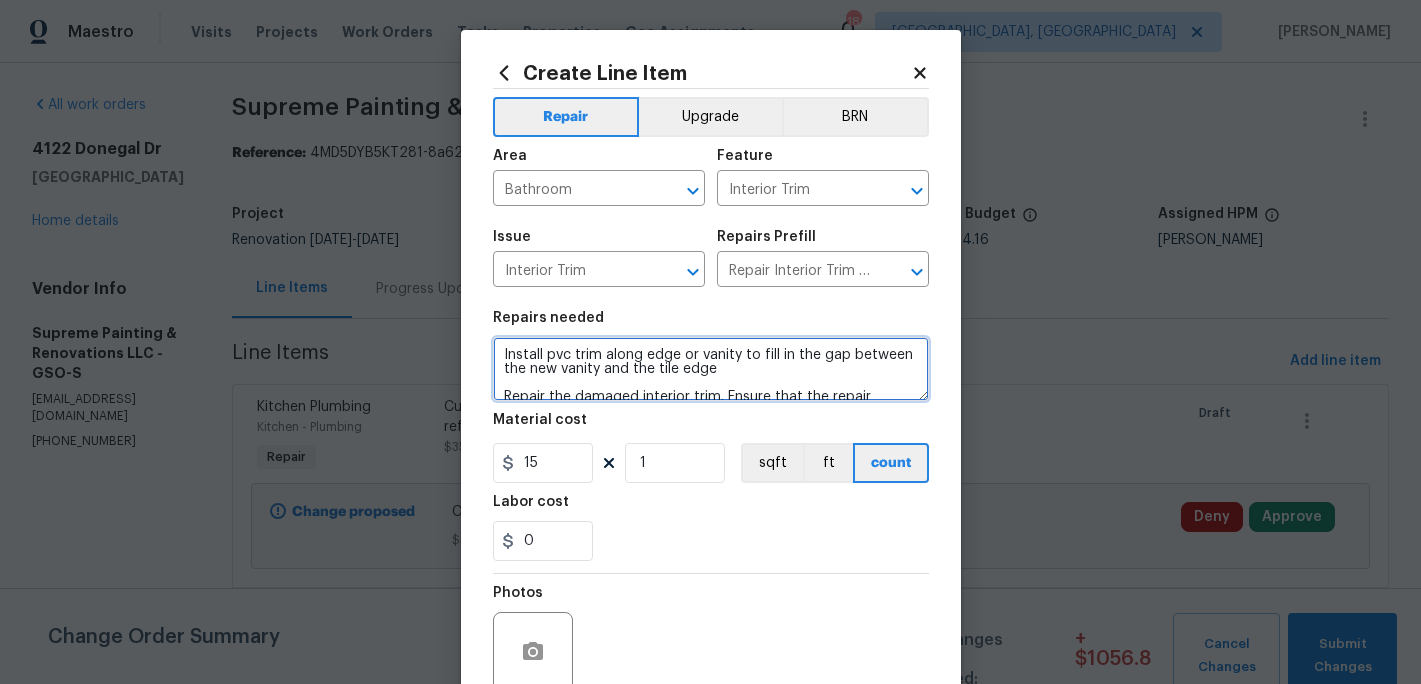 type on "Install pvc trim along edge or vanity to fill in the gap between the new vanity and the tile edge
Repair the damaged interior trim. Ensure that the repair matches the finish of the surrounding trim. Dispose of all debris properly." 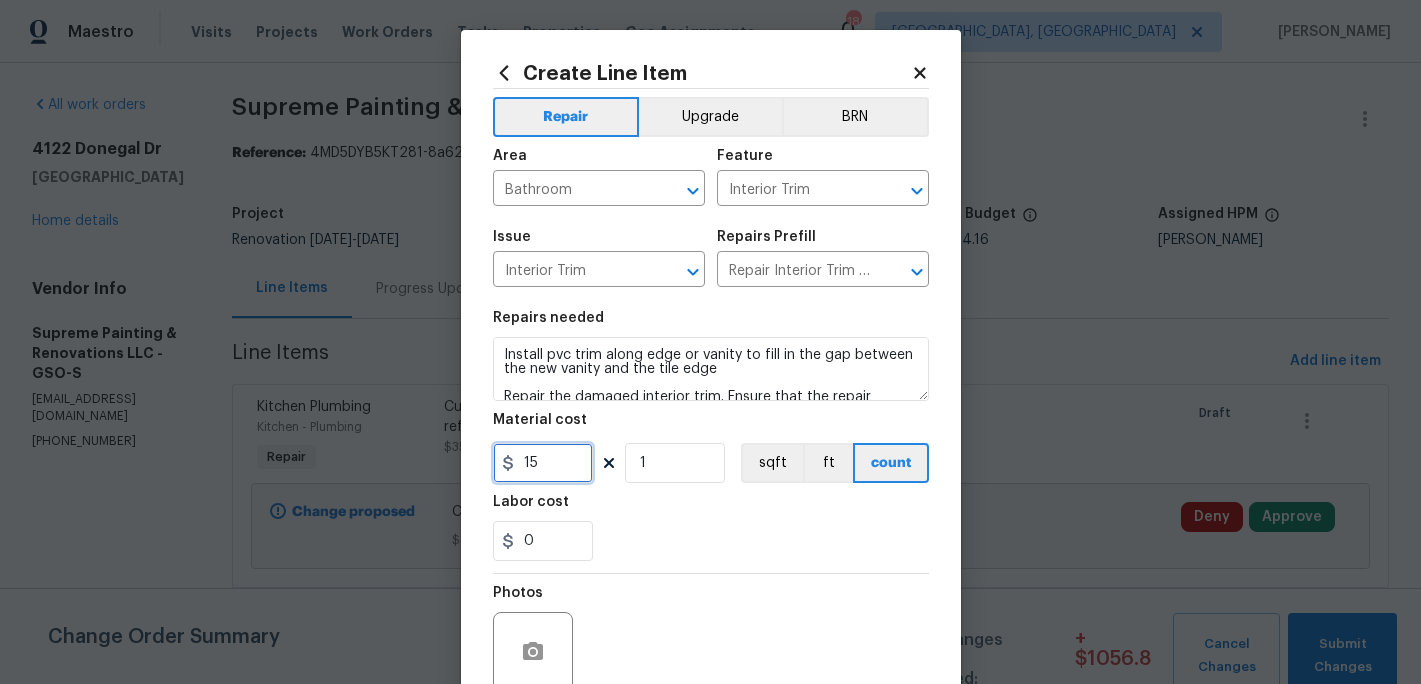 click on "15" at bounding box center [543, 463] 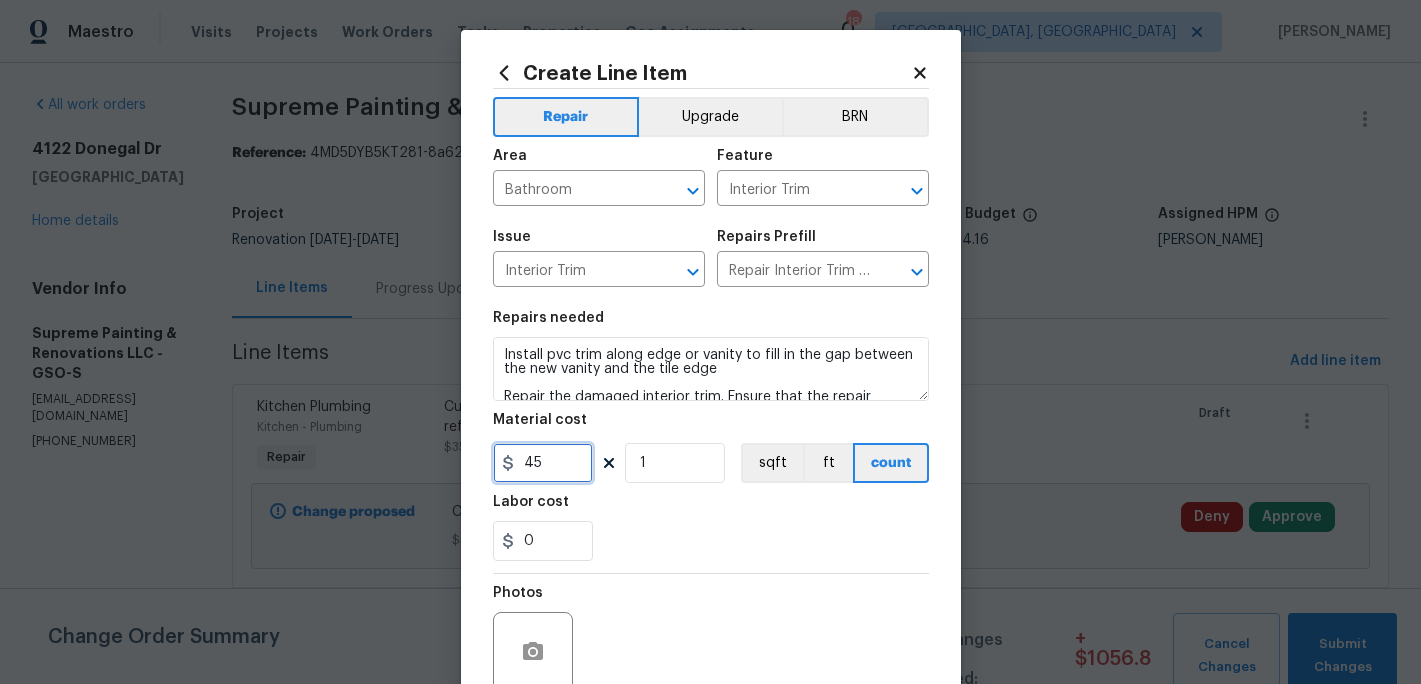 type on "45" 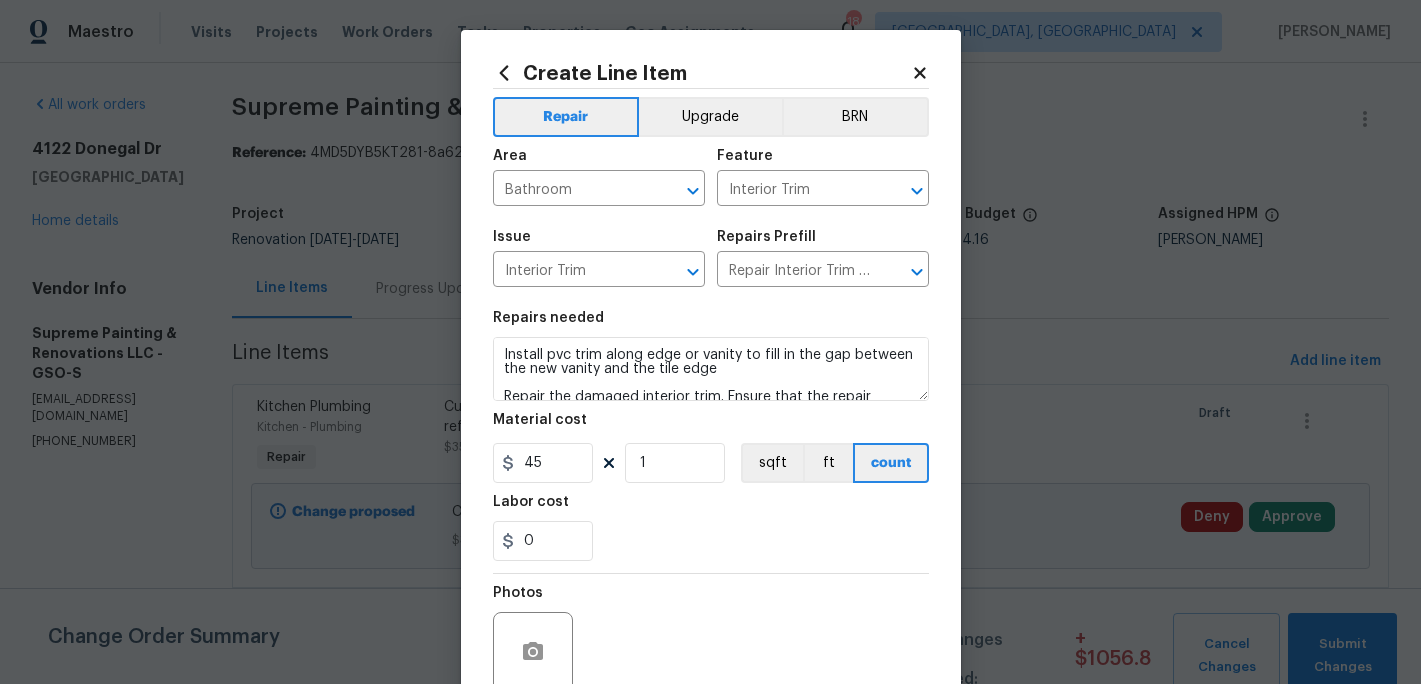 click on "Labor cost" at bounding box center (711, 508) 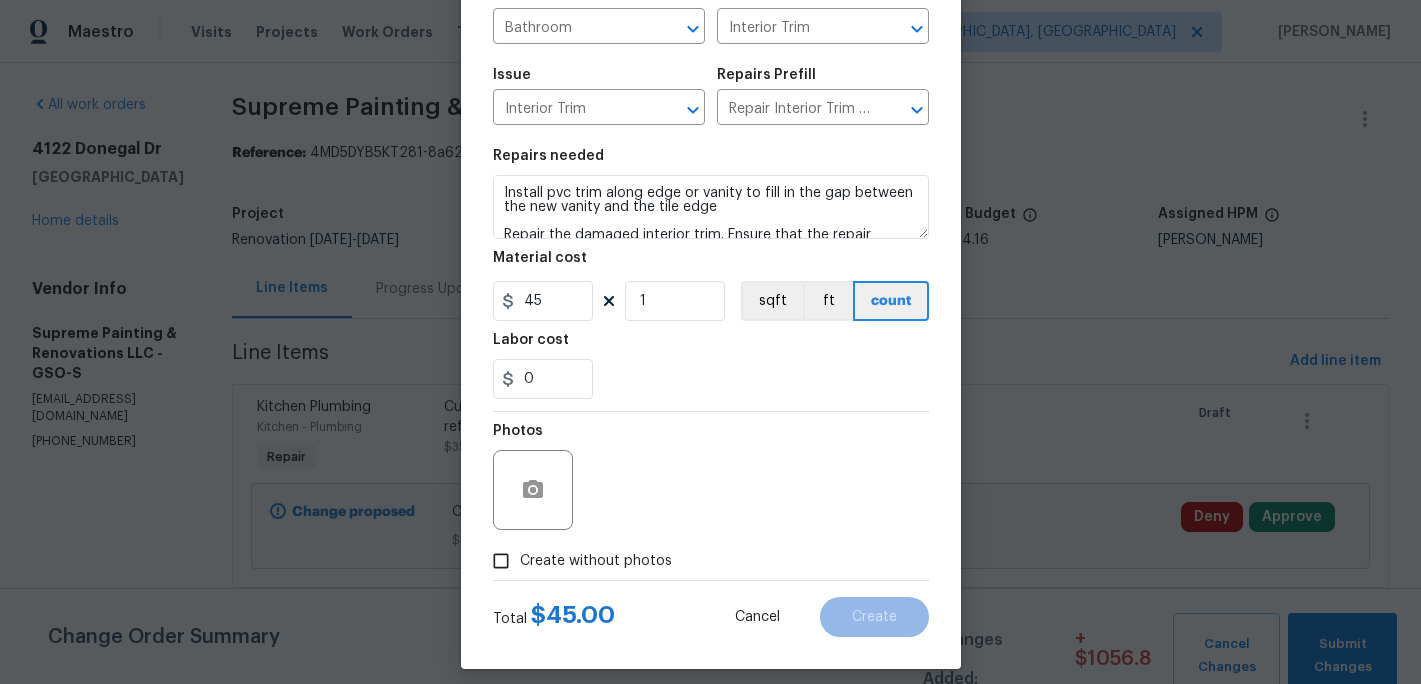 scroll, scrollTop: 178, scrollLeft: 0, axis: vertical 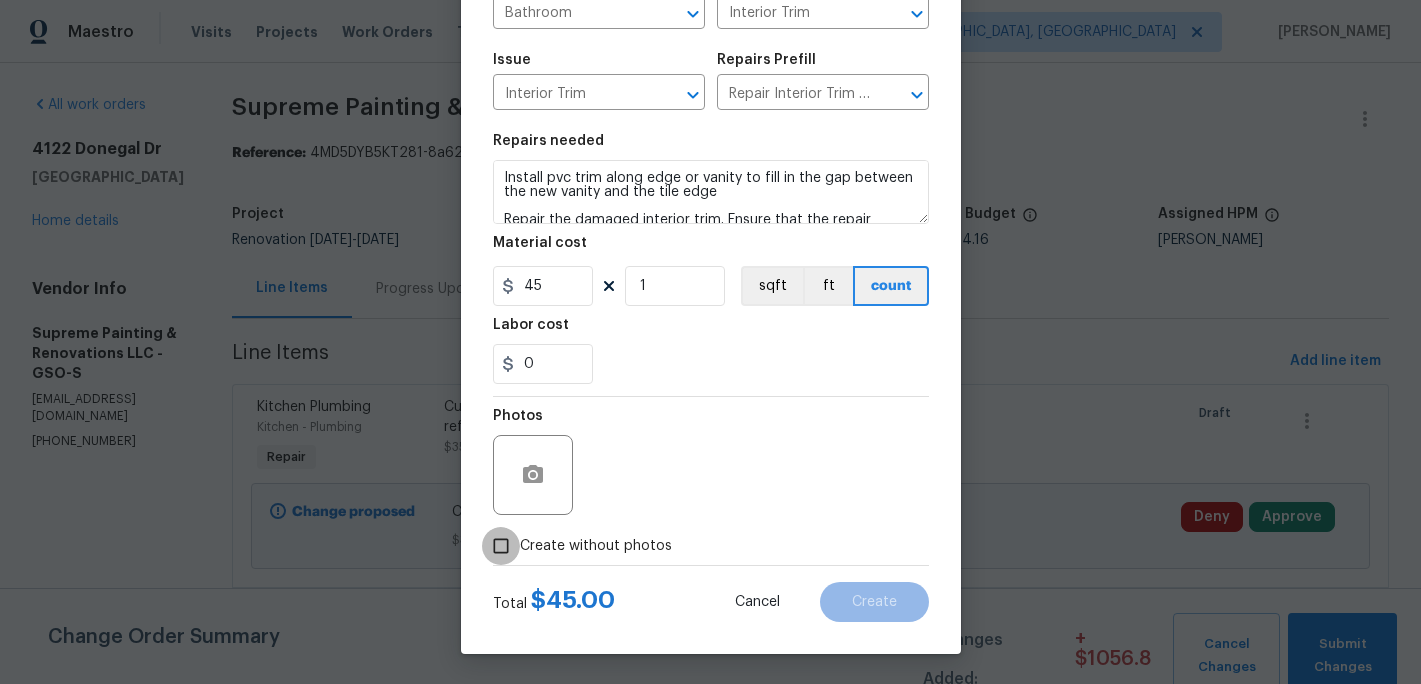 click on "Create without photos" at bounding box center (501, 546) 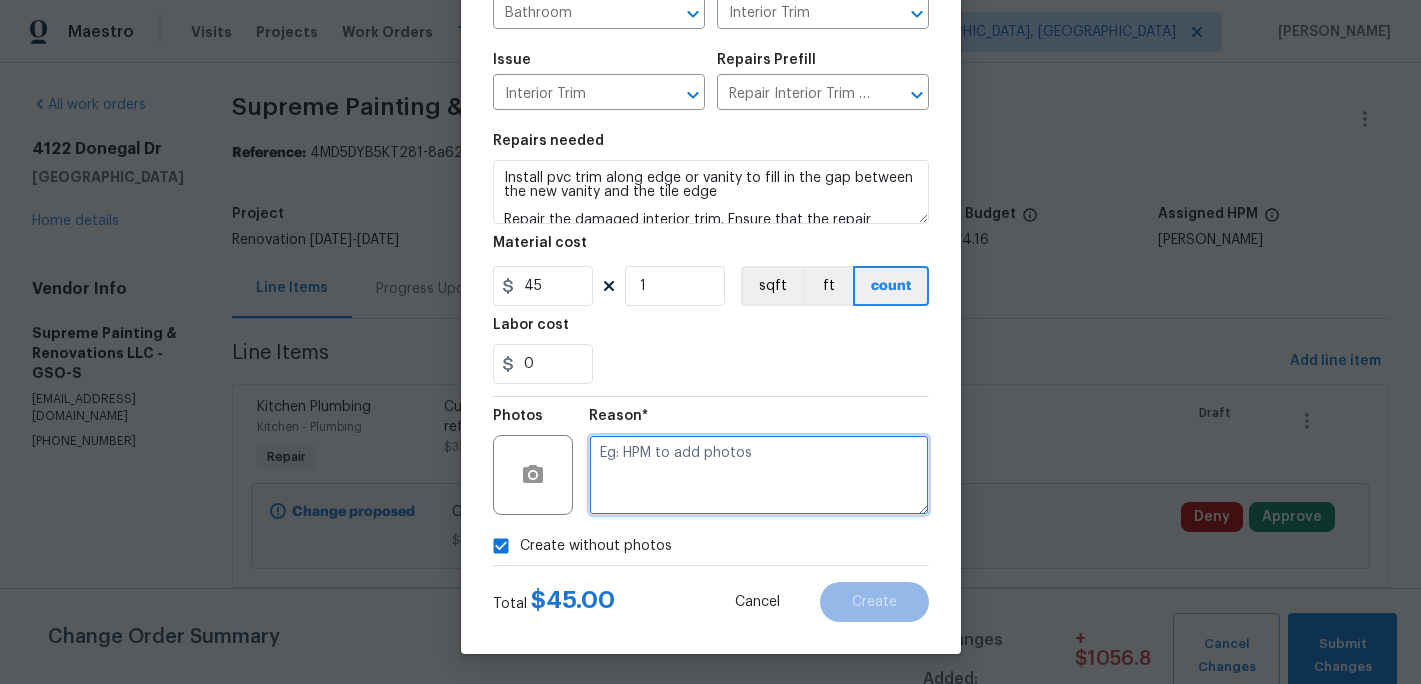click at bounding box center [759, 475] 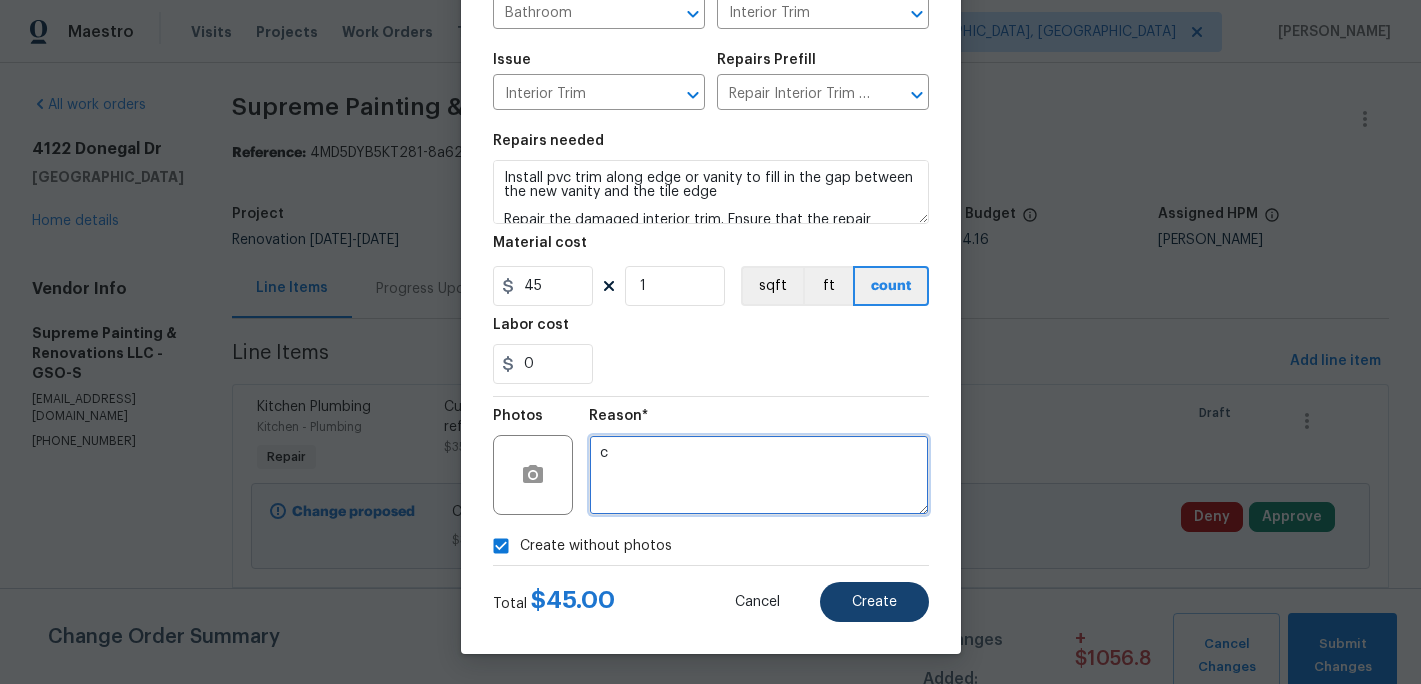 type on "c" 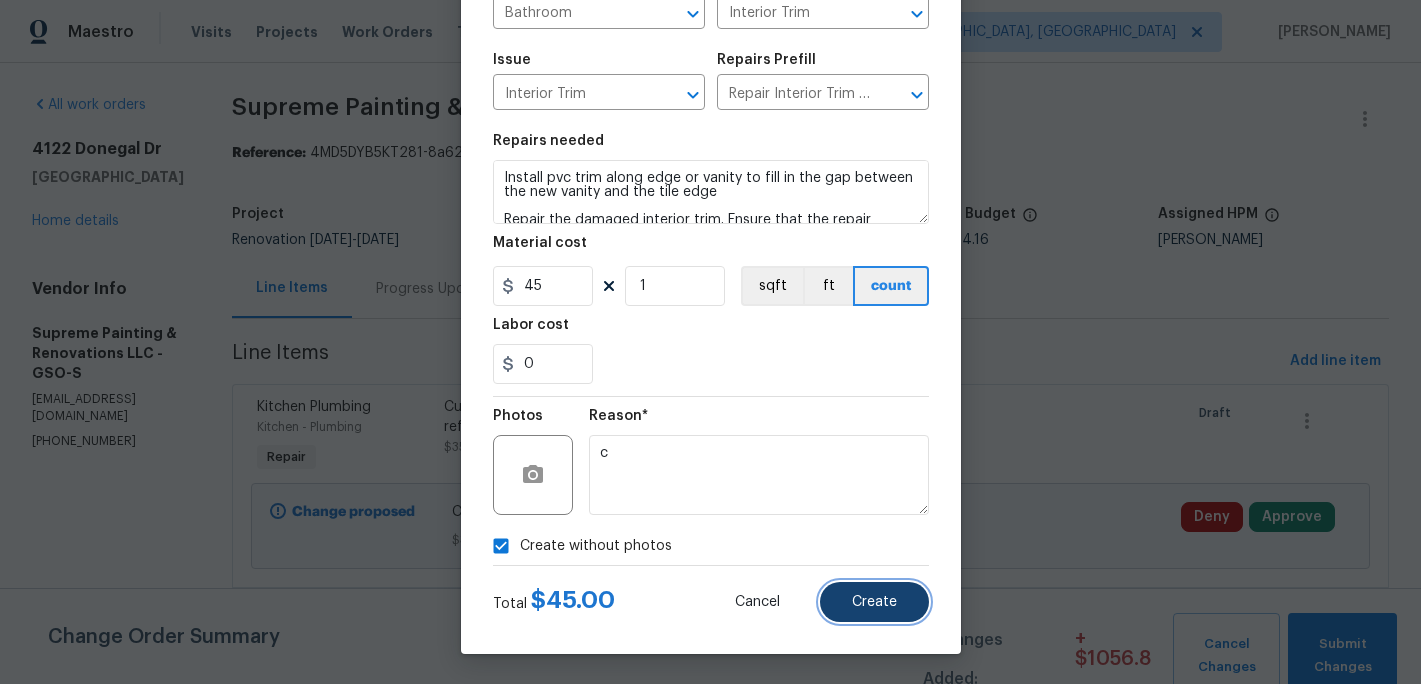 click on "Create" at bounding box center (874, 602) 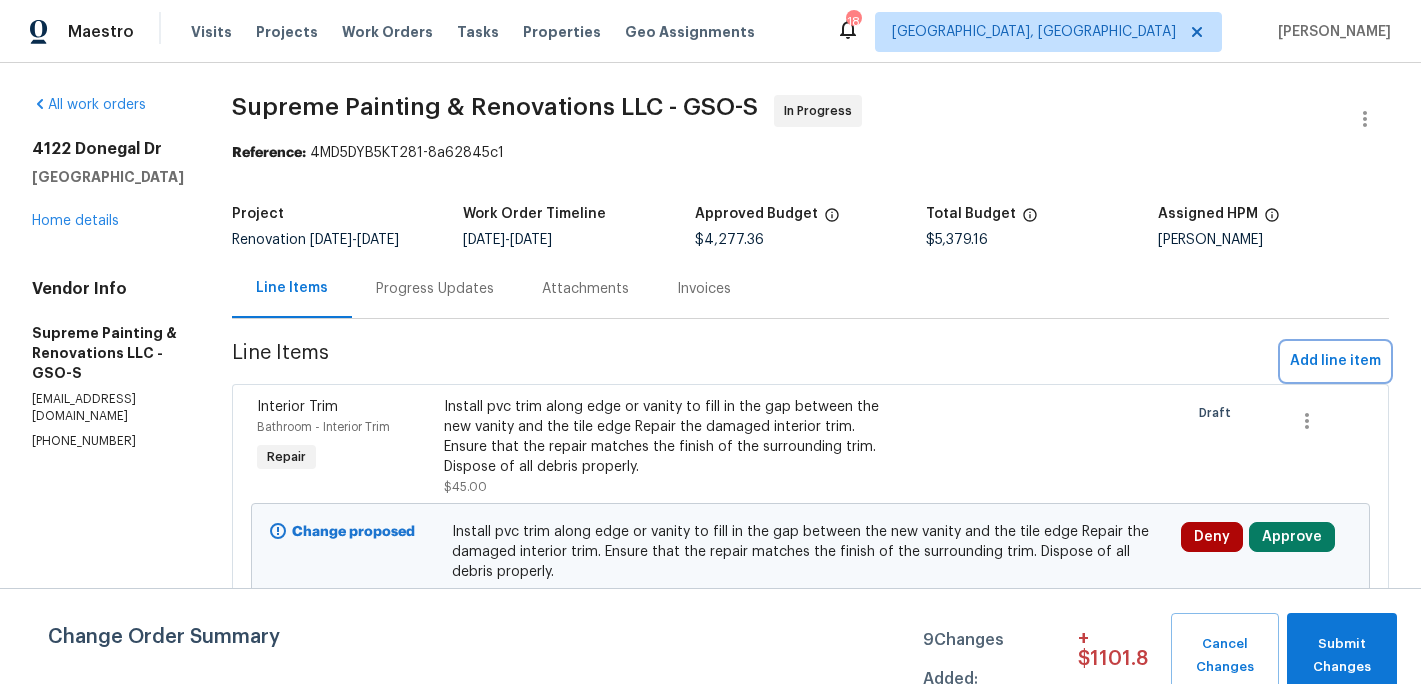 click on "Add line item" at bounding box center [1335, 361] 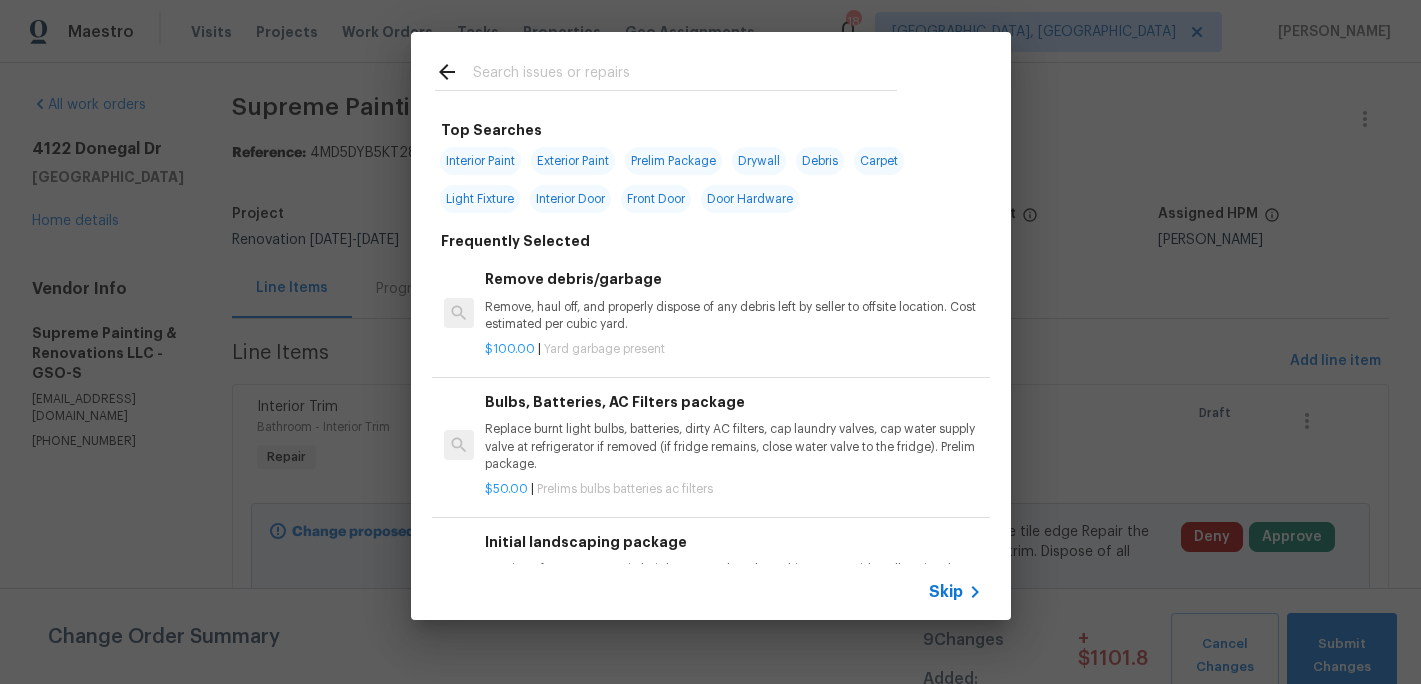 click at bounding box center [685, 75] 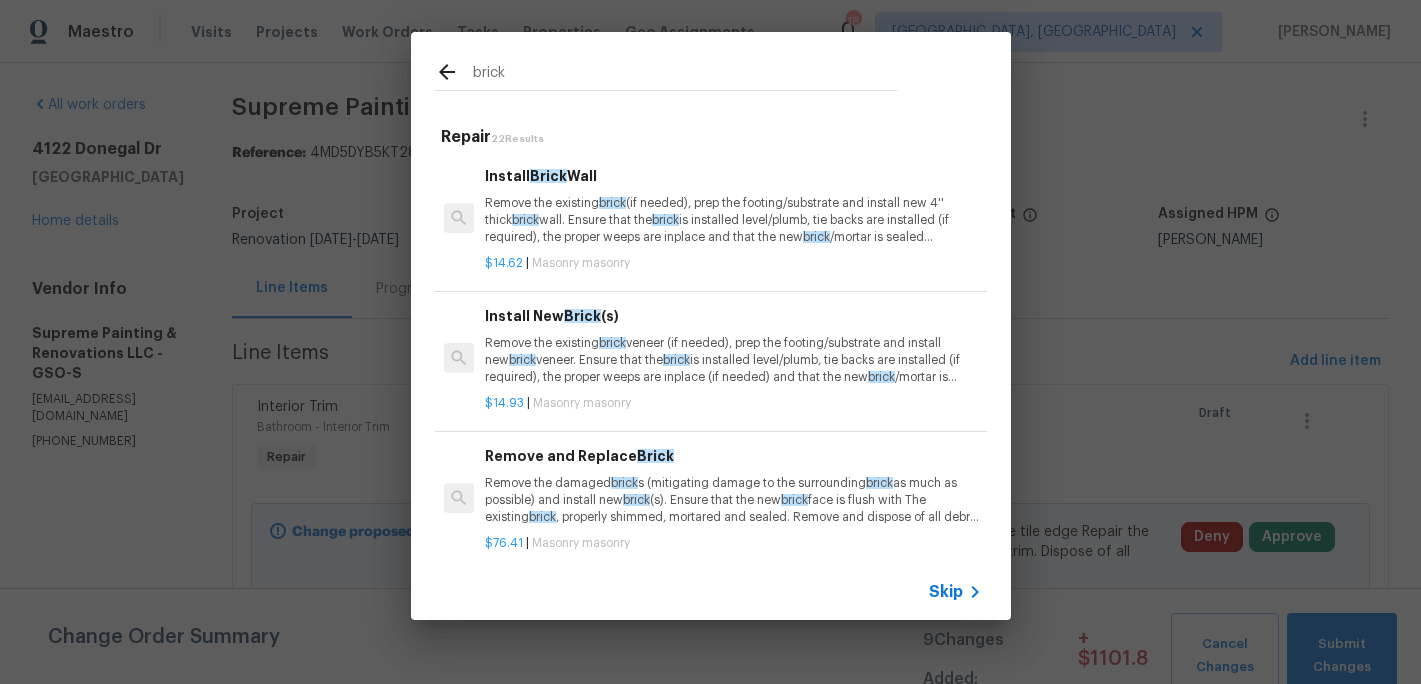 type on "brick" 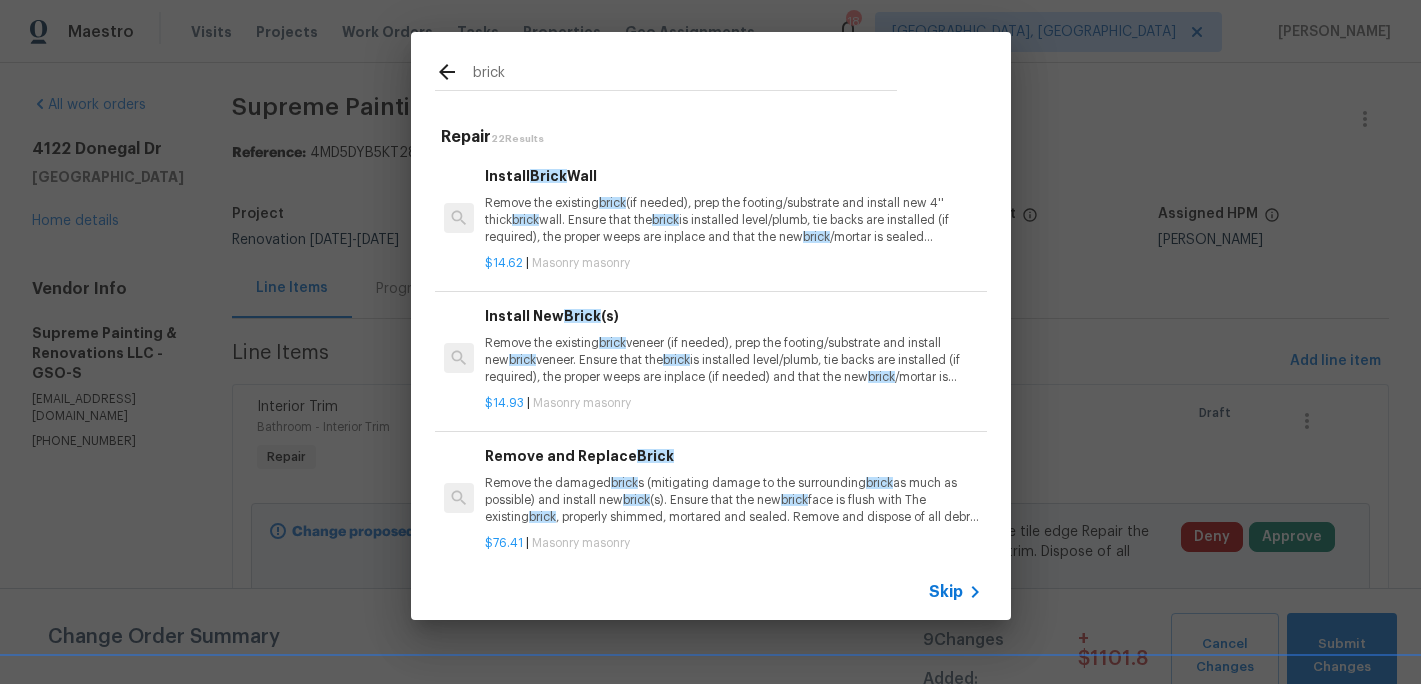 click on "Remove the existing  brick  (if needed), prep the footing/substrate and install new 4'' thick  brick  wall. Ensure that the  brick  is installed level/plumb, tie backs are installed (if required), the proper weeps are inplace and that the new  brick /mortar is sealed accordingly. Remove and dispose of all debris properly." at bounding box center (733, 220) 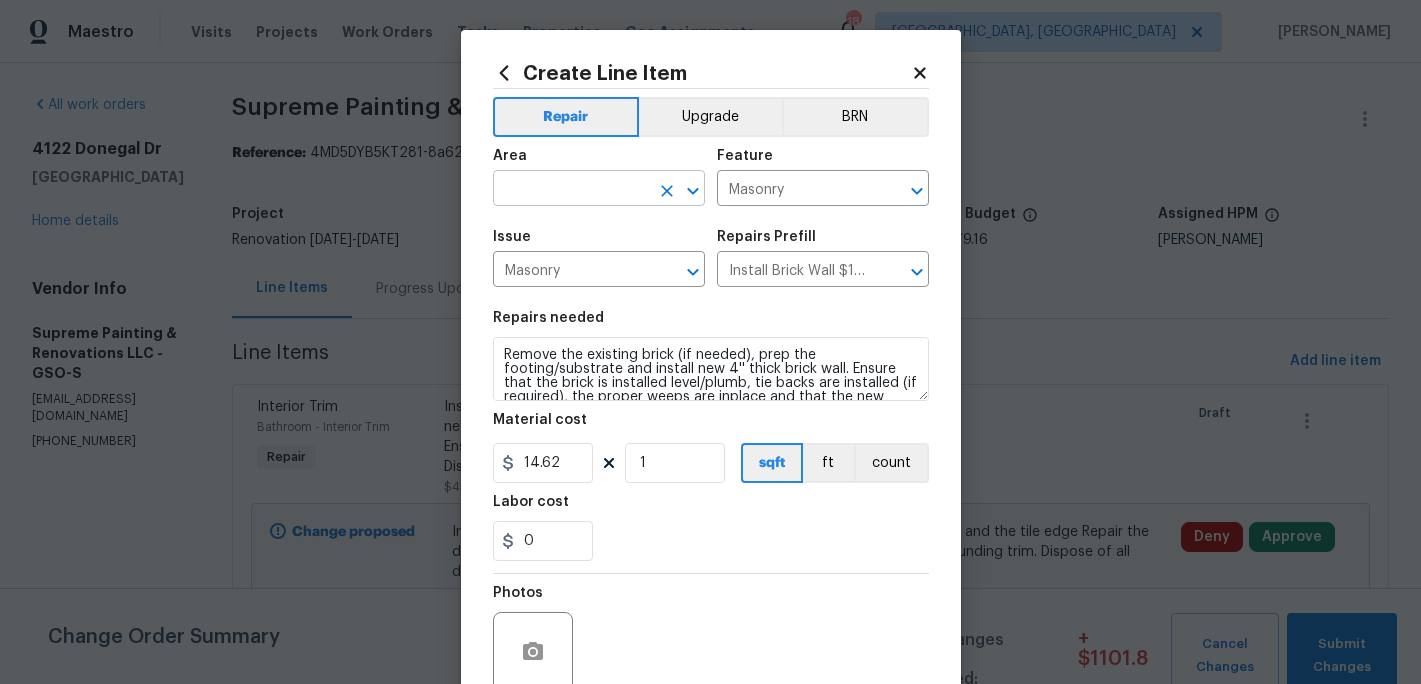 click at bounding box center (571, 190) 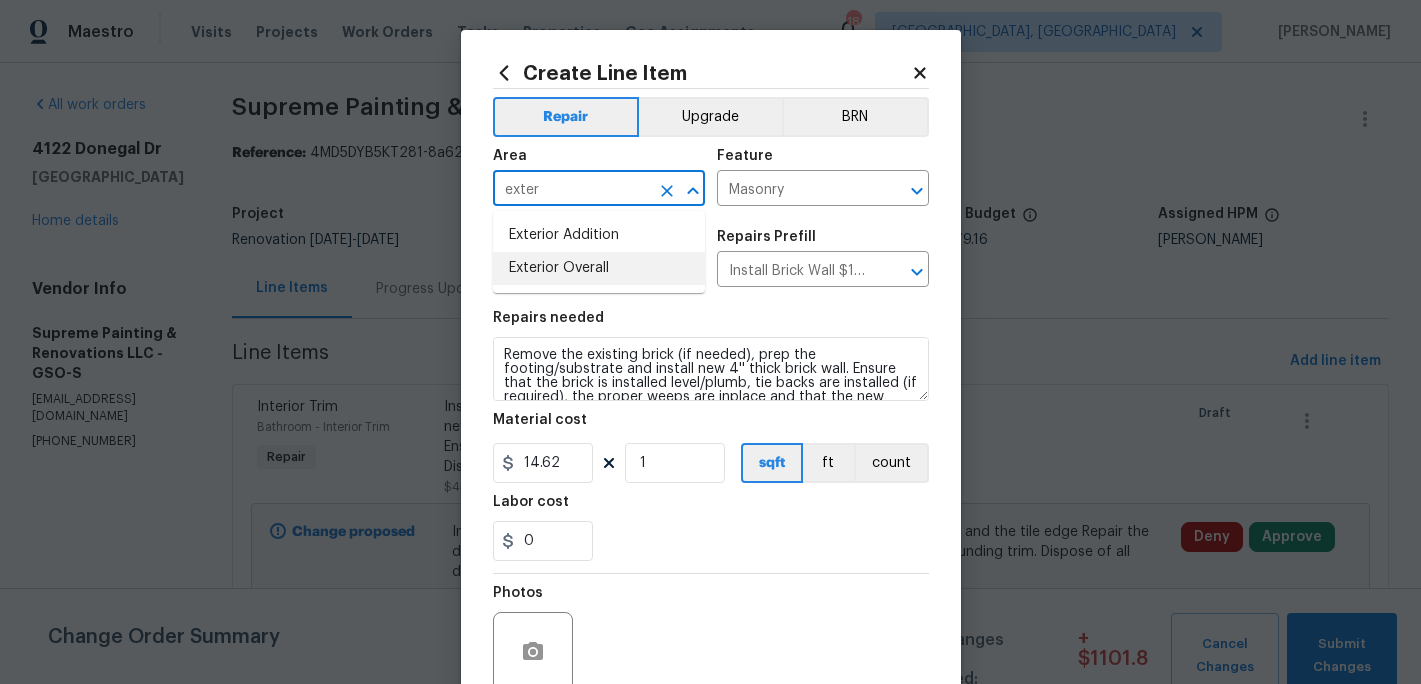click on "Exterior Overall" at bounding box center (599, 268) 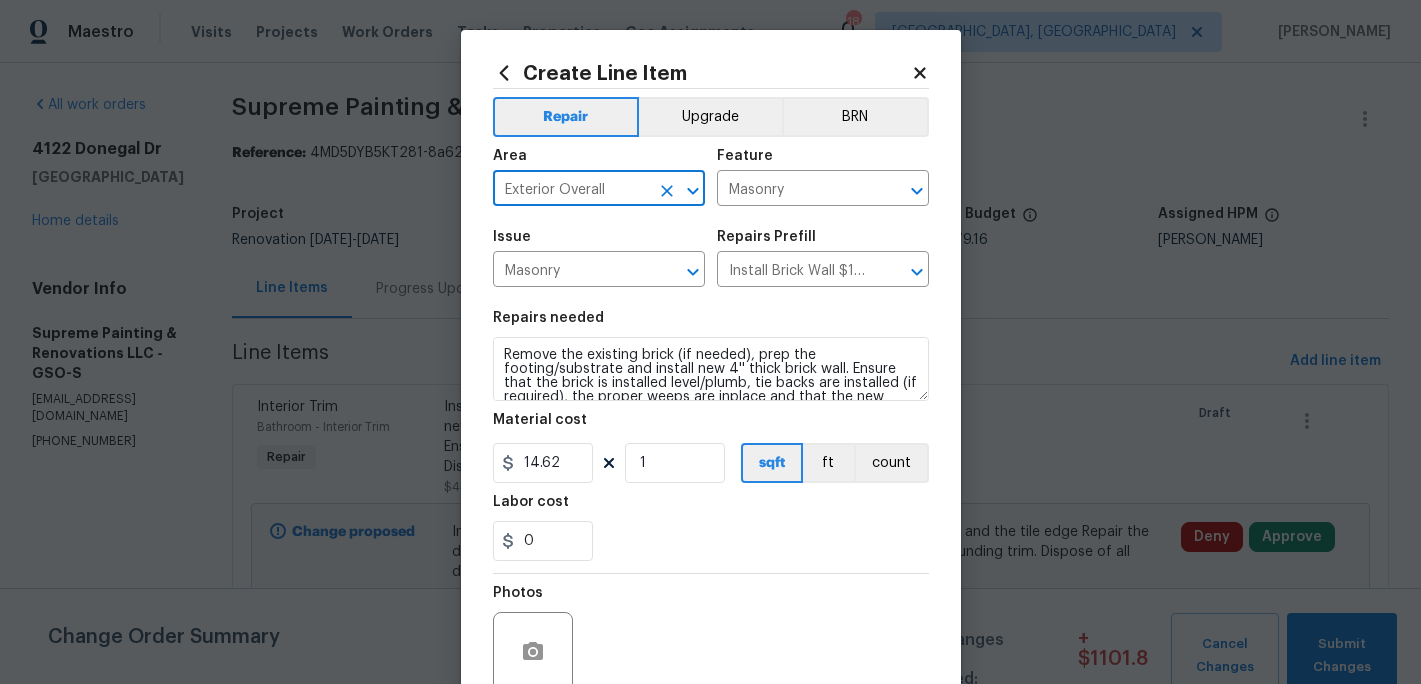 scroll, scrollTop: 42, scrollLeft: 0, axis: vertical 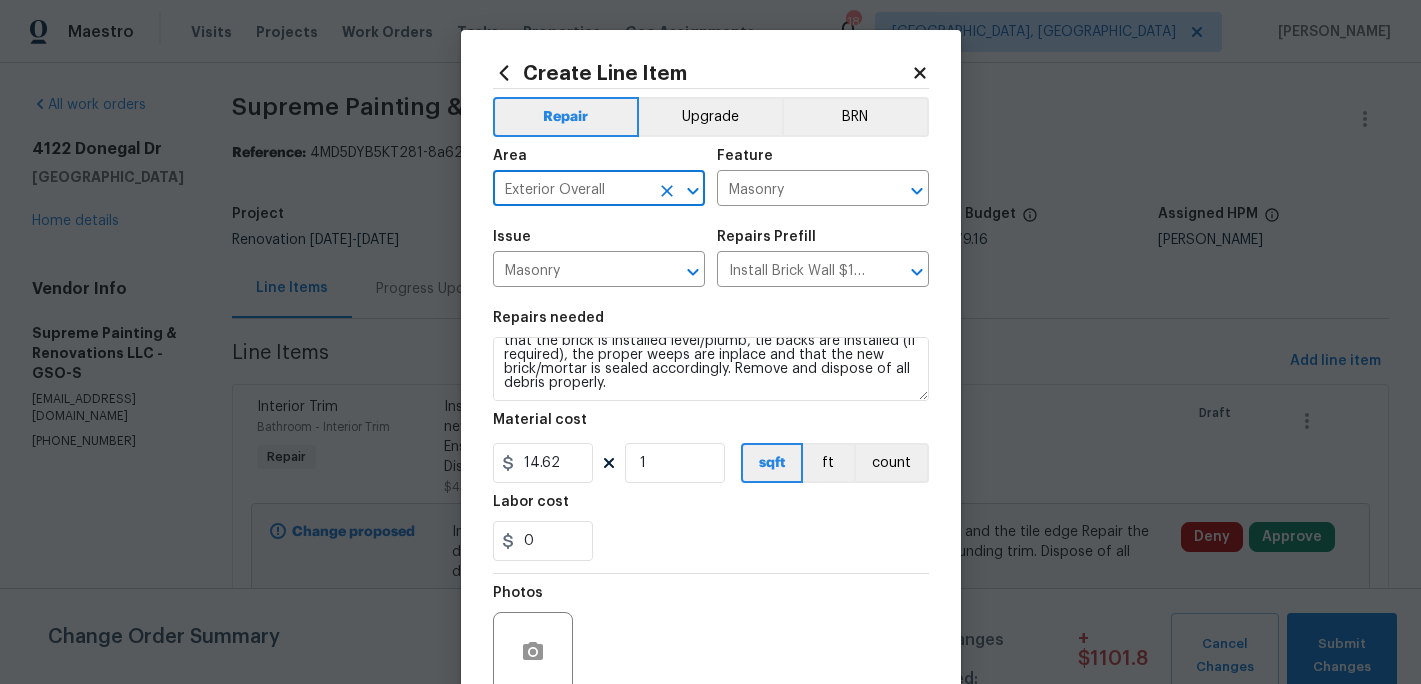 type on "Exterior Overall" 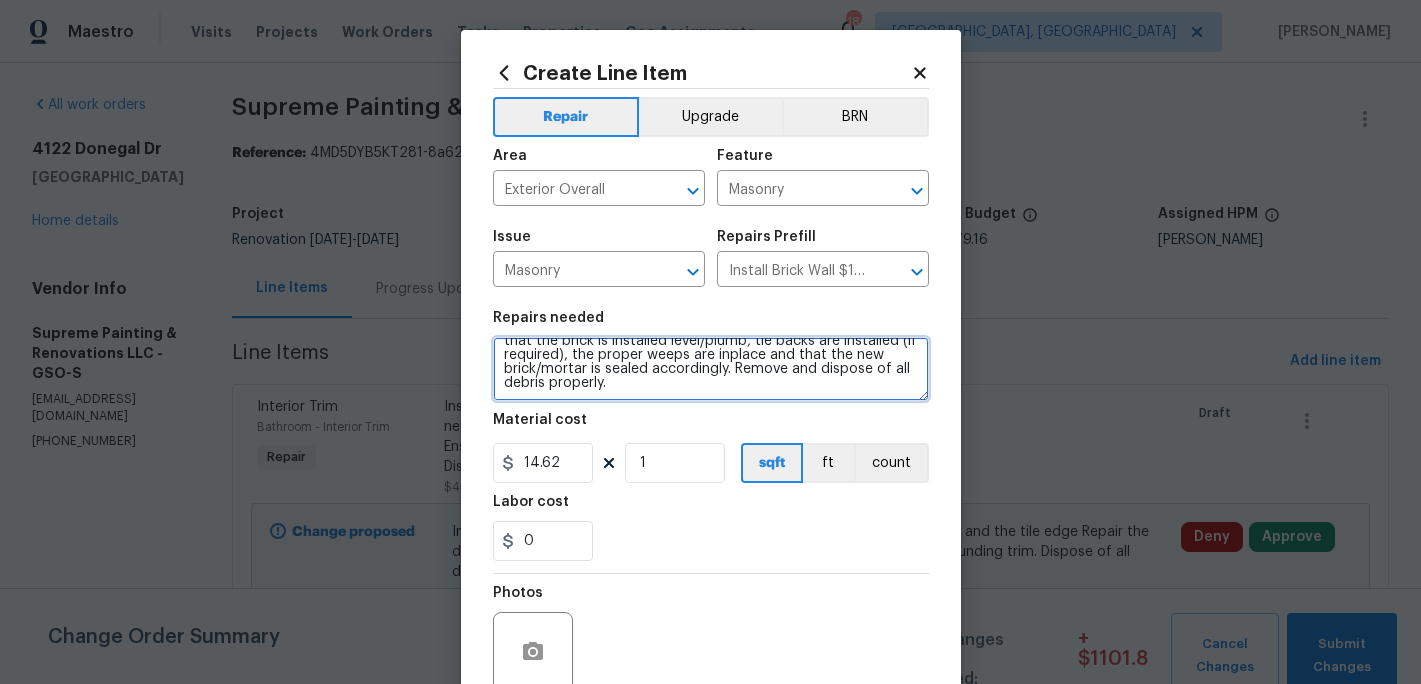 click on "Remove the existing brick (if needed), prep the footing/substrate and install new 4'' thick brick wall. Ensure that the brick is installed level/plumb, tie backs are installed (if required), the proper weeps are inplace and that the new brick/mortar is sealed accordingly. Remove and dispose of all debris properly." at bounding box center [711, 369] 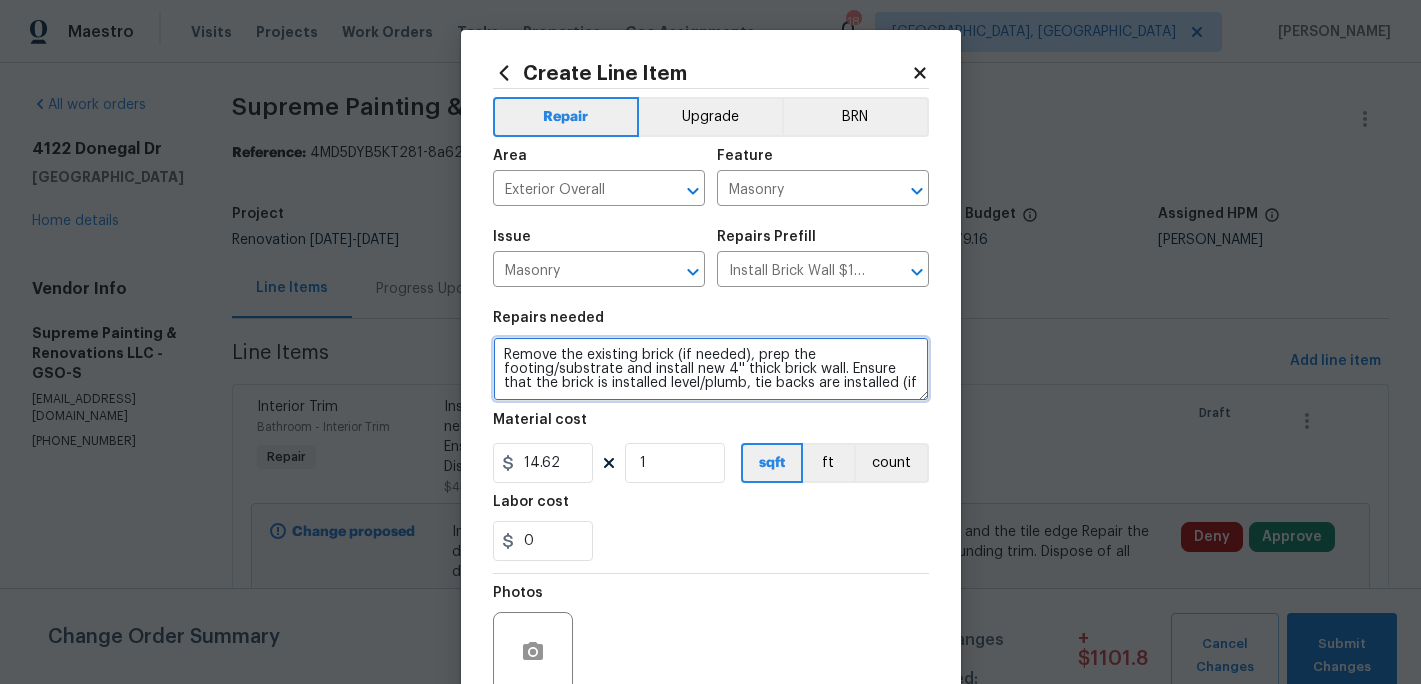 scroll, scrollTop: 0, scrollLeft: 0, axis: both 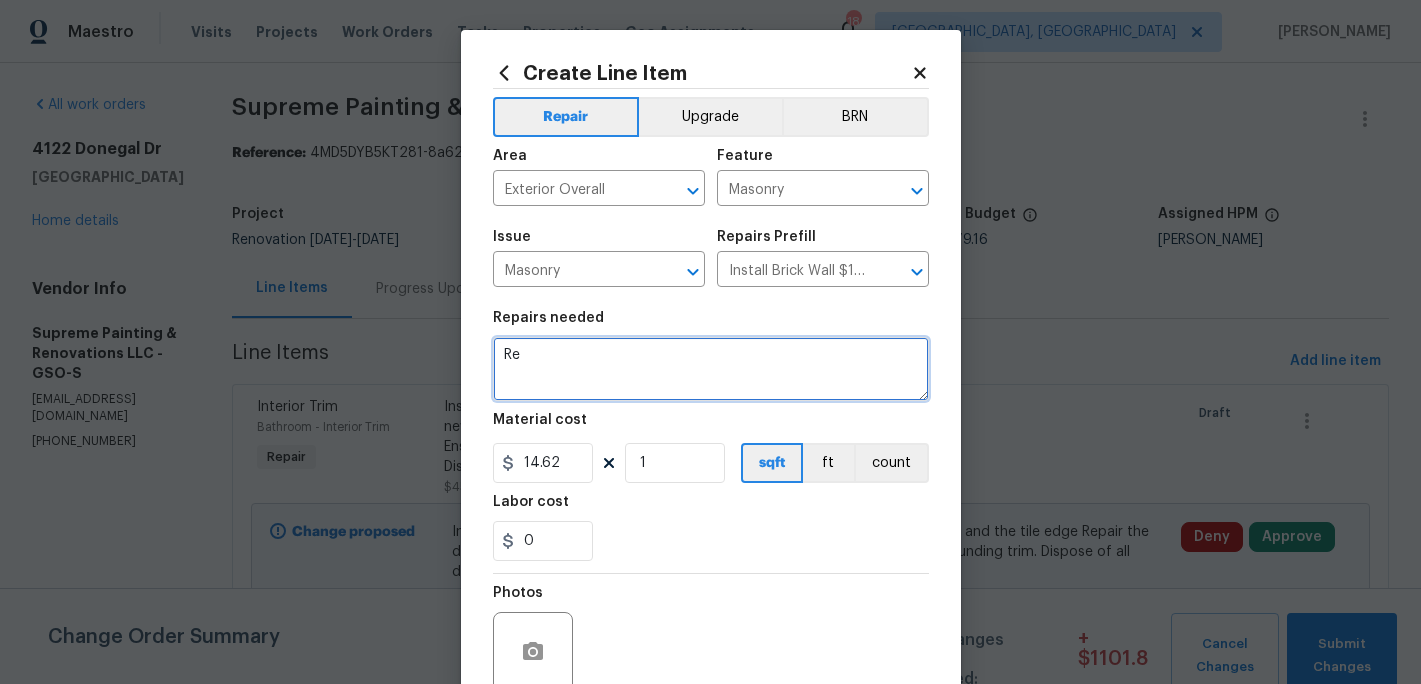 type on "R" 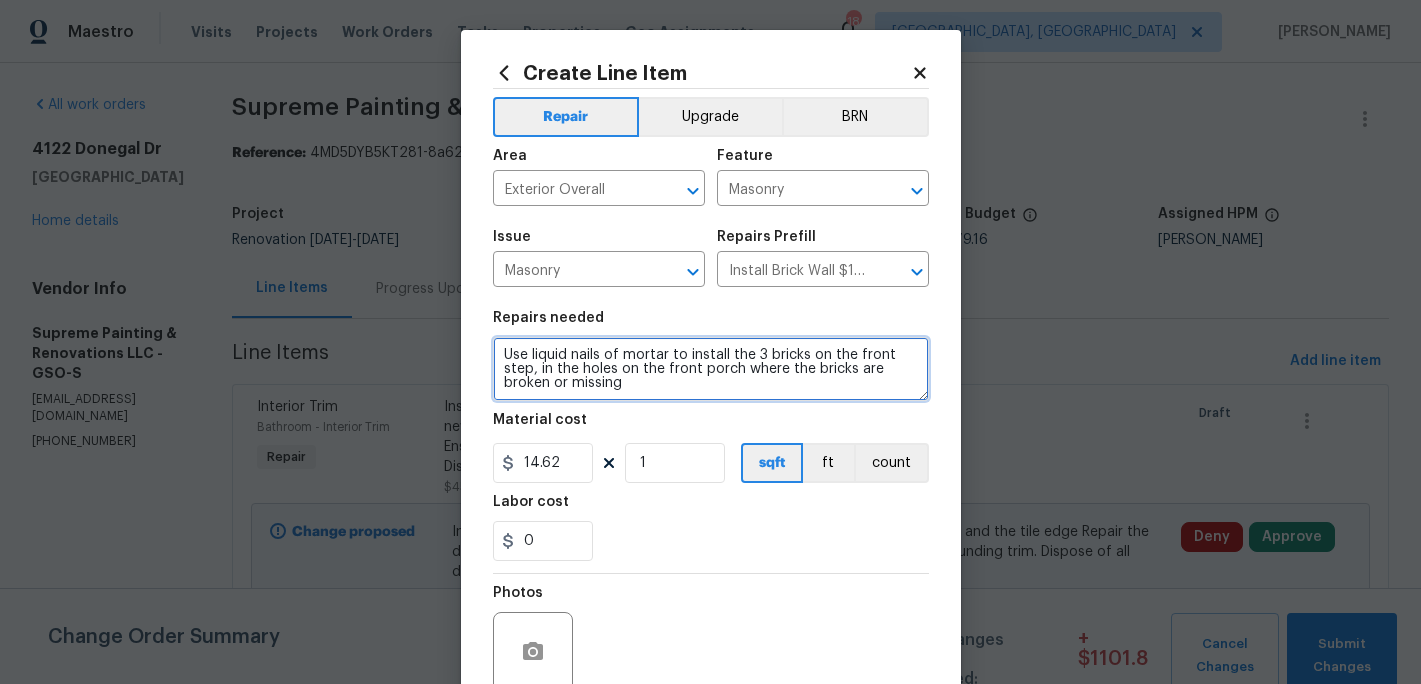 type on "Use liquid nails of mortar to install the 3 bricks on the front step, in the holes on the front porch where the bricks are broken or missing" 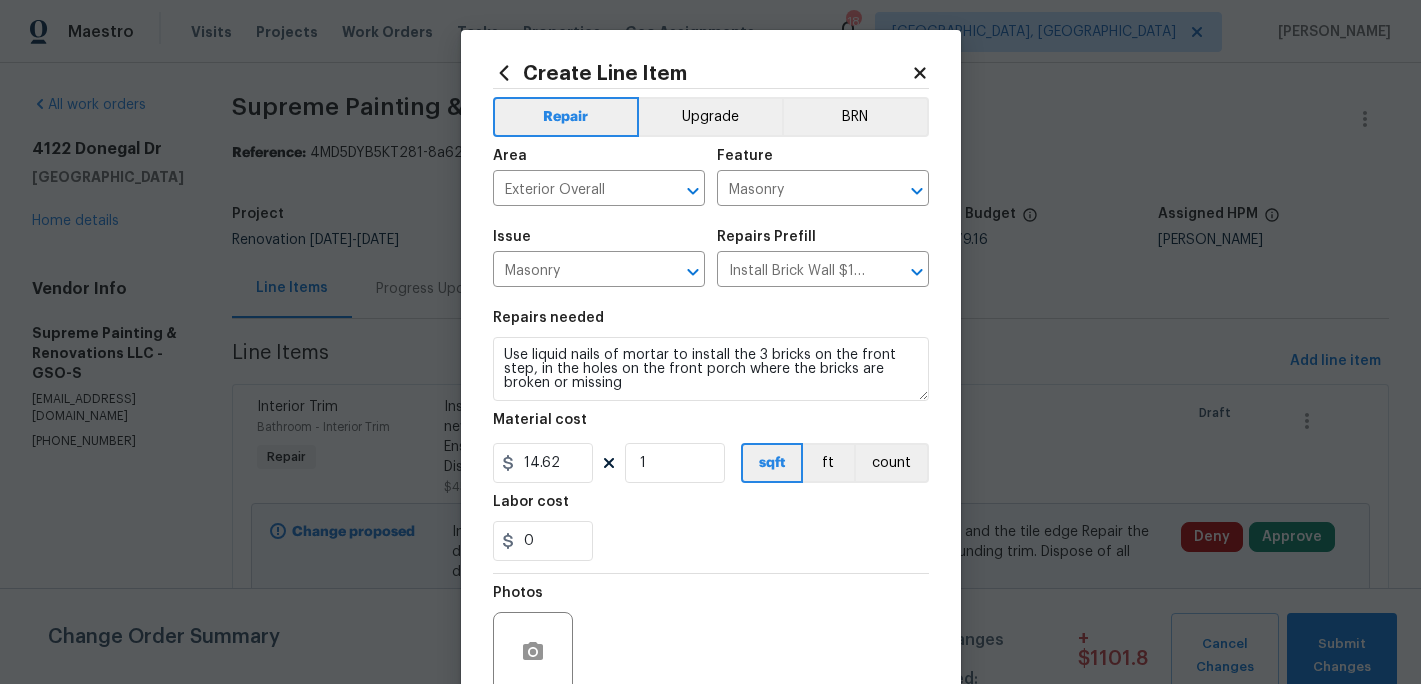 click 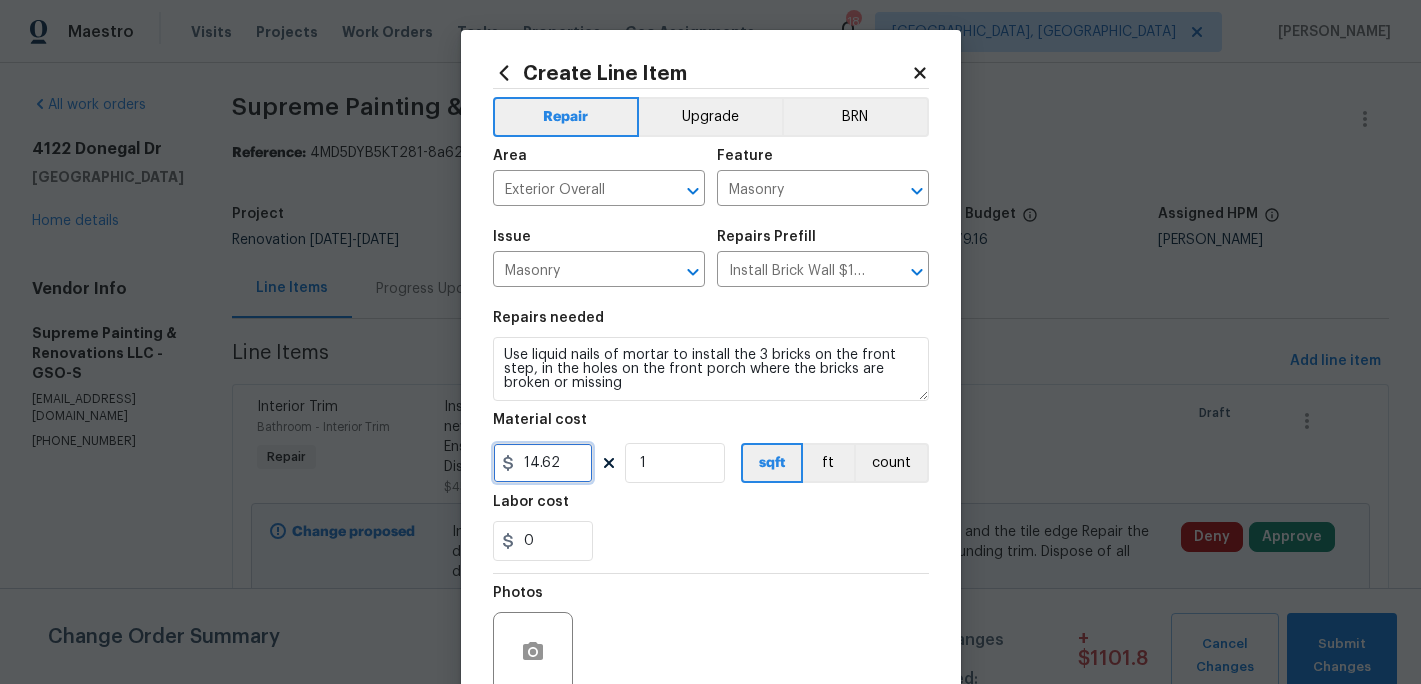 click on "14.62" at bounding box center (543, 463) 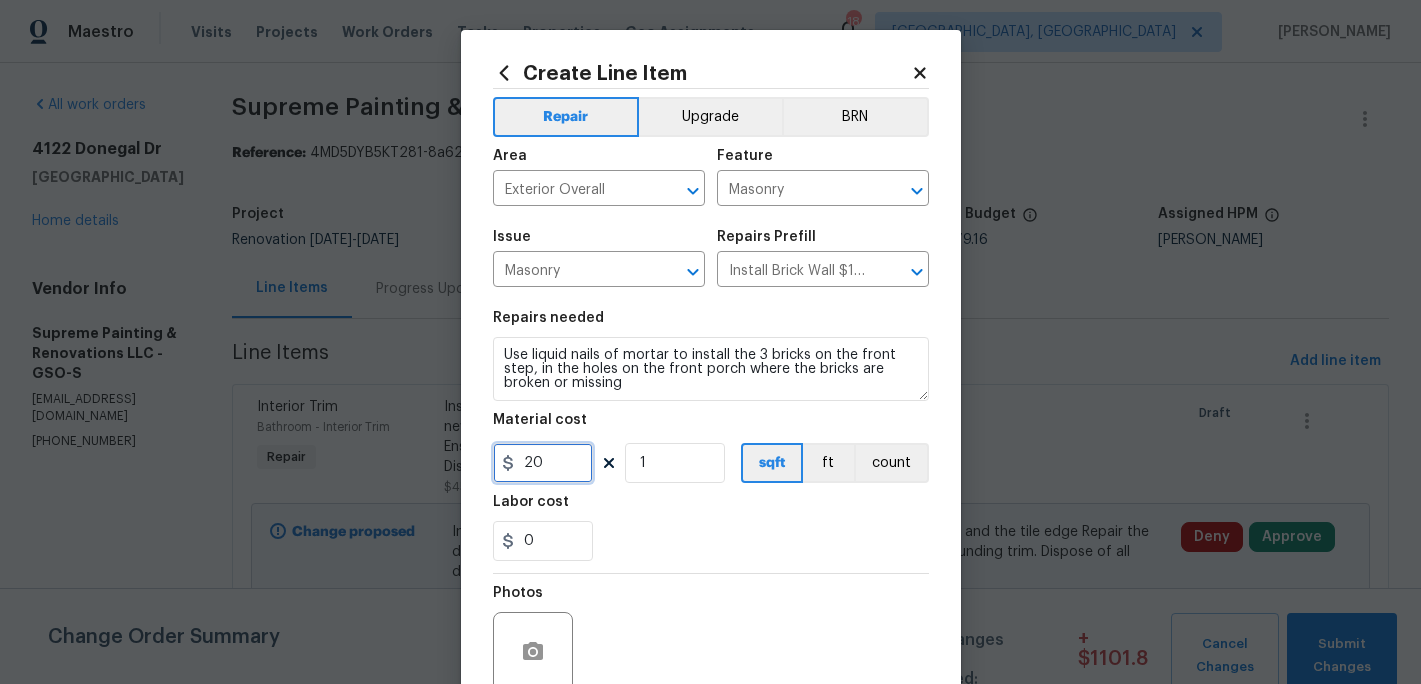 type on "20" 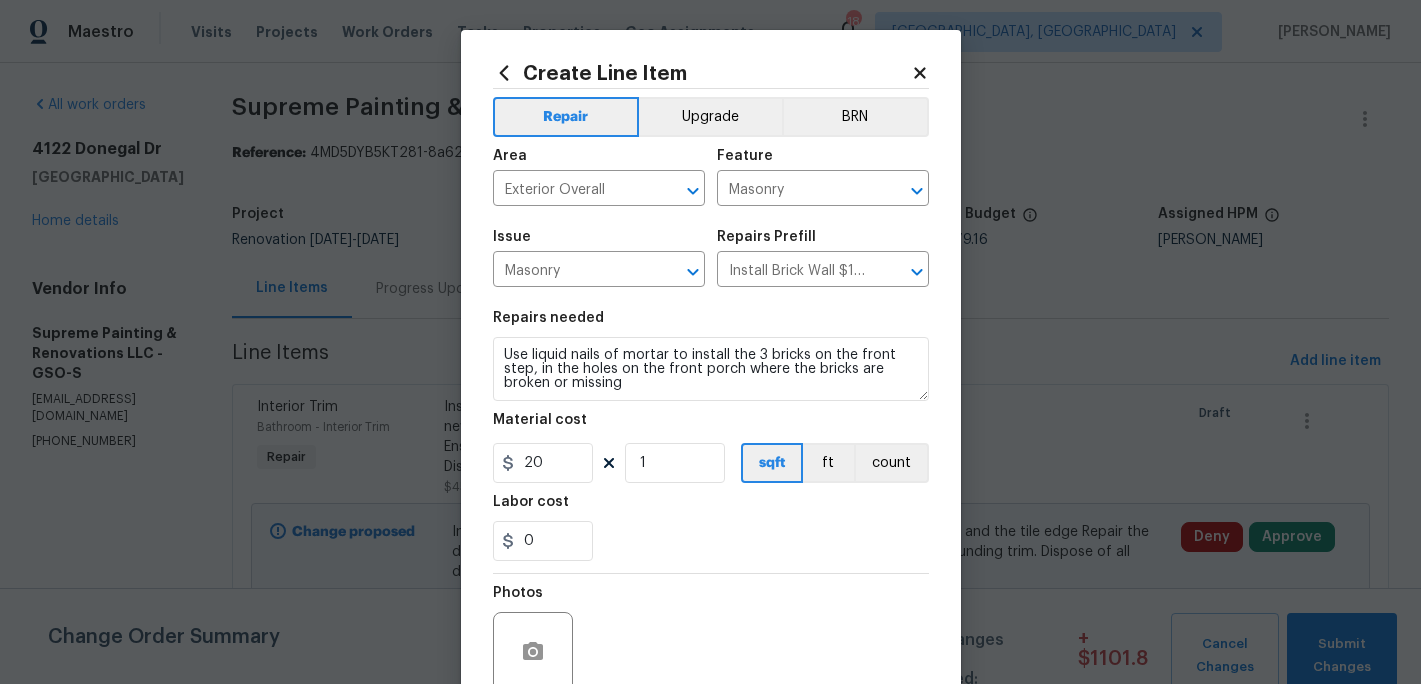 click on "0" at bounding box center (711, 541) 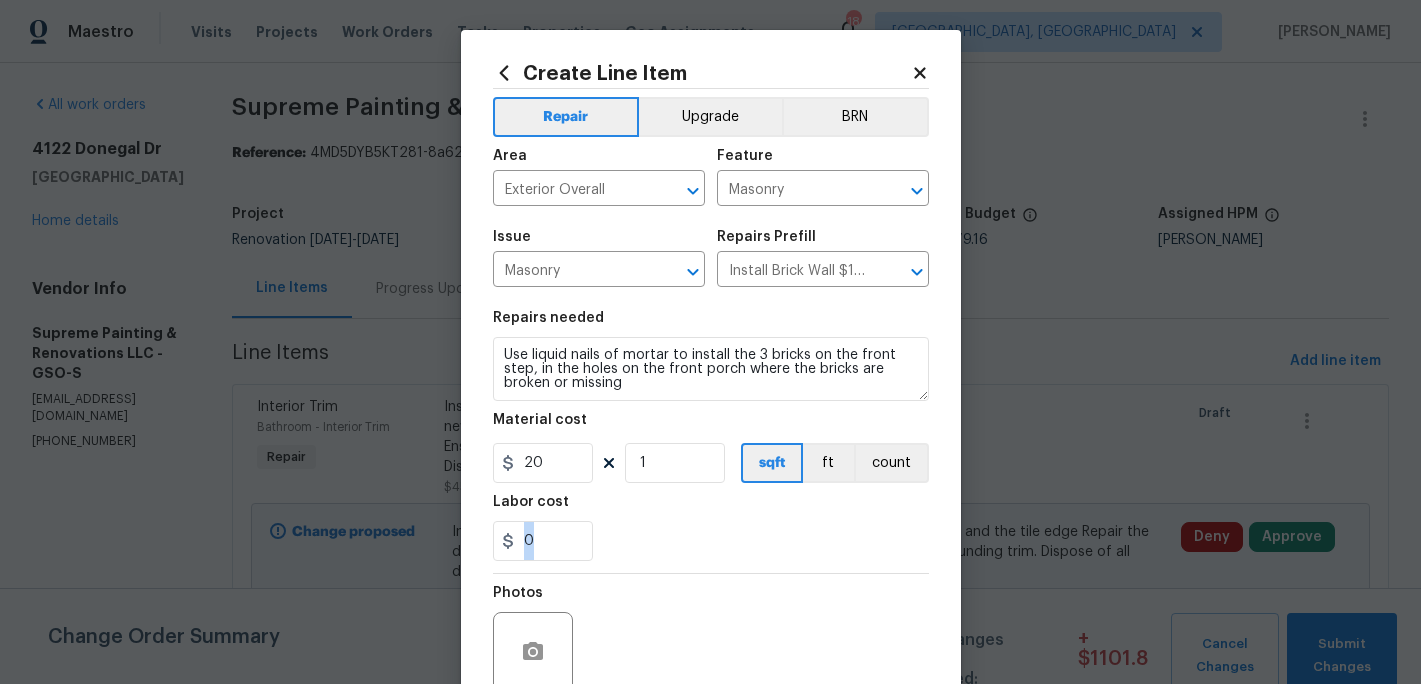 click on "0" at bounding box center (711, 541) 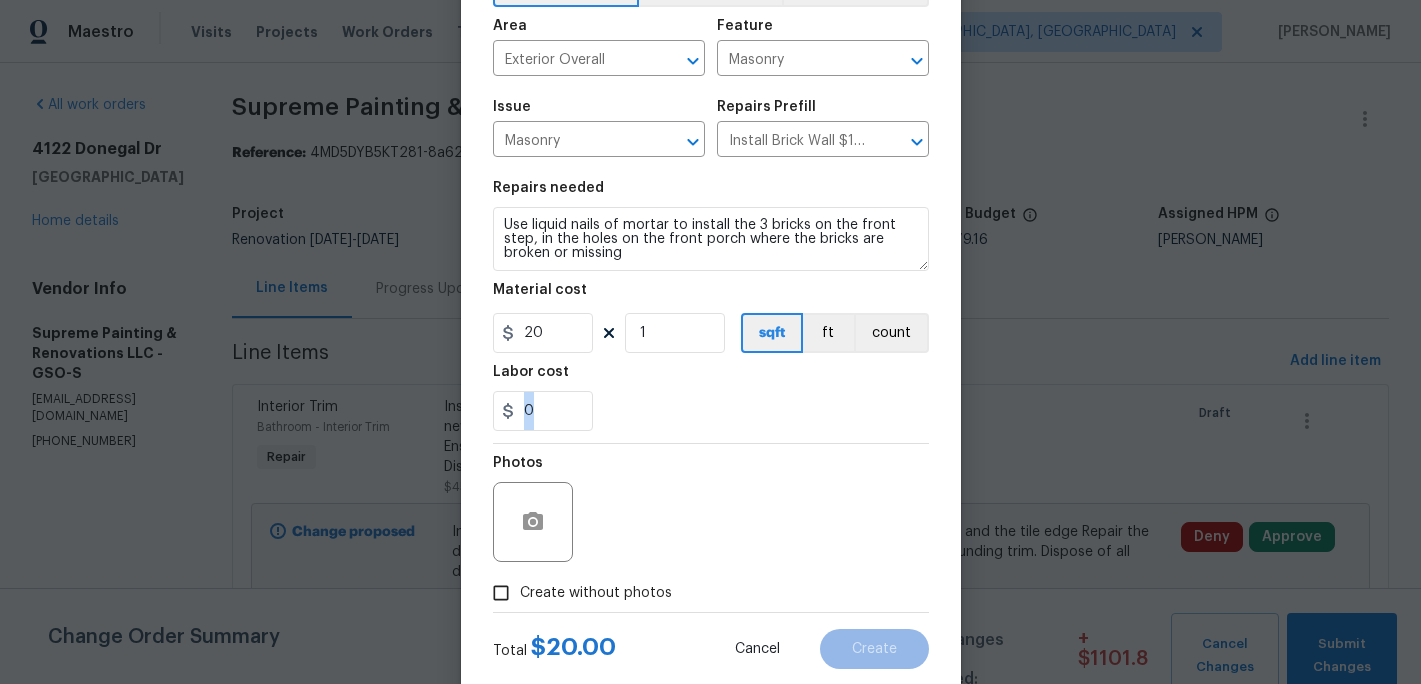 scroll, scrollTop: 177, scrollLeft: 0, axis: vertical 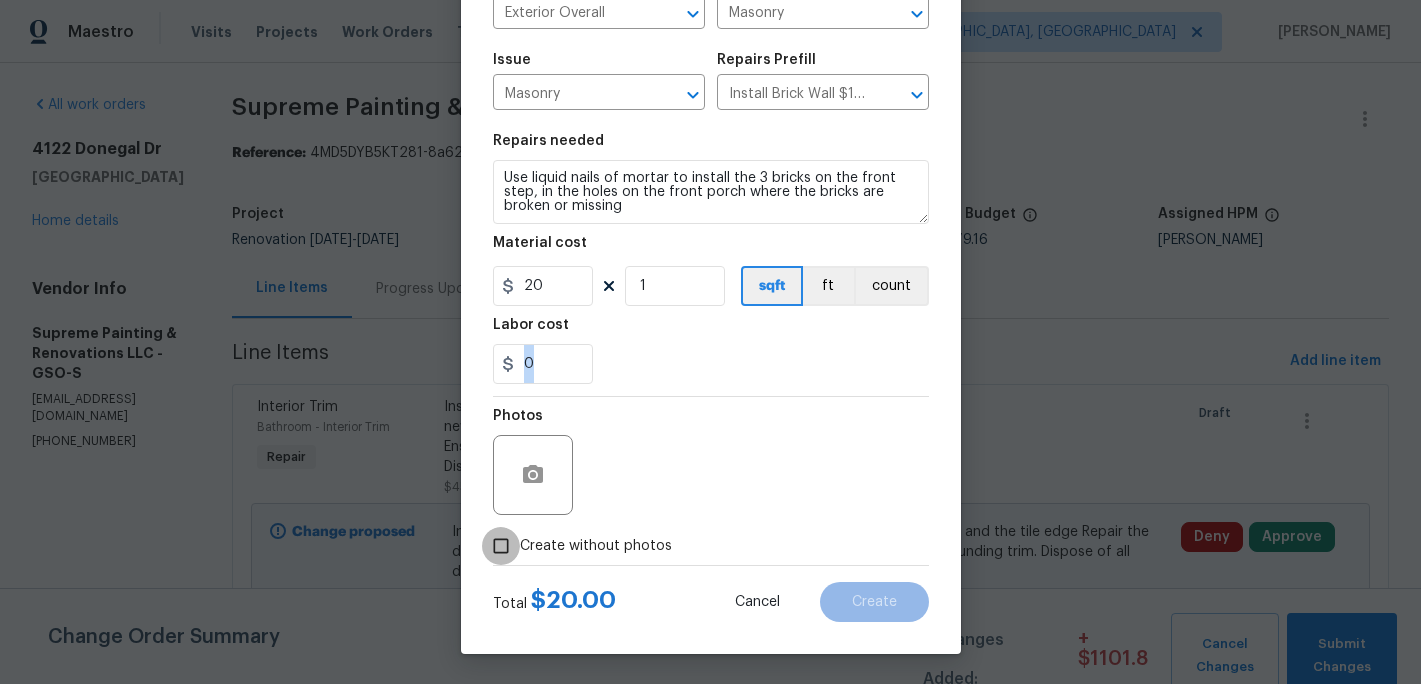 click on "Create without photos" at bounding box center [501, 546] 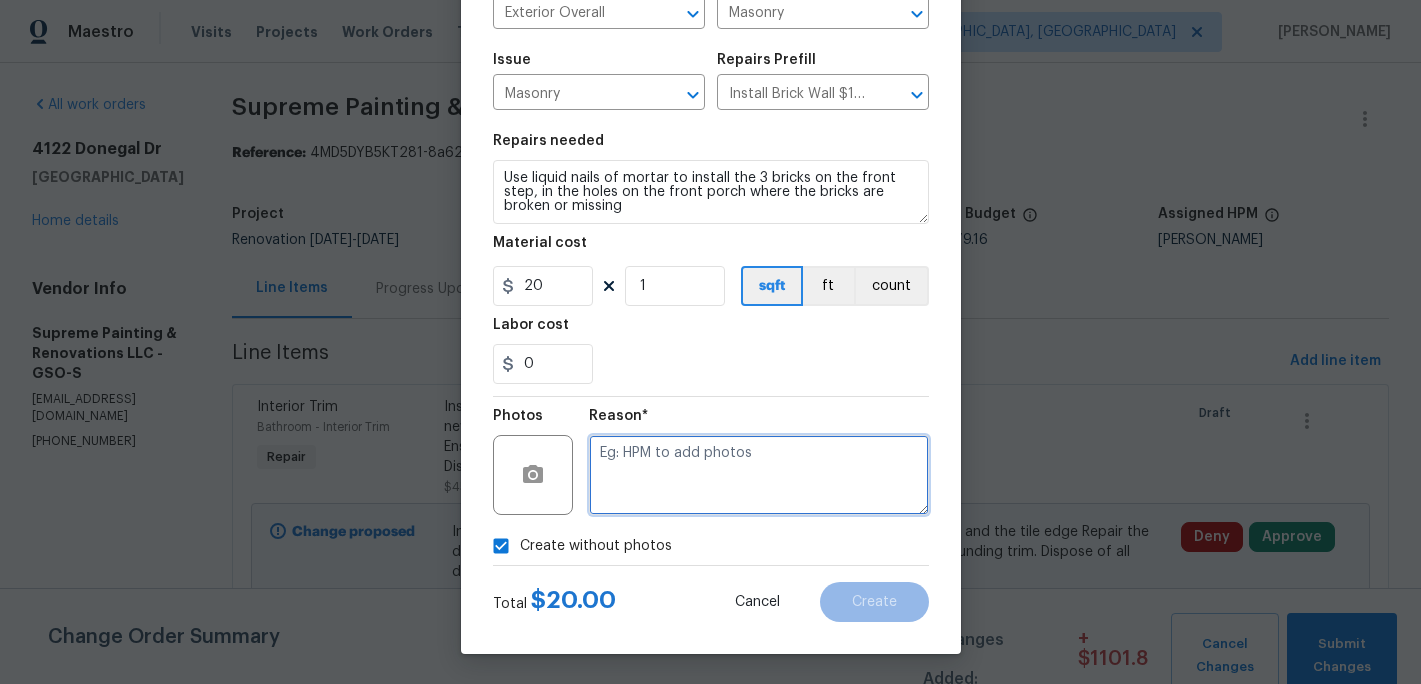 click at bounding box center [759, 475] 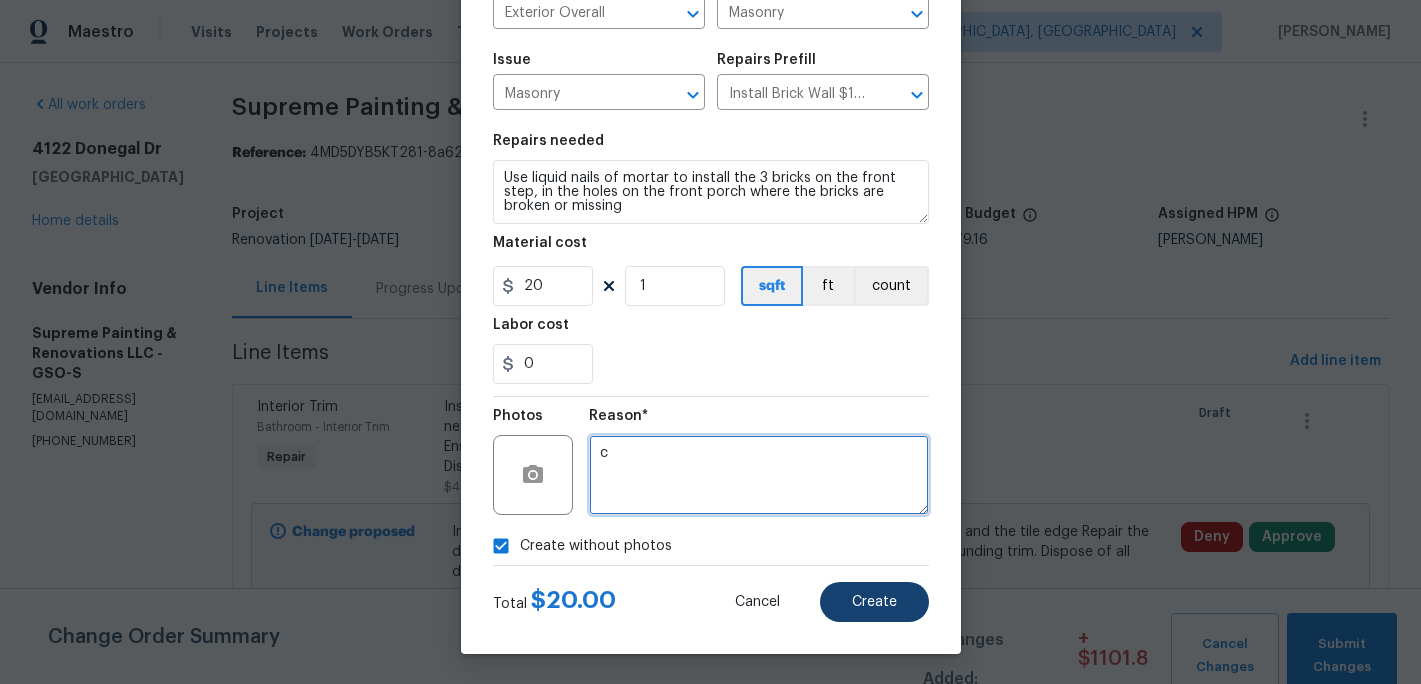 type on "c" 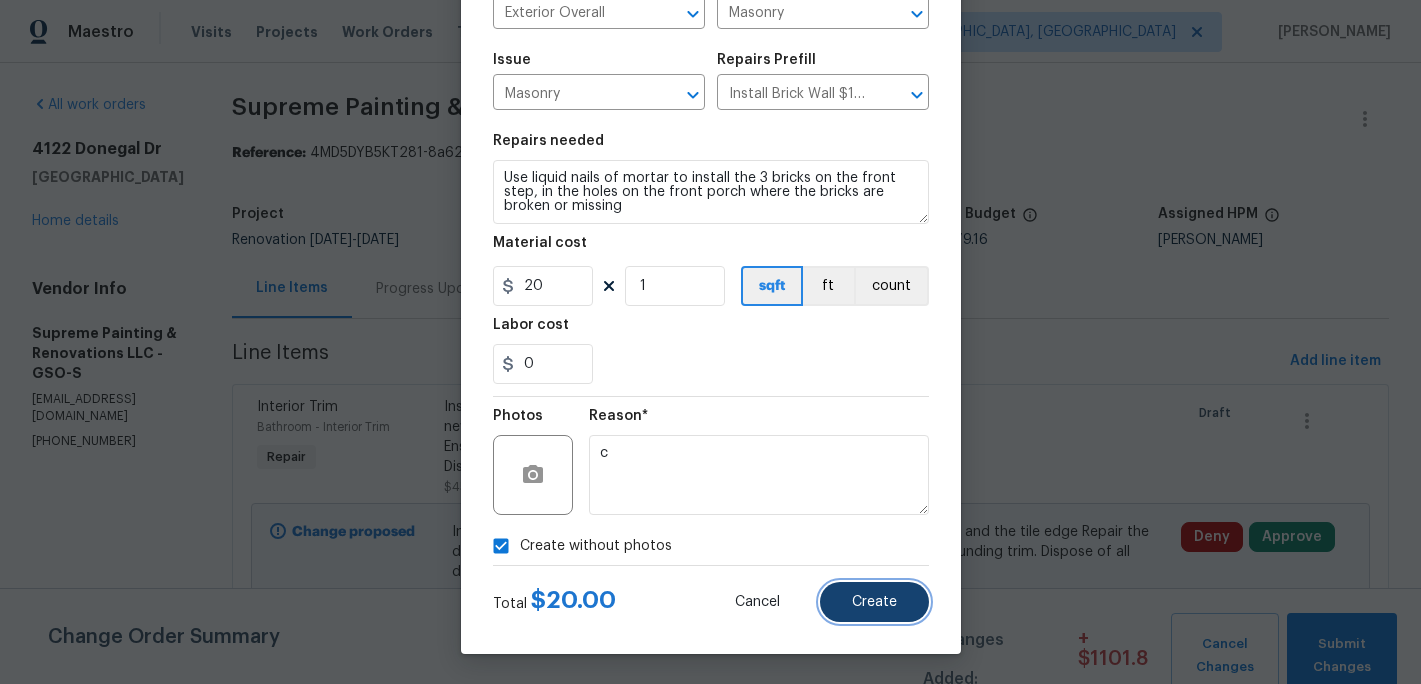 click on "Create" at bounding box center (874, 602) 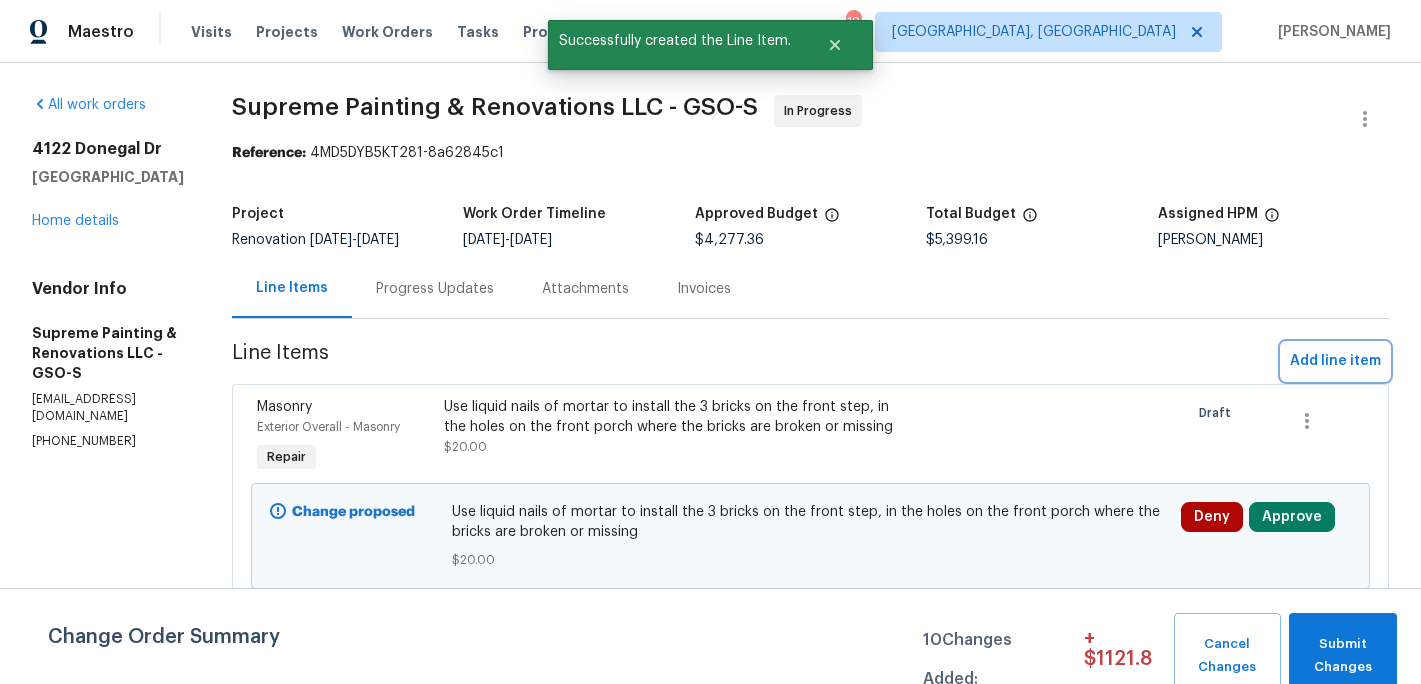 click on "Add line item" at bounding box center (1335, 361) 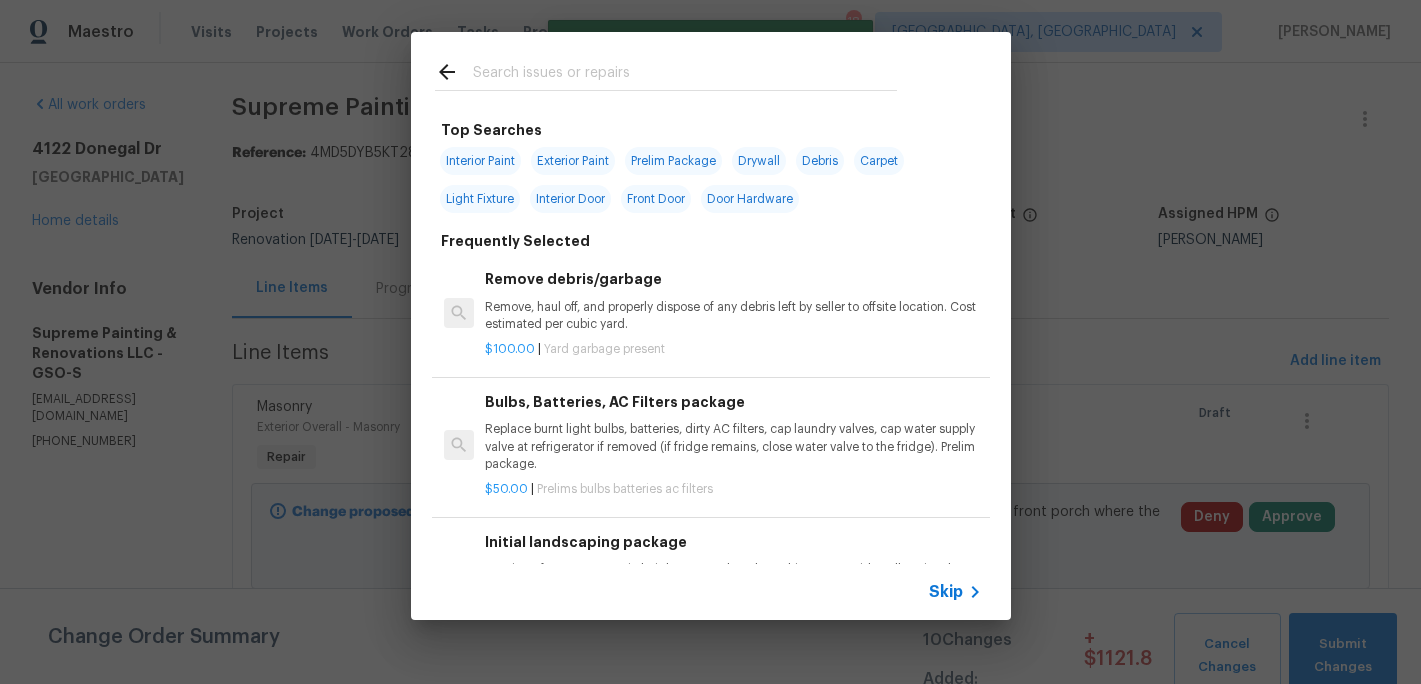 click at bounding box center (685, 75) 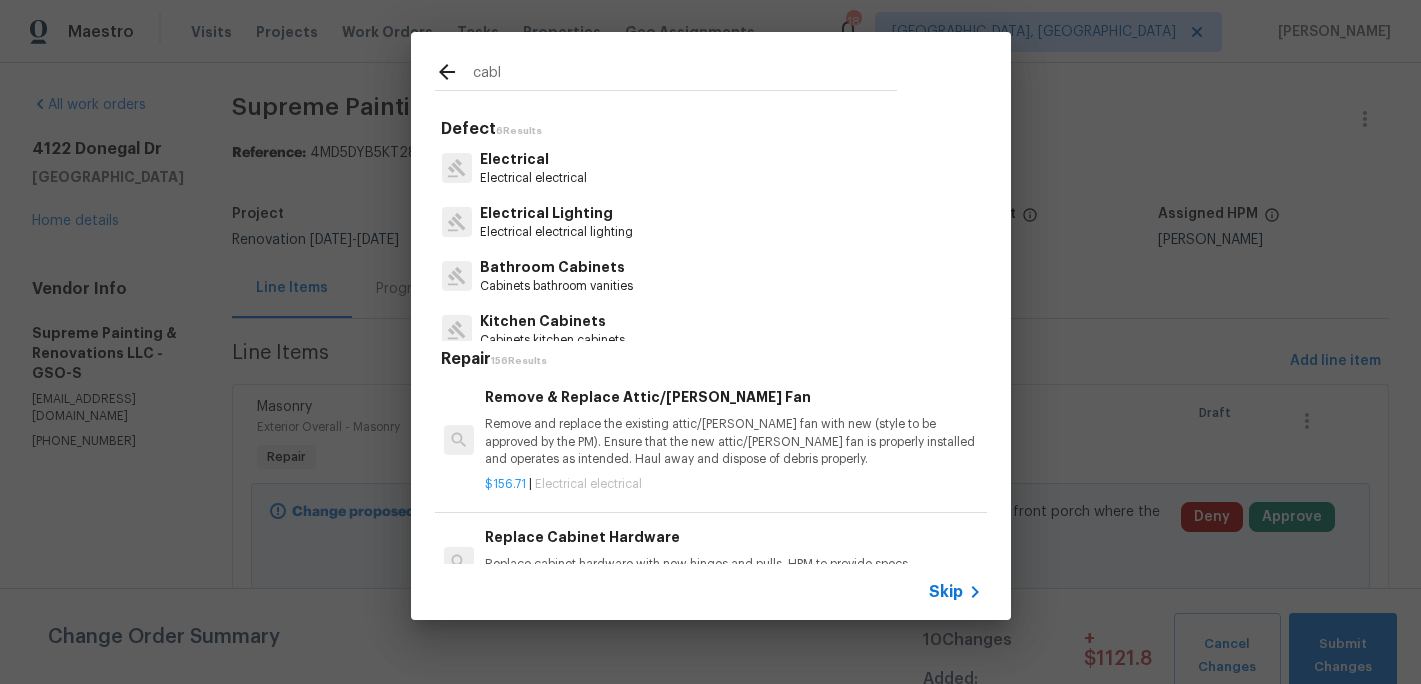 type on "cabl" 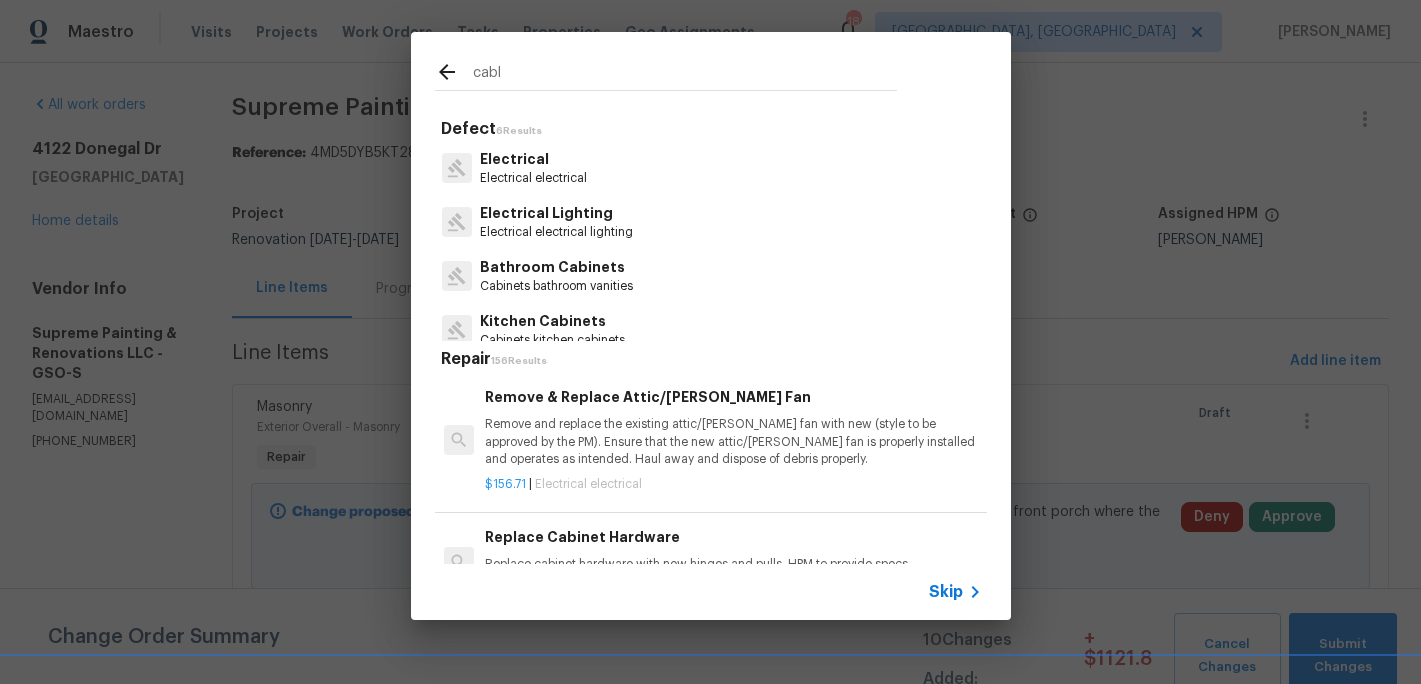 click on "Electrical electrical" at bounding box center [533, 178] 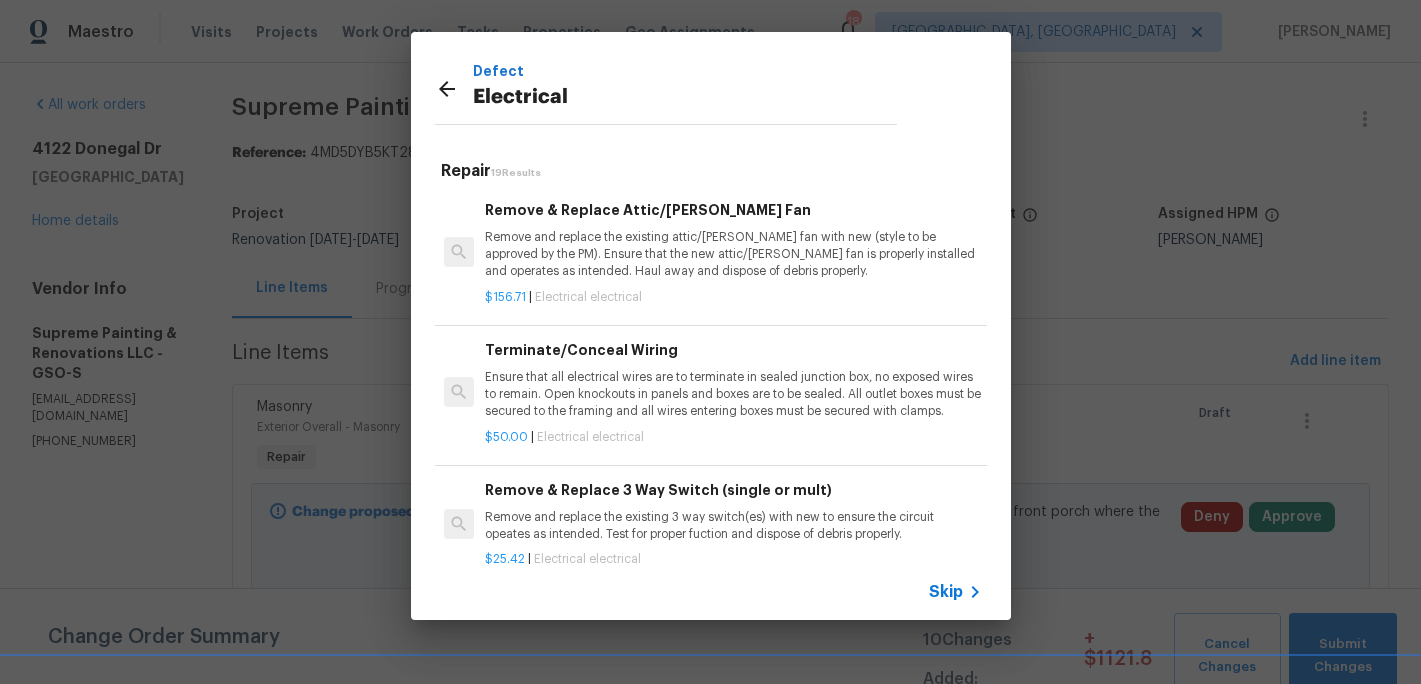 click on "Ensure that all electrical wires are to terminate in sealed junction box, no exposed wires to remain. Open knockouts in panels and boxes are to be sealed. All outlet boxes must be secured to the framing and all wires entering boxes must be secured with clamps." at bounding box center (733, 394) 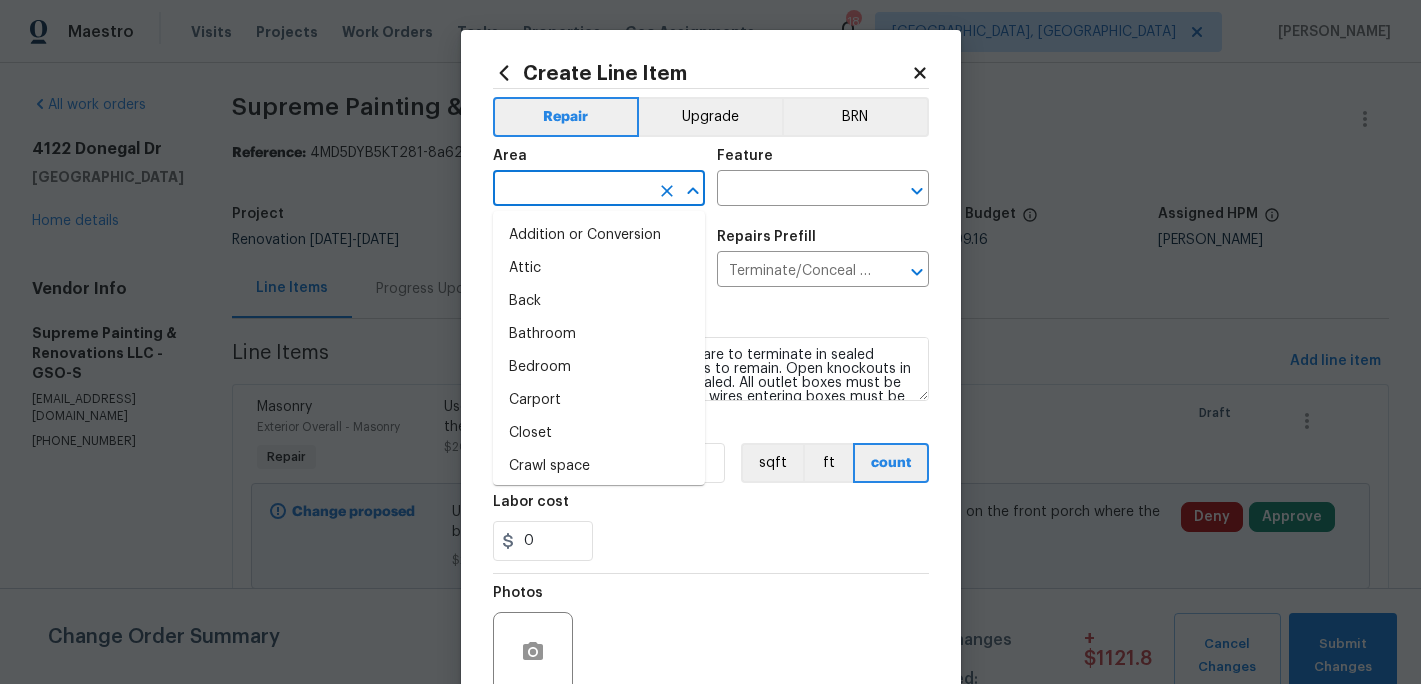 click at bounding box center (571, 190) 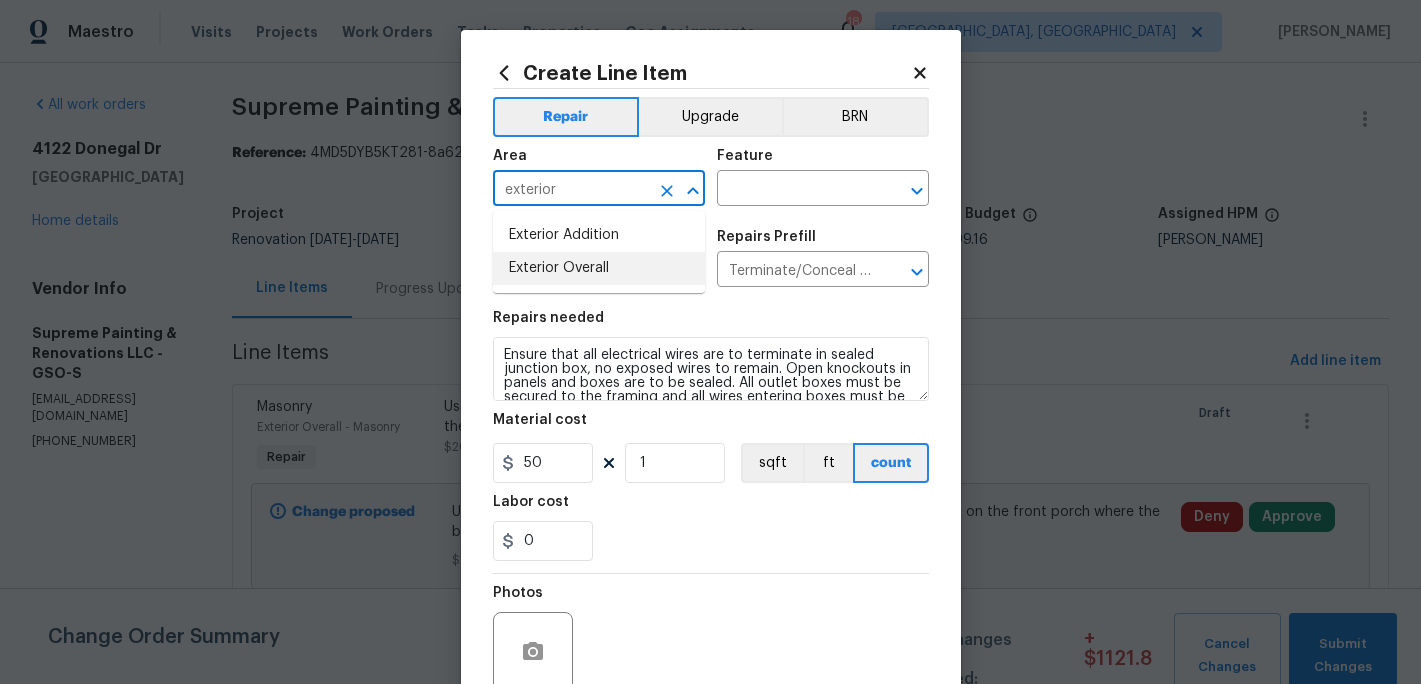 click on "Exterior Overall" at bounding box center (599, 268) 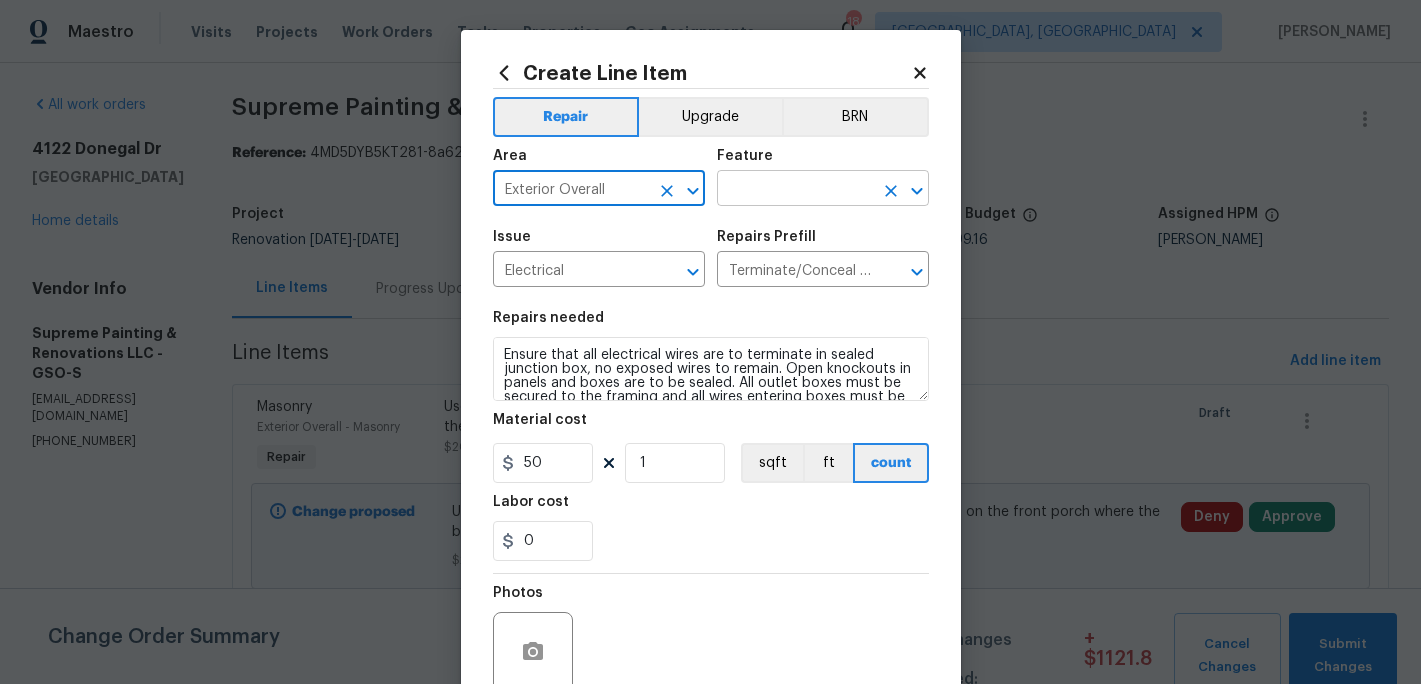 type on "Exterior Overall" 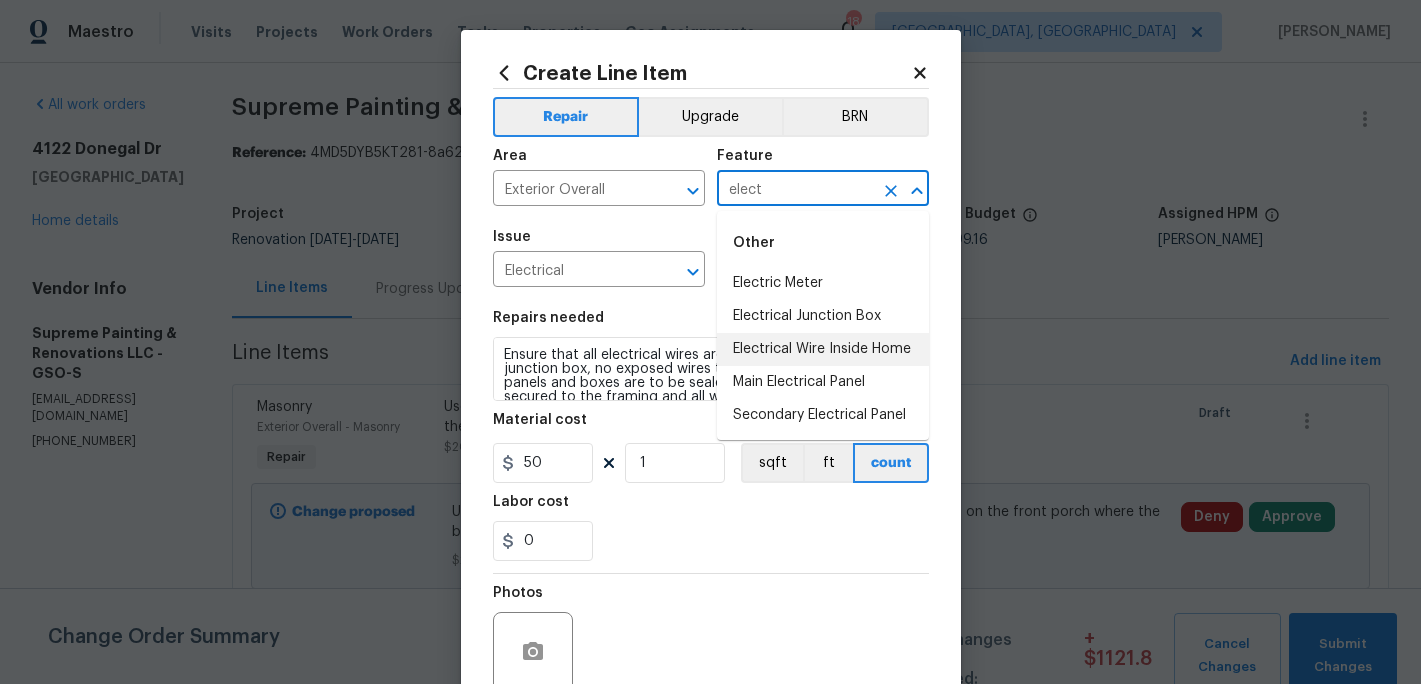 click on "Electrical Wire Inside Home" at bounding box center [823, 349] 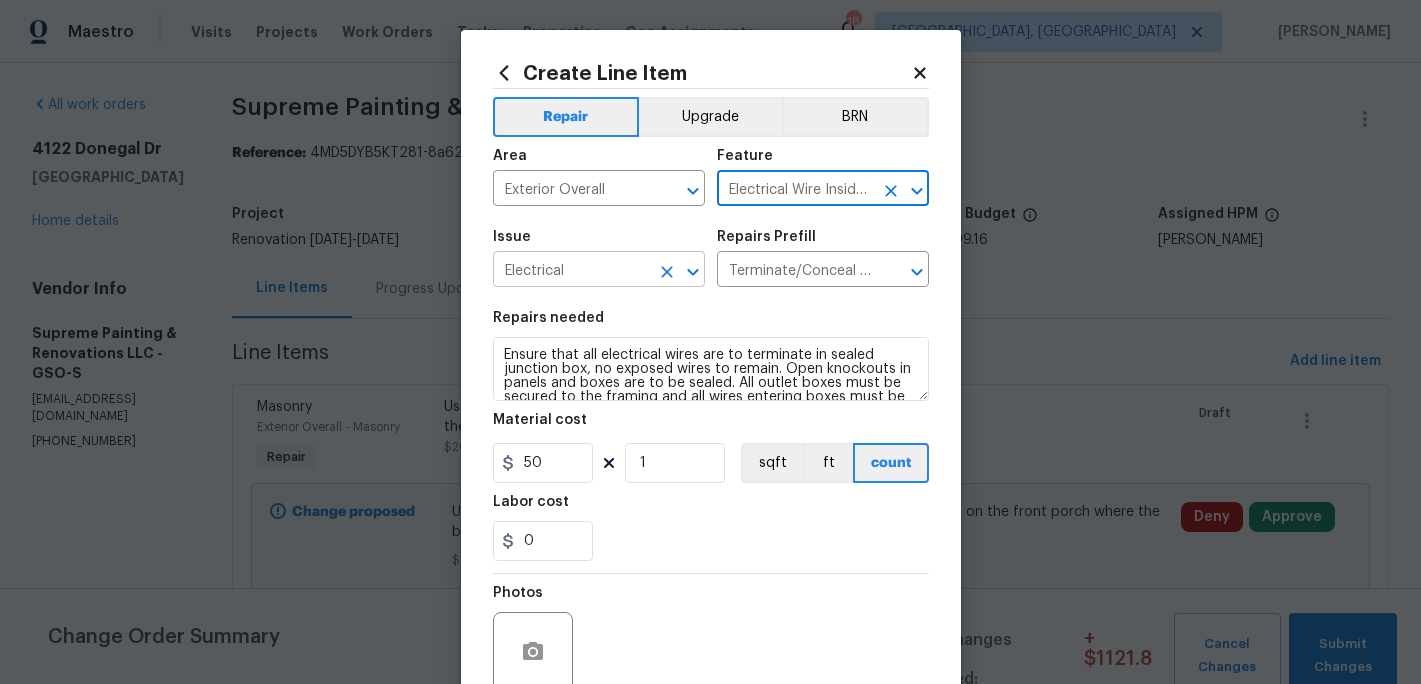 type on "Electrical Wire Inside Home" 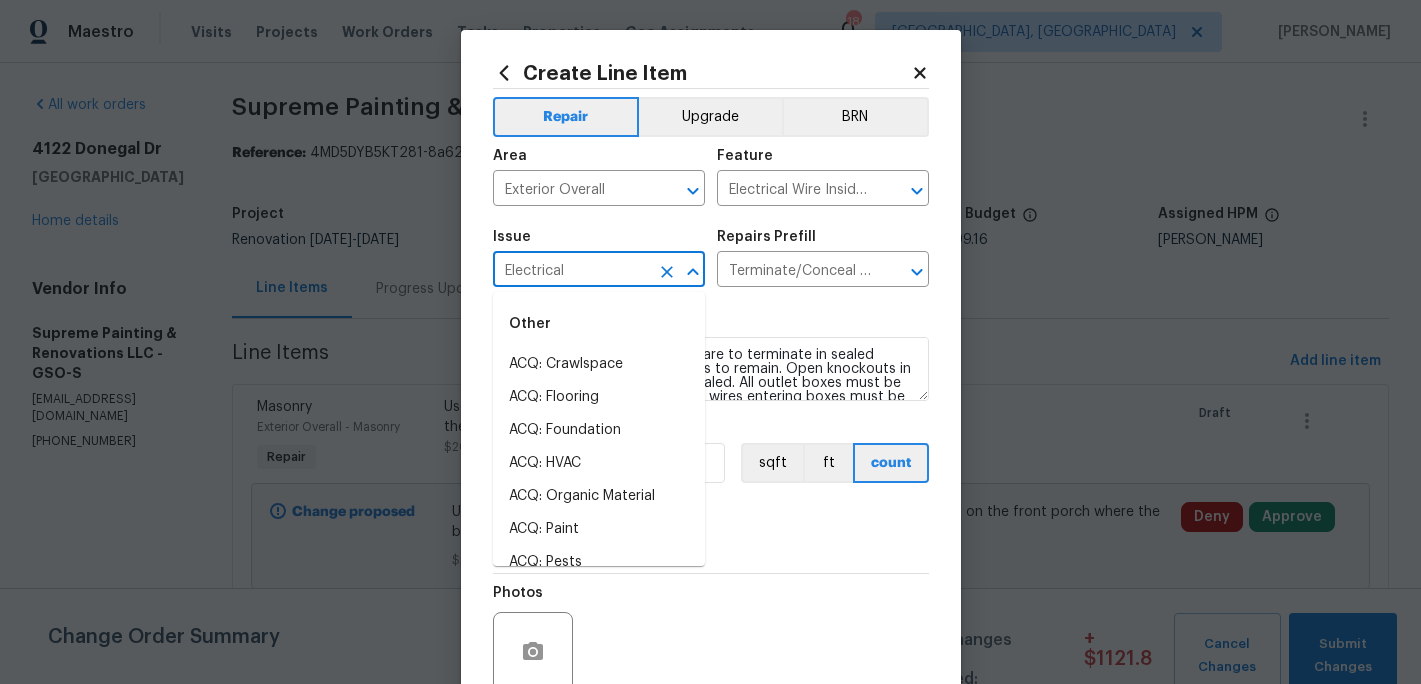 click on "Electrical" at bounding box center [571, 271] 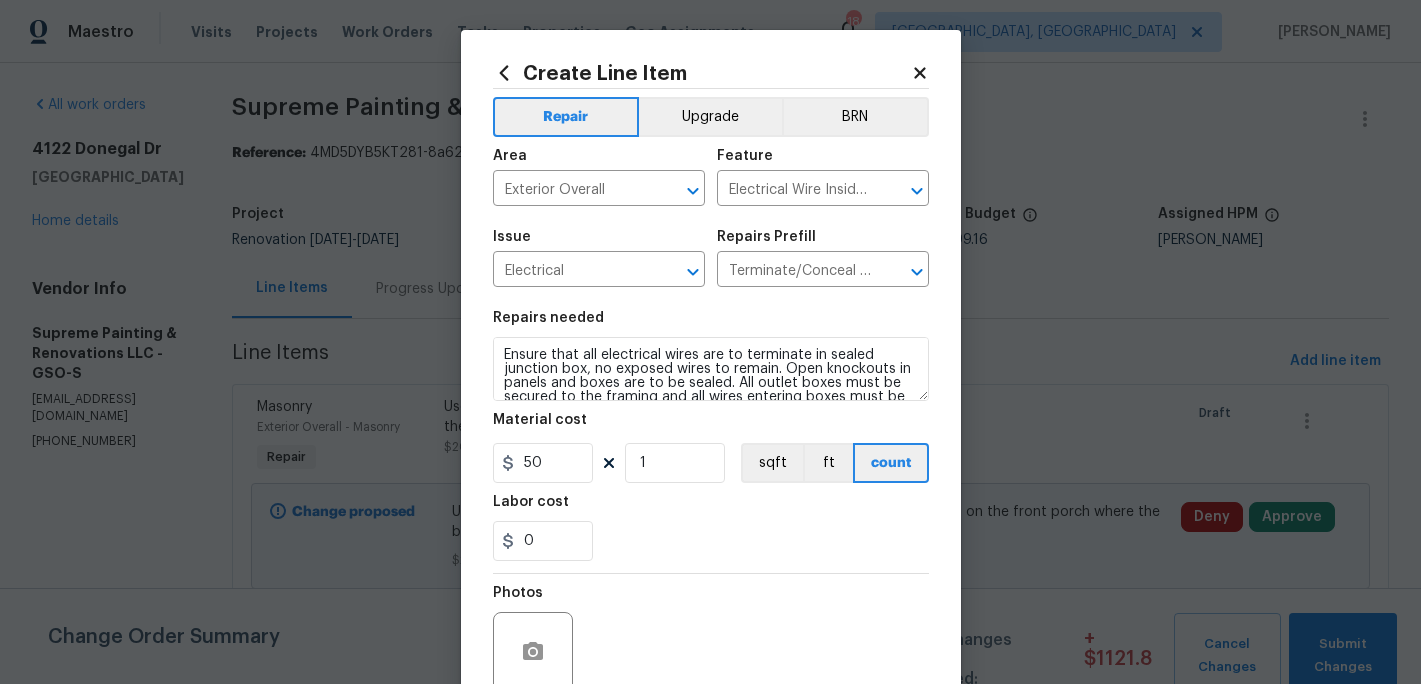 click on "Repairs needed" at bounding box center [711, 324] 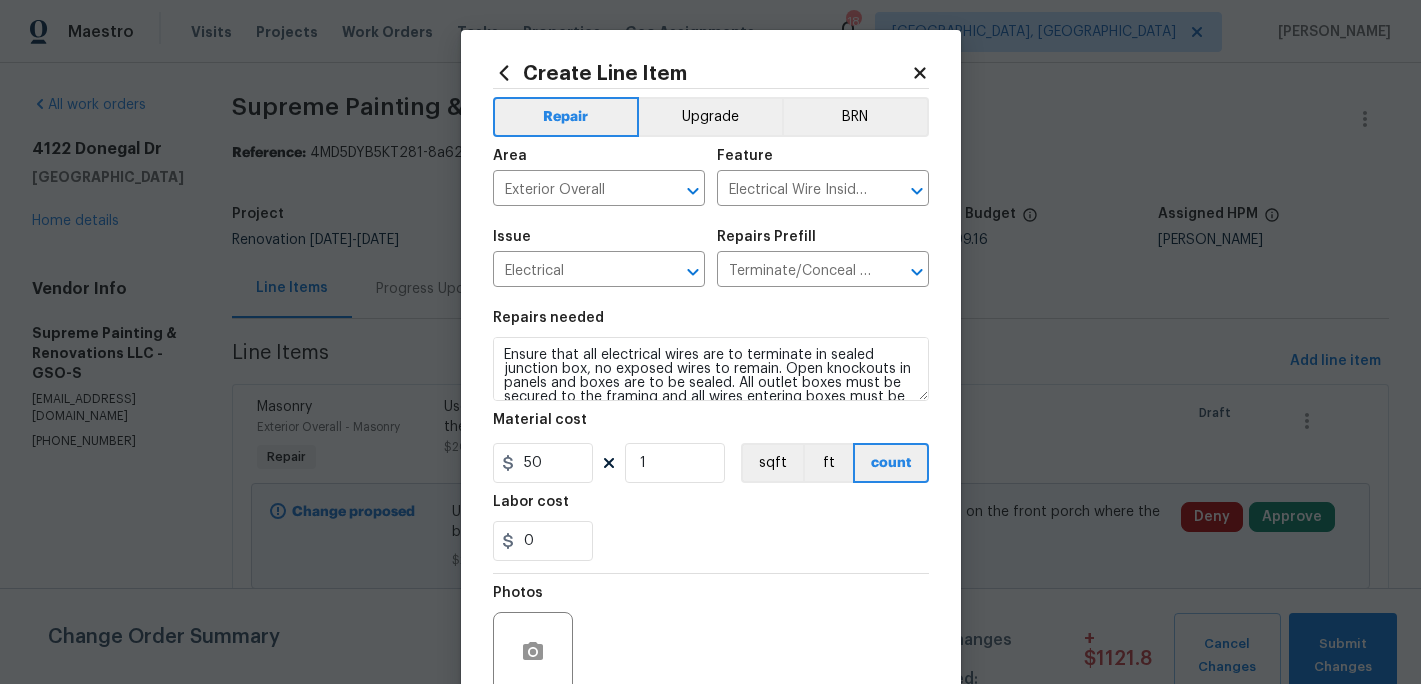 scroll, scrollTop: 28, scrollLeft: 0, axis: vertical 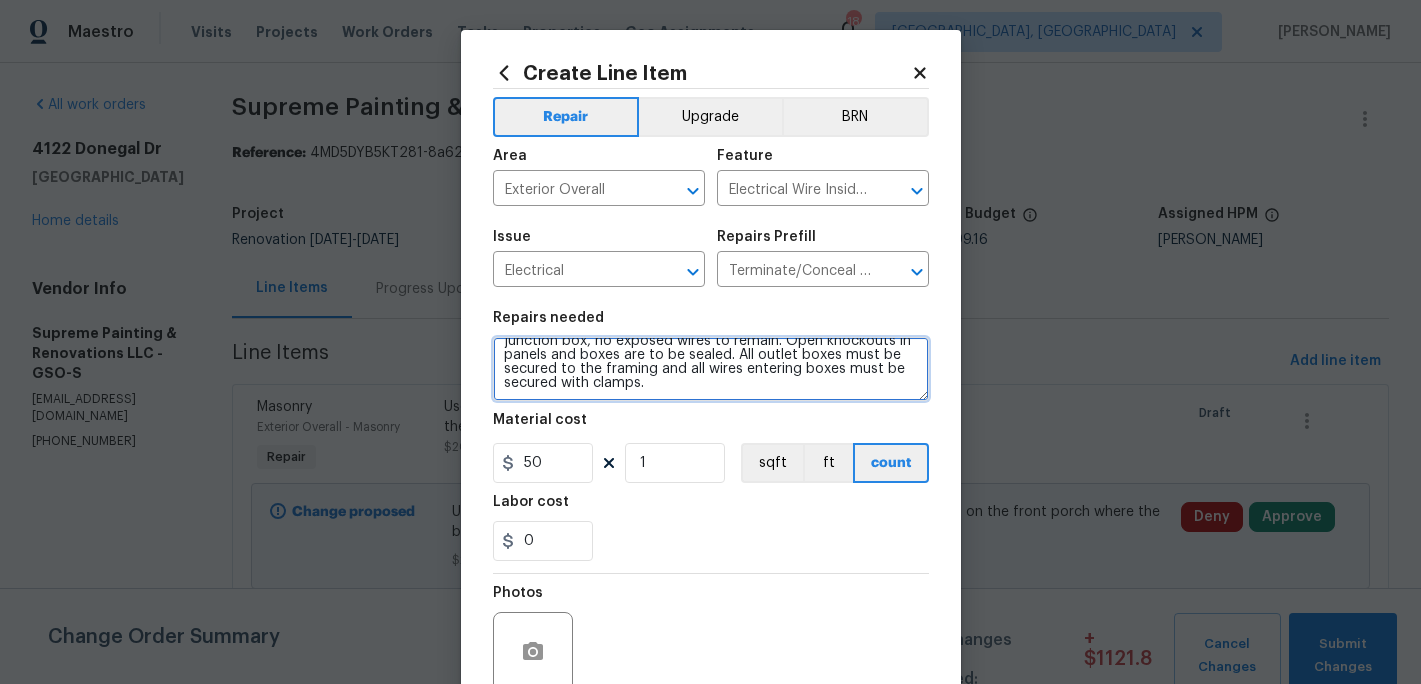 click on "Ensure that all electrical wires are to terminate in sealed junction box, no exposed wires to remain. Open knockouts in panels and boxes are to be sealed. All outlet boxes must be secured to the framing and all wires entering boxes must be secured with clamps." at bounding box center (711, 369) 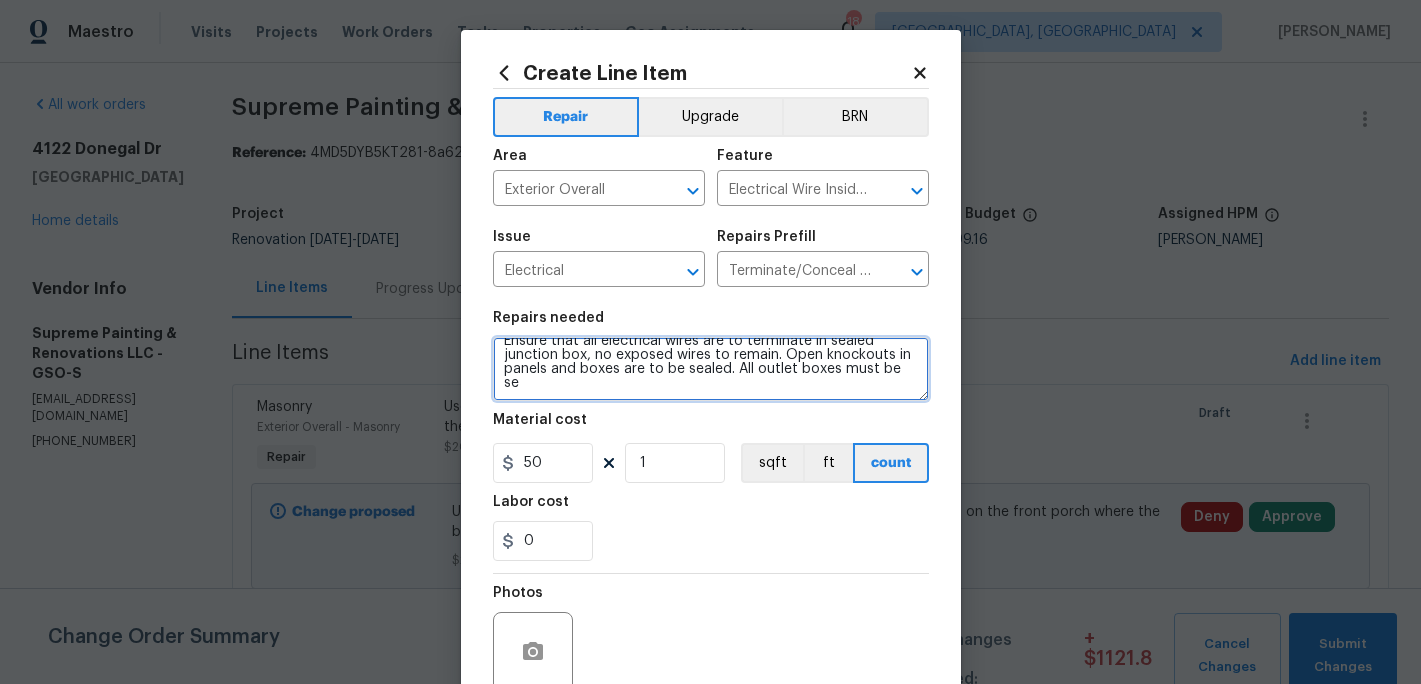 scroll, scrollTop: 0, scrollLeft: 0, axis: both 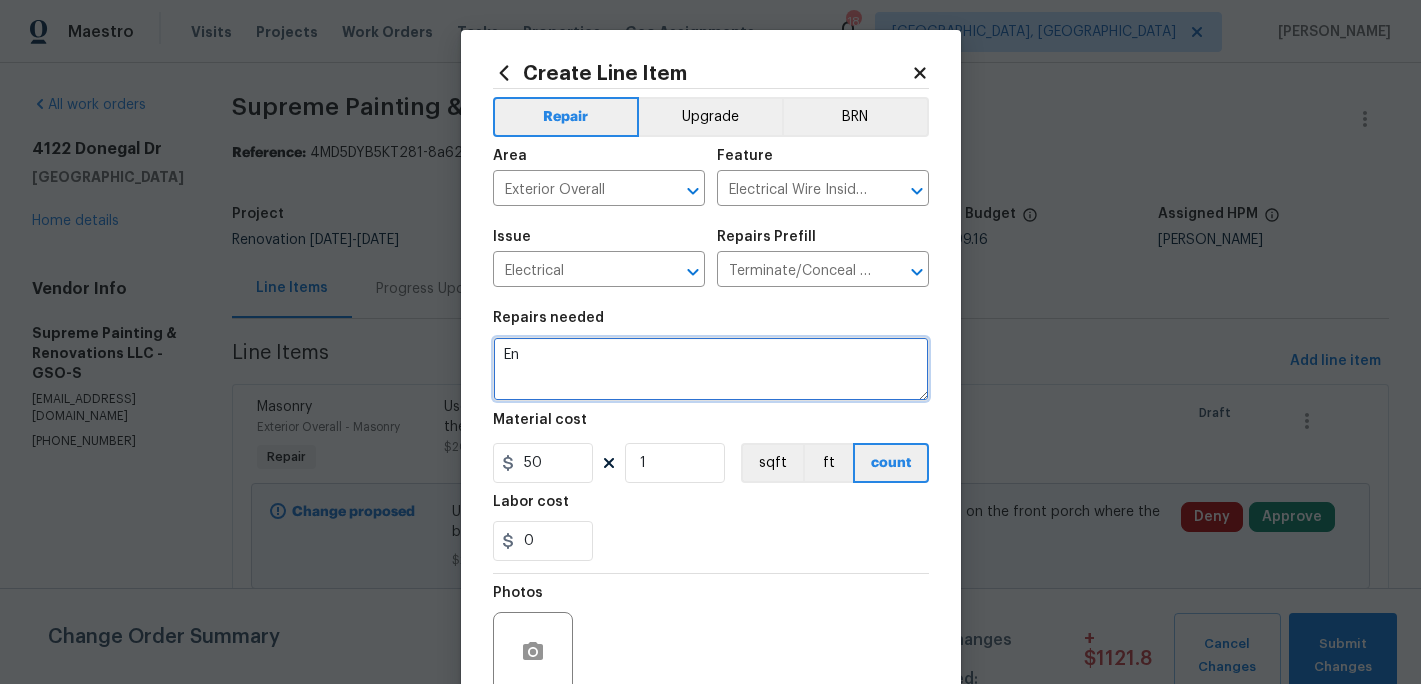 type on "E" 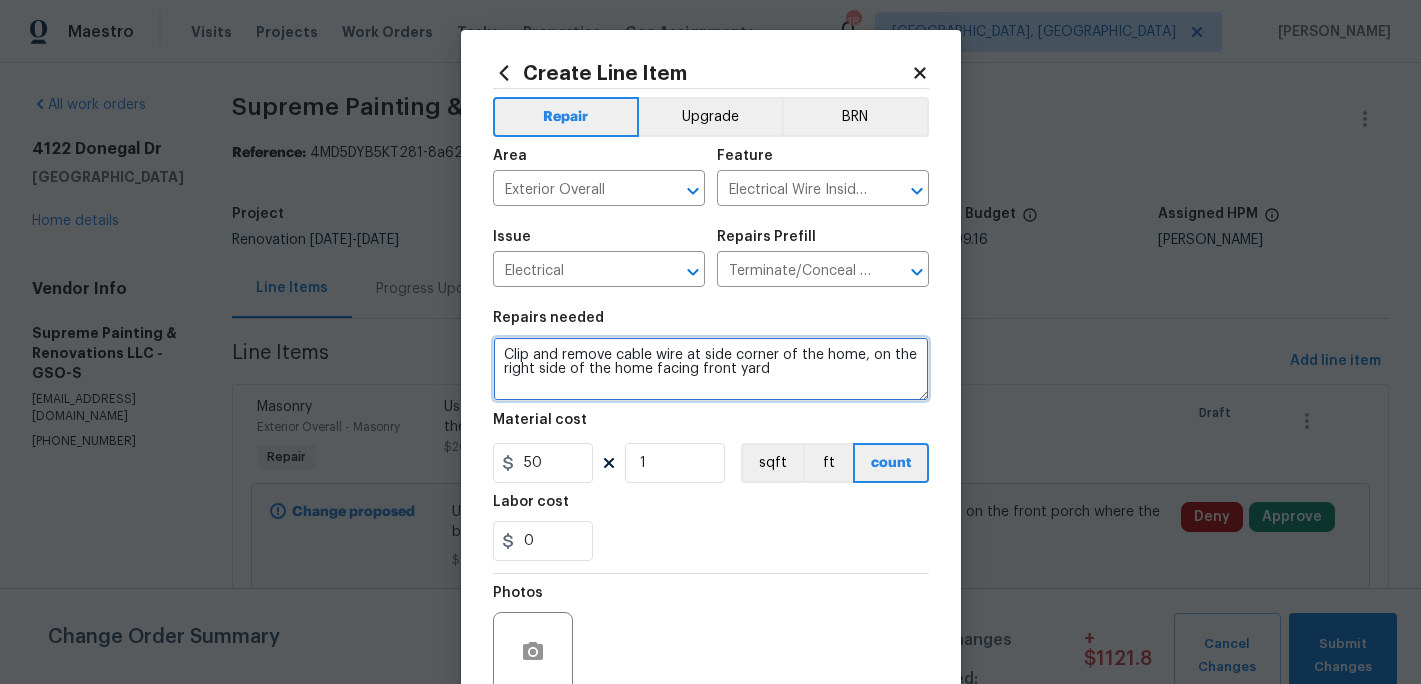 type on "Clip and remove cable wire at side corner of the home, on the right side of the home facing front yard" 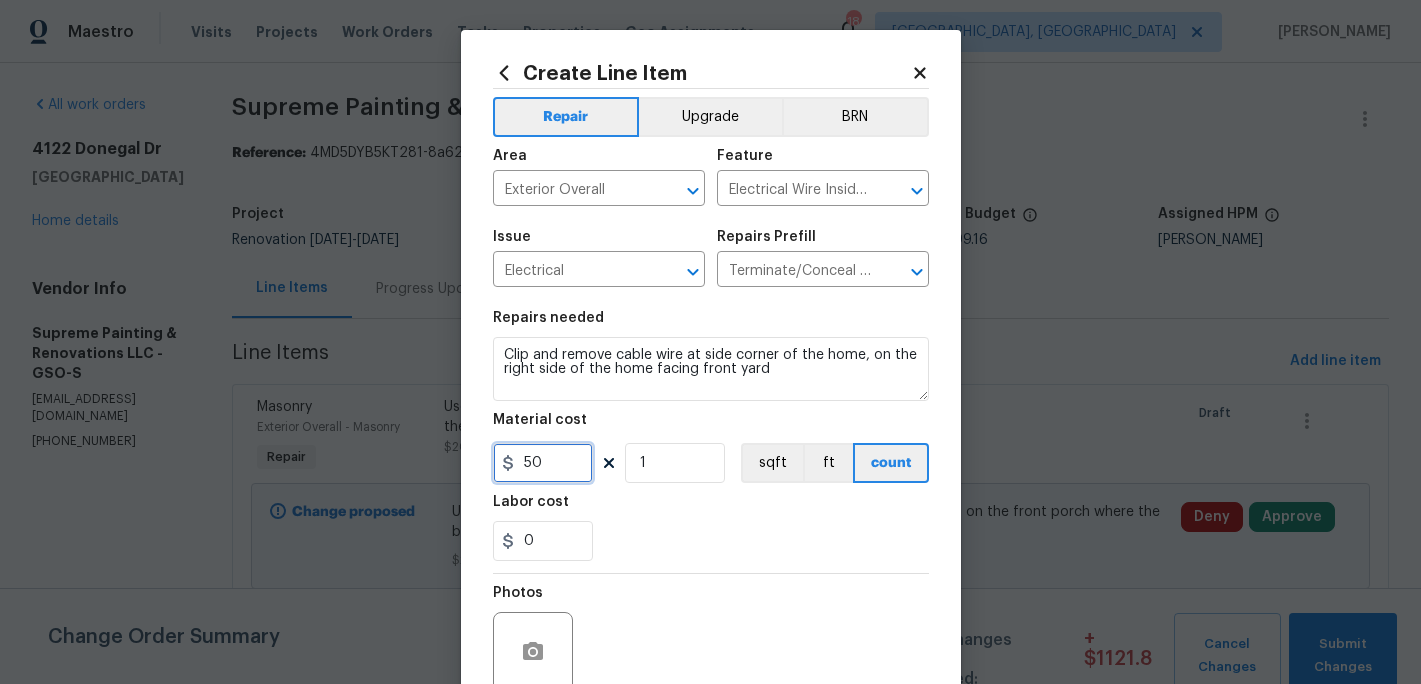 click on "50" at bounding box center (543, 463) 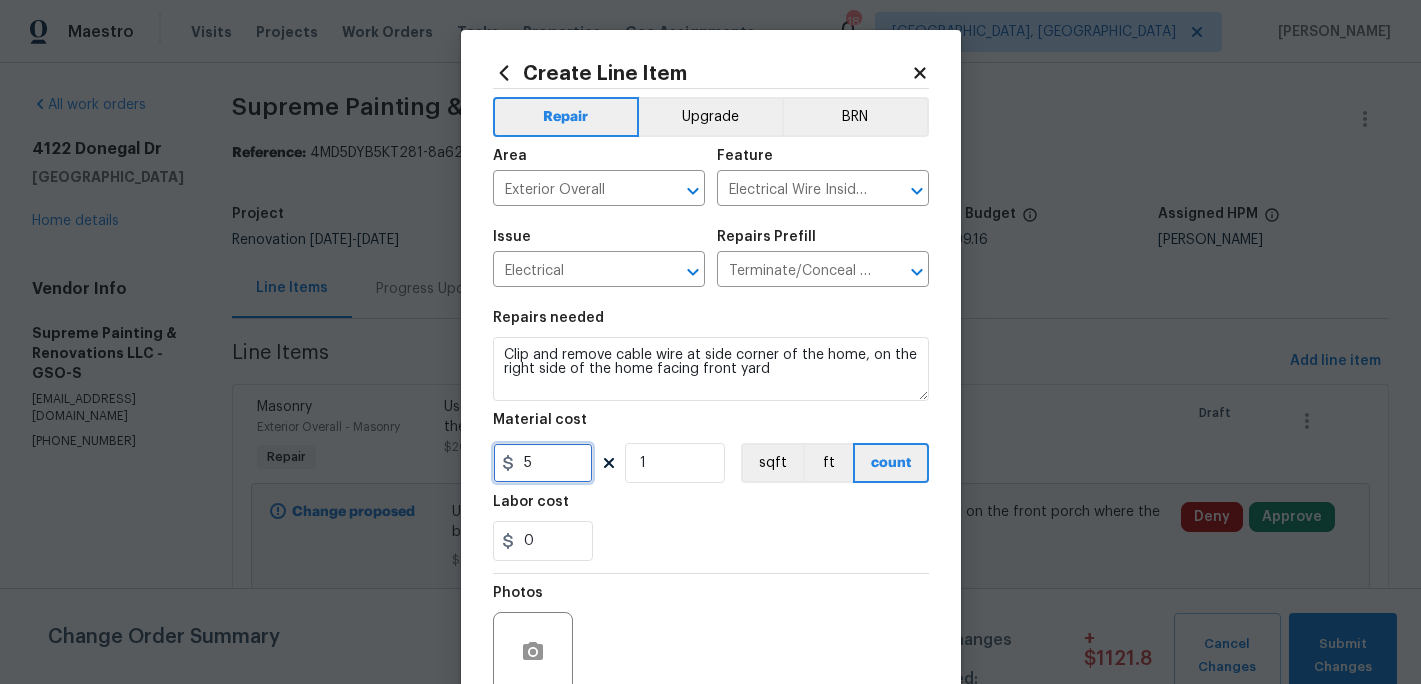 type on "5" 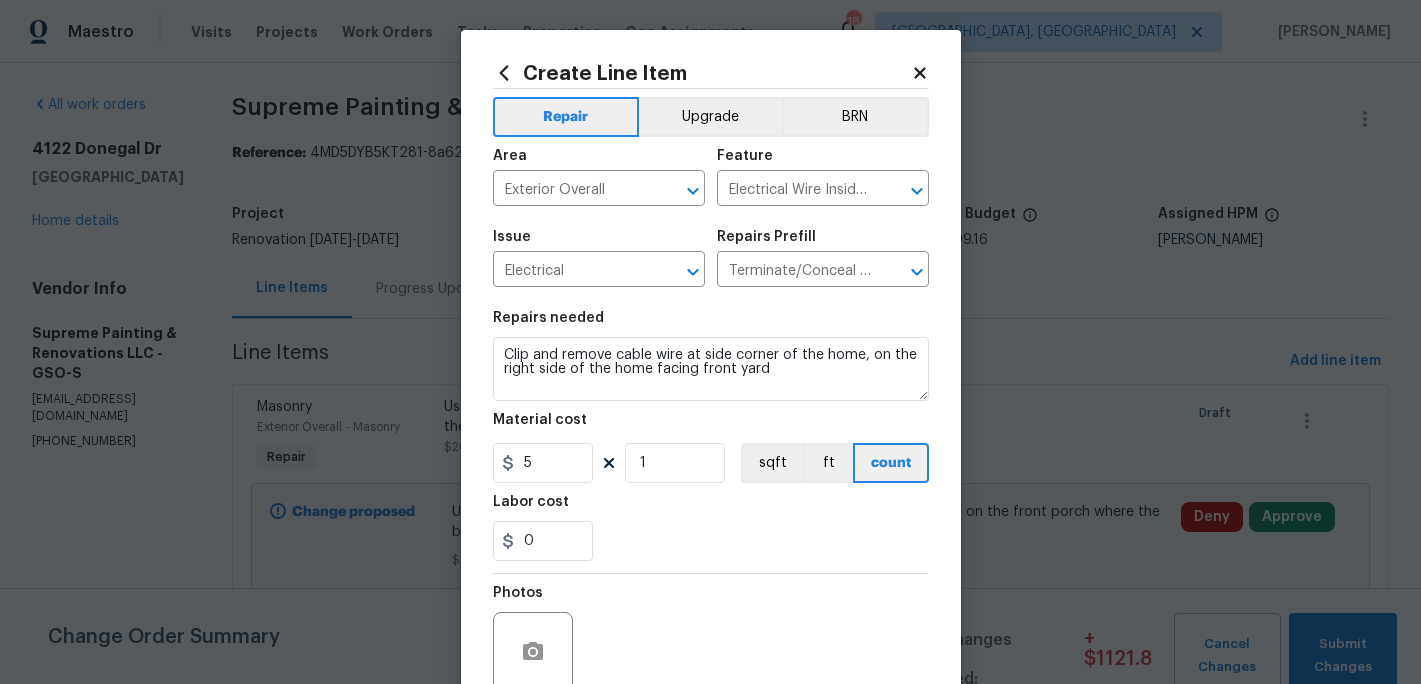 click on "0" at bounding box center [711, 541] 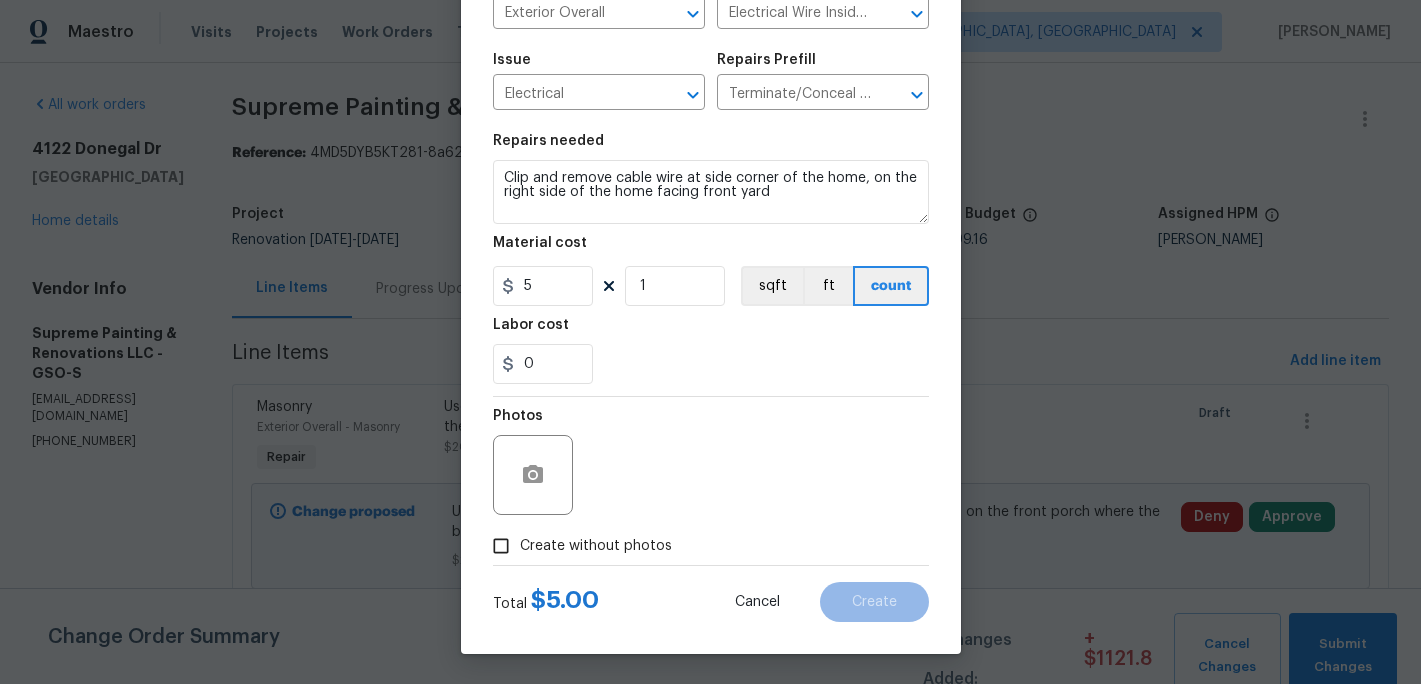 click on "Create without photos" at bounding box center [501, 546] 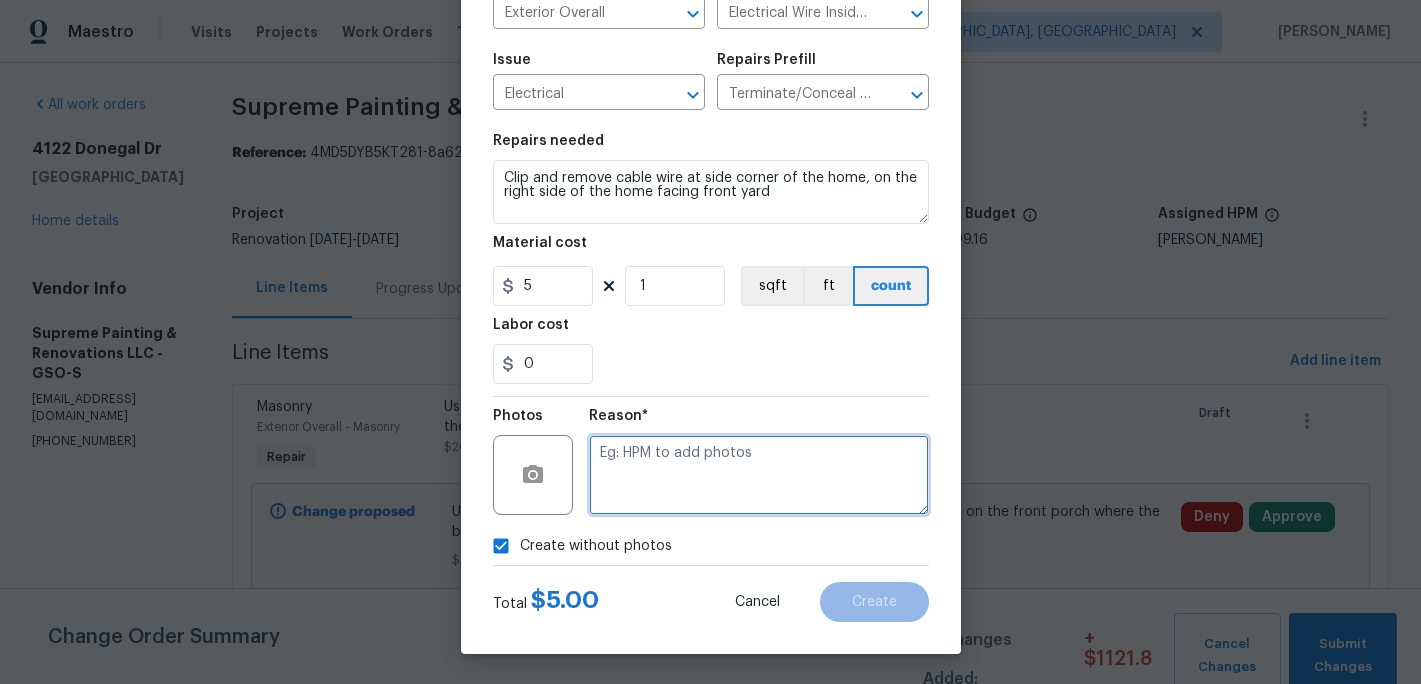 click at bounding box center [759, 475] 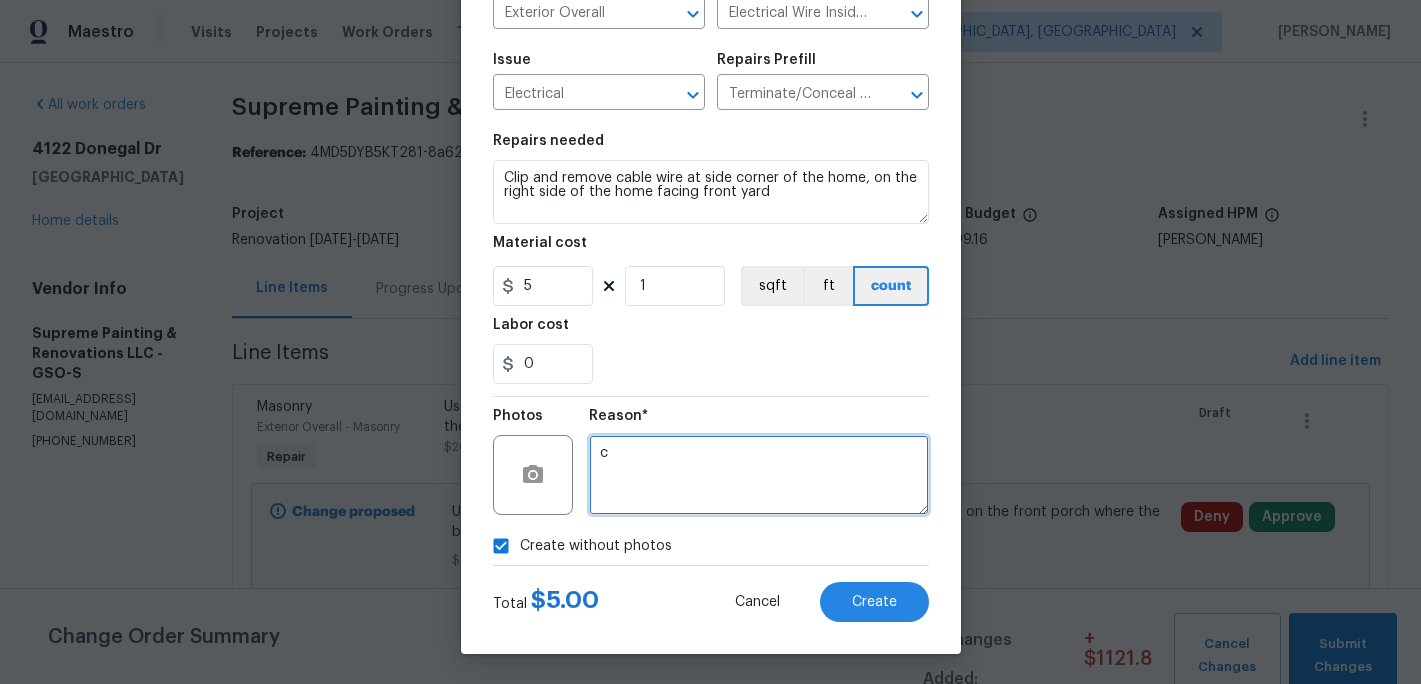 type on "c" 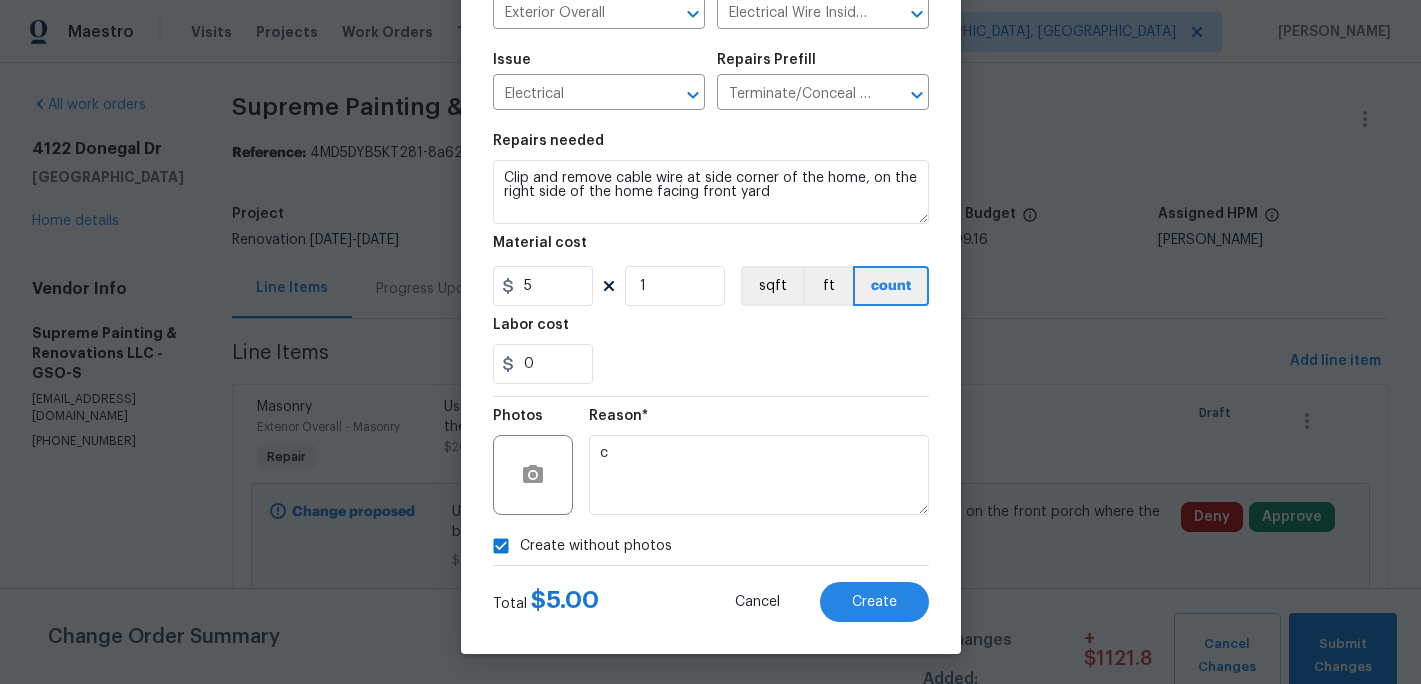 click on "Create Line Item Repair Upgrade BRN Area Exterior Overall ​ Feature Electrical Wire Inside Home ​ Issue Electrical ​ Repairs Prefill Terminate/Conceal Wiring $50.00 ​ Repairs needed Clip and remove cable wire at side corner of the home, on the right side of the home facing front yard Material cost 5 1 sqft ft count Labor cost 0 Photos Reason* c Create without photos Total   $ 5.00 Cancel Create" at bounding box center [711, 253] 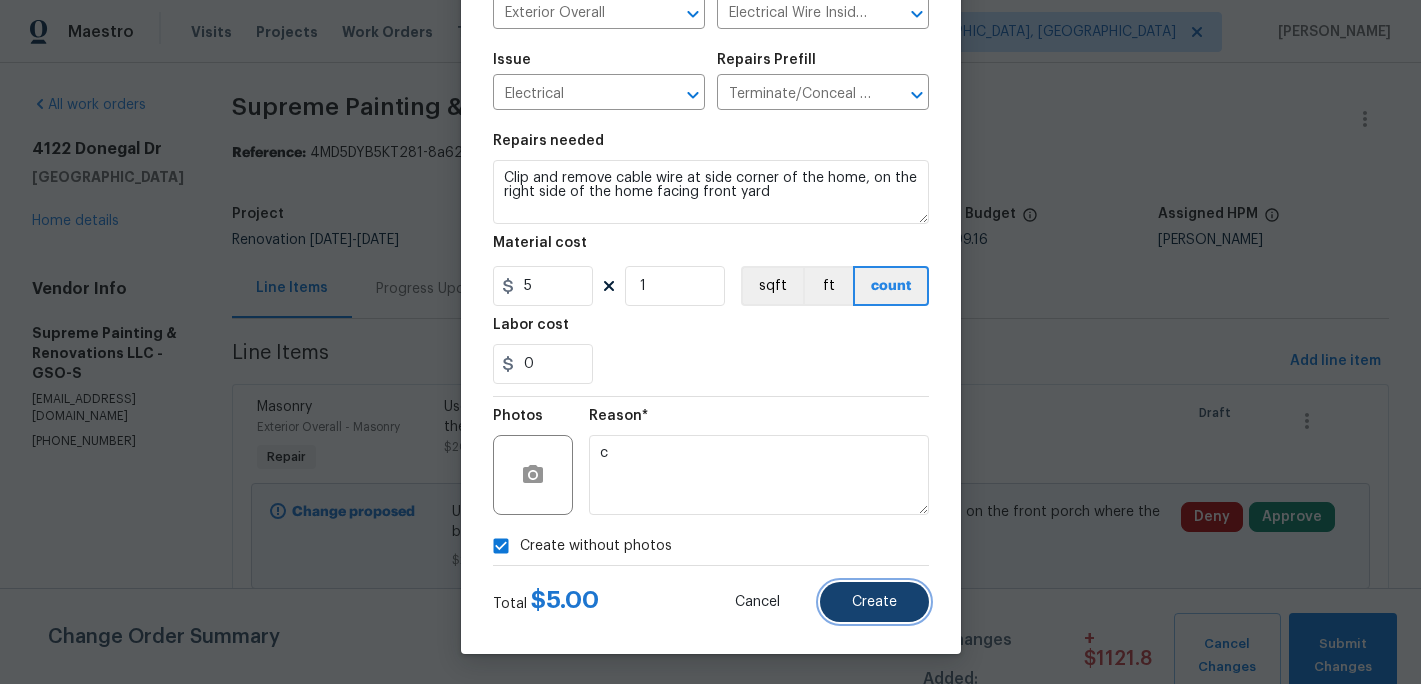 click on "Create" at bounding box center (874, 602) 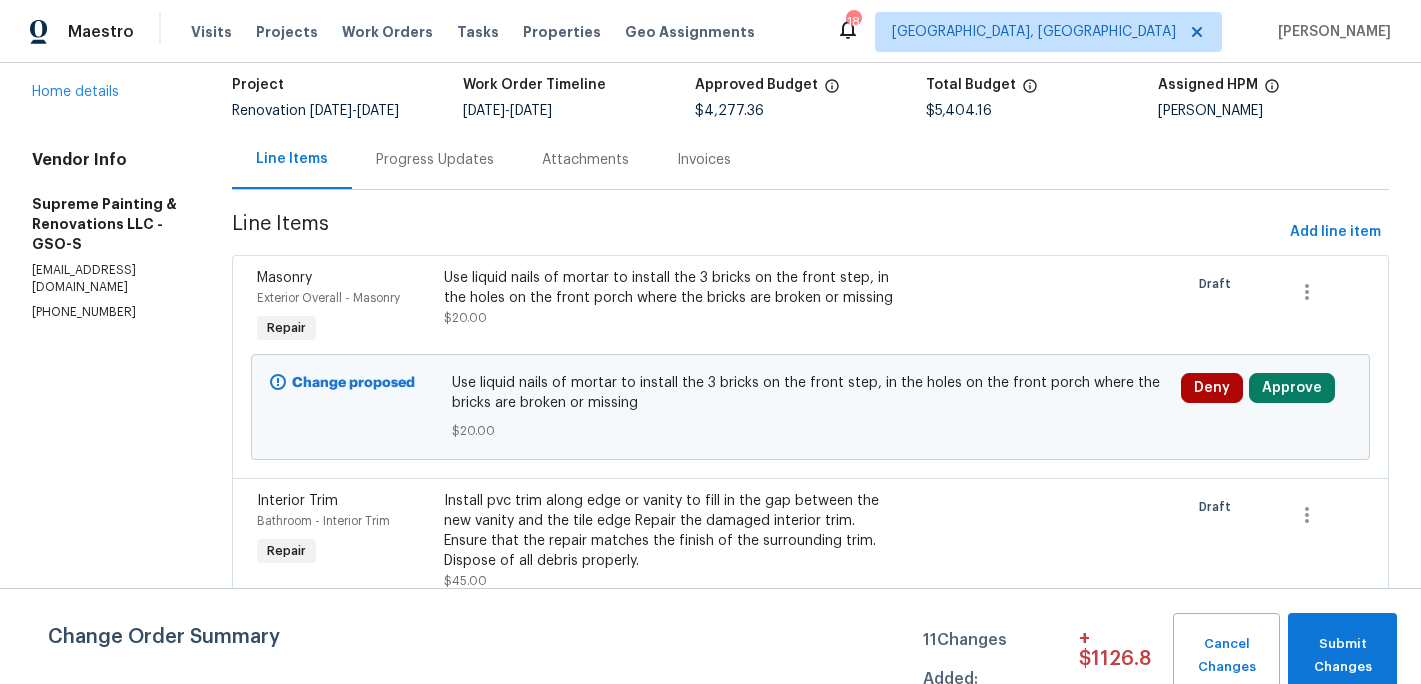 scroll, scrollTop: 0, scrollLeft: 0, axis: both 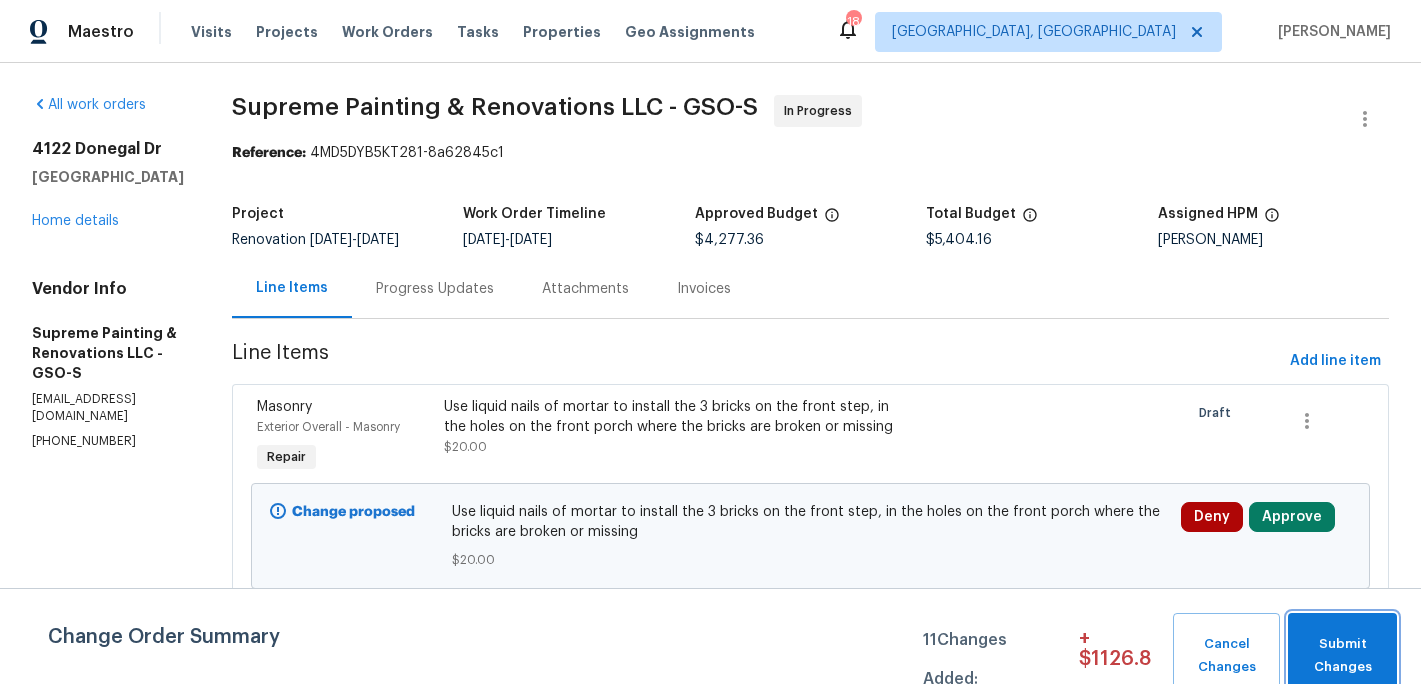 click on "Submit Changes" at bounding box center [1342, 656] 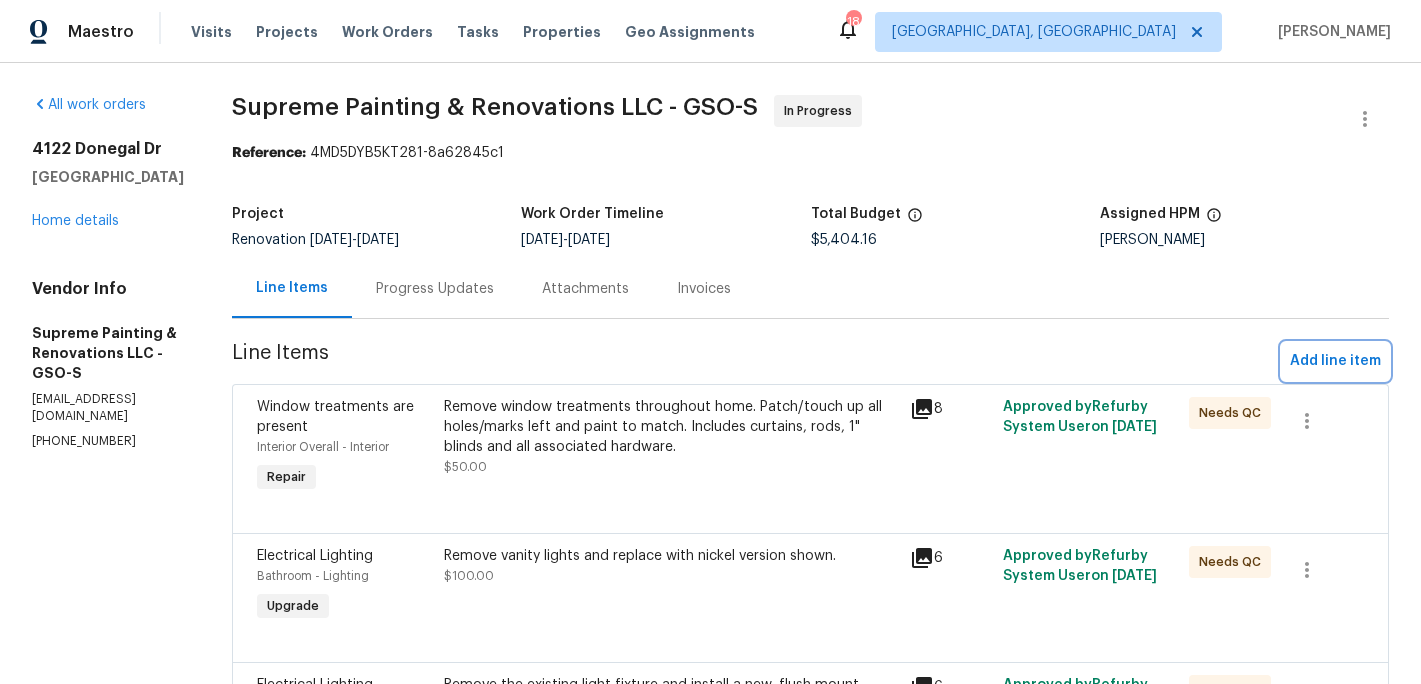 click on "Add line item" at bounding box center (1335, 361) 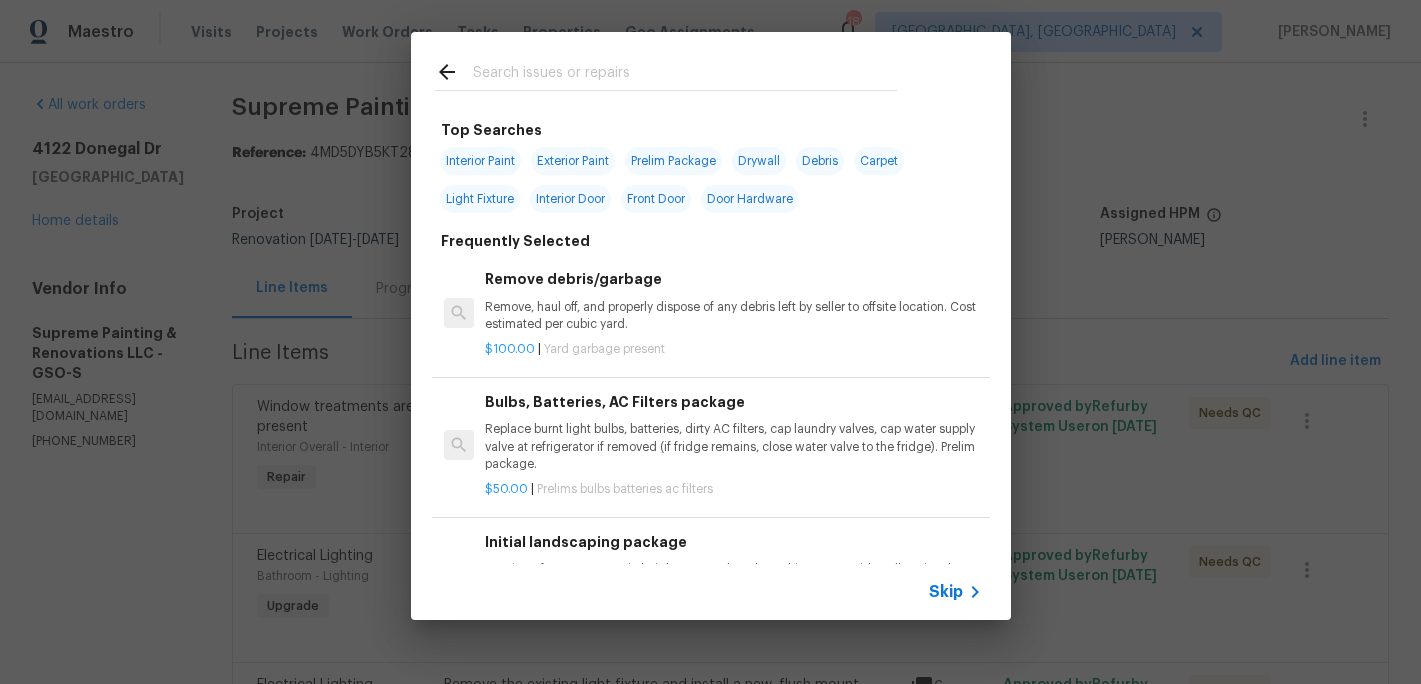 click at bounding box center [685, 75] 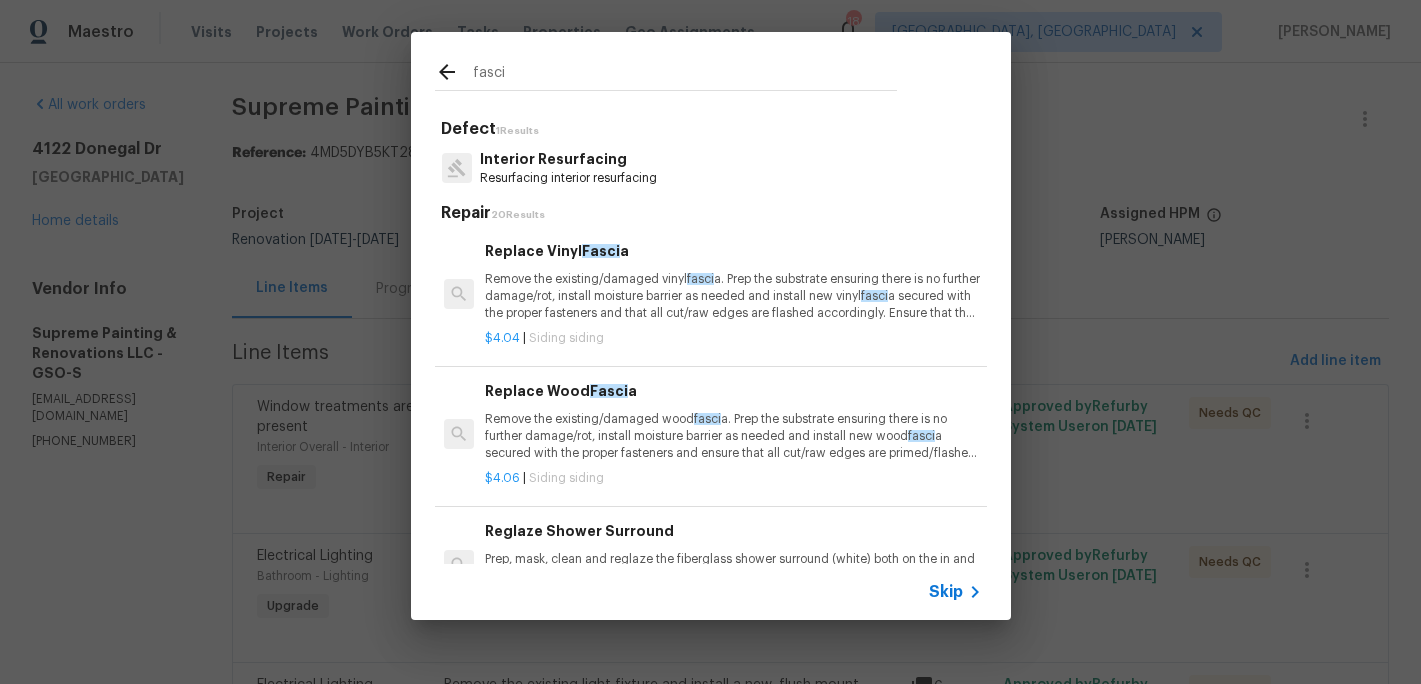 type on "fasci" 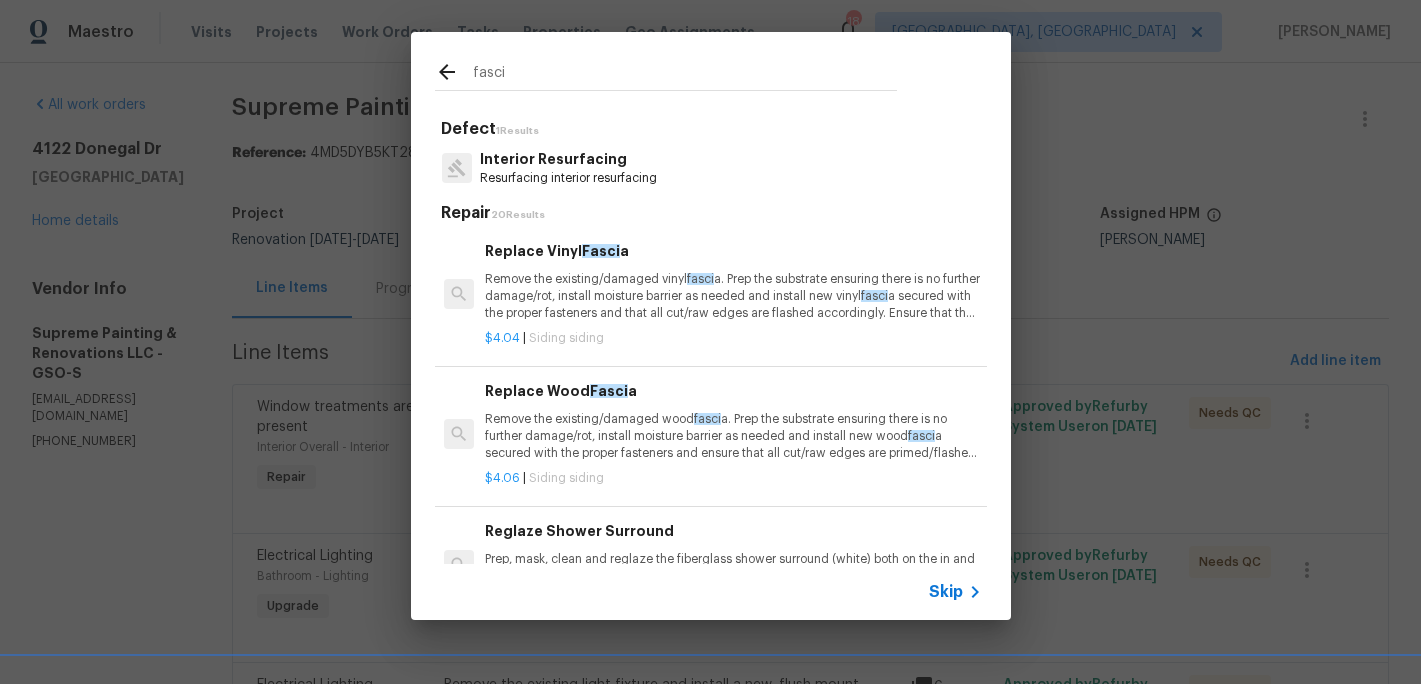 click on "Remove the existing/damaged wood  fasci a. Prep the substrate ensuring there is no further damage/rot, install moisture barrier as needed and install new wood  fasci a secured with the proper fasteners and ensure that all cut/raw edges are primed/flashed accordingly. Ensure that the new wood  fasci a is painted to match as close to the existing  fasci a as possible. Haul away and dispose of all debris properly." at bounding box center (733, 436) 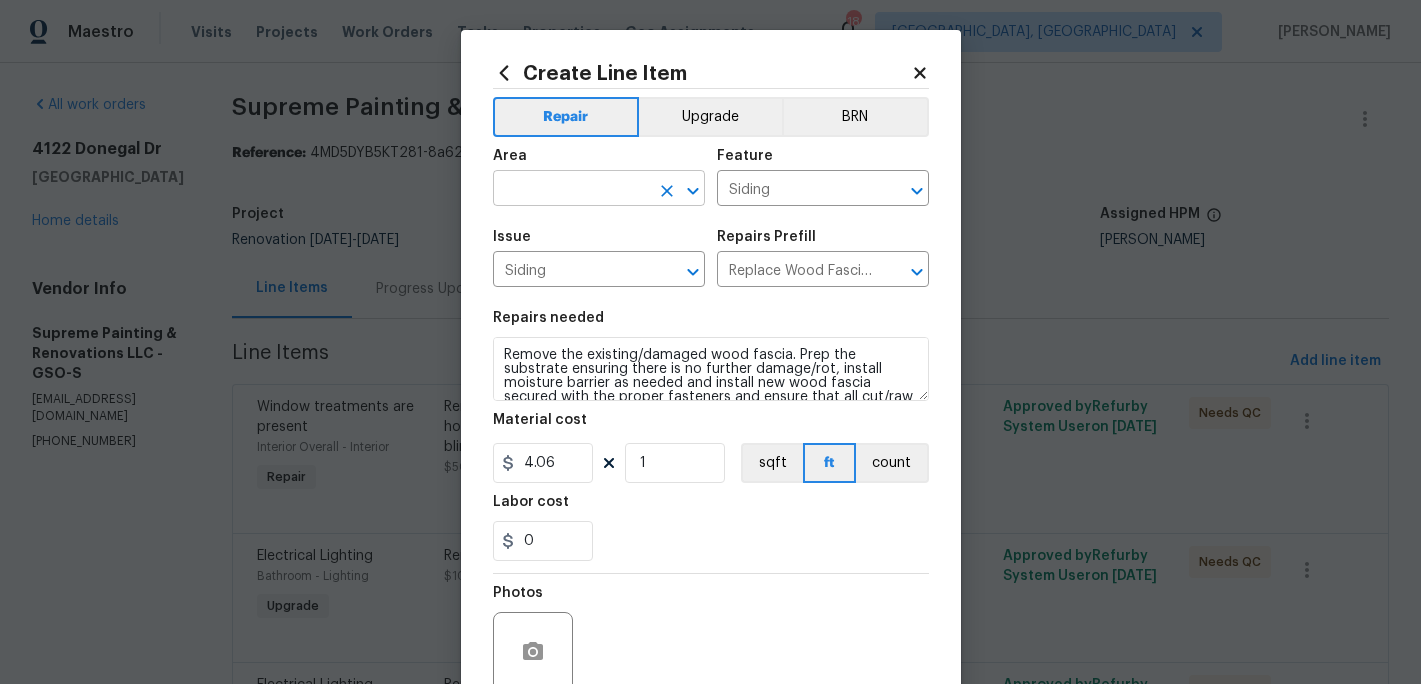 click at bounding box center [571, 190] 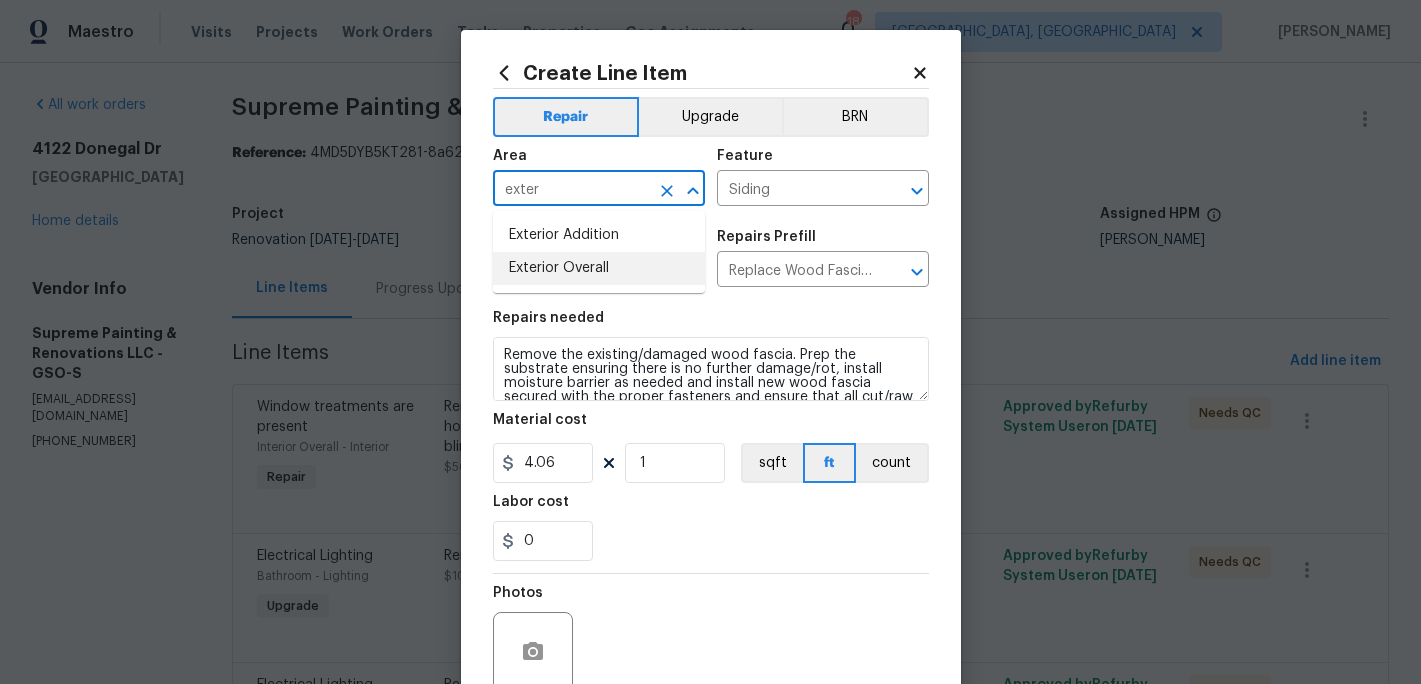 click on "Exterior Overall" at bounding box center (599, 268) 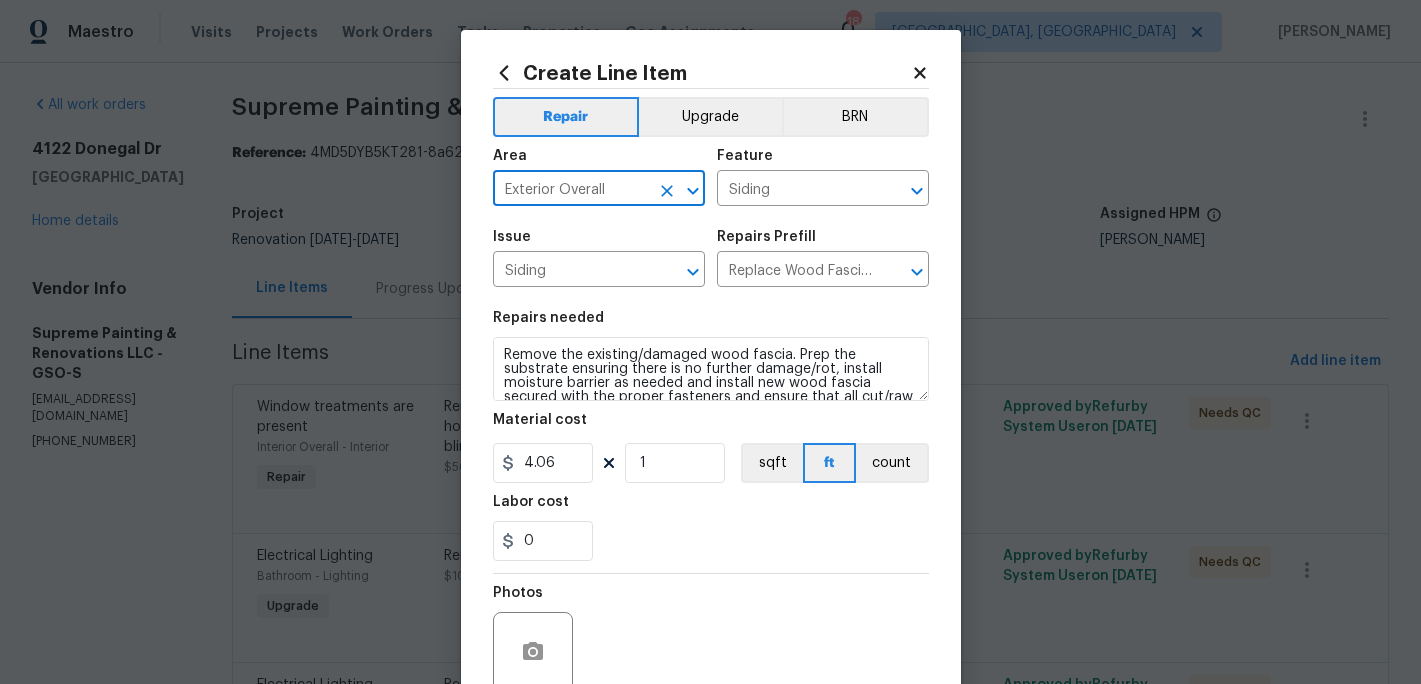 type on "Exterior Overall" 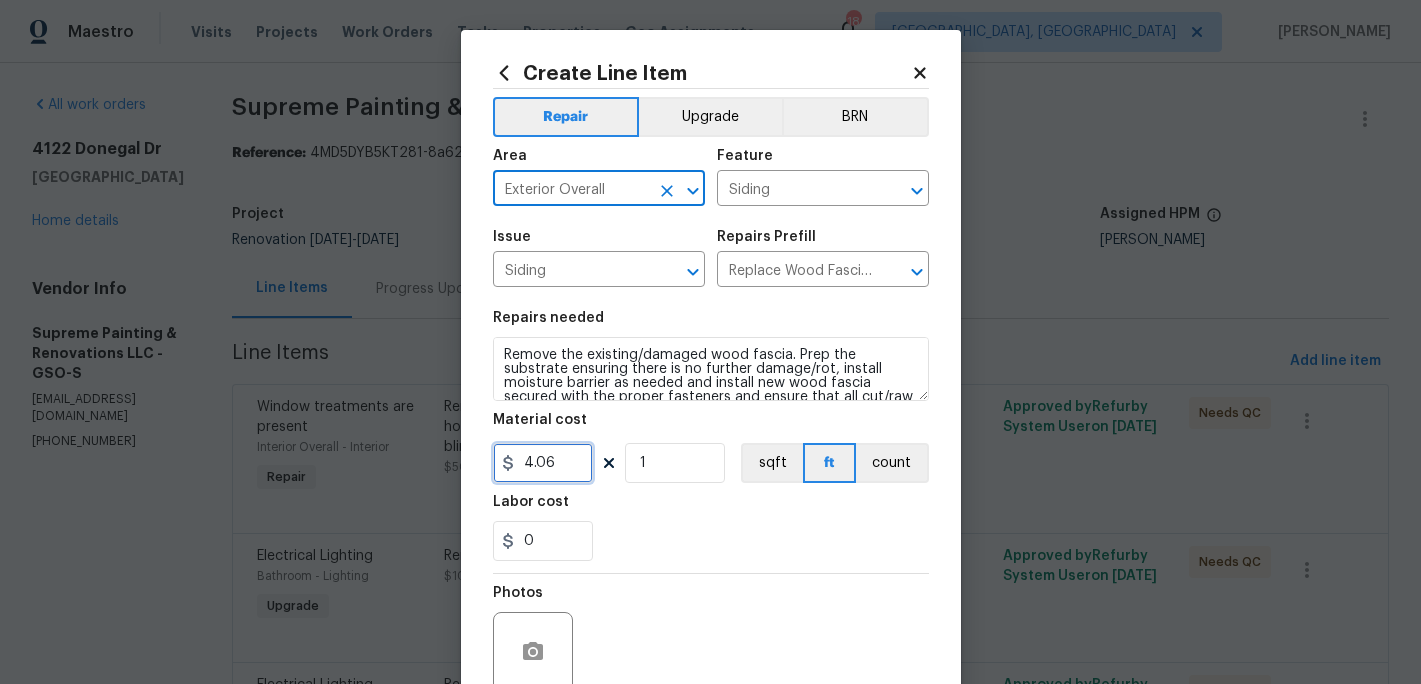 click on "4.06" at bounding box center [543, 463] 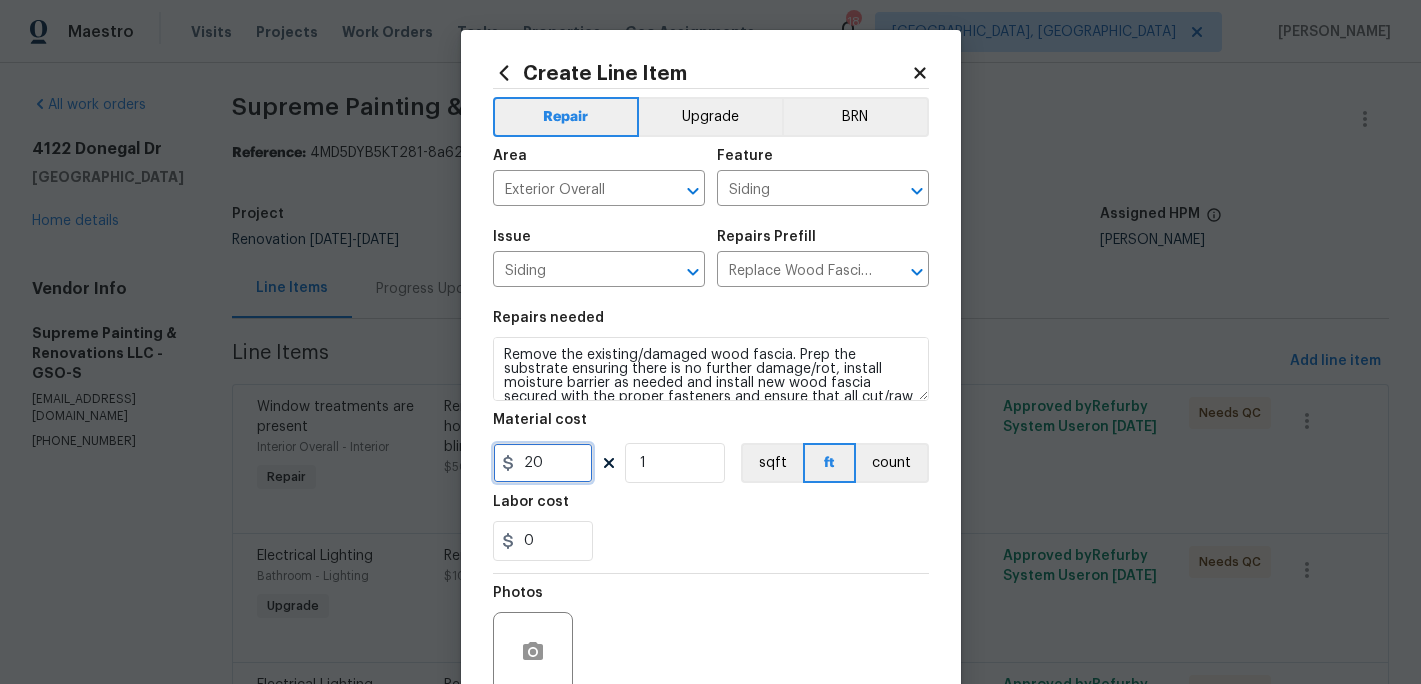 type on "20" 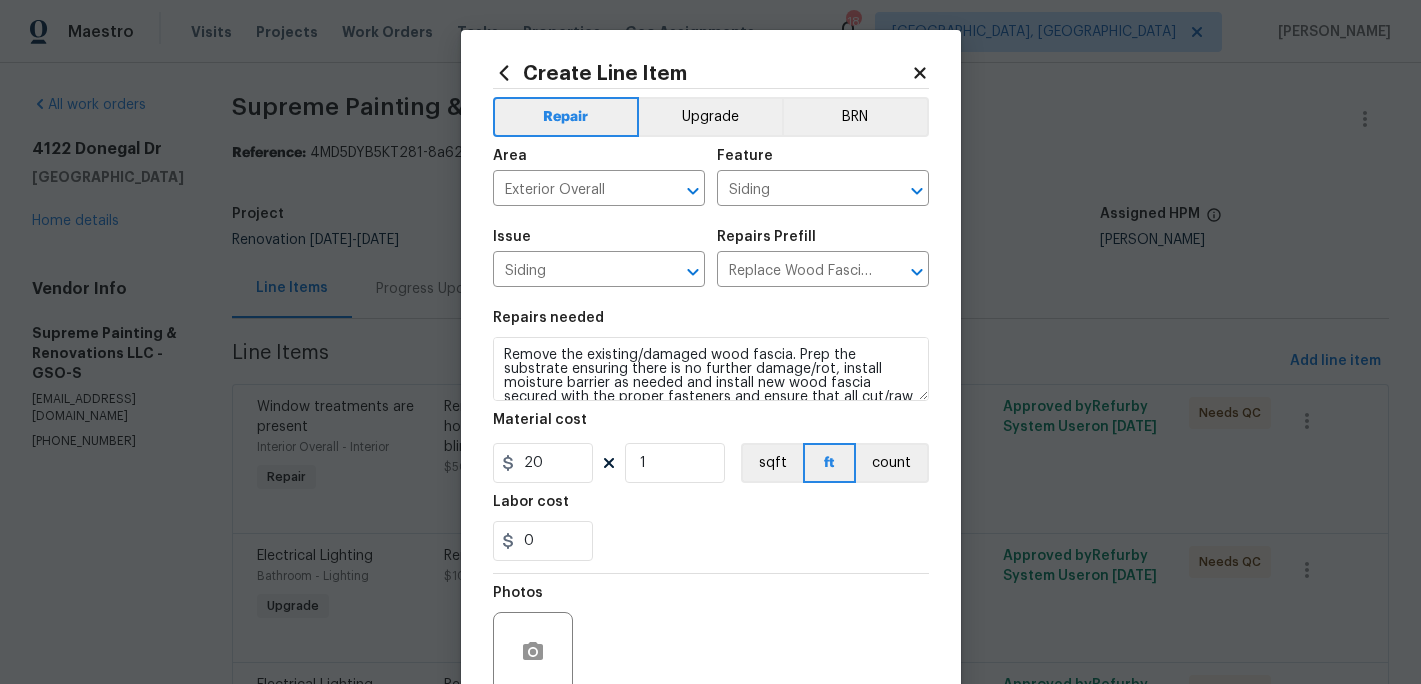 click on "0" at bounding box center [711, 541] 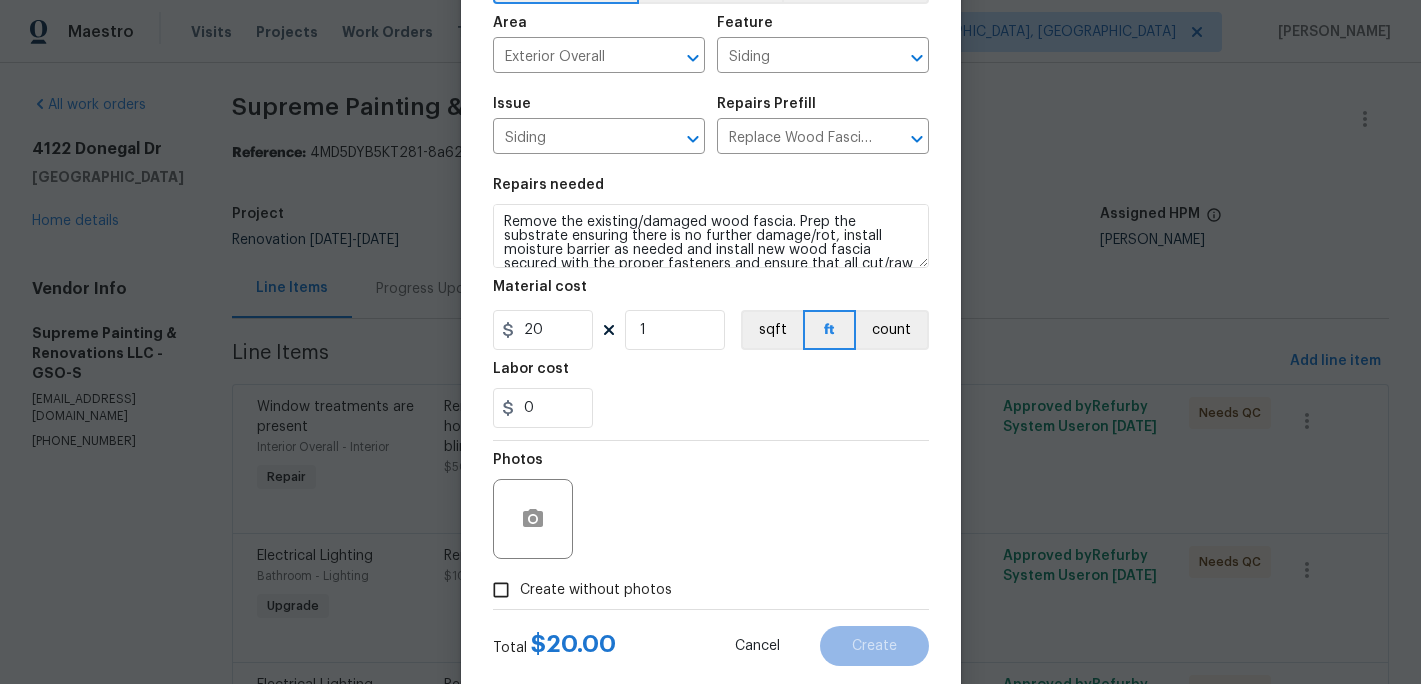 scroll, scrollTop: 166, scrollLeft: 0, axis: vertical 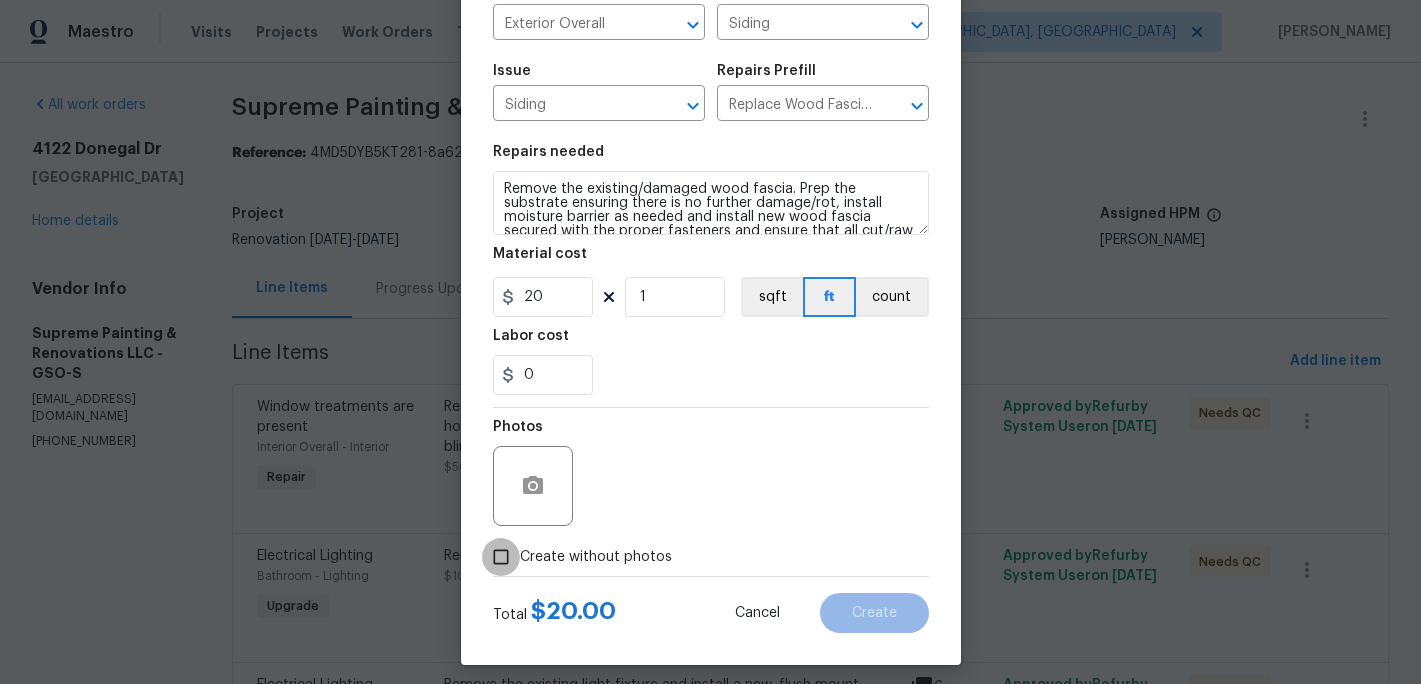 click on "Create without photos" at bounding box center (501, 557) 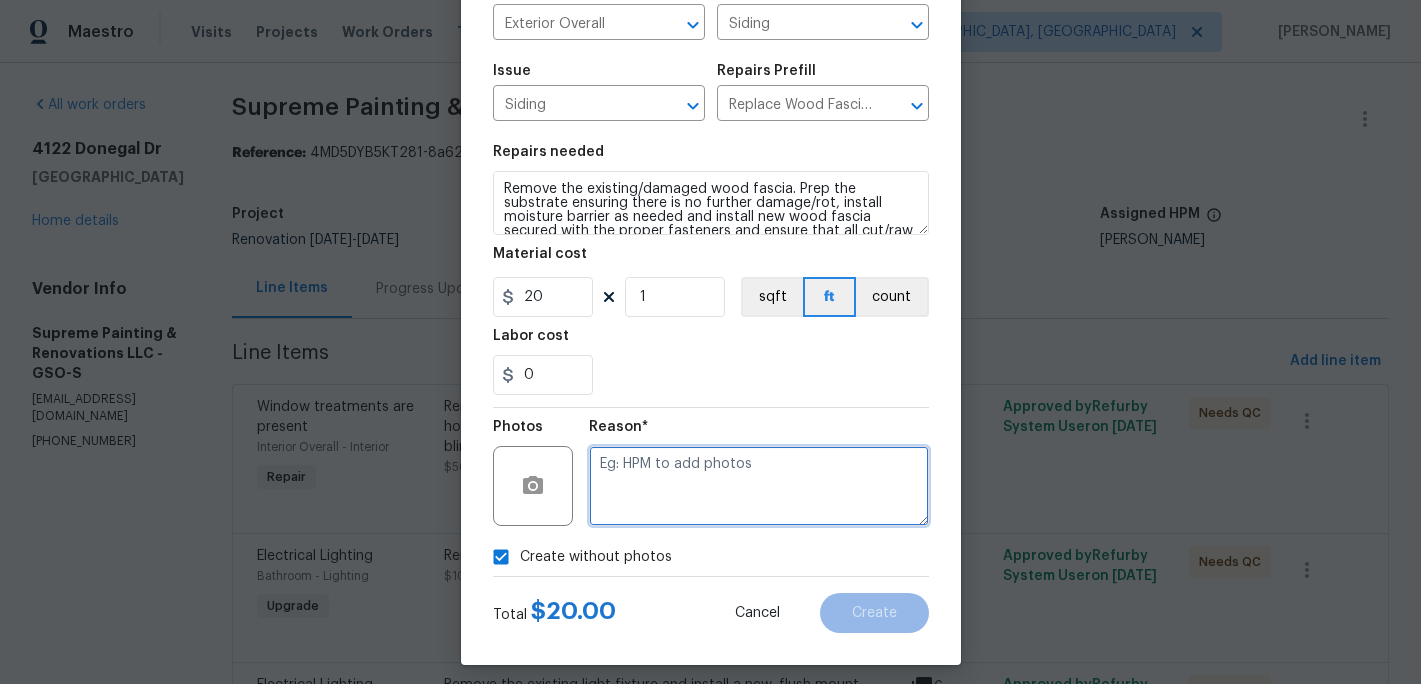 click at bounding box center [759, 486] 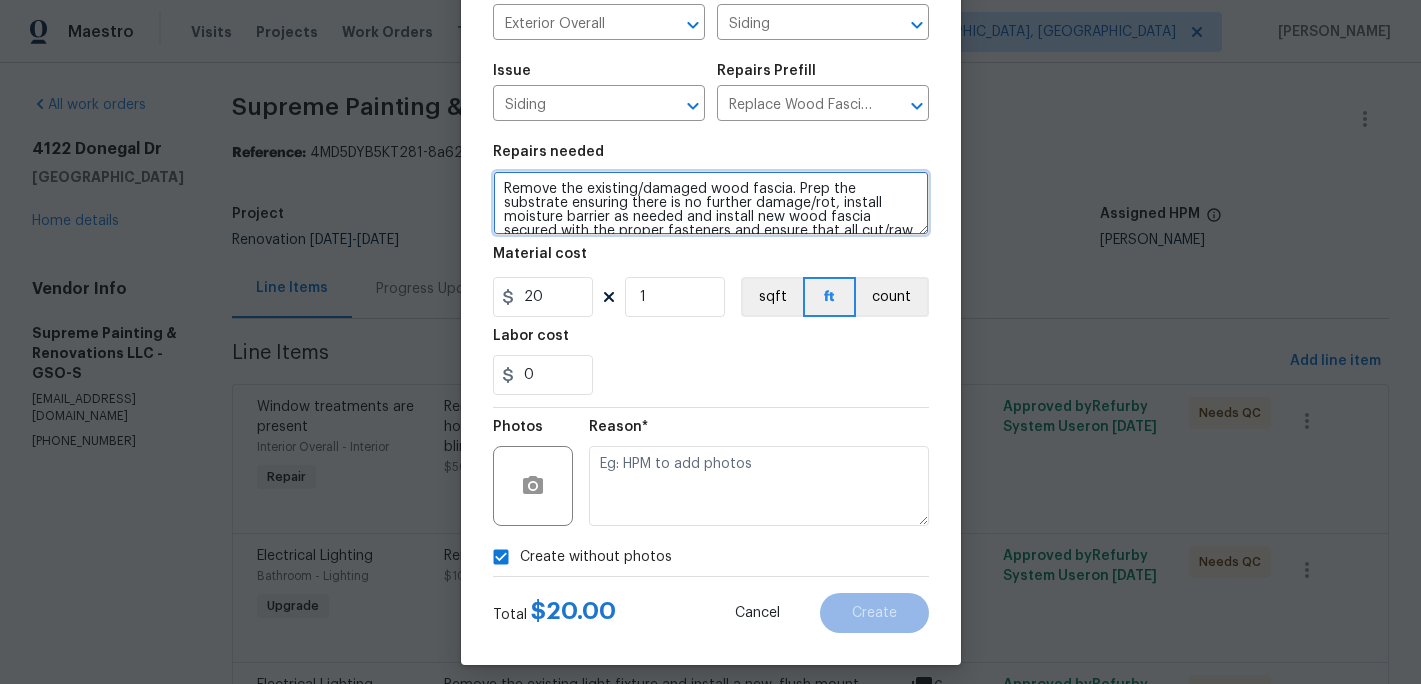 click on "Remove the existing/damaged wood fascia. Prep the substrate ensuring there is no further damage/rot, install moisture barrier as needed and install new wood fascia secured with the proper fasteners and ensure that all cut/raw edges are primed/flashed accordingly. Ensure that the new wood fascia is painted to match as close to the existing fascia as possible. Haul away and dispose of all debris properly." at bounding box center (711, 203) 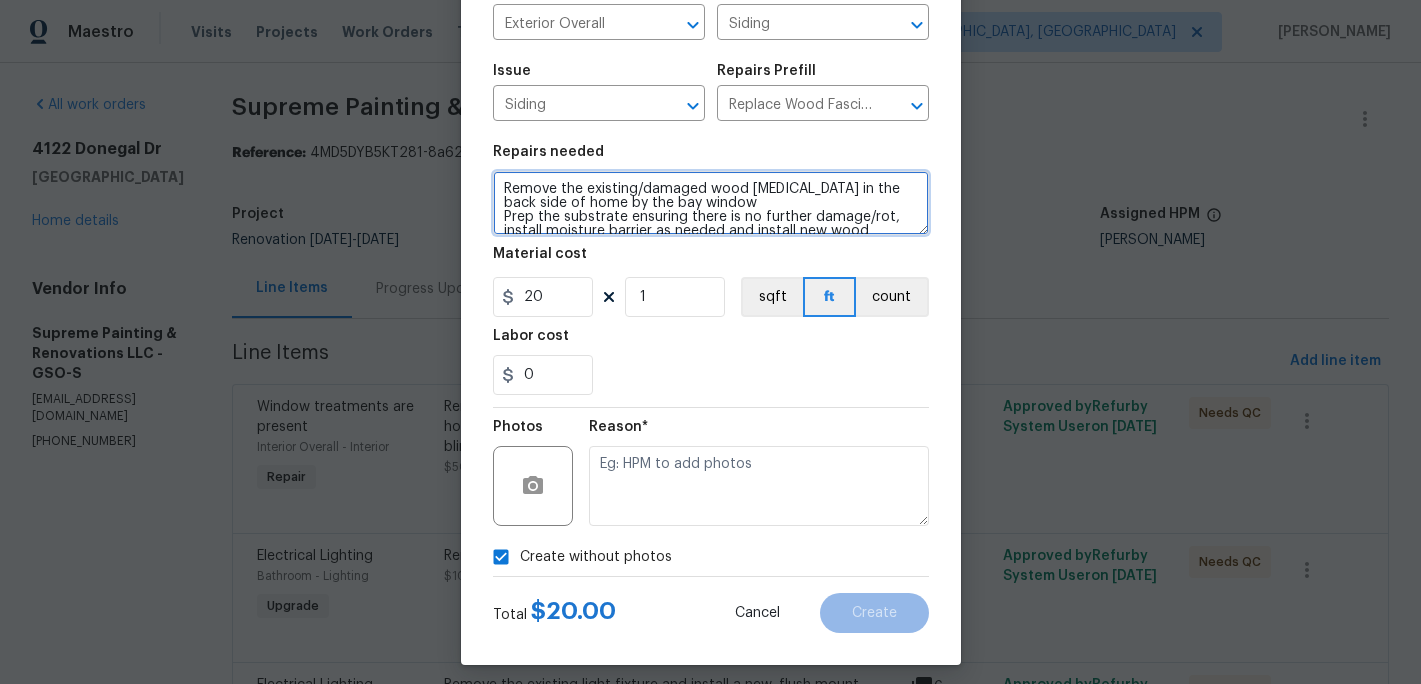 type on "Remove the existing/damaged wood fascia in the back side of home by the bay window
Prep the substrate ensuring there is no further damage/rot, install moisture barrier as needed and install new wood fascia secured with the proper fasteners and ensure that all cut/raw edges are primed/flashed accordingly. Ensure that the new wood fascia is painted to match as close to the existing fascia as possible. Haul away and dispose of all debris properly." 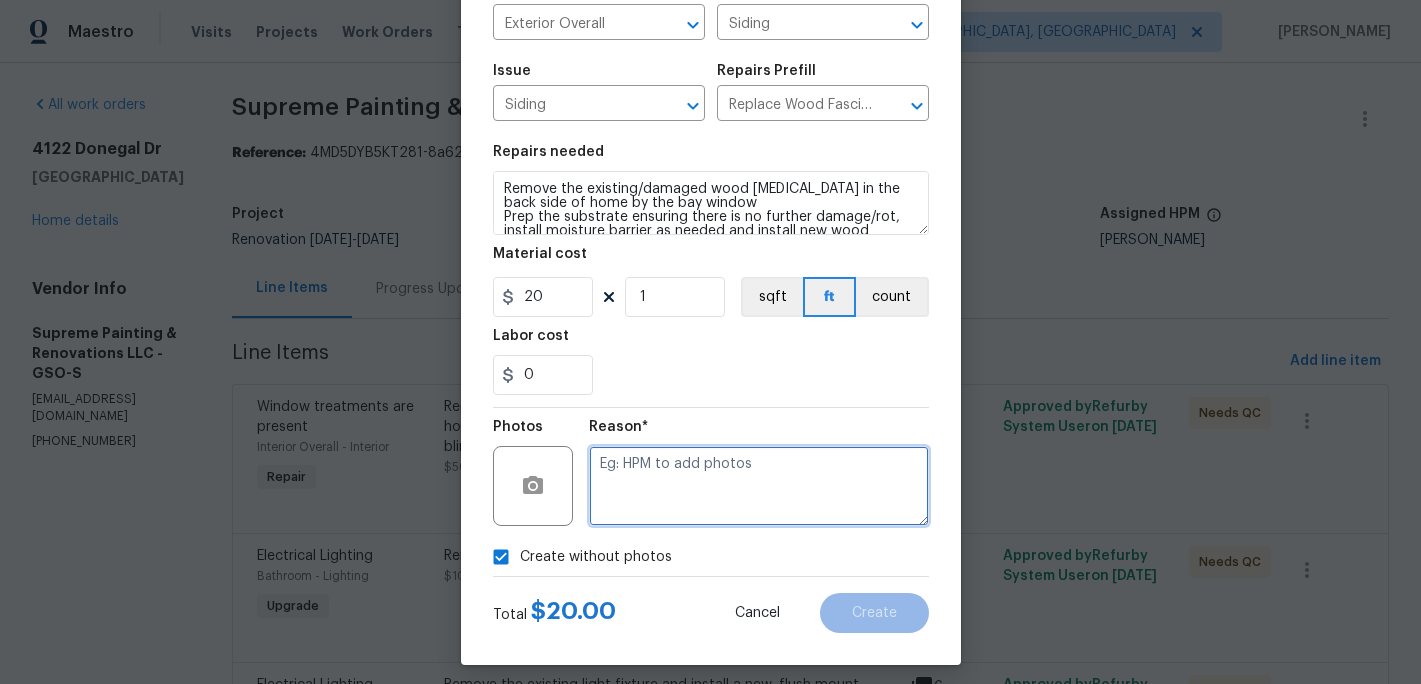 click at bounding box center (759, 486) 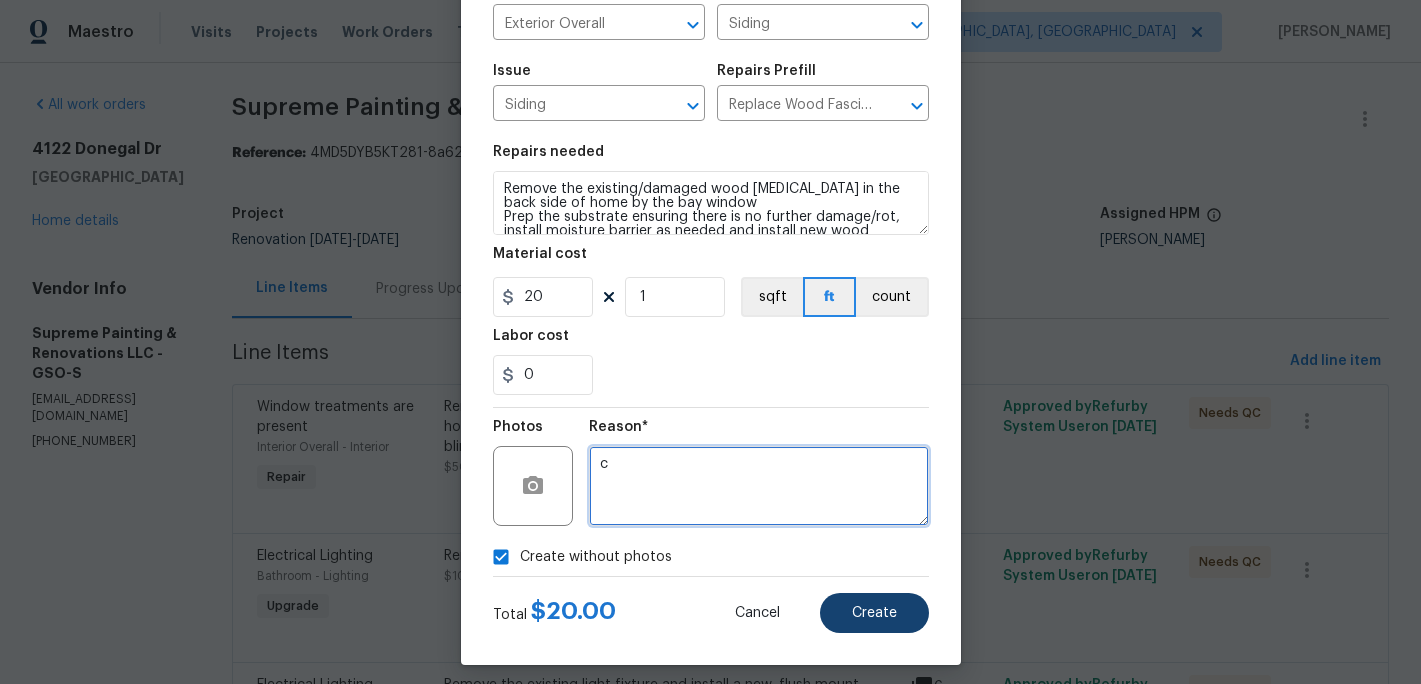 type on "c" 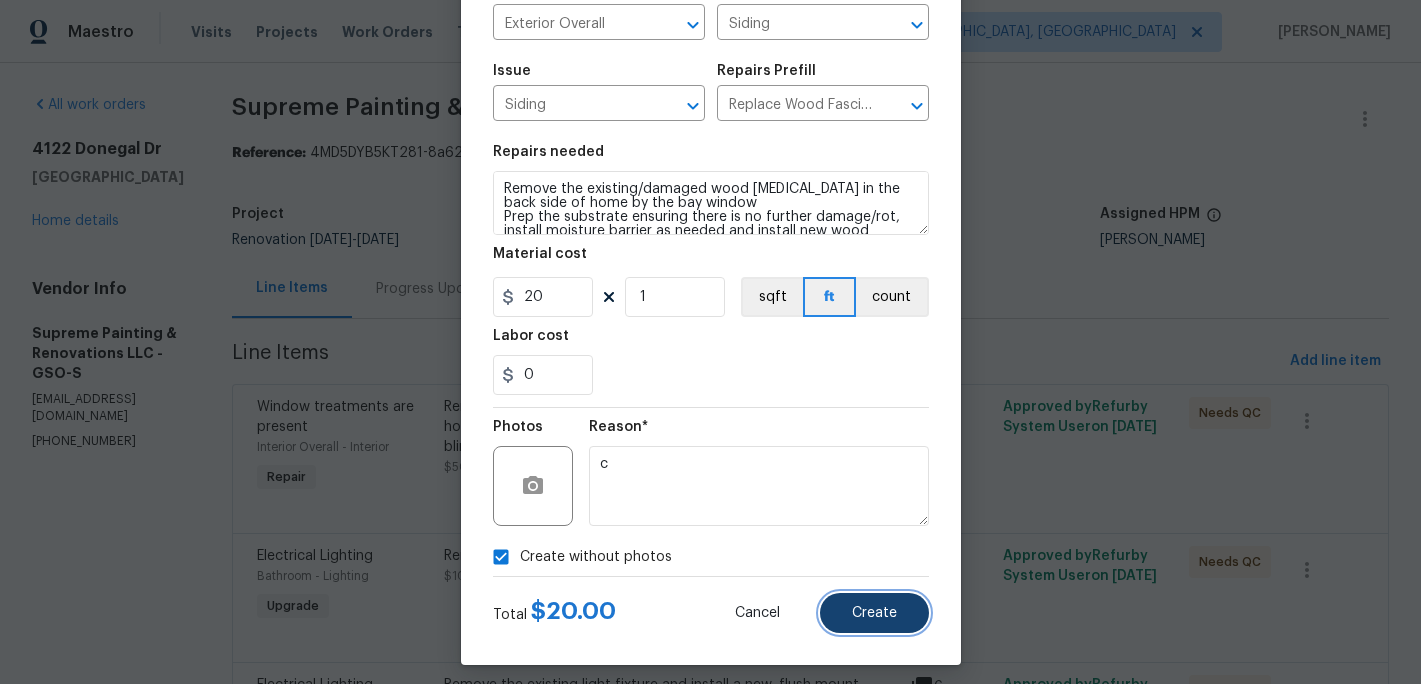 click on "Create" at bounding box center [874, 613] 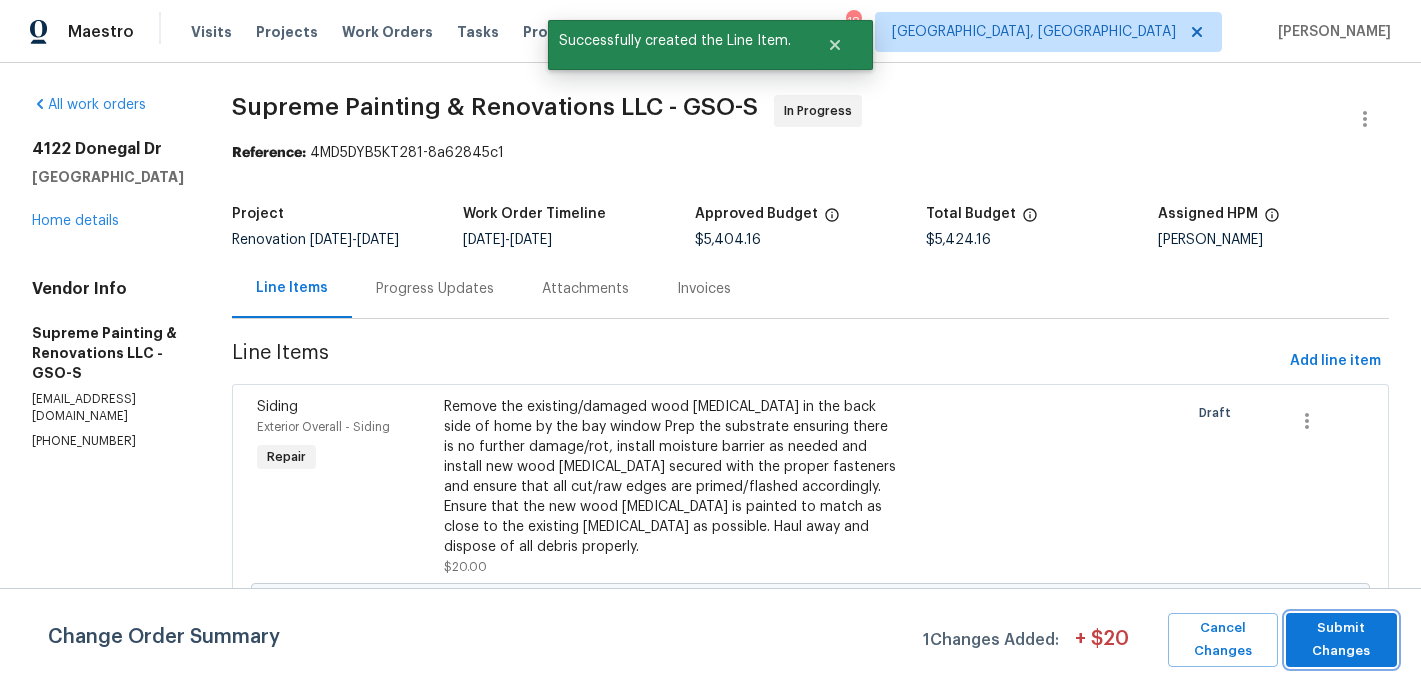 click on "Submit Changes" at bounding box center [1341, 640] 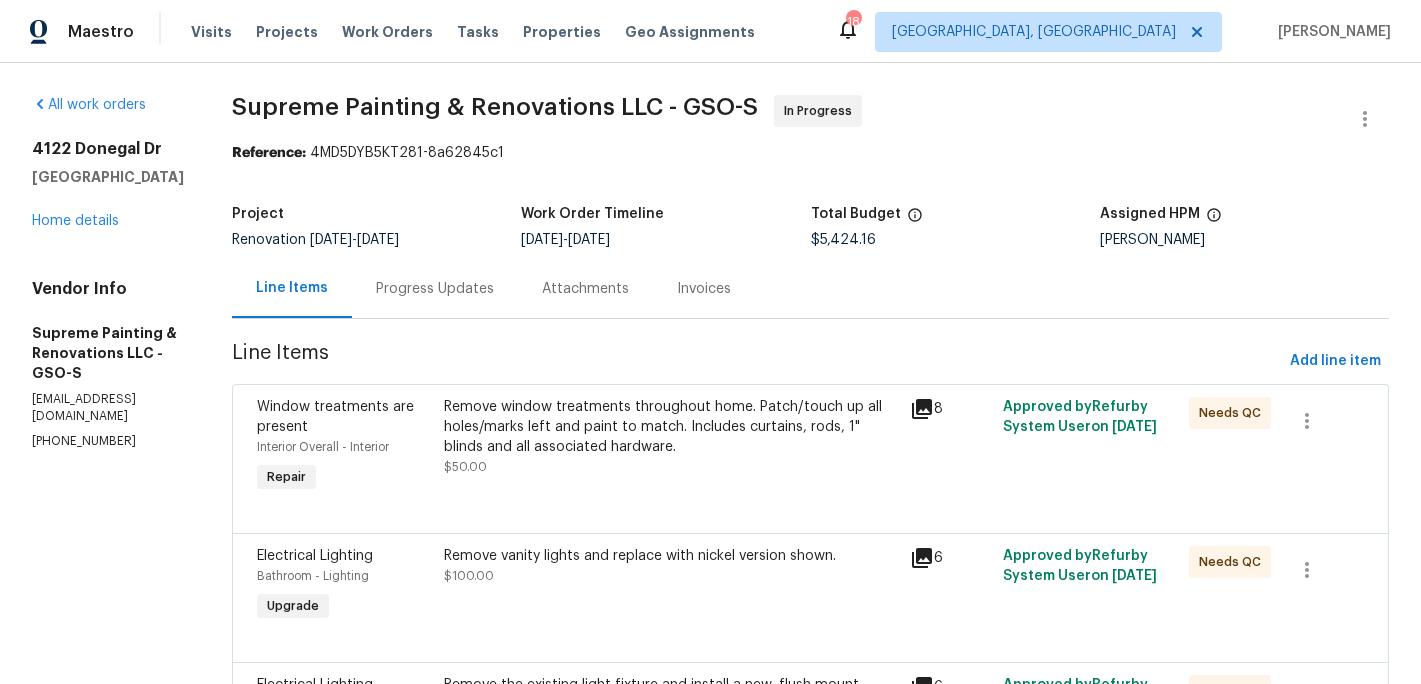 drag, startPoint x: 931, startPoint y: 354, endPoint x: 680, endPoint y: 192, distance: 298.739 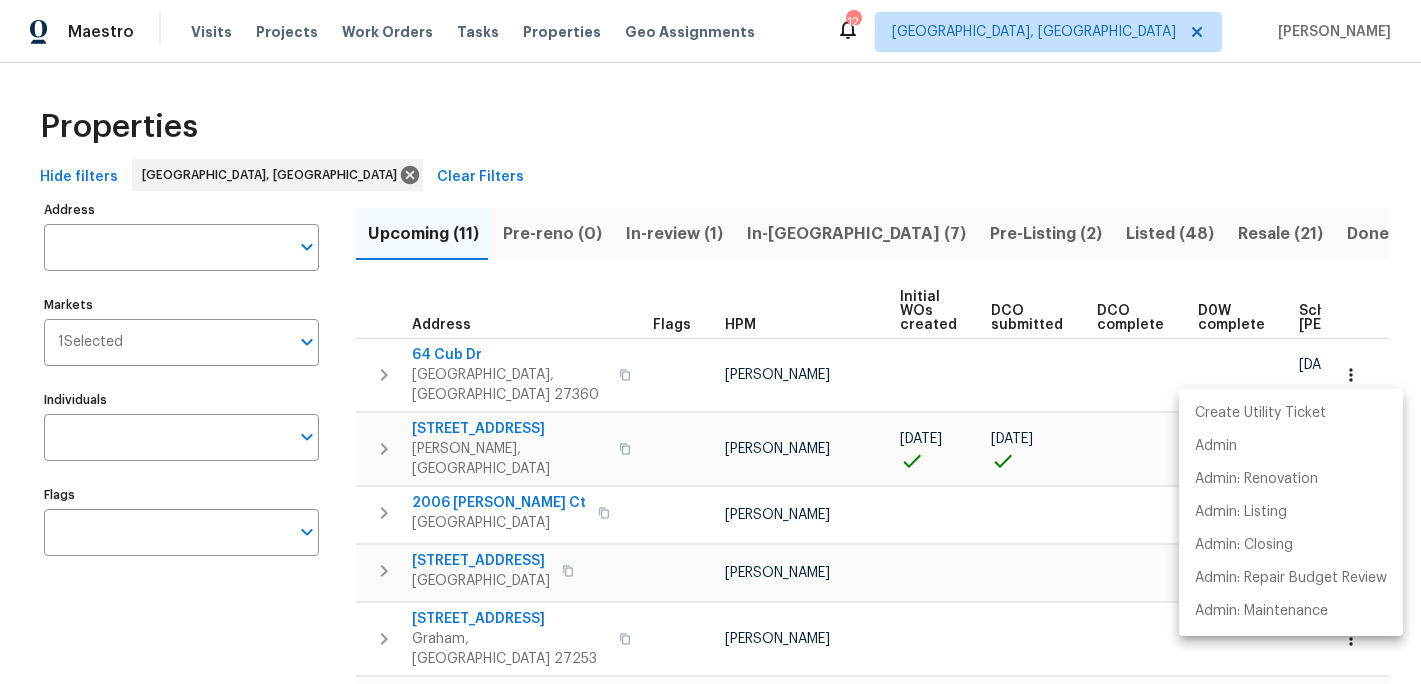 scroll, scrollTop: 0, scrollLeft: 0, axis: both 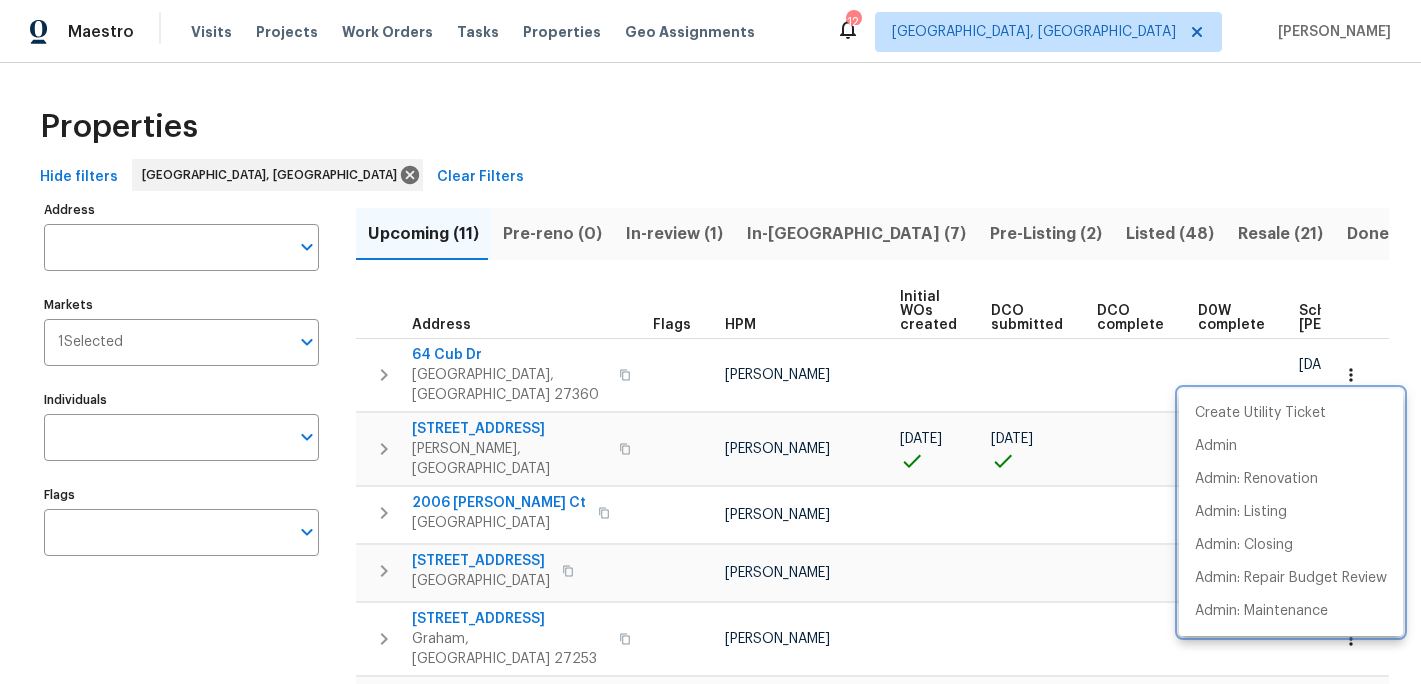 click at bounding box center [710, 342] 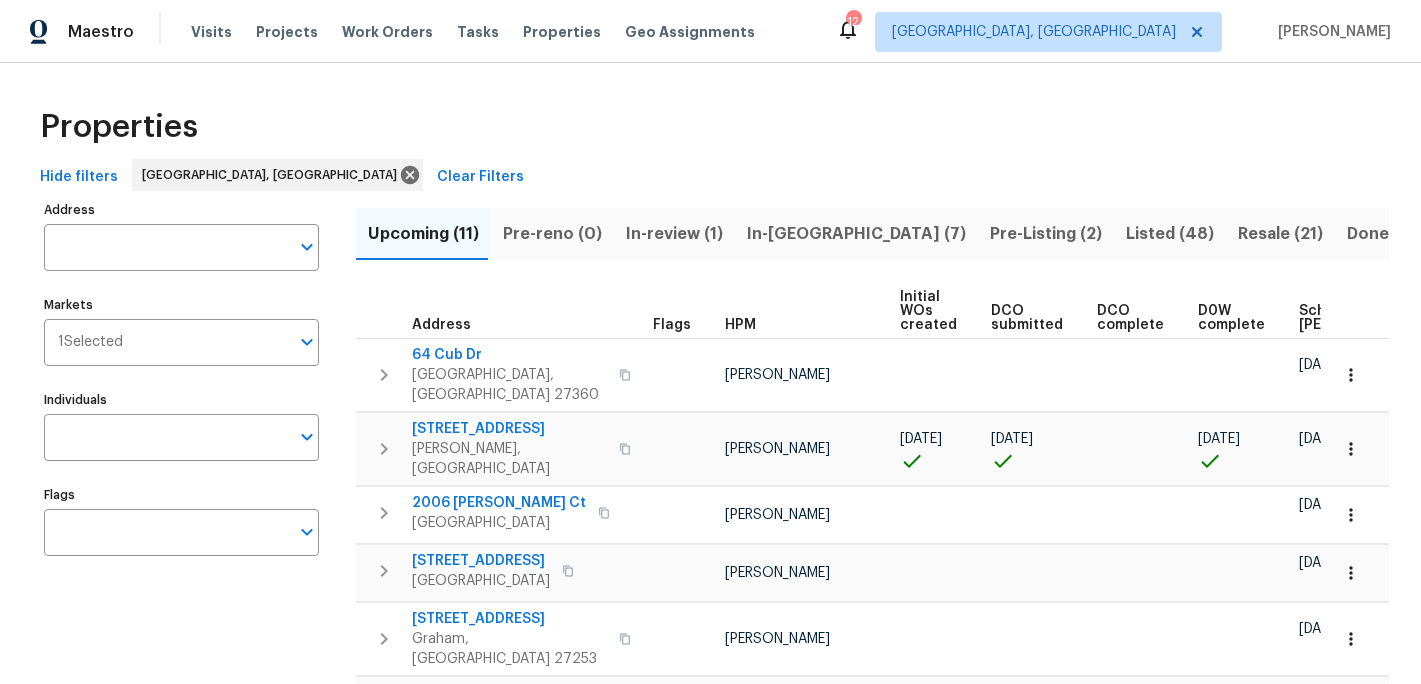 click on "Projects" at bounding box center [287, 32] 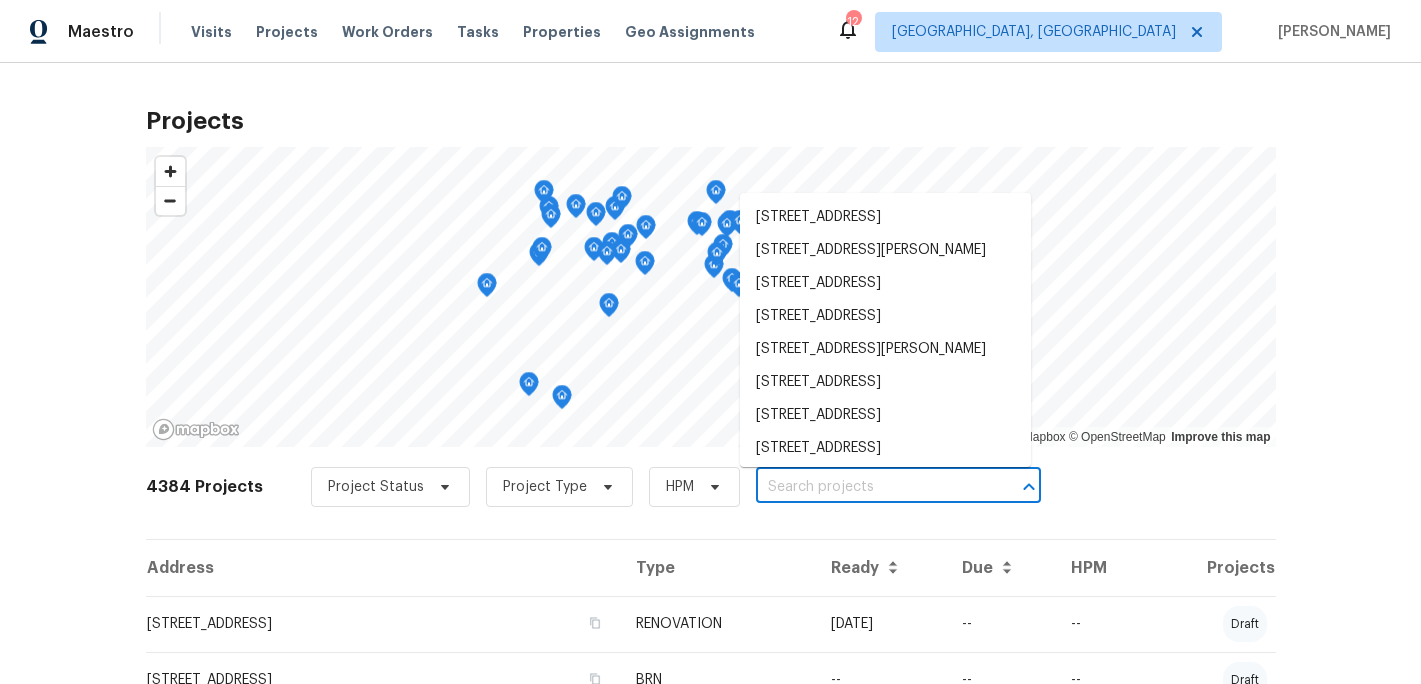 click at bounding box center [870, 487] 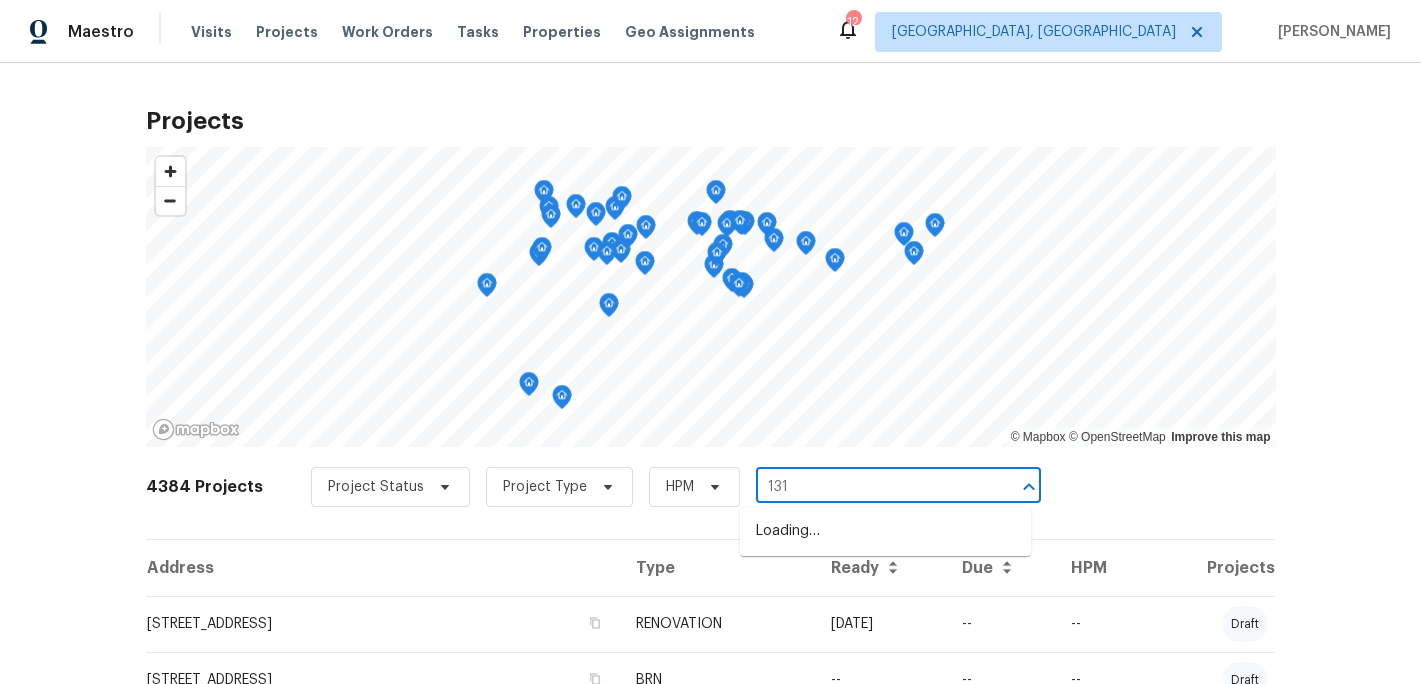 type on "1312" 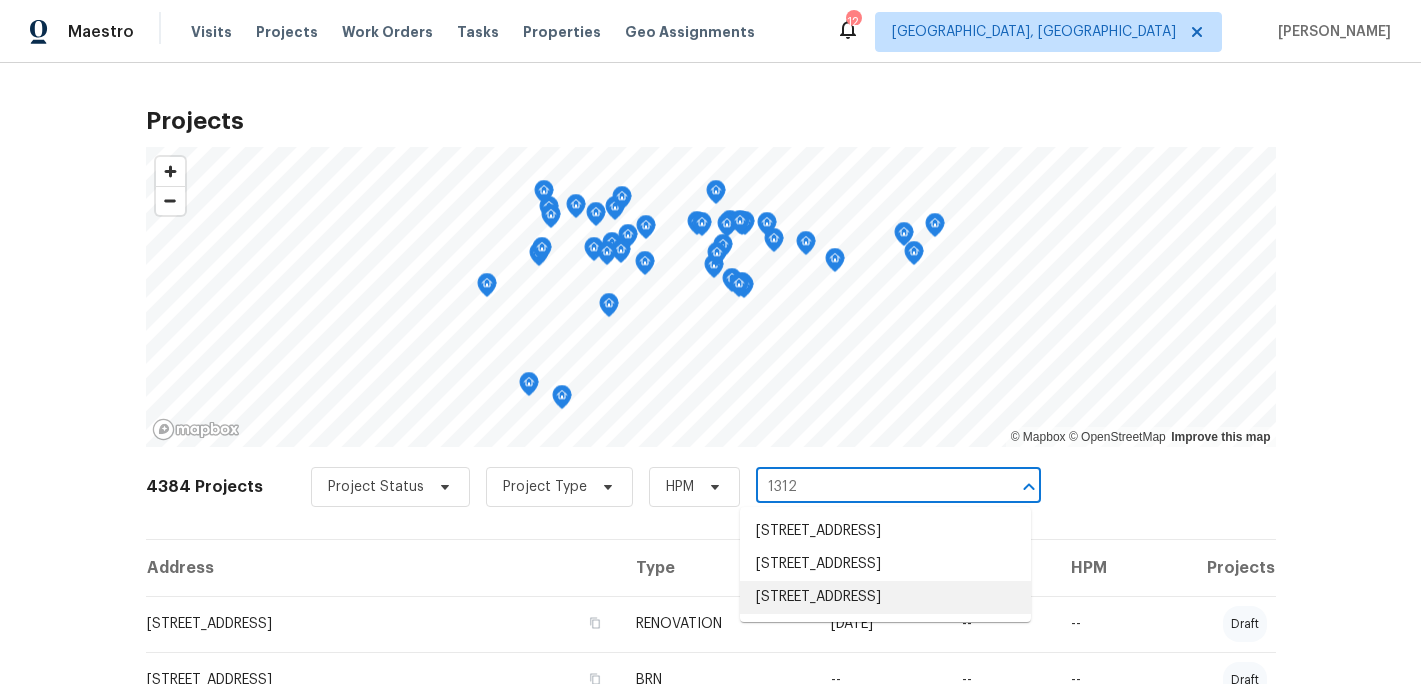 click on "1312 Unity St, Thomasville, NC 27360" at bounding box center (885, 597) 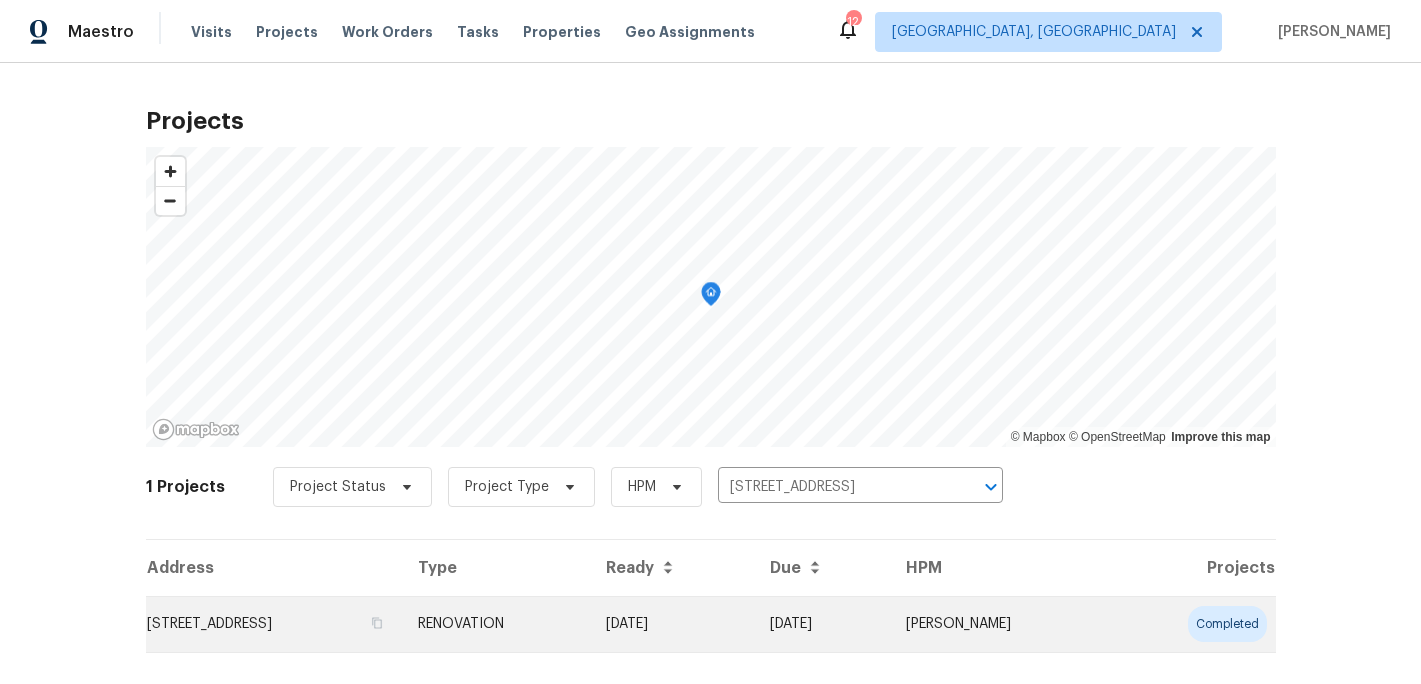 click on "RENOVATION" at bounding box center (496, 624) 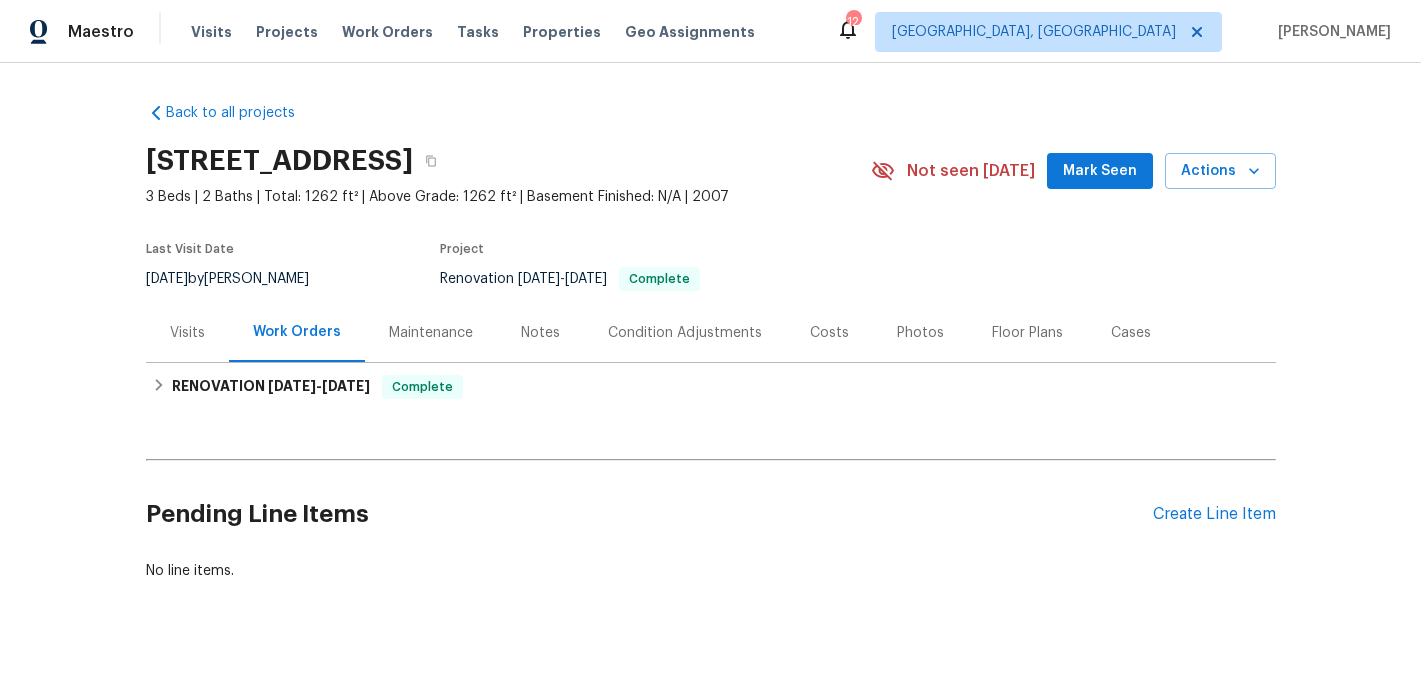 click on "Photos" at bounding box center (920, 333) 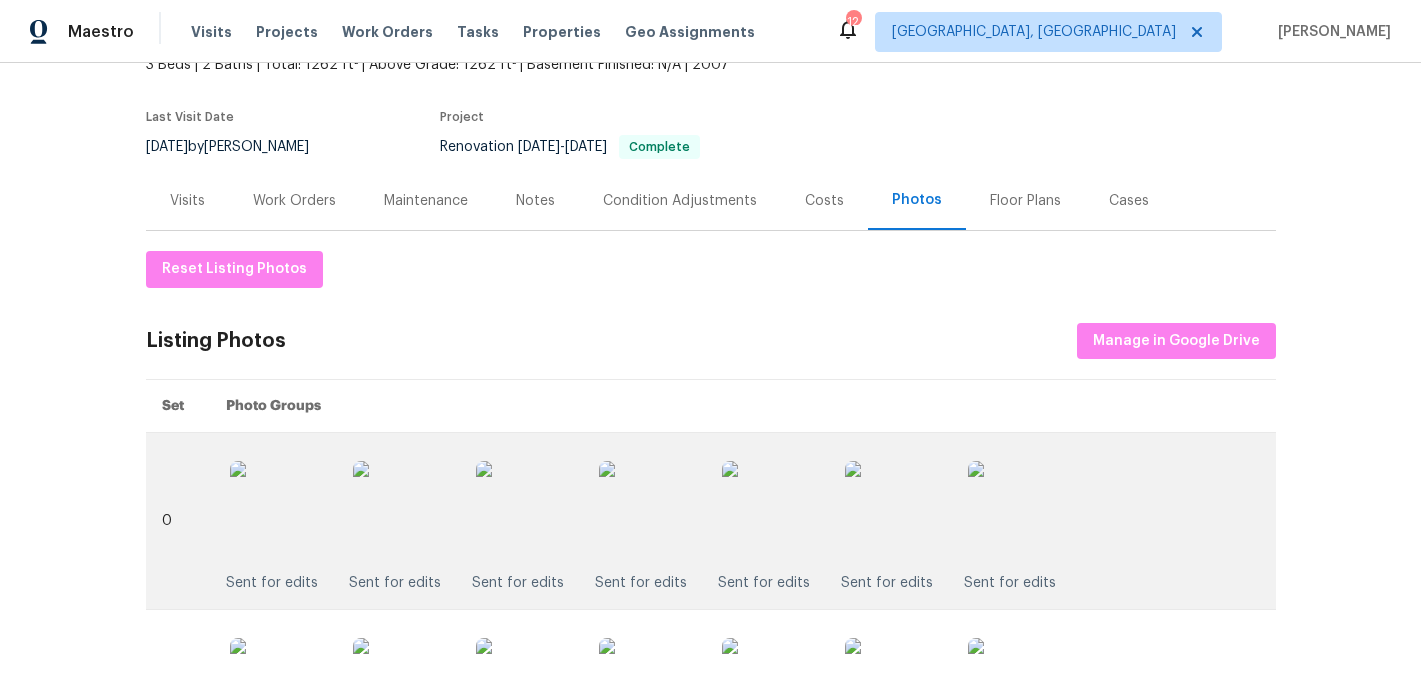 scroll, scrollTop: 0, scrollLeft: 0, axis: both 